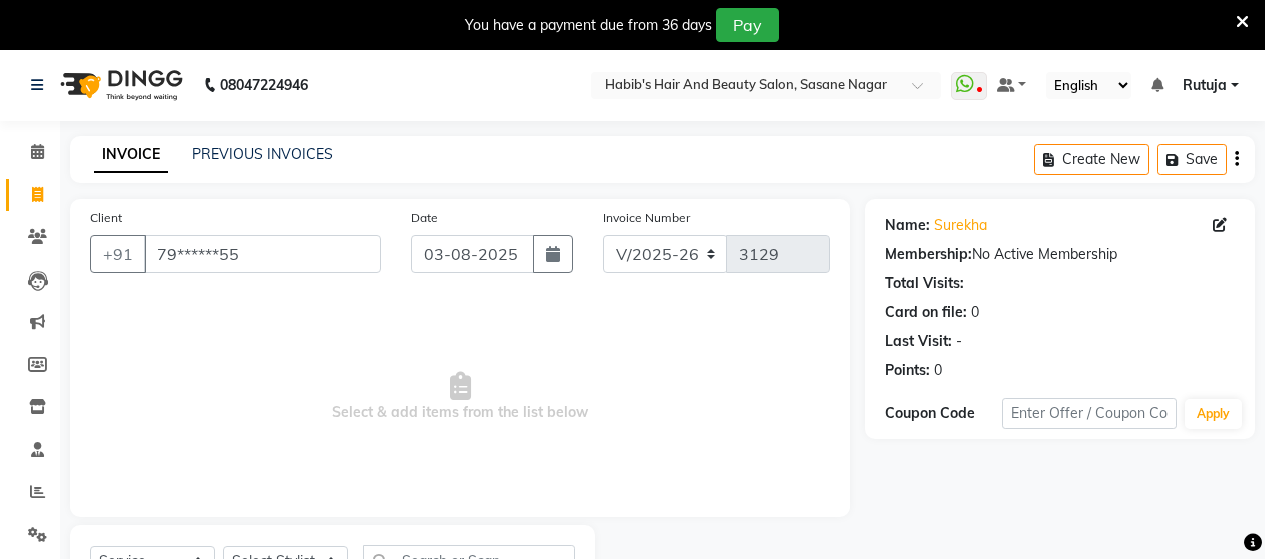 select on "6429" 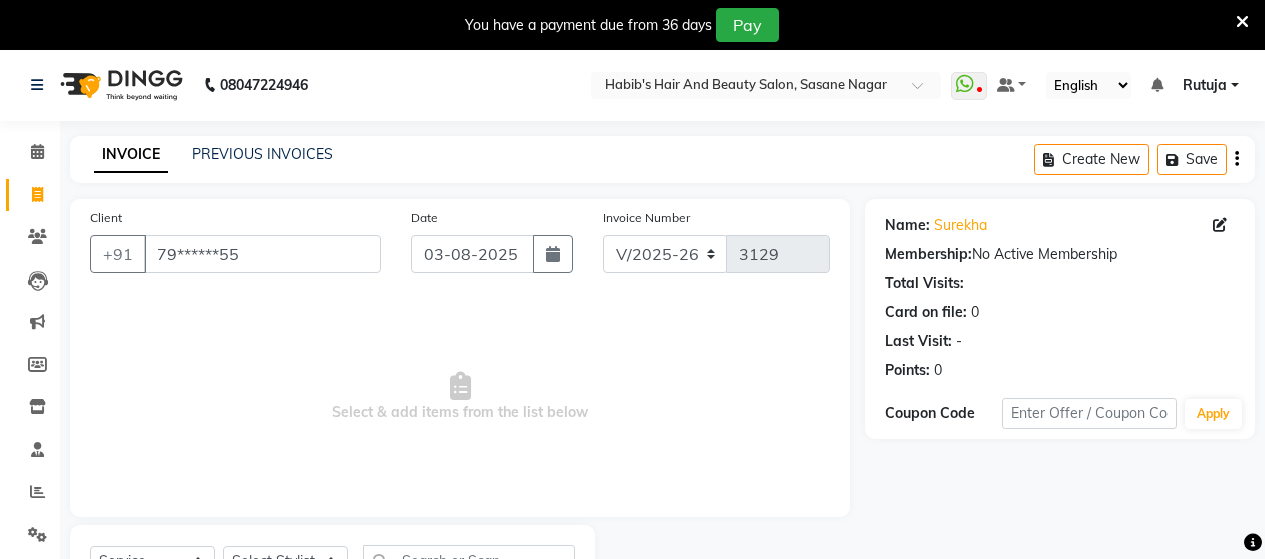 scroll, scrollTop: 90, scrollLeft: 0, axis: vertical 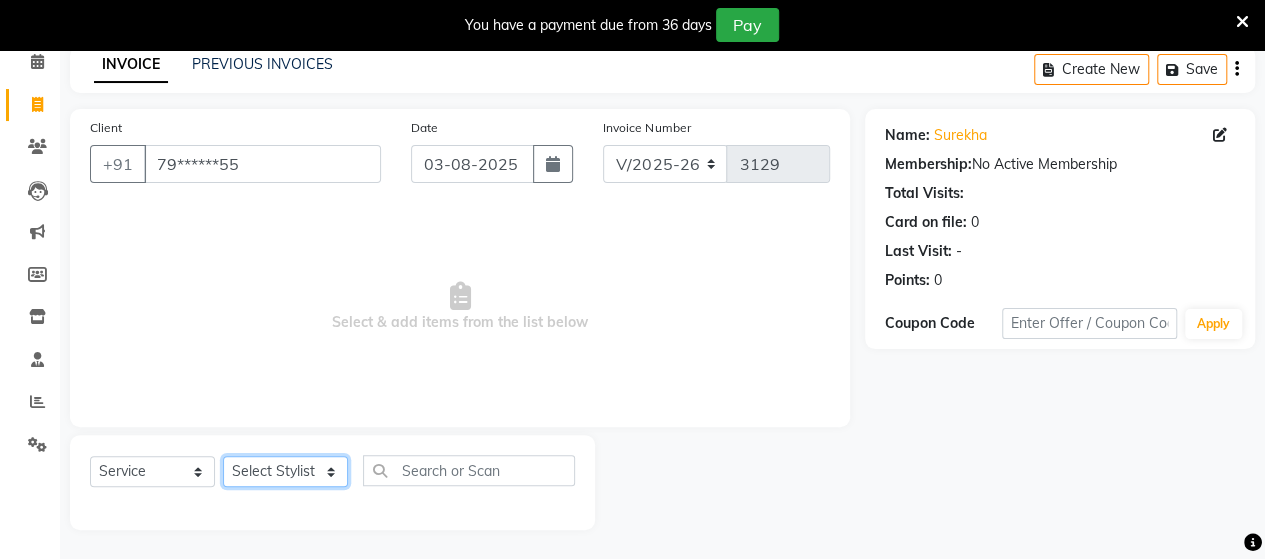 click on "Select Stylist Admin Datta  Jyoti  Krushna  Pratik  RAVI Rohit Rutuja" 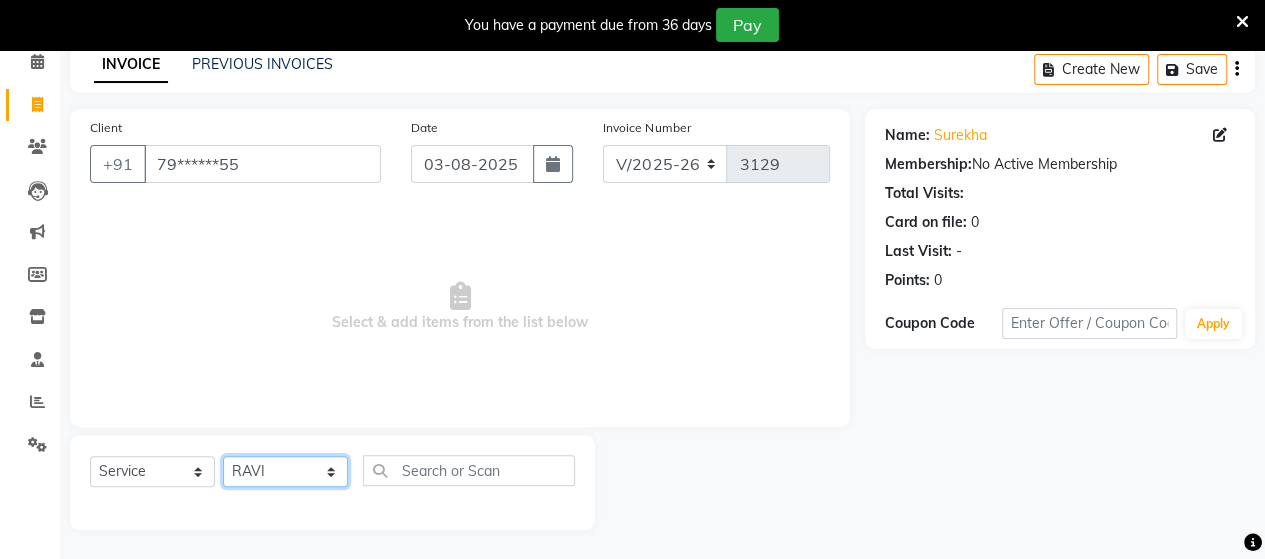 click on "Select Stylist Admin Datta  Jyoti  Krushna  Pratik  RAVI Rohit Rutuja" 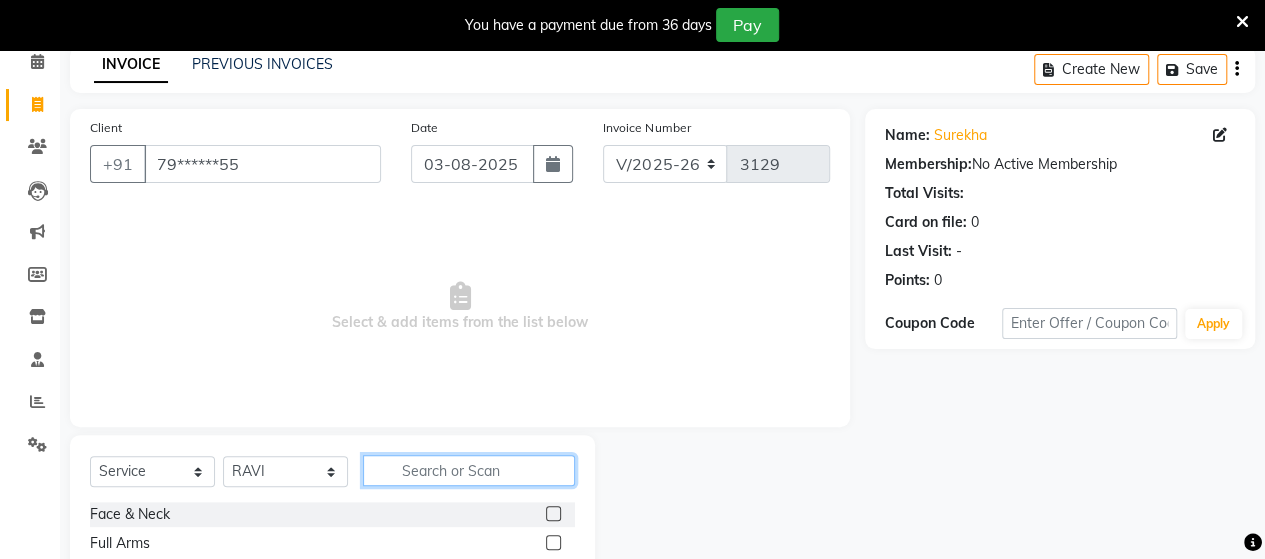 click 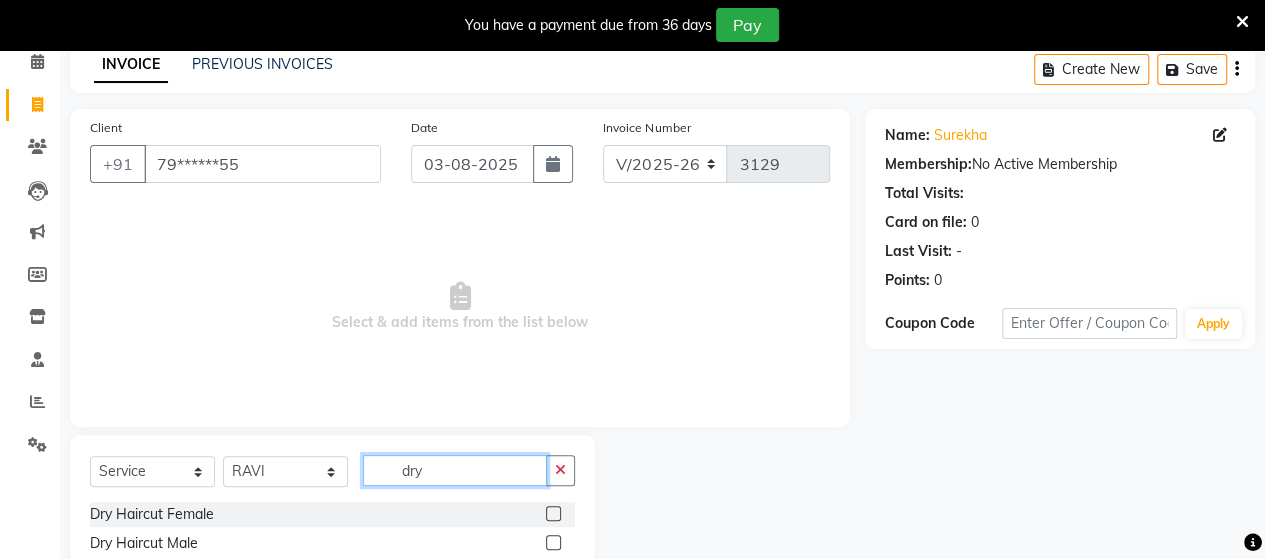 type on "dry" 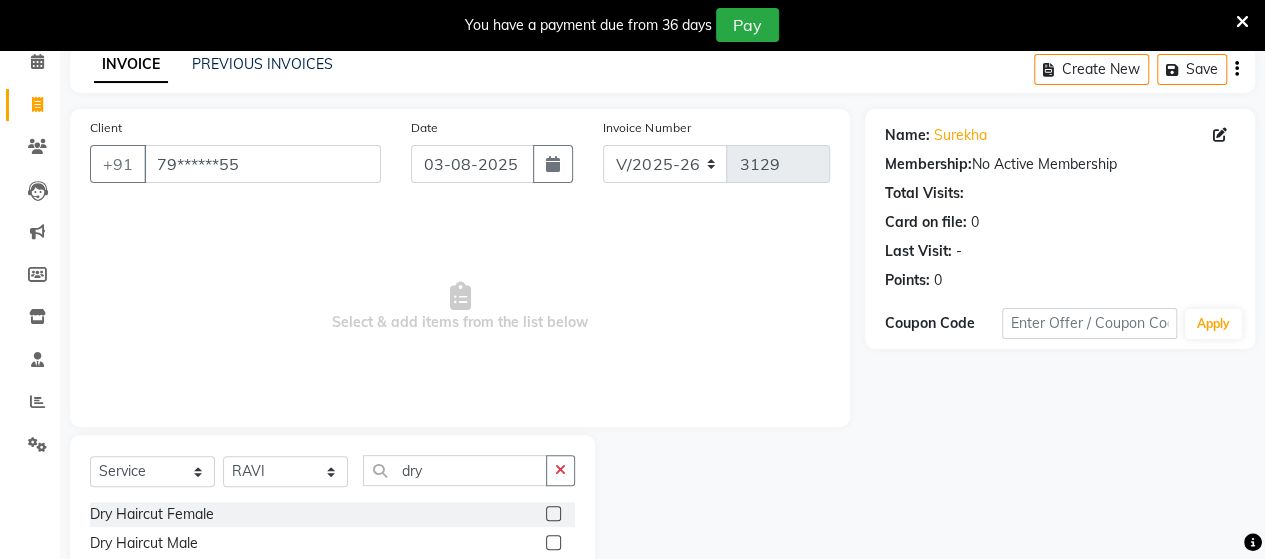 click 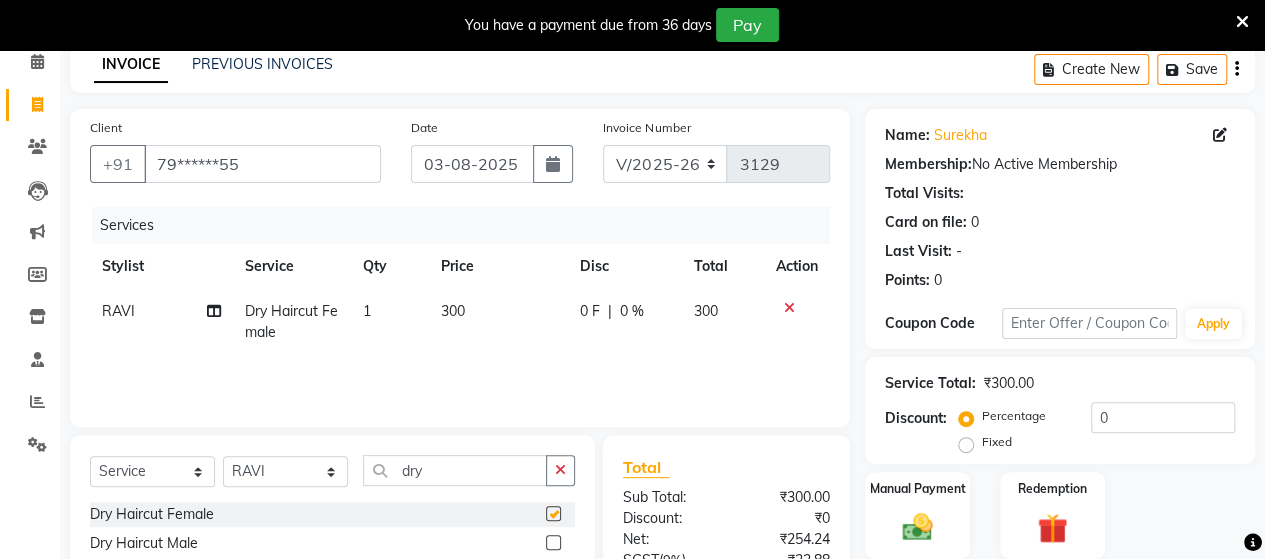 checkbox on "false" 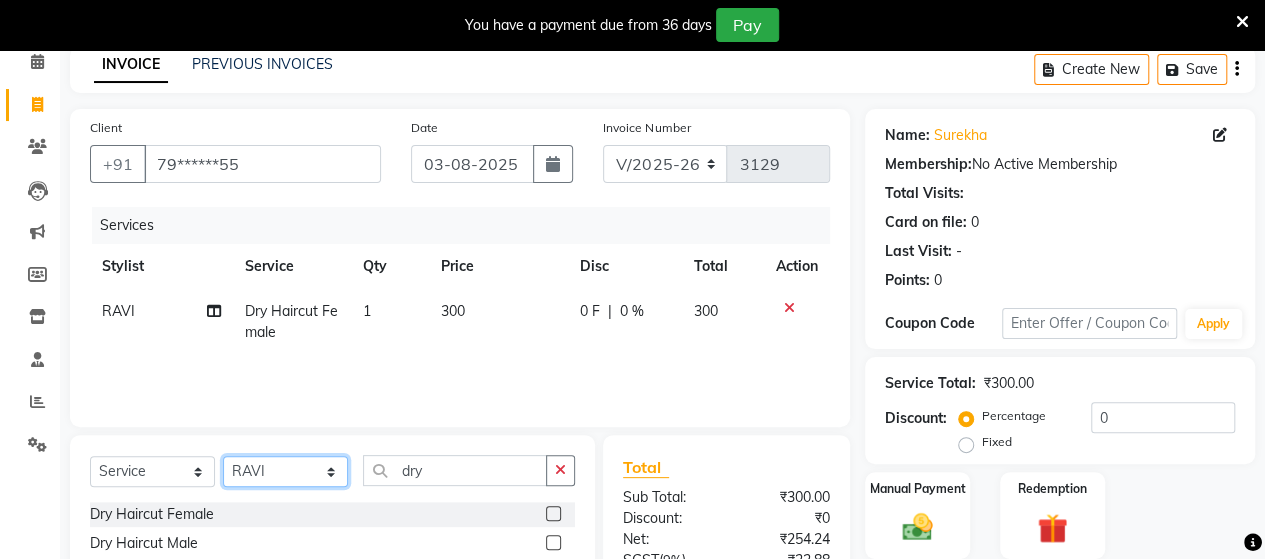 click on "Select Stylist Admin Datta  Jyoti  Krushna  Pratik  RAVI Rohit Rutuja" 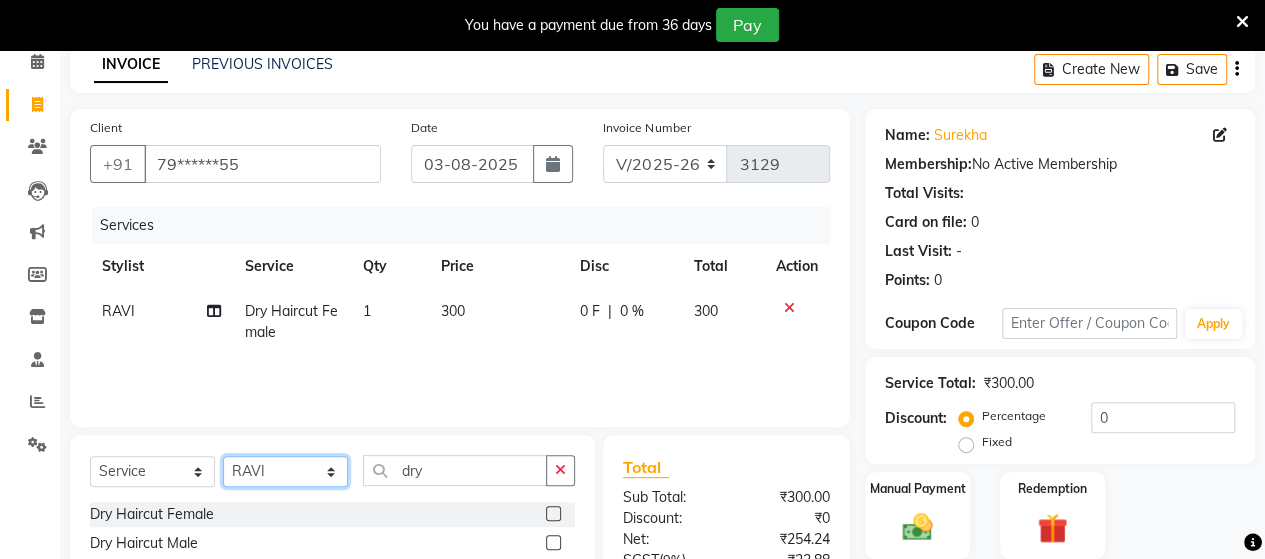 select on "62464" 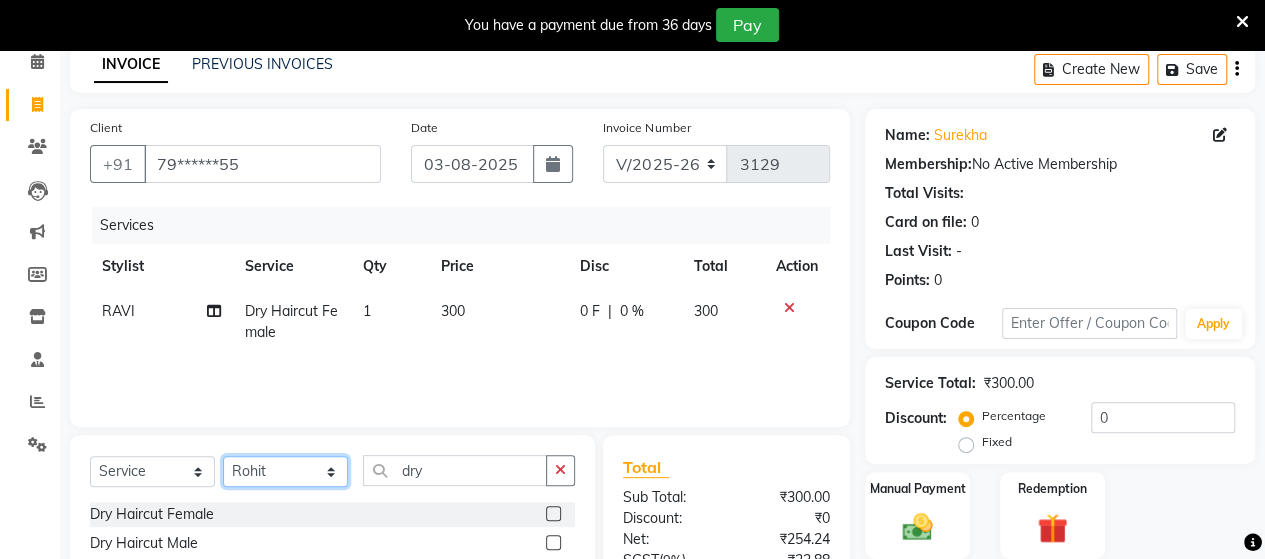 click on "Select Stylist Admin Datta  Jyoti  Krushna  Pratik  RAVI Rohit Rutuja" 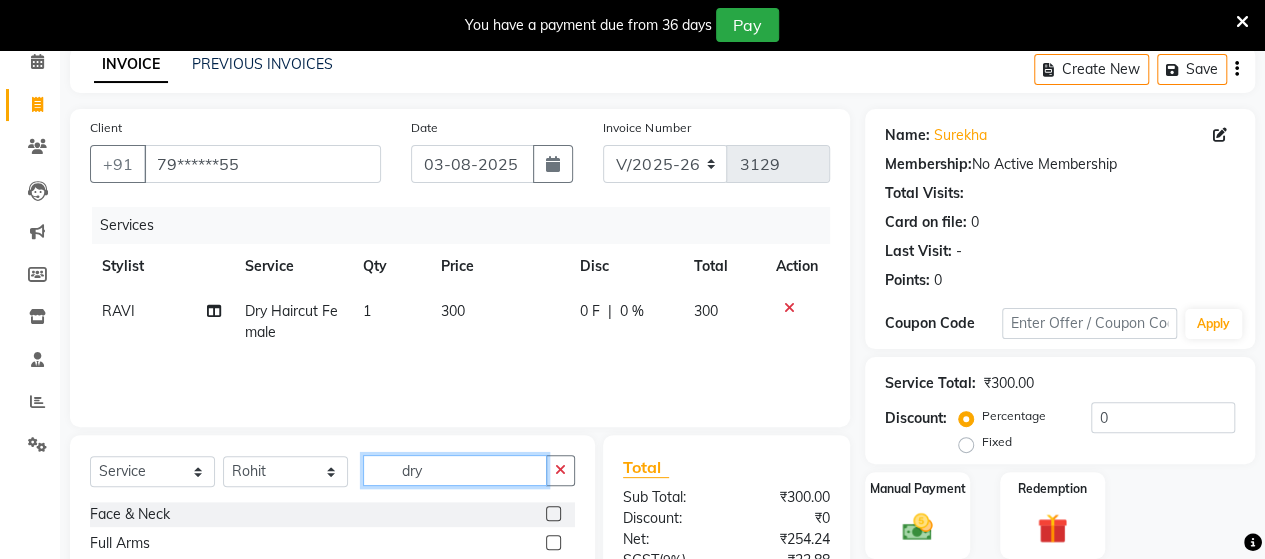 click on "dry" 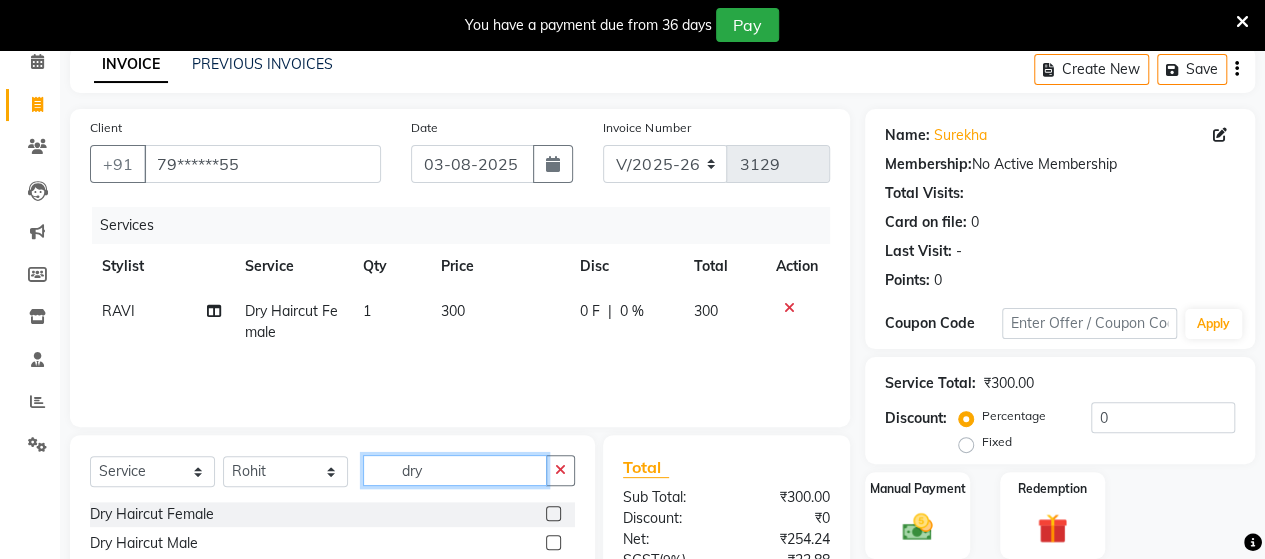 type on "dry" 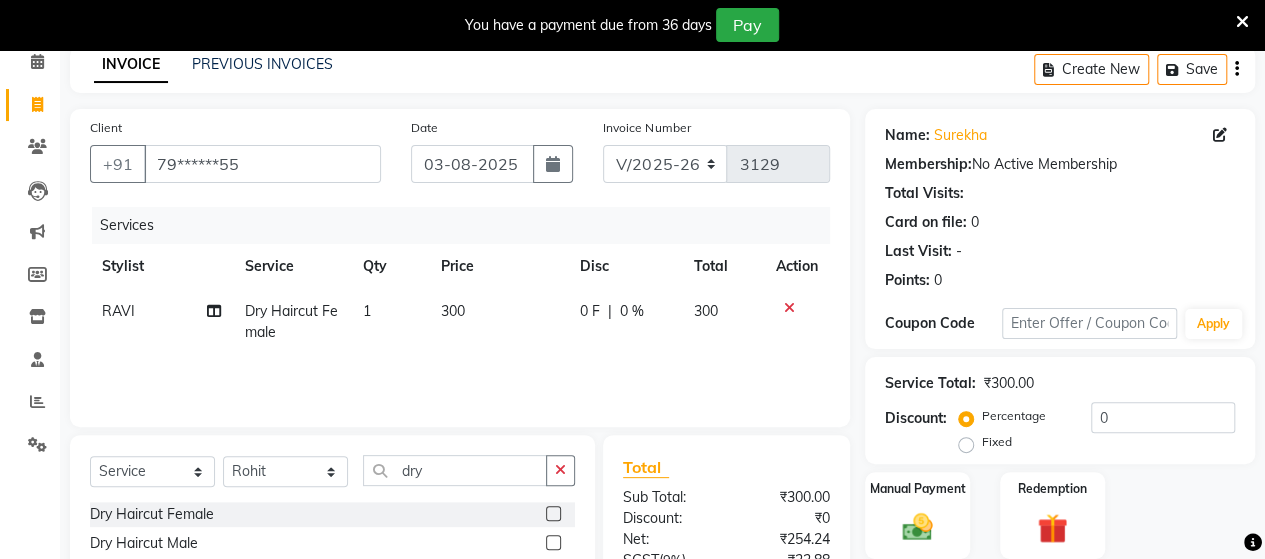 click 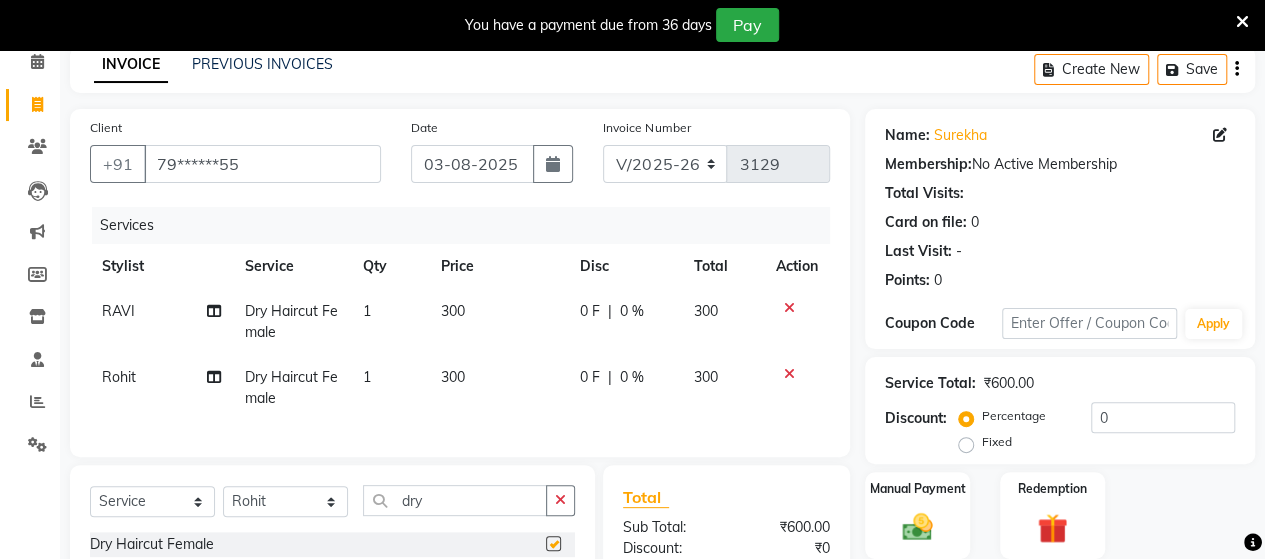 checkbox on "false" 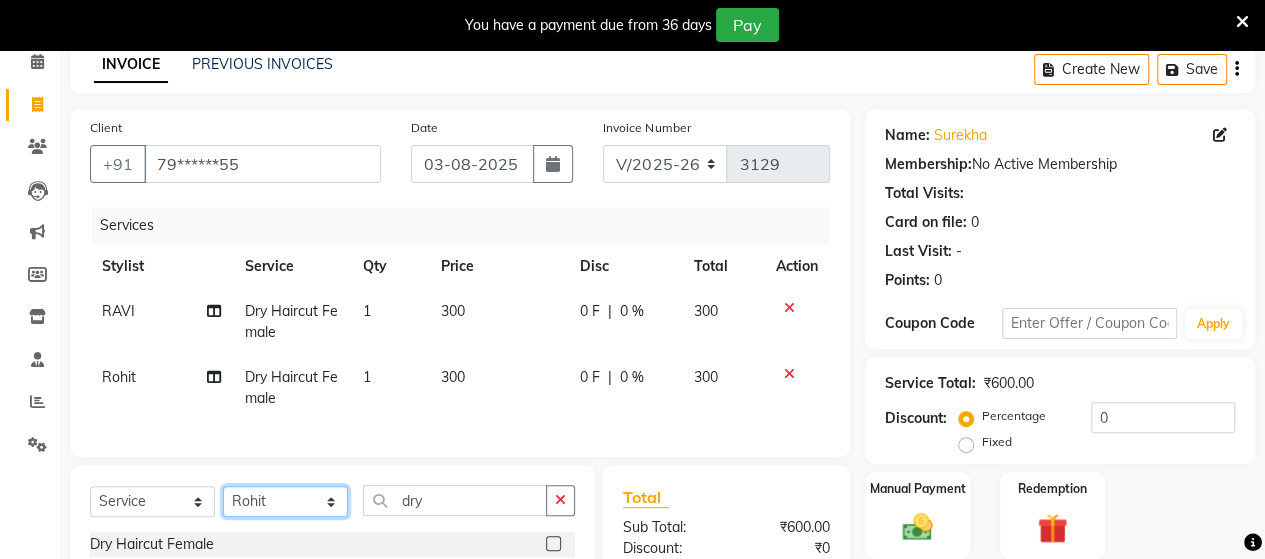 click on "Select Stylist Admin Datta  Jyoti  Krushna  Pratik  RAVI Rohit Rutuja" 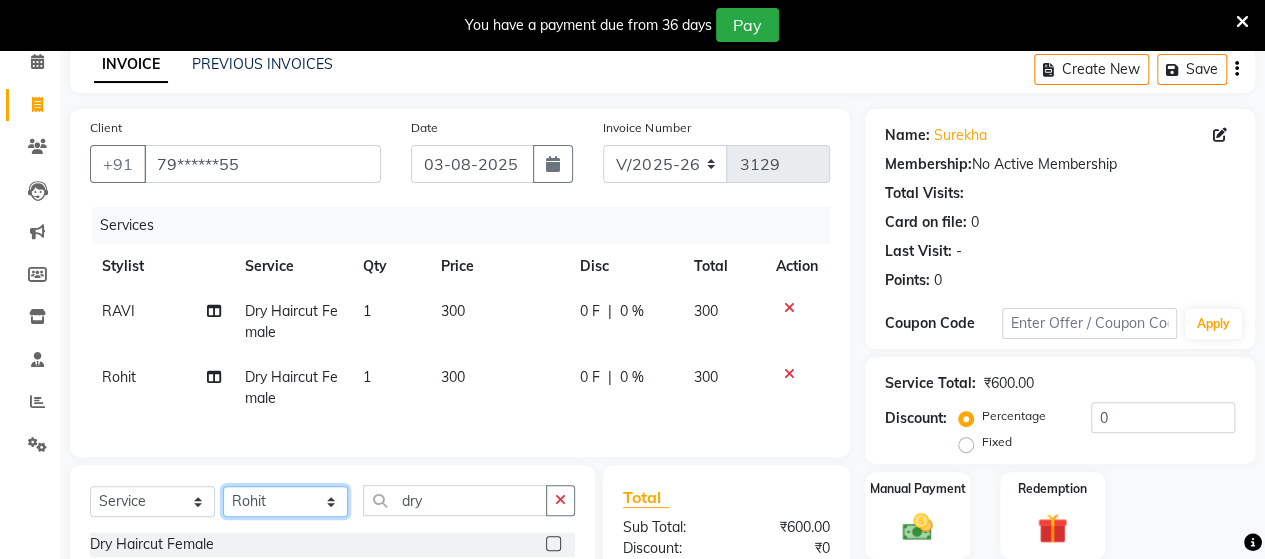 select on "48828" 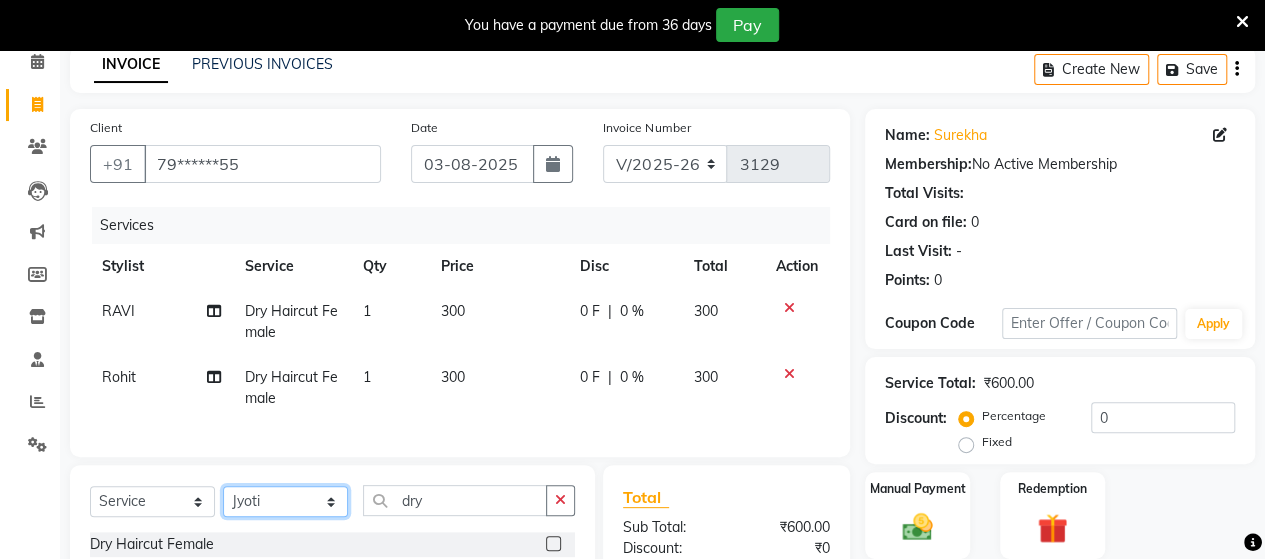 click on "Select Stylist Admin Datta  Jyoti  Krushna  Pratik  RAVI Rohit Rutuja" 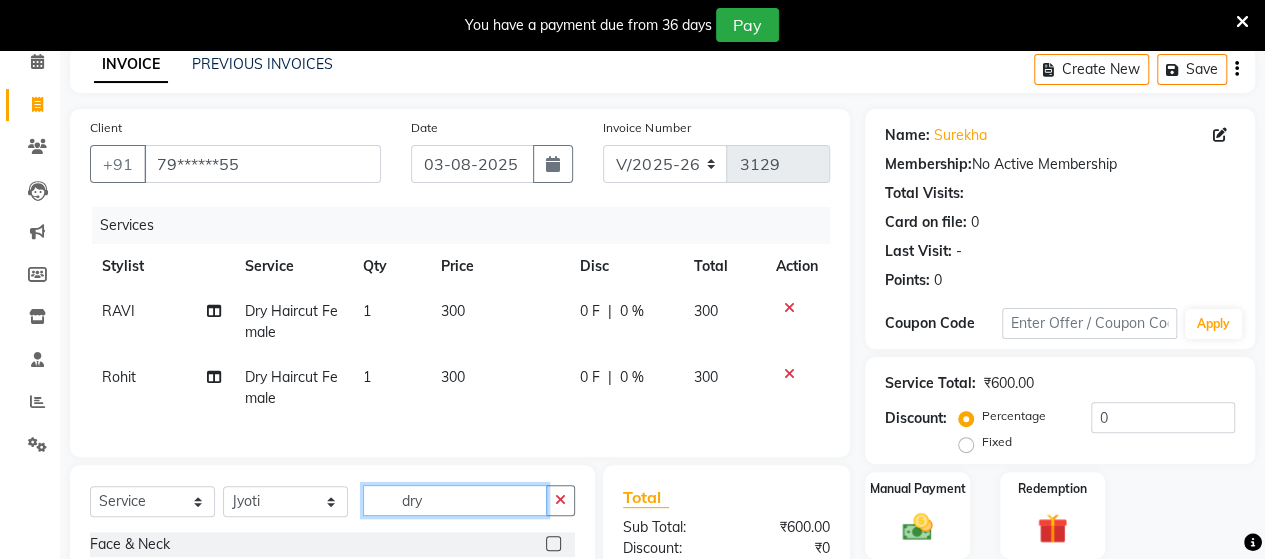 click on "dry" 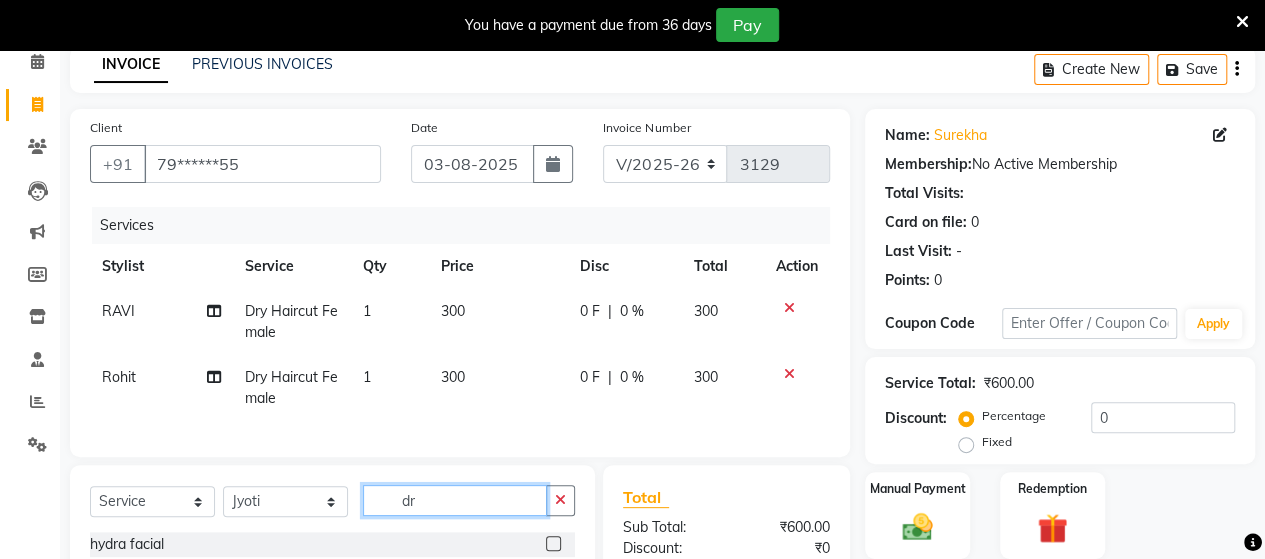 type on "d" 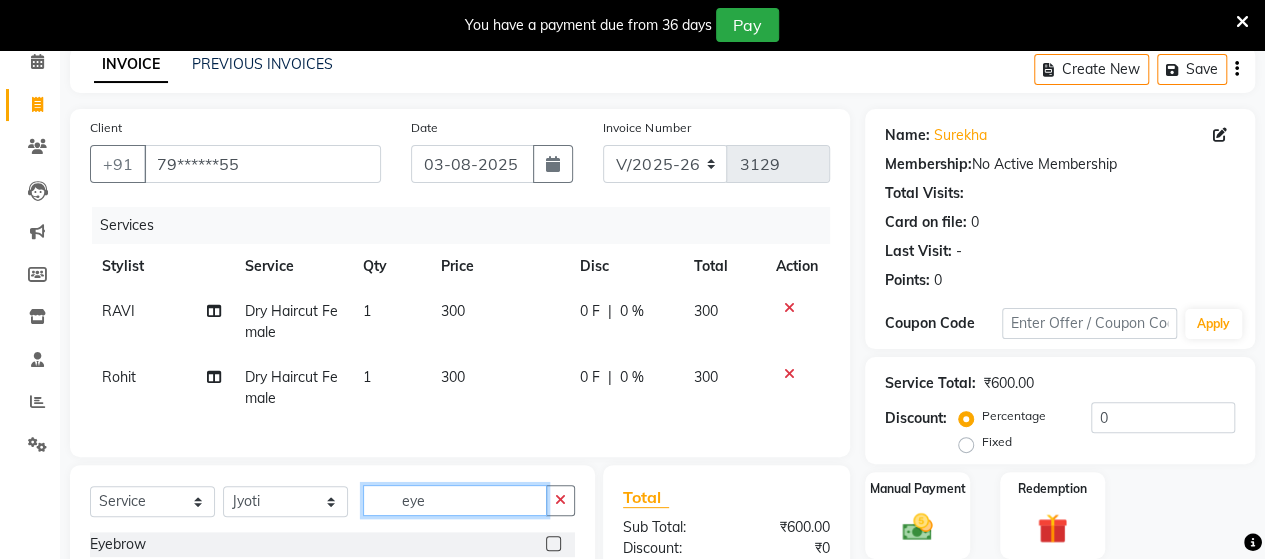 scroll, scrollTop: 334, scrollLeft: 0, axis: vertical 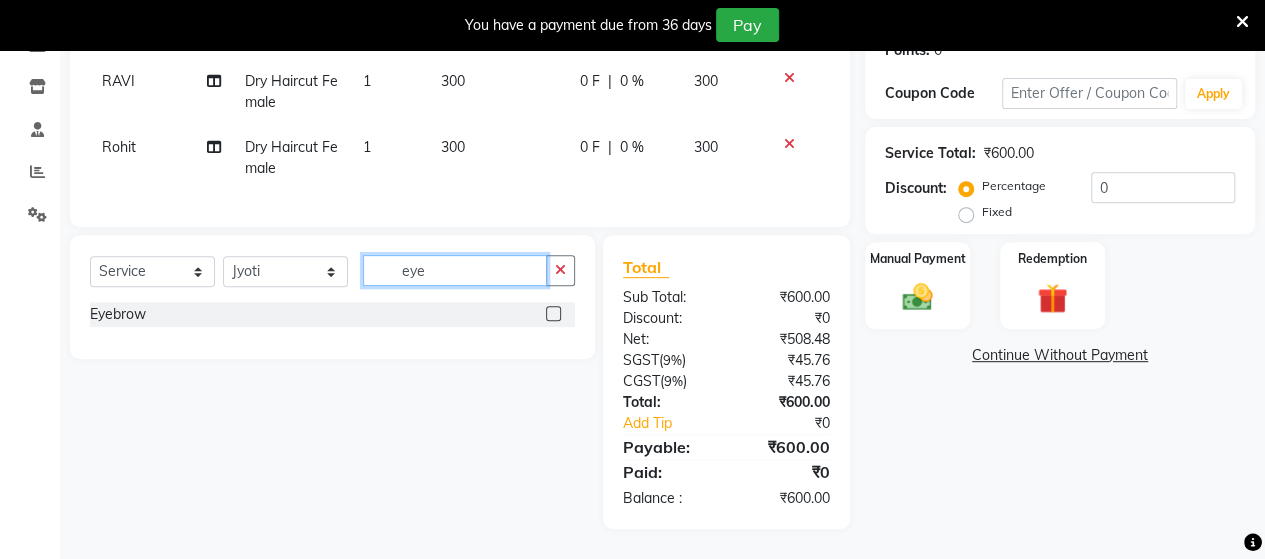 type on "eye" 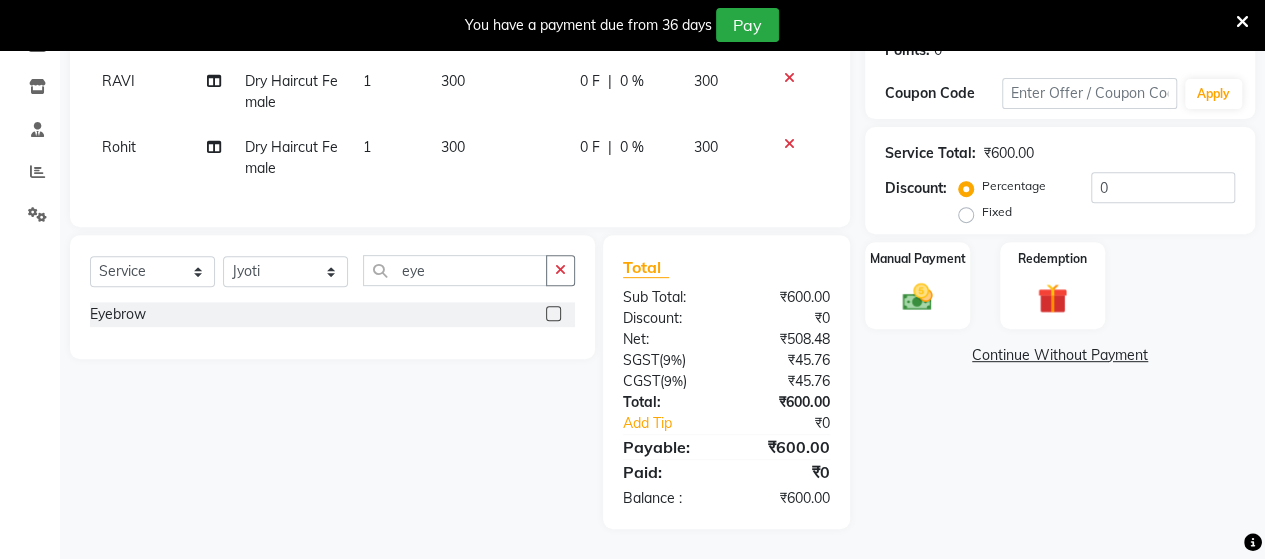click 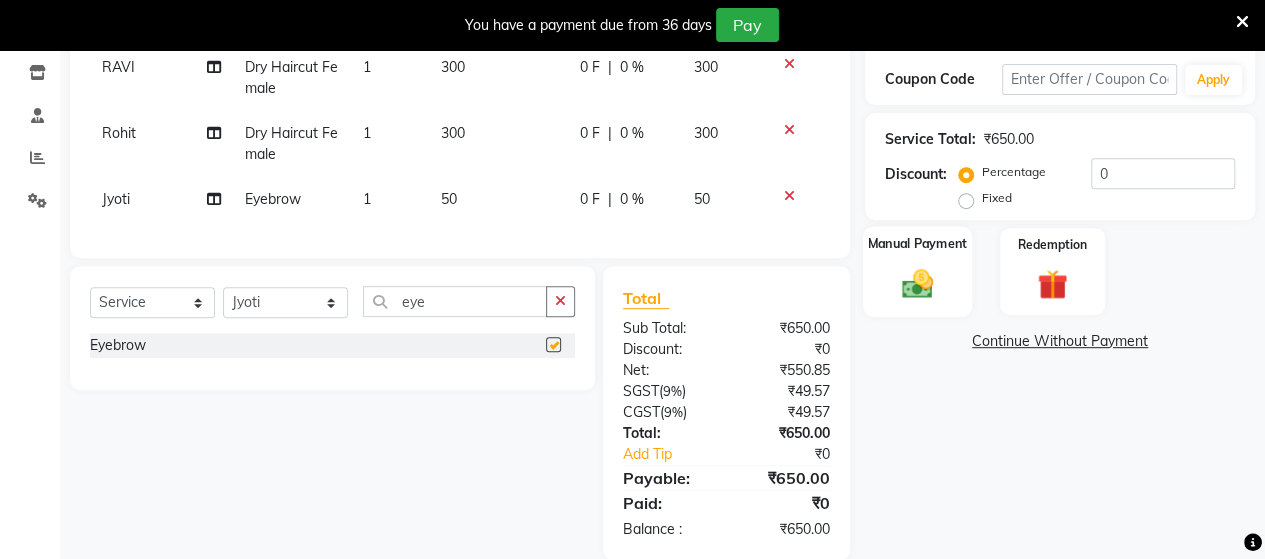 checkbox on "false" 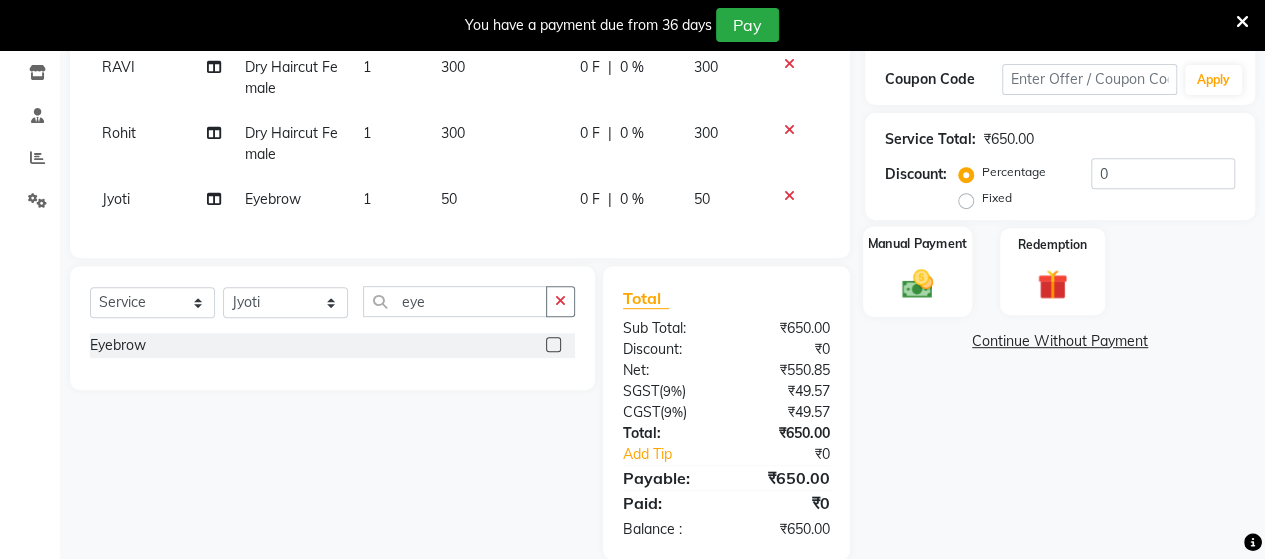 click 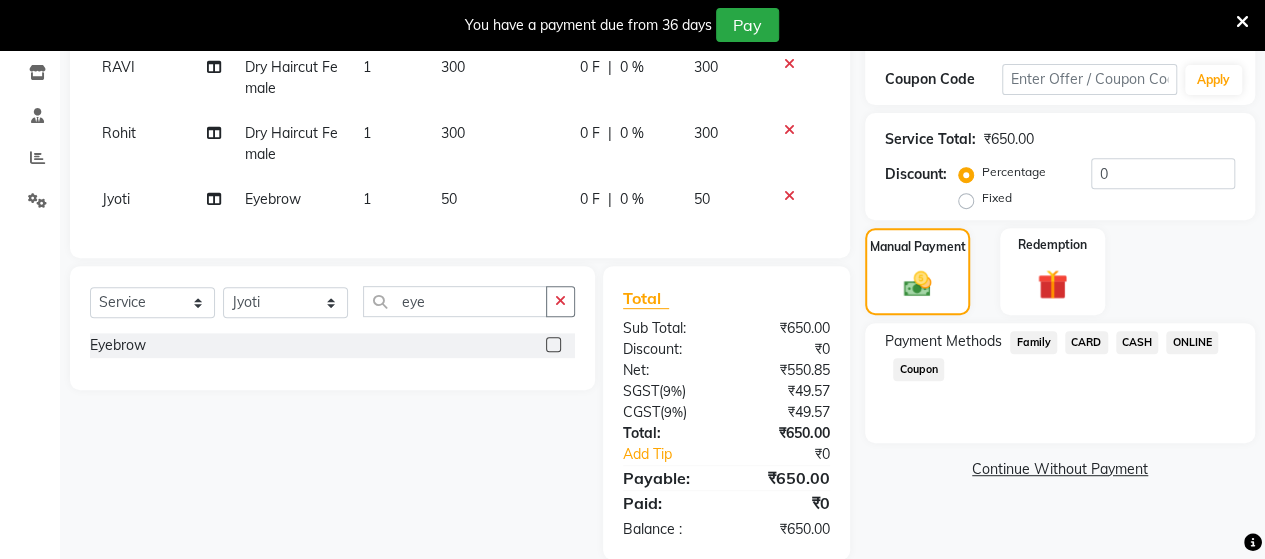 click on "CASH" 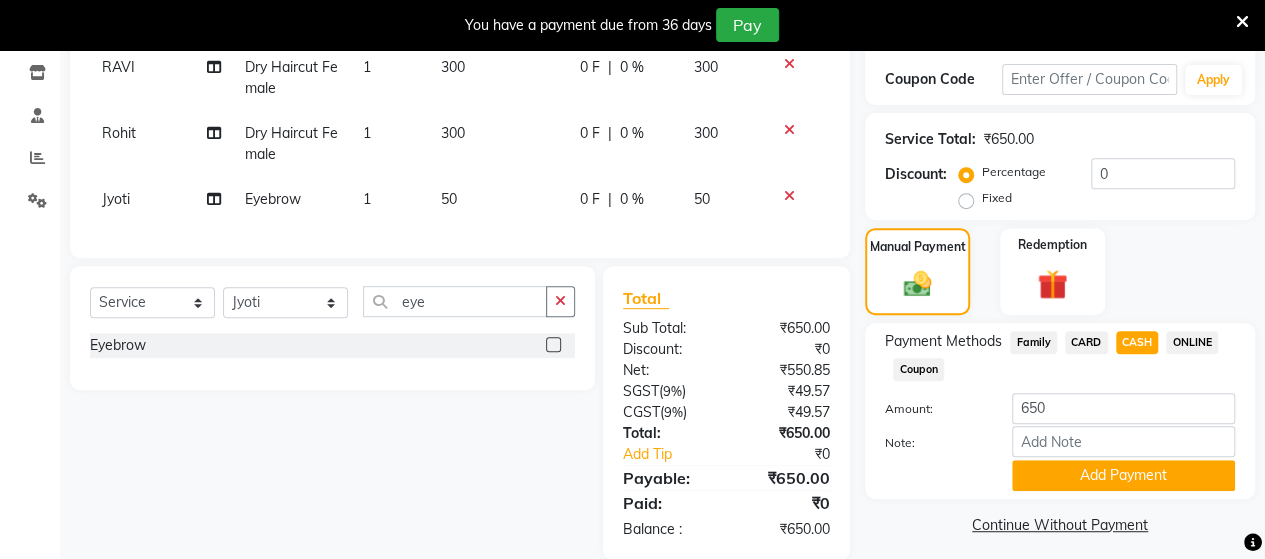 scroll, scrollTop: 378, scrollLeft: 0, axis: vertical 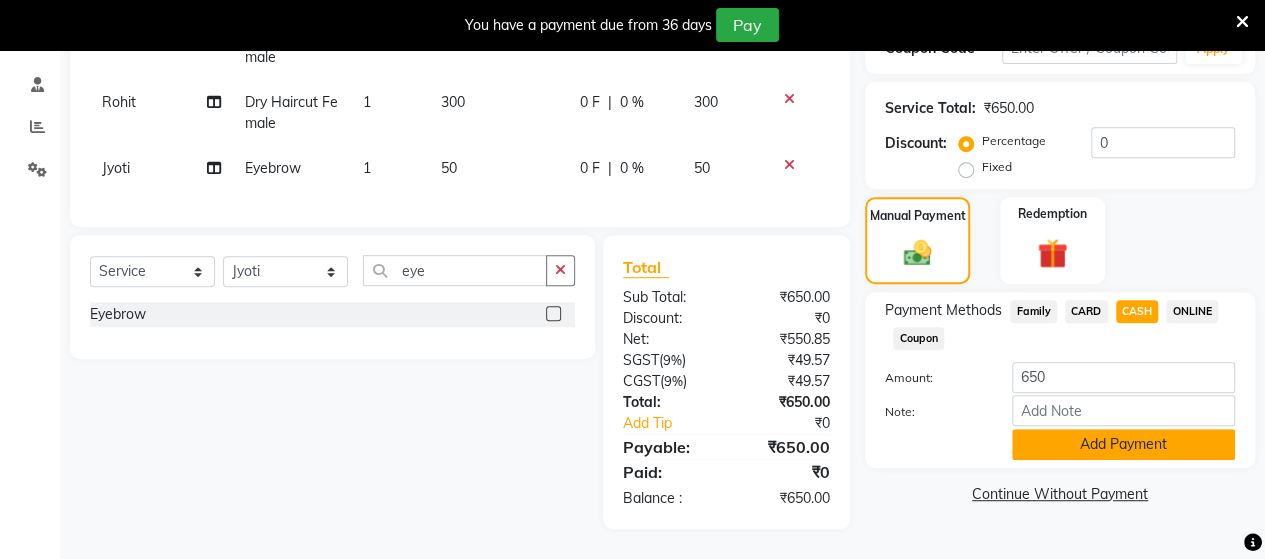 click on "Add Payment" 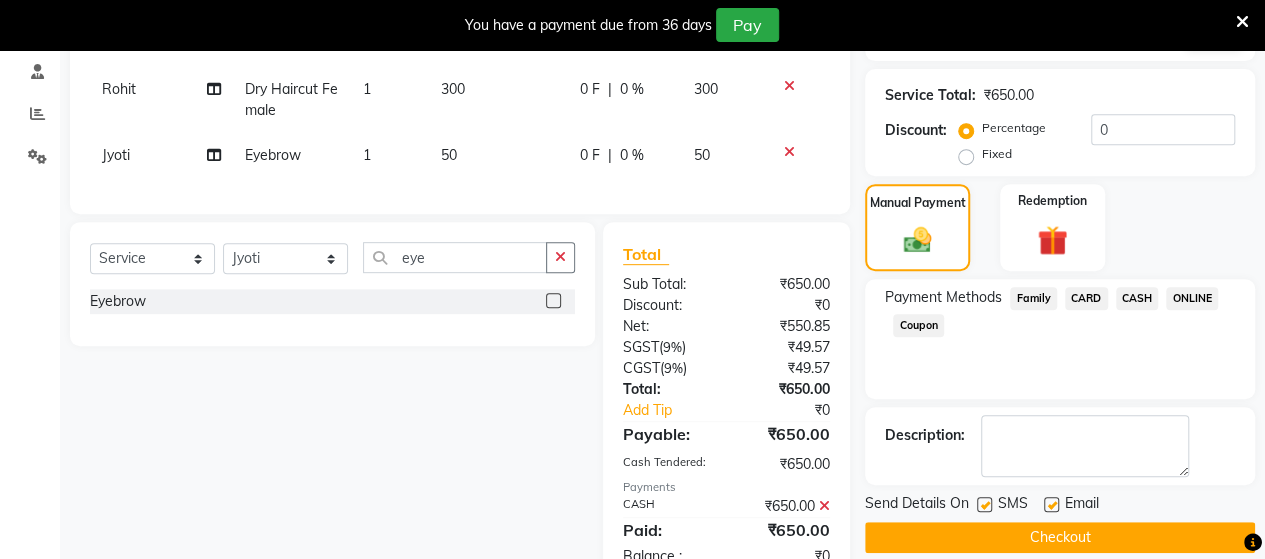 click on "Checkout" 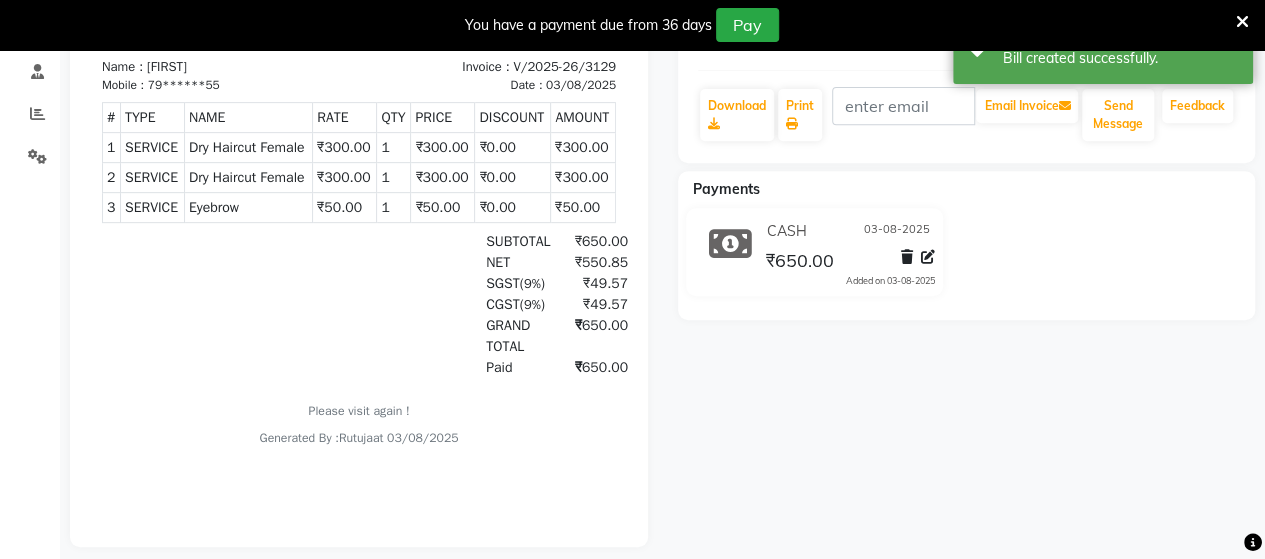 scroll, scrollTop: 0, scrollLeft: 0, axis: both 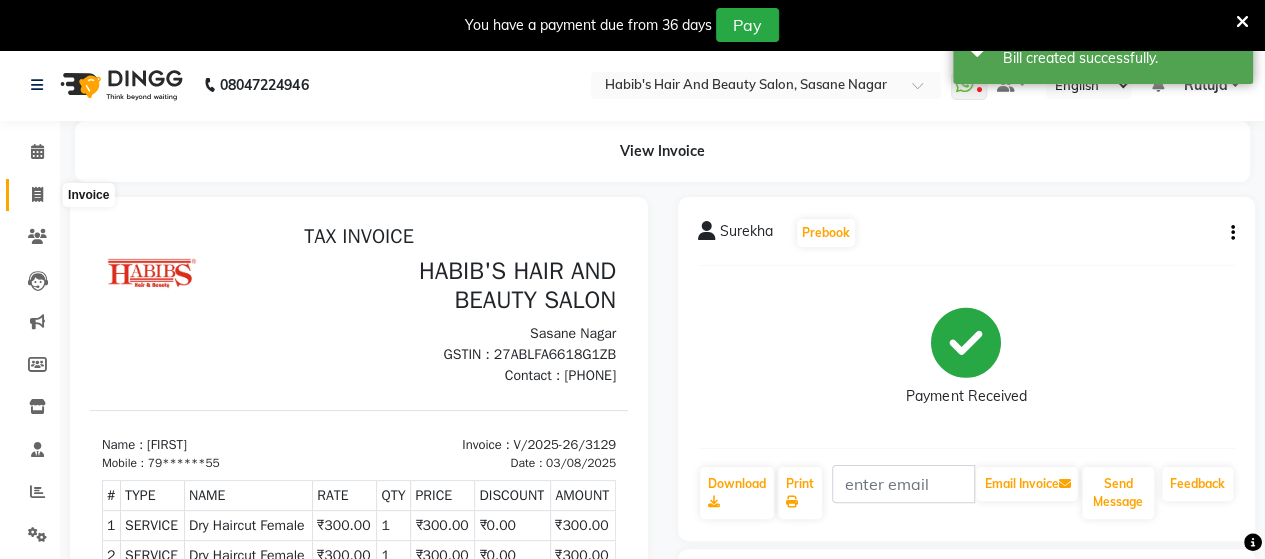 click 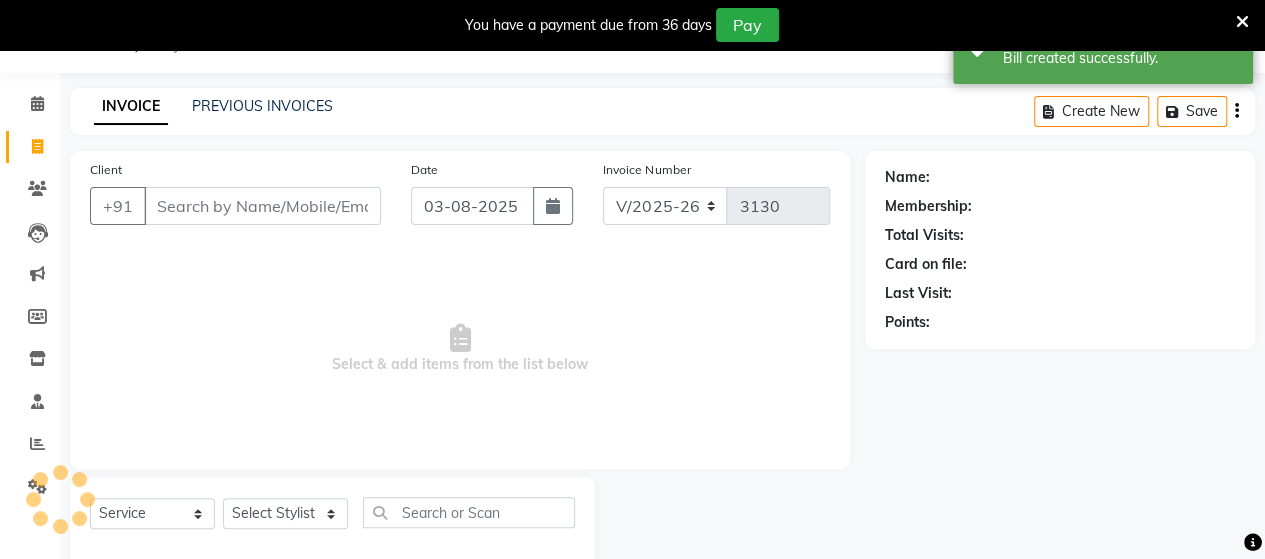 scroll, scrollTop: 90, scrollLeft: 0, axis: vertical 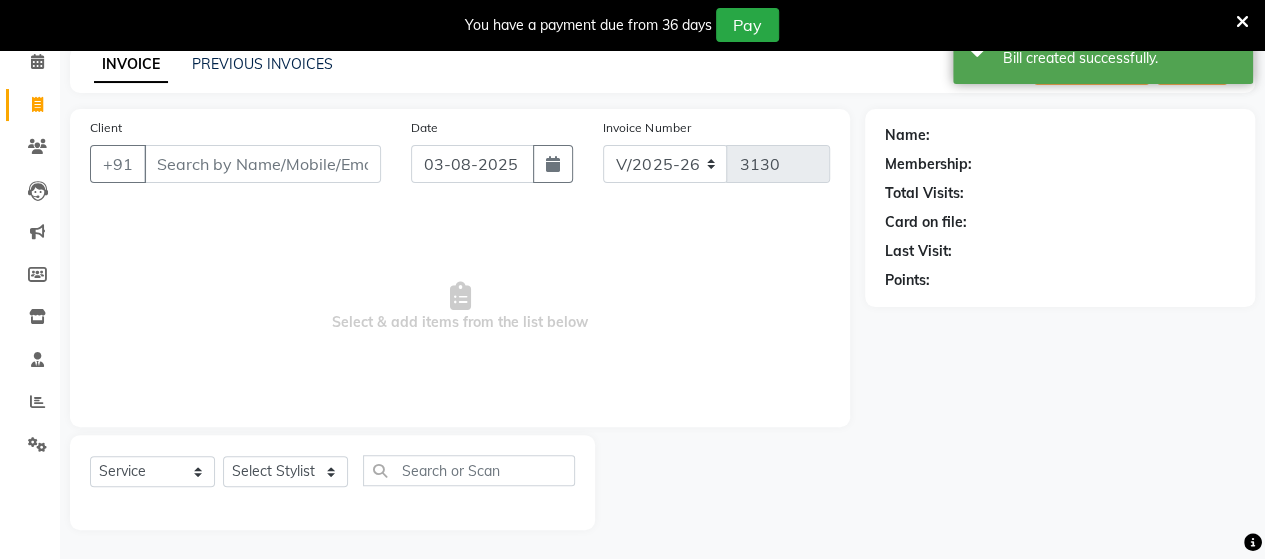 click on "Client" at bounding box center (262, 164) 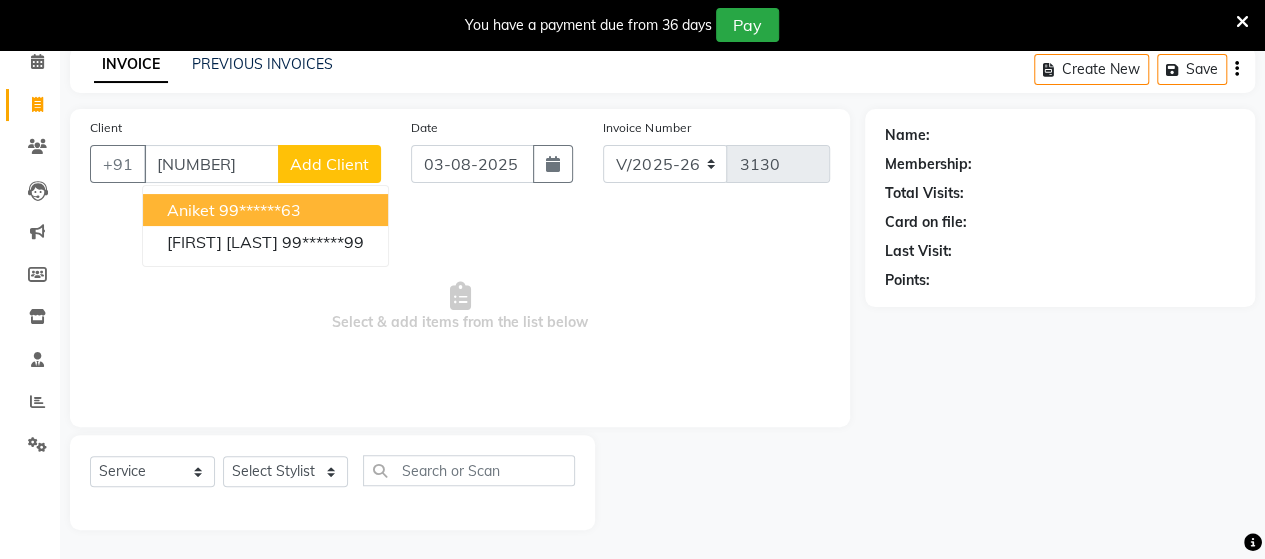 click on "99******63" at bounding box center [260, 210] 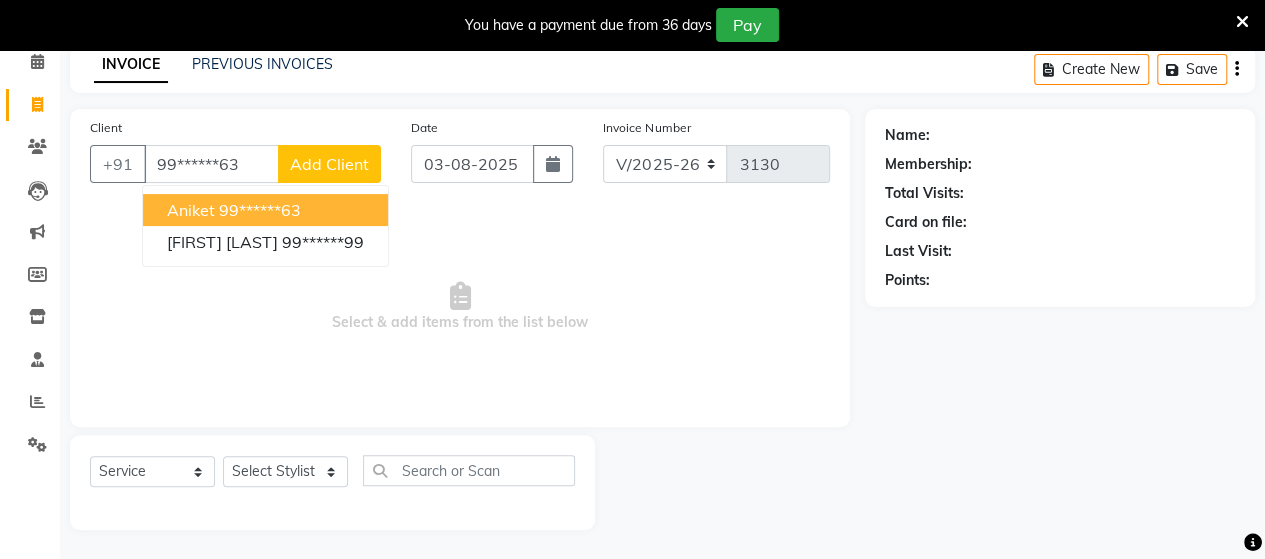 type on "99******63" 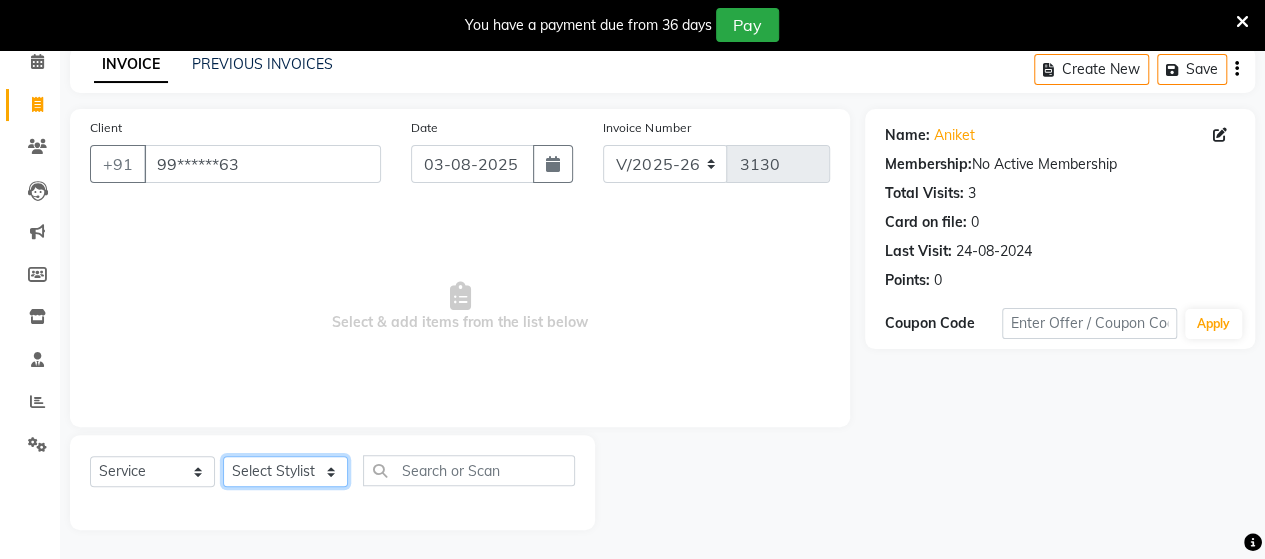 click on "Select Stylist Admin Datta  Jyoti  Krushna  Pratik  RAVI Rohit Rutuja" 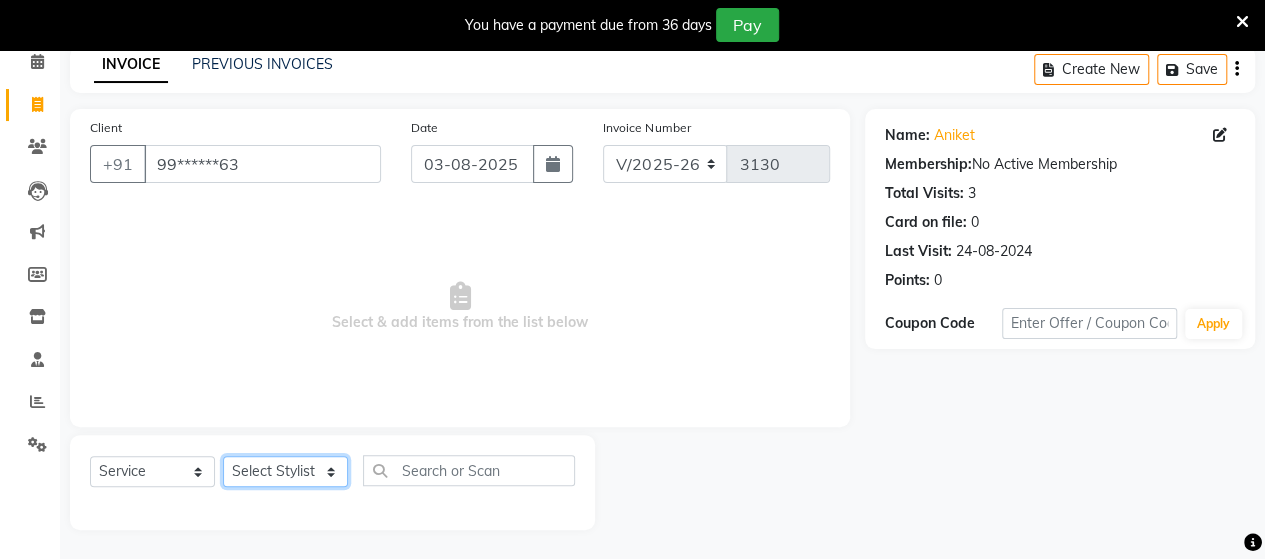 select on "58673" 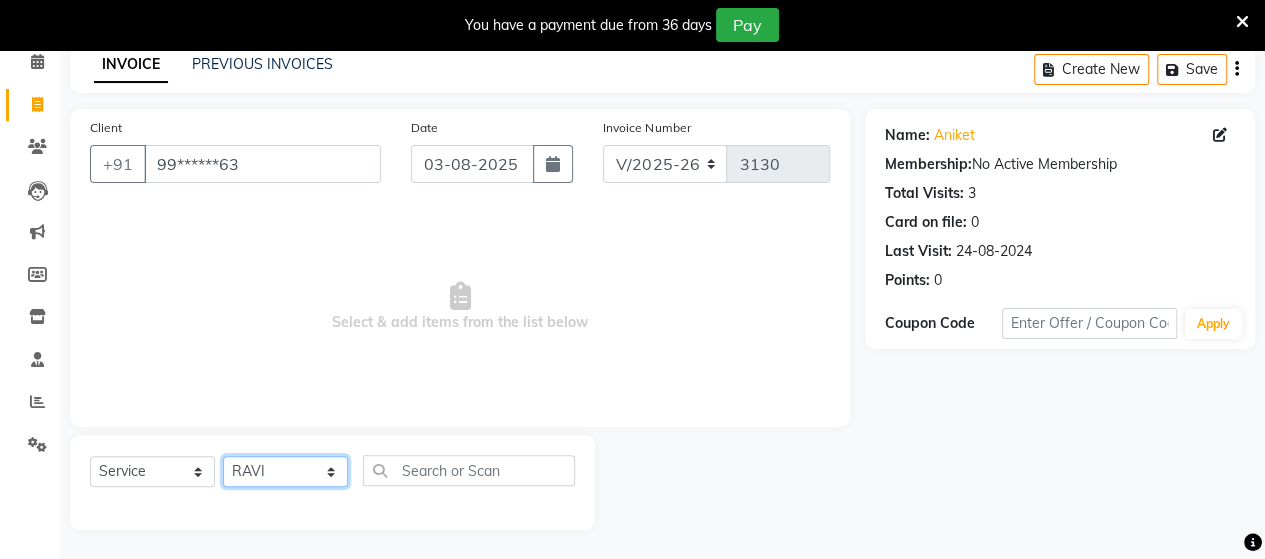 click on "Select Stylist Admin Datta  Jyoti  Krushna  Pratik  RAVI Rohit Rutuja" 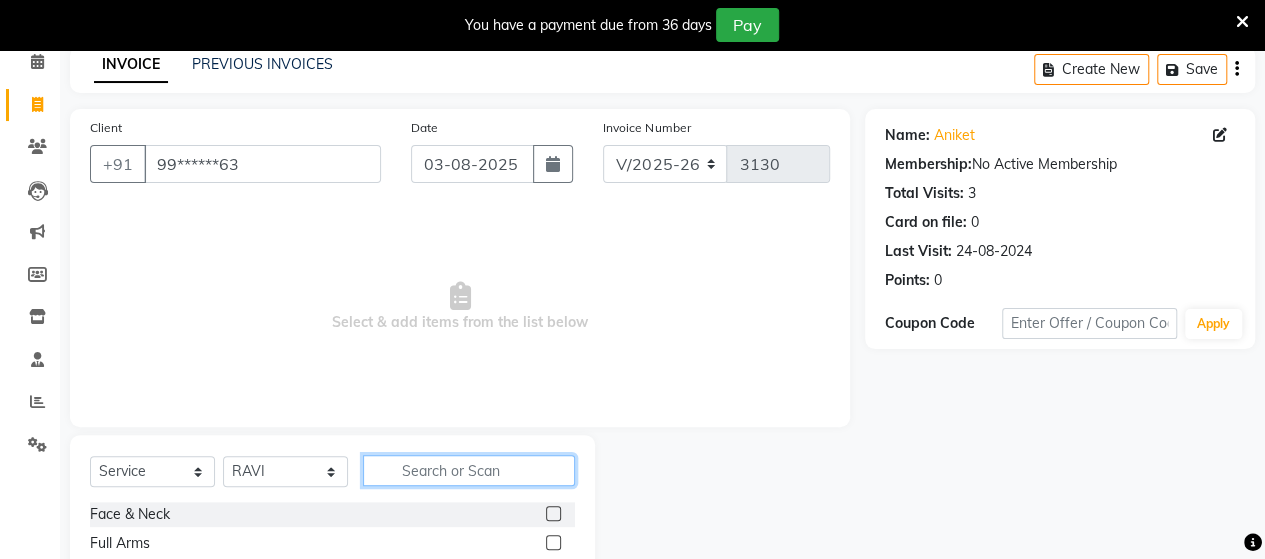 click 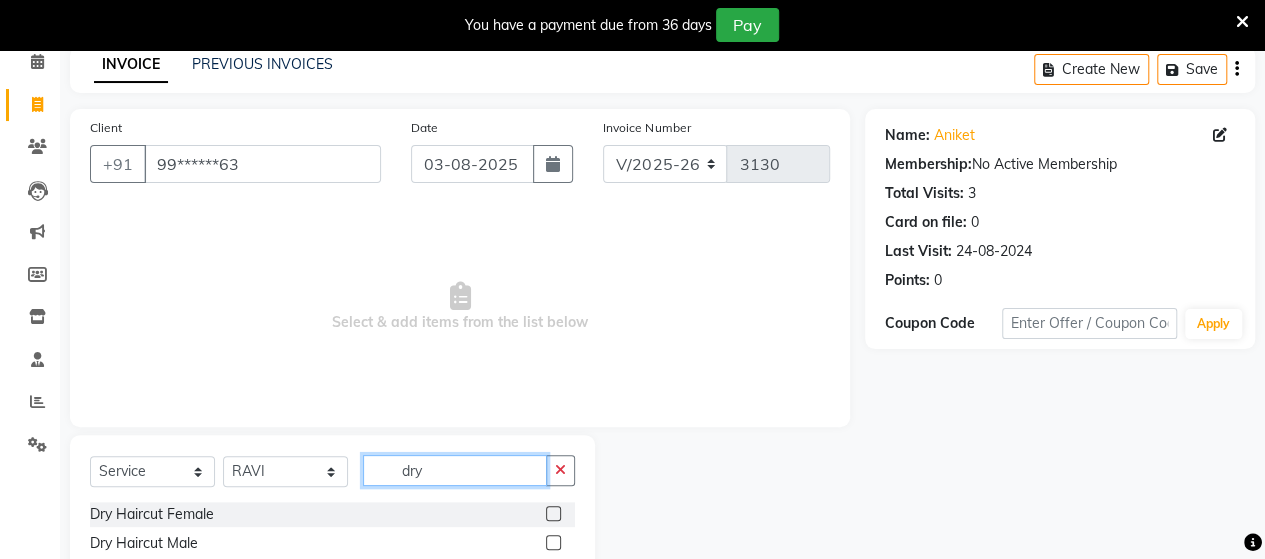 type on "dry" 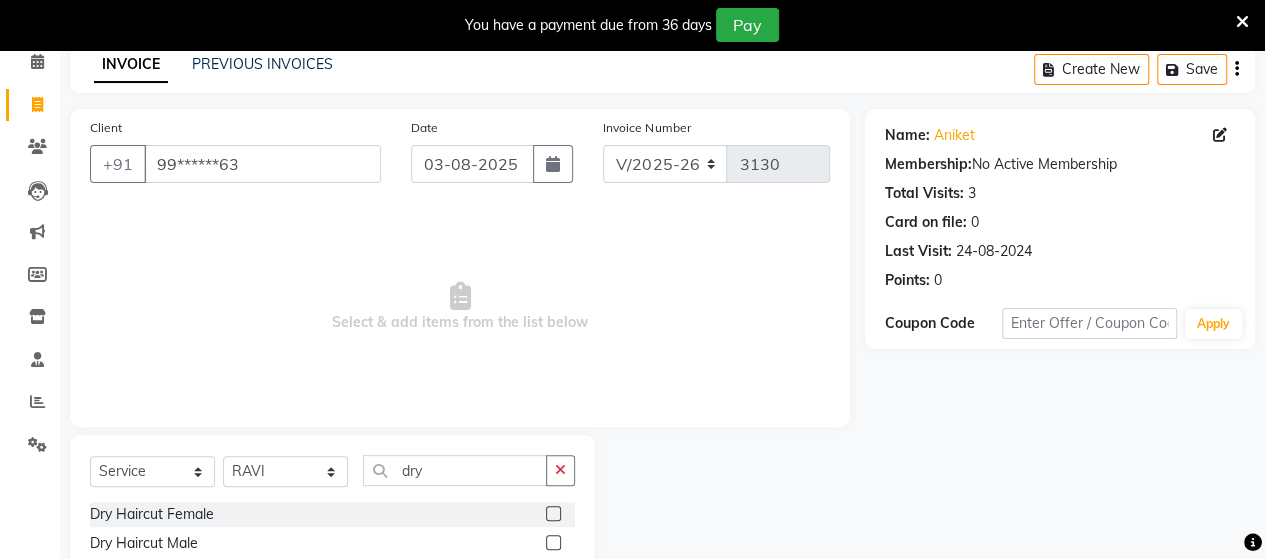 click 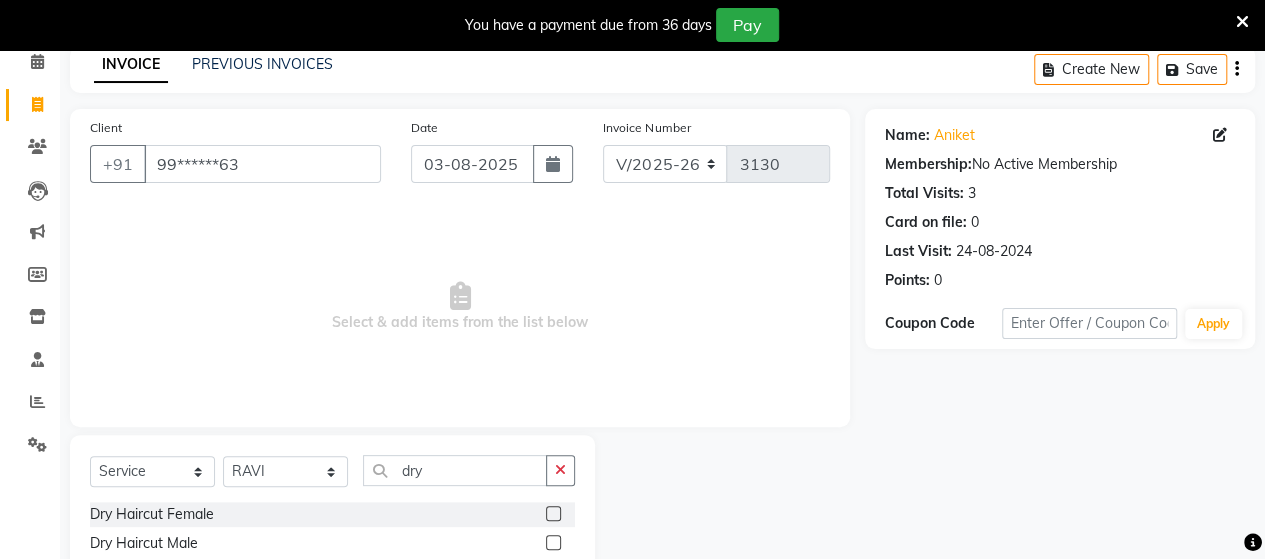 click at bounding box center [552, 543] 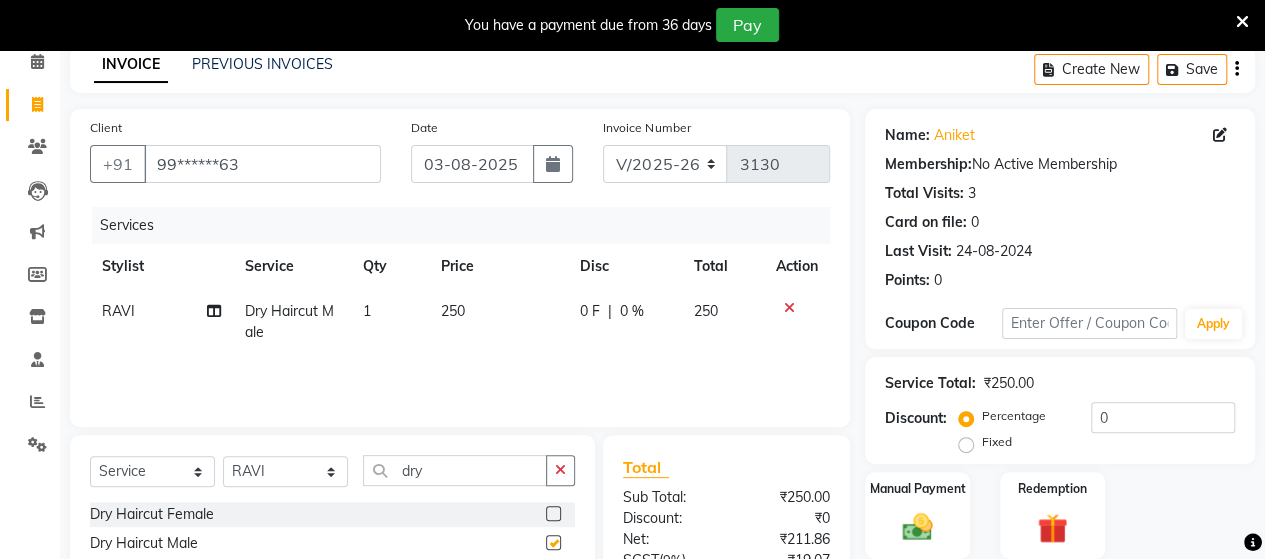 checkbox on "false" 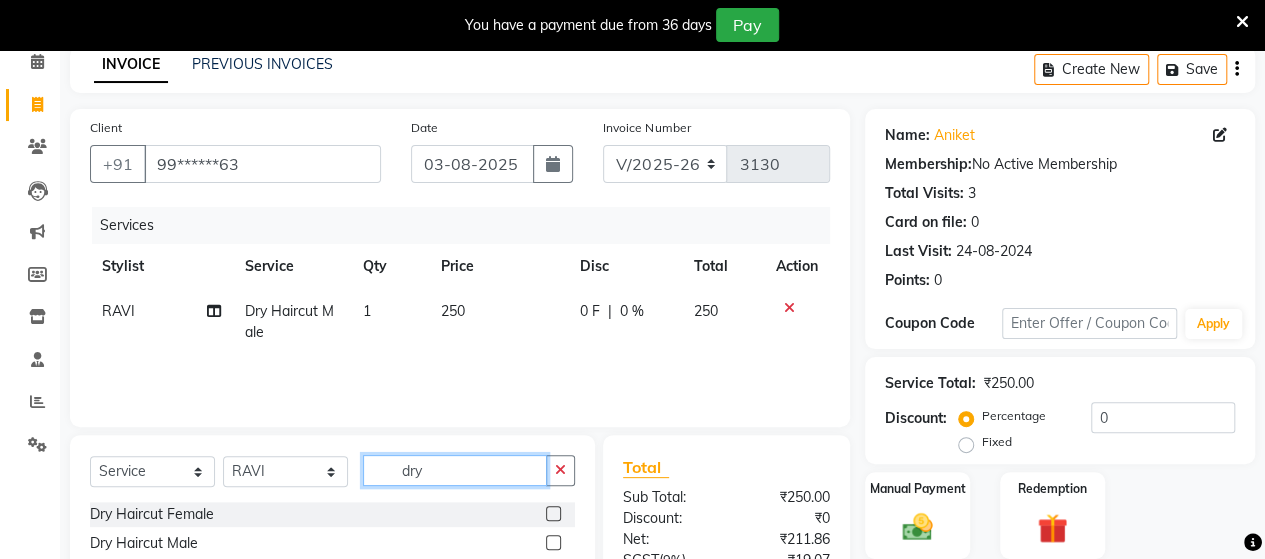 click on "dry" 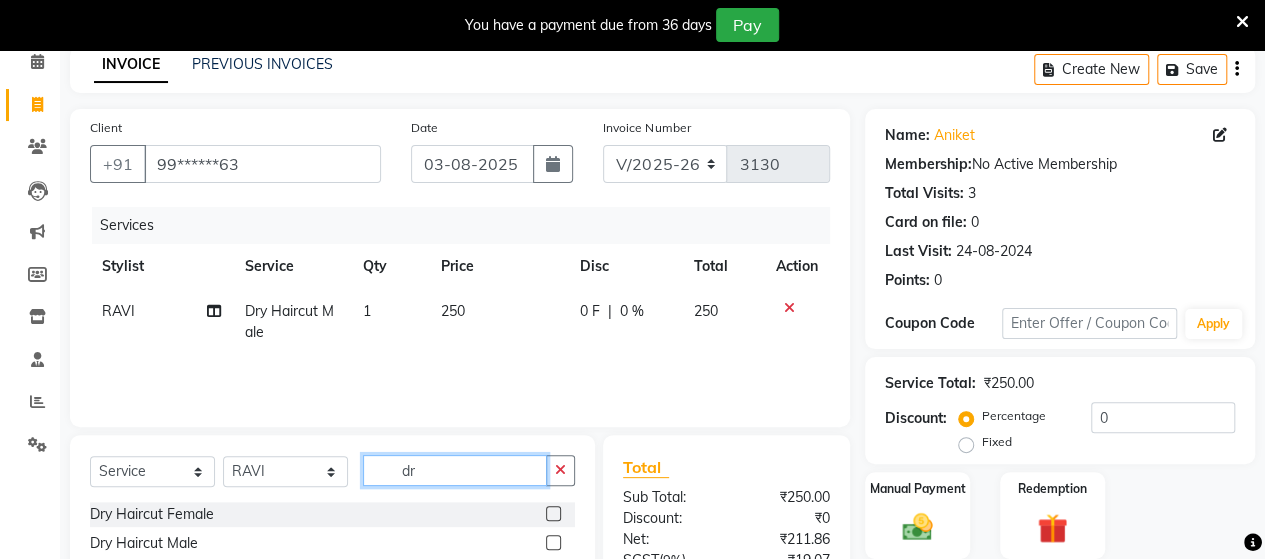 type on "d" 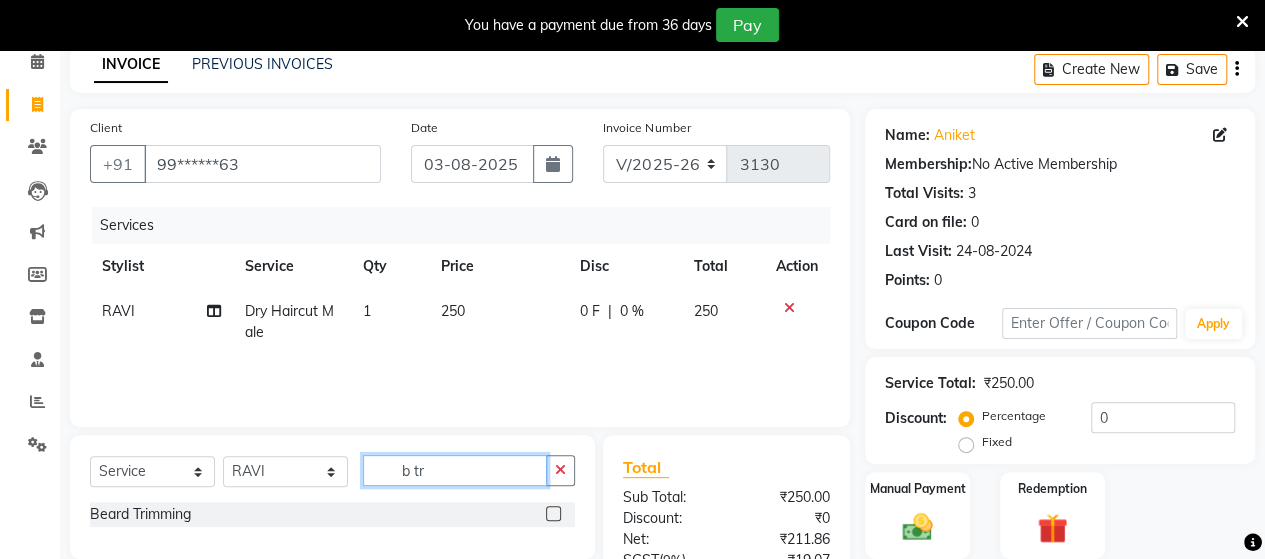 type on "b tr" 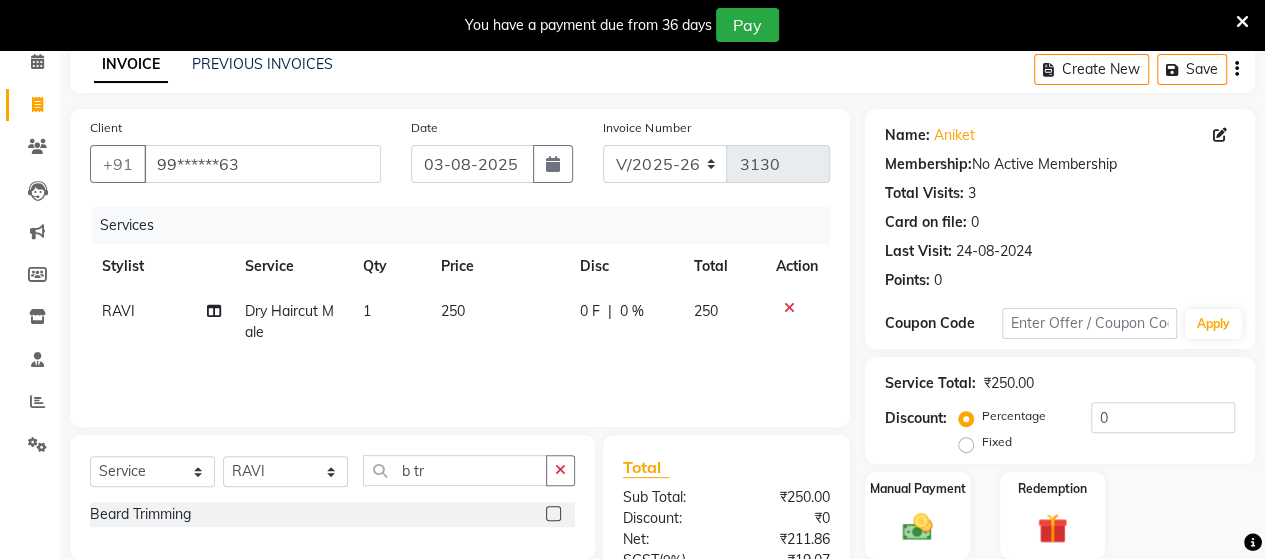 click 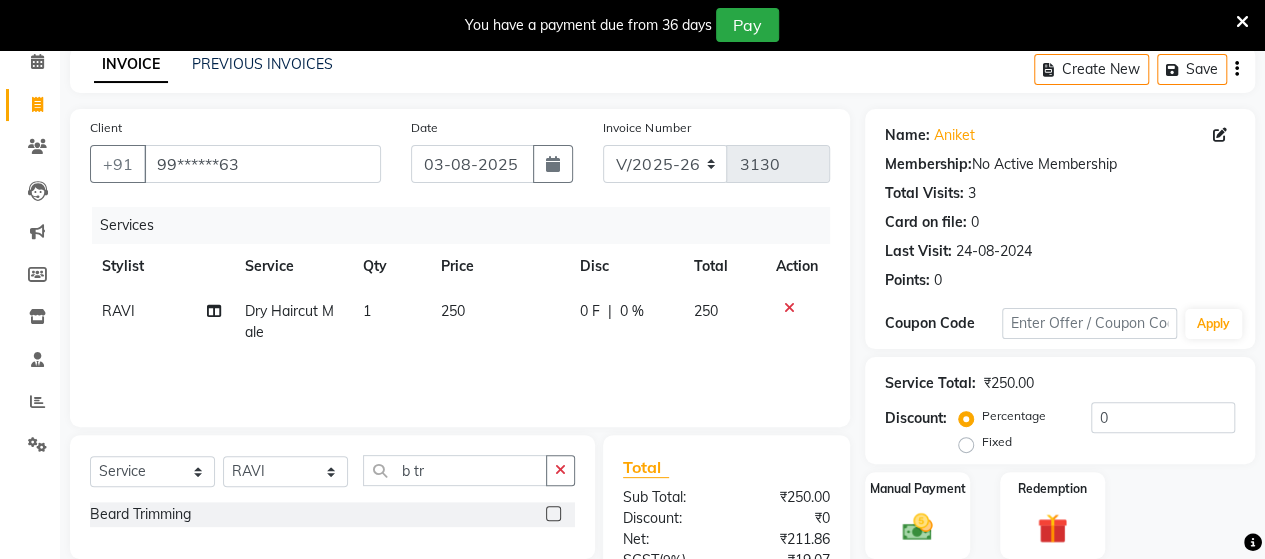 click at bounding box center [552, 514] 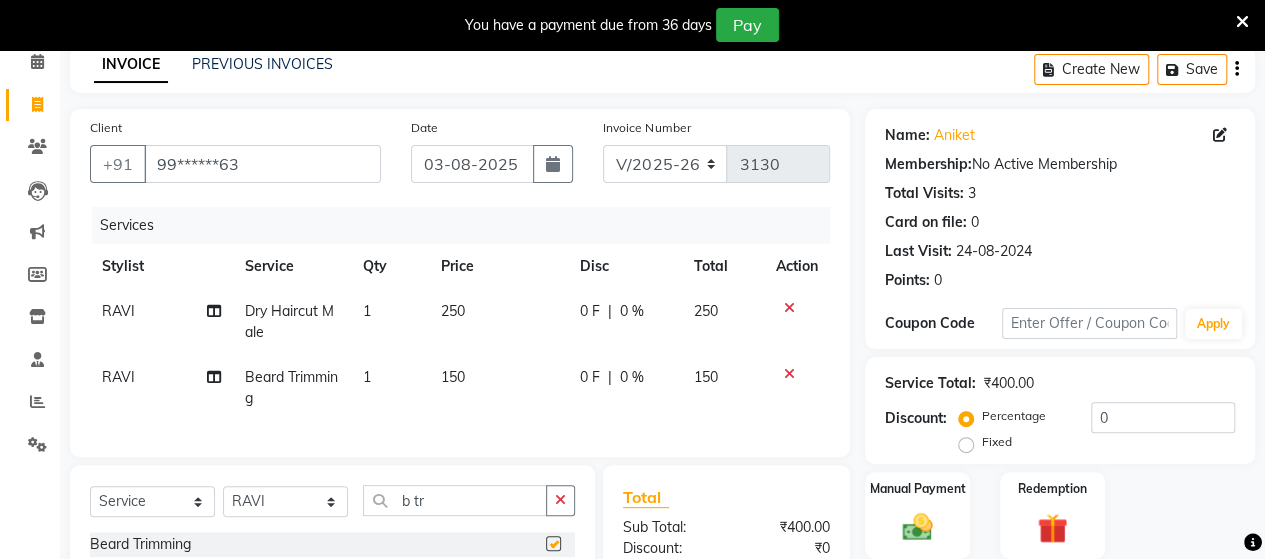 checkbox on "false" 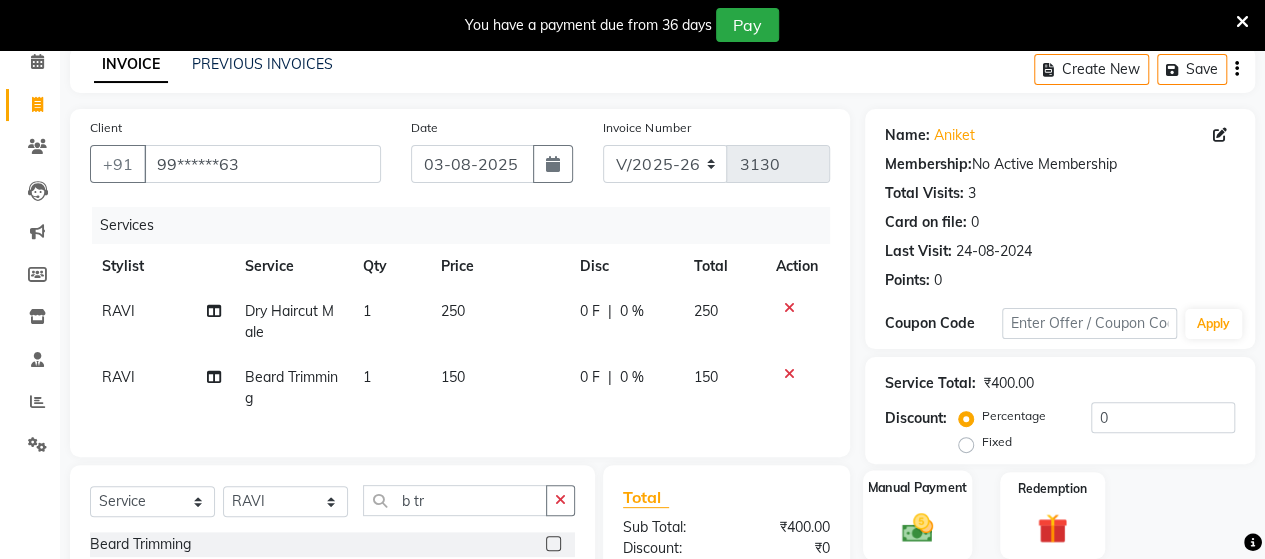 click 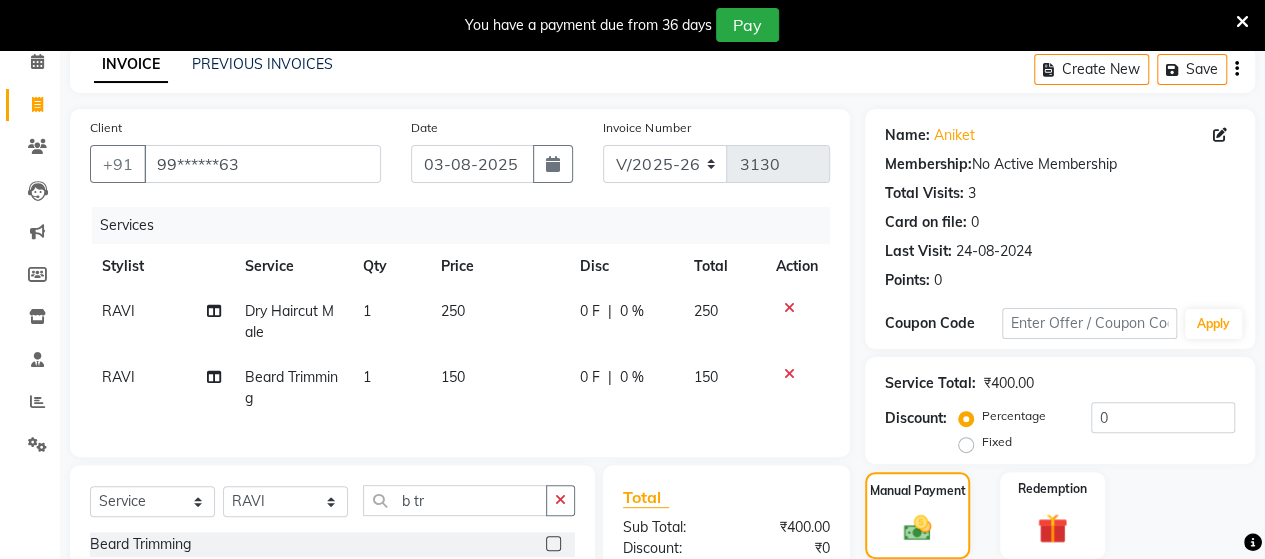 scroll, scrollTop: 334, scrollLeft: 0, axis: vertical 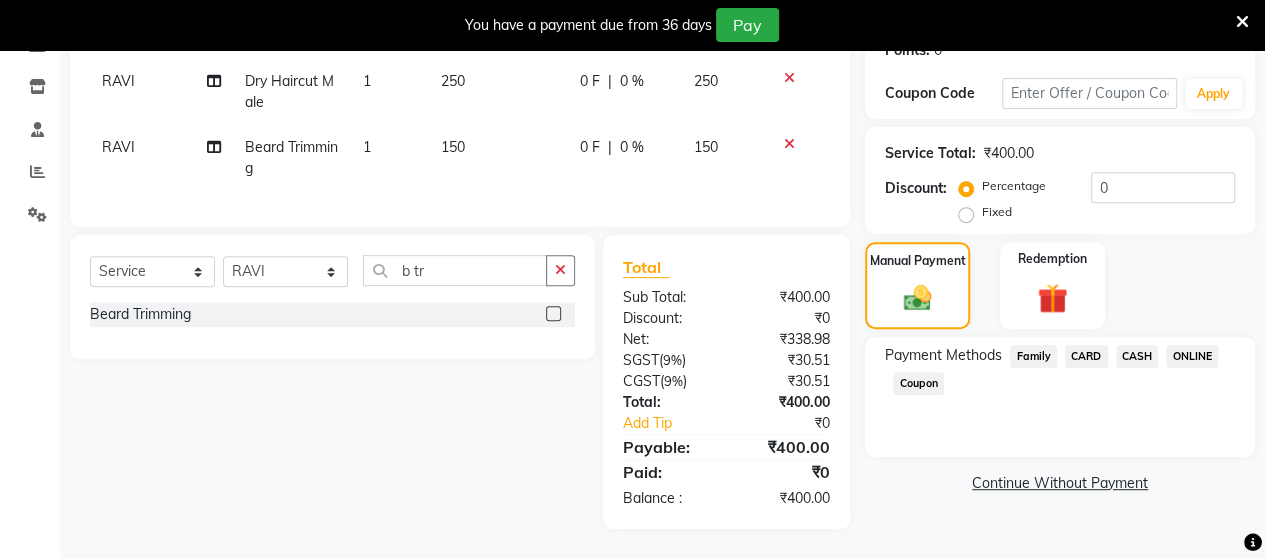 click on "ONLINE" 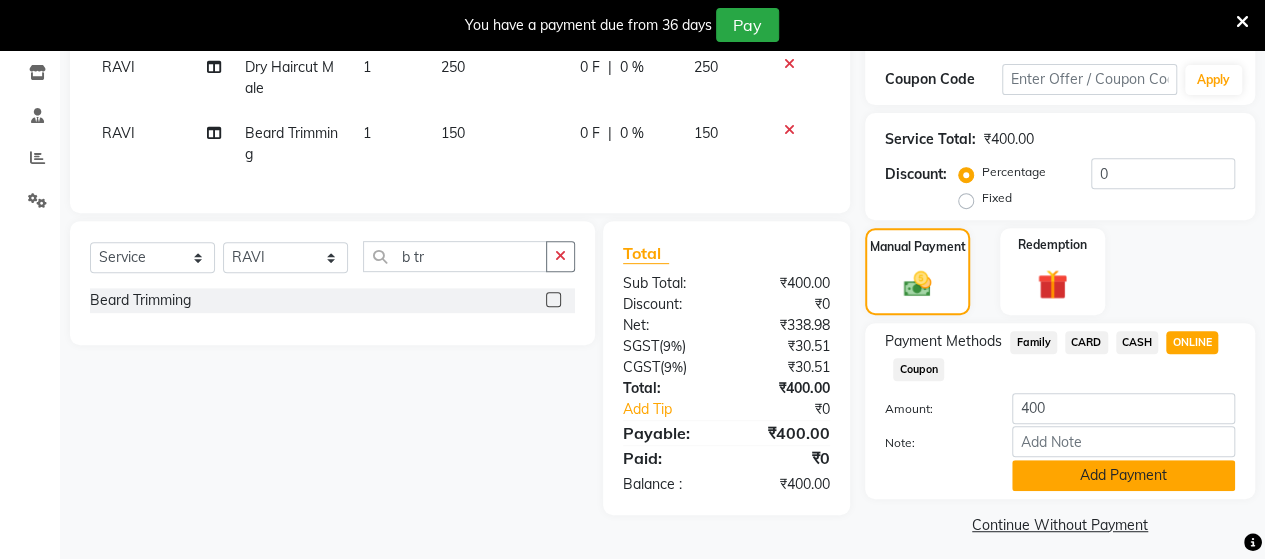 click on "Add Payment" 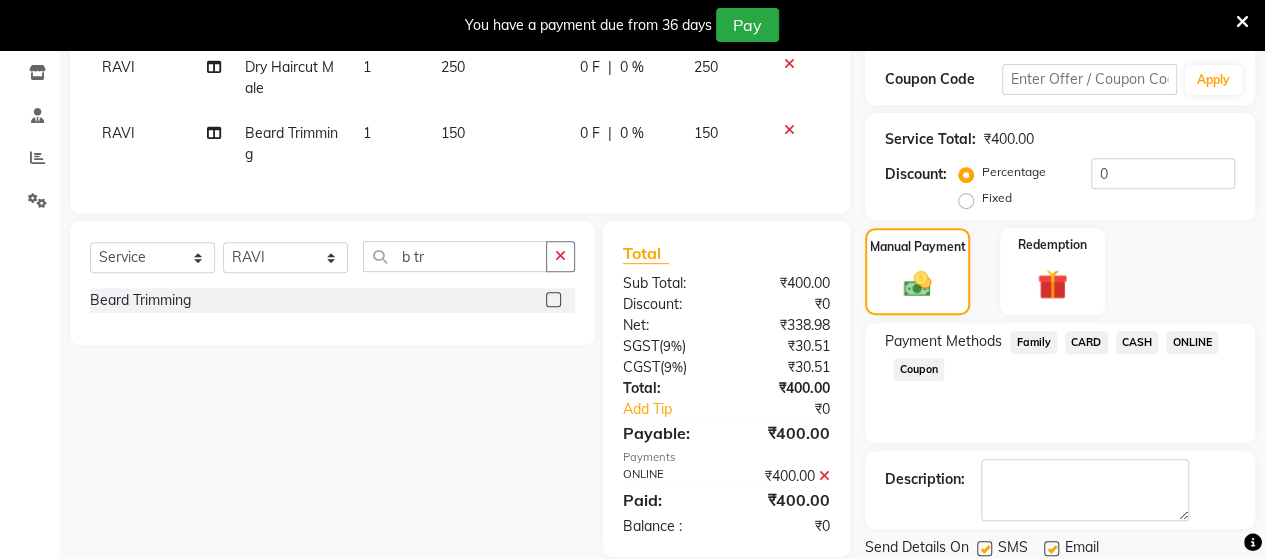 scroll, scrollTop: 400, scrollLeft: 0, axis: vertical 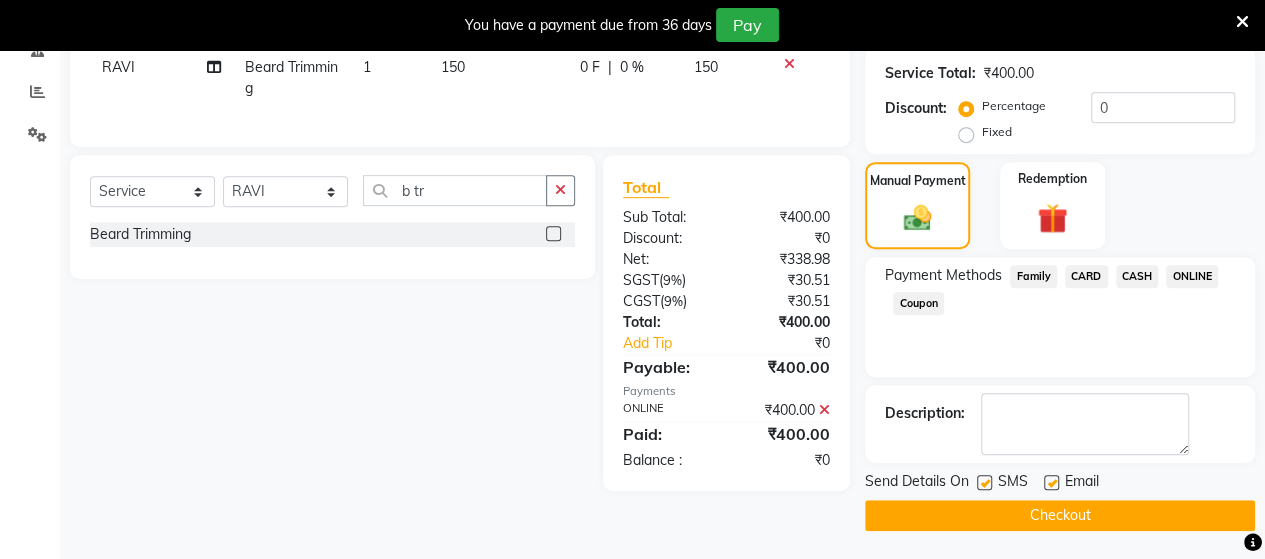 click on "Checkout" 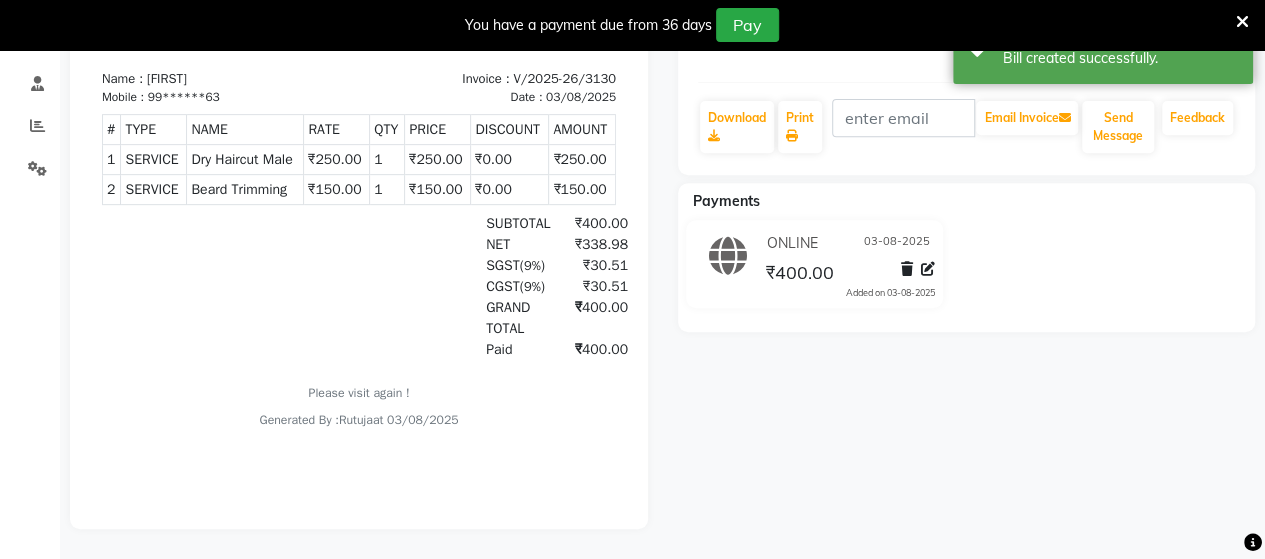 scroll, scrollTop: 0, scrollLeft: 0, axis: both 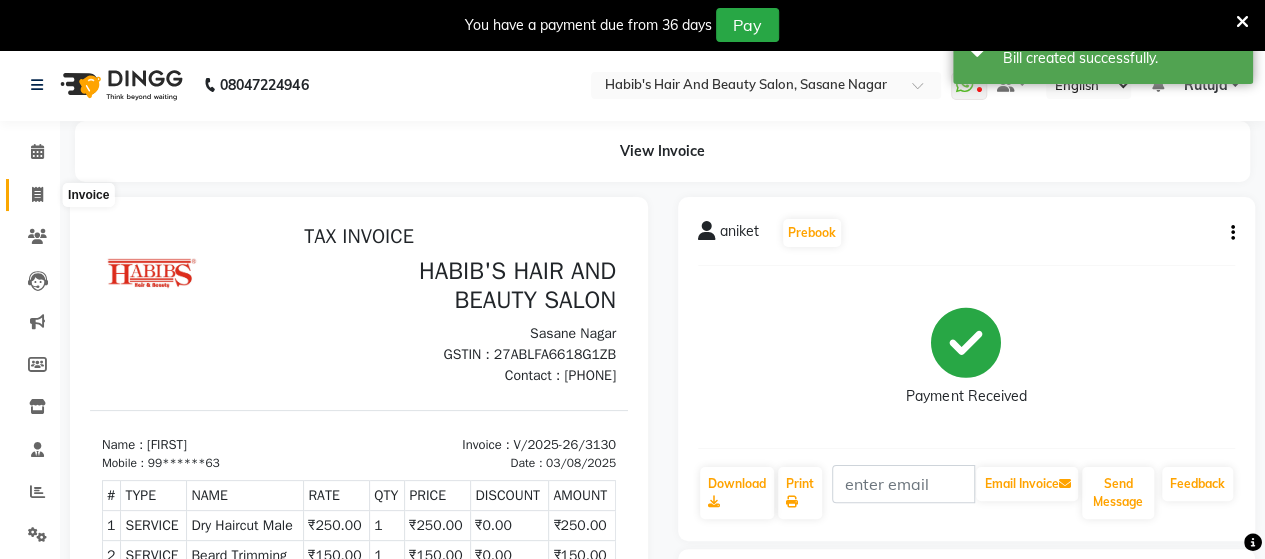 click 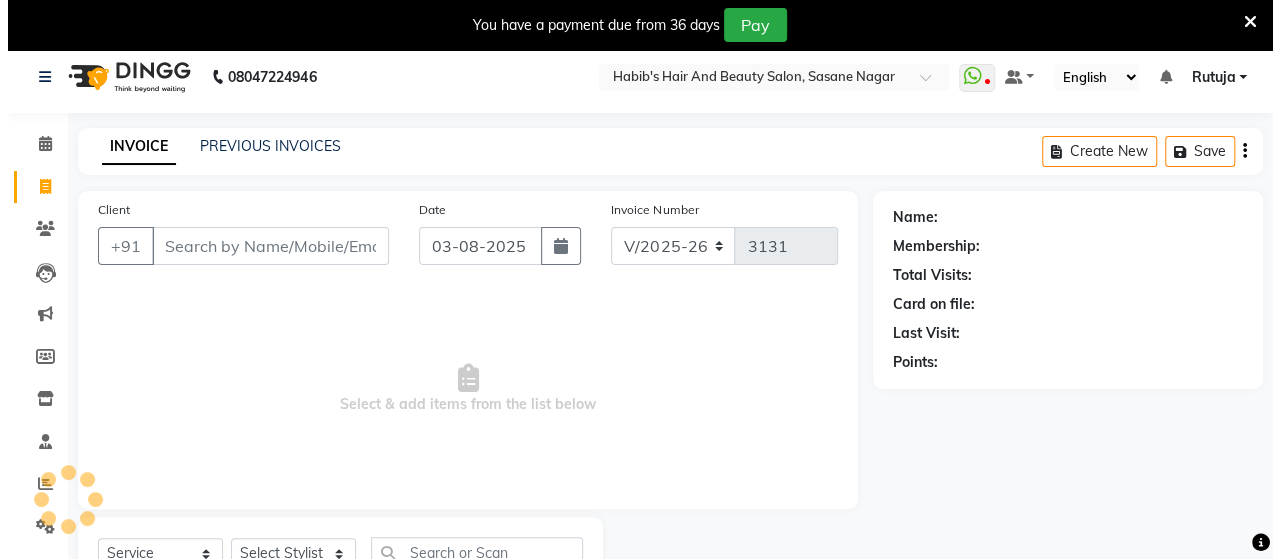 scroll, scrollTop: 90, scrollLeft: 0, axis: vertical 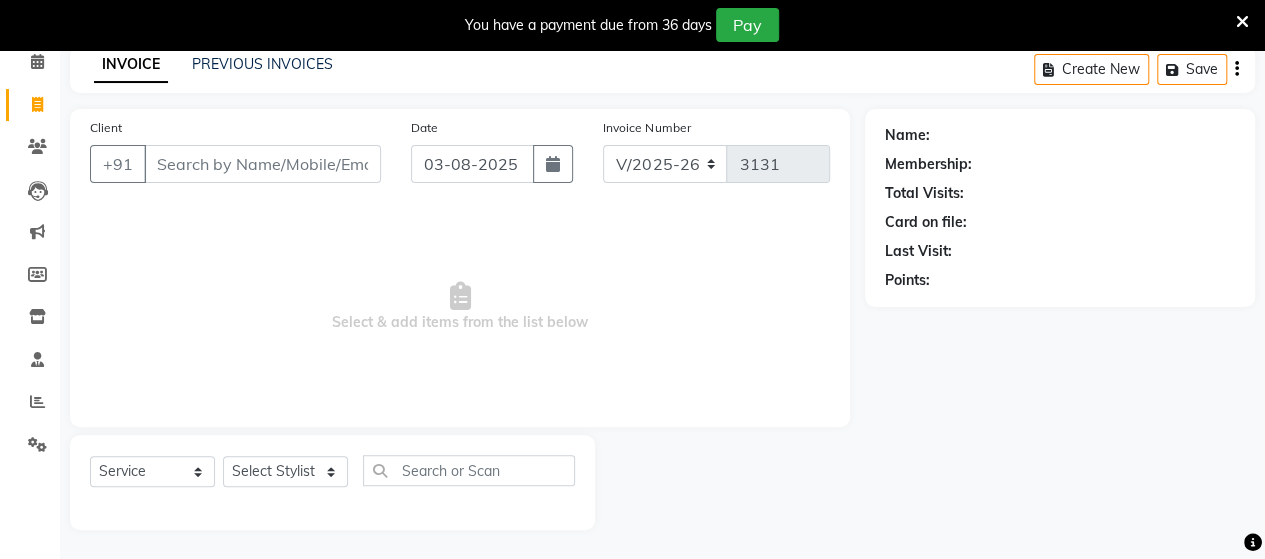 click on "Client" at bounding box center [262, 164] 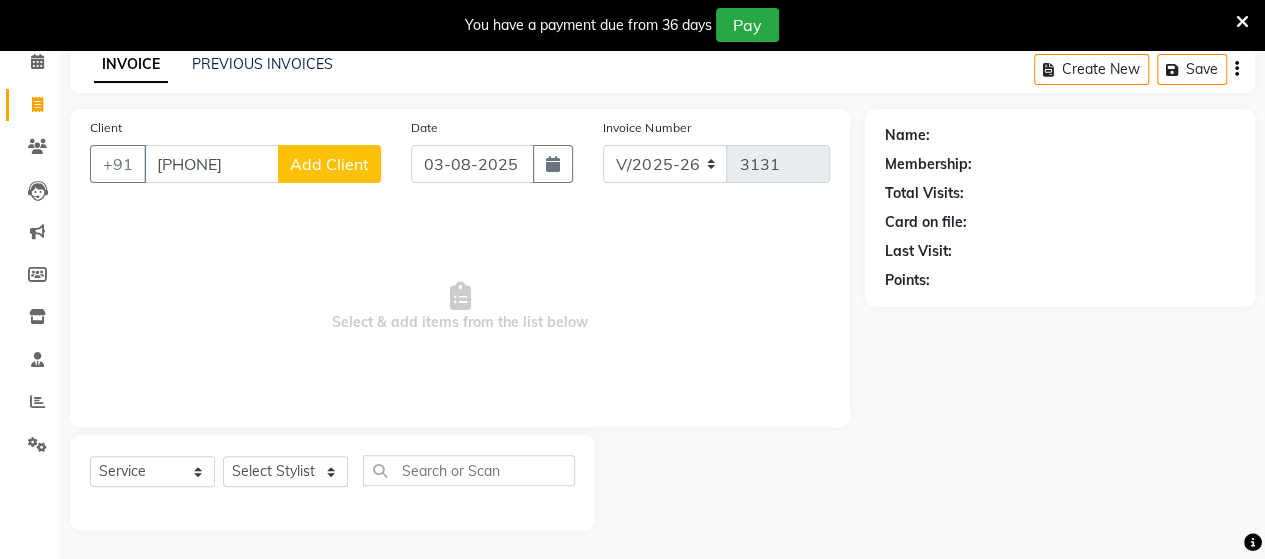 type on "[PHONE]" 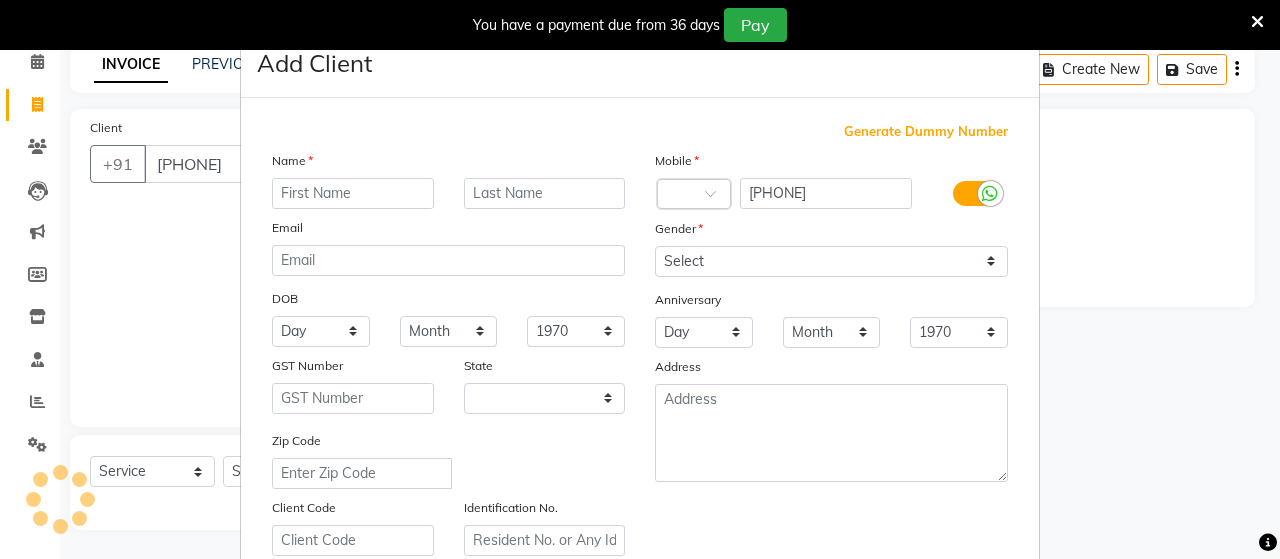 select on "22" 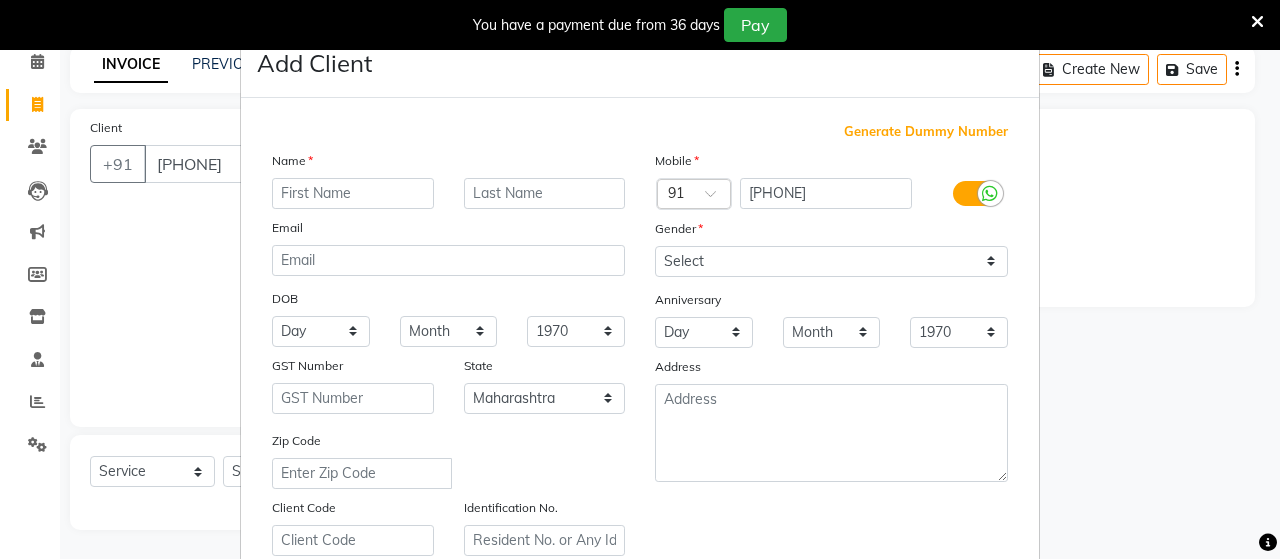 click at bounding box center (353, 193) 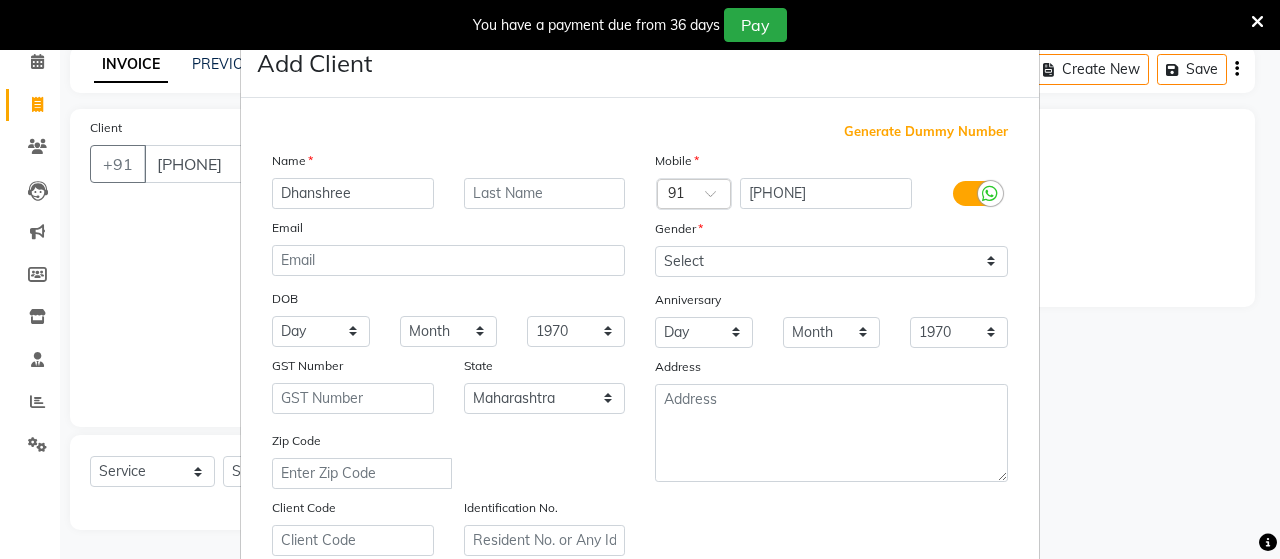 type on "Dhanshree" 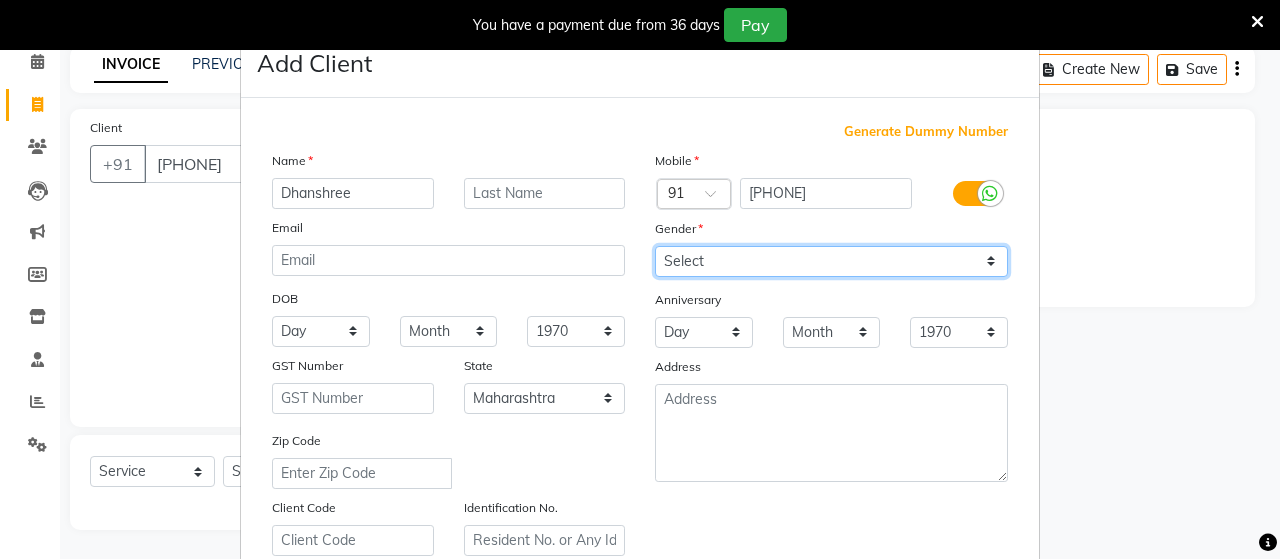 click on "Select Male Female Other Prefer Not To Say" at bounding box center (831, 261) 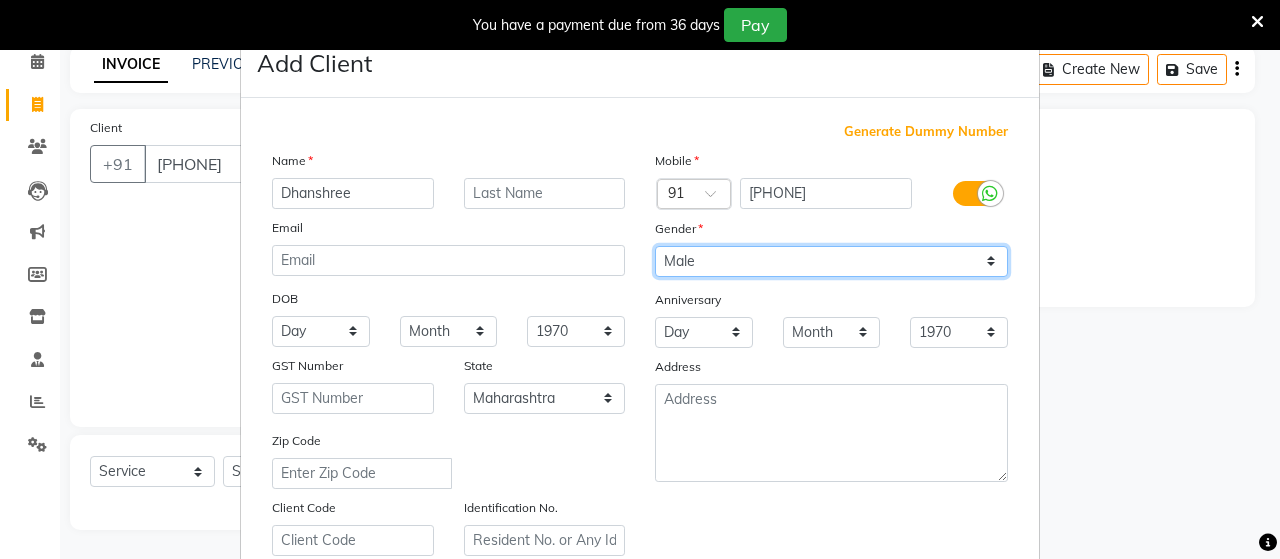 click on "Select Male Female Other Prefer Not To Say" at bounding box center [831, 261] 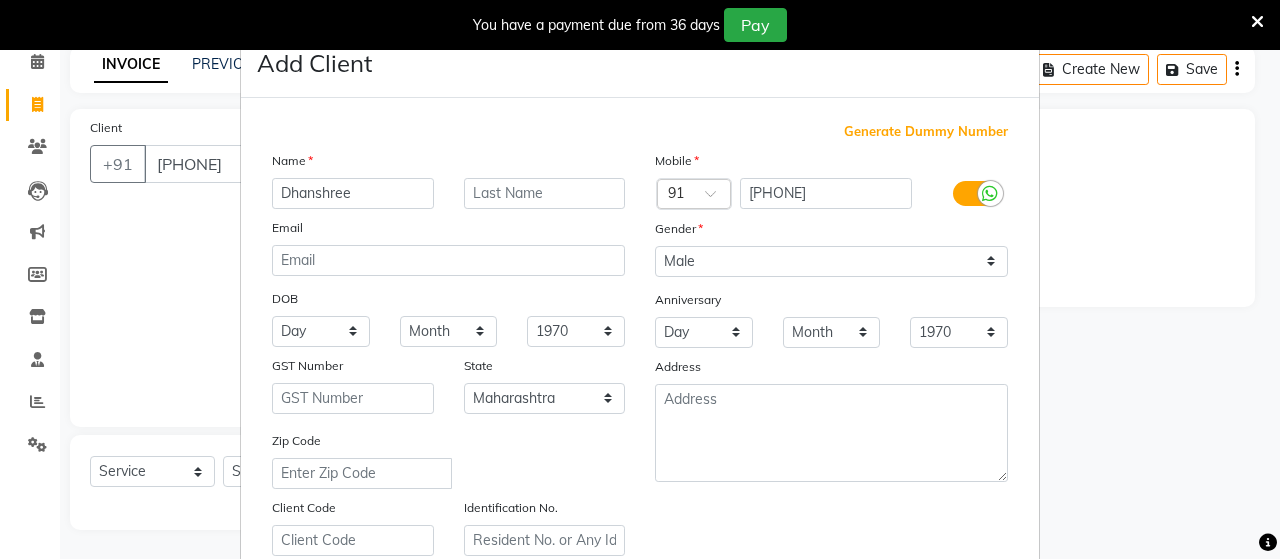click on "Add Client Generate Dummy Number Name [FIRST] Email DOB Day 01 02 03 04 05 06 07 08 09 10 11 12 13 14 15 16 17 18 19 20 21 22 23 24 25 26 27 28 29 30 31 Month January February March April May June July August September October November December 1940 1941 1942 1943 1944 1945 1946 1947 1948 1949 1950 1951 1952 1953 1954 1955 1956 1957 1958 1959 1960 1961 1962 1963 1964 1965 1966 1967 1968 1969 1970 1971 1972 1973 1974 1975 1976 1977 1978 1979 1980 1981 1982 1983 1984 1985 1986 1987 1988 1989 1990 1991 1992 1993 1994 1995 1996 1997 1998 1999 2000 2001 2002 2003 2004 2005 2006 2007 2008 2009 2010 2011 2012 2013 2014 2015 2016 2017 2018 2019 2020 2021 2022 2023 2024 GST Number State Select Andaman and Nicobar Islands Andhra Pradesh Arunachal Pradesh Assam Bihar Chandigarh Chhattisgarh Dadra and Nagar Haveli Daman and Diu Delhi Goa Gujarat Haryana Himachal Pradesh Jammu and Kashmir Jharkhand Karnataka Kerala Lakshadweep Madhya Pradesh Maharashtra Manipur Meghalaya Mizoram Nagaland Odisha Pondicherry Punjab Sikkim" at bounding box center (640, 279) 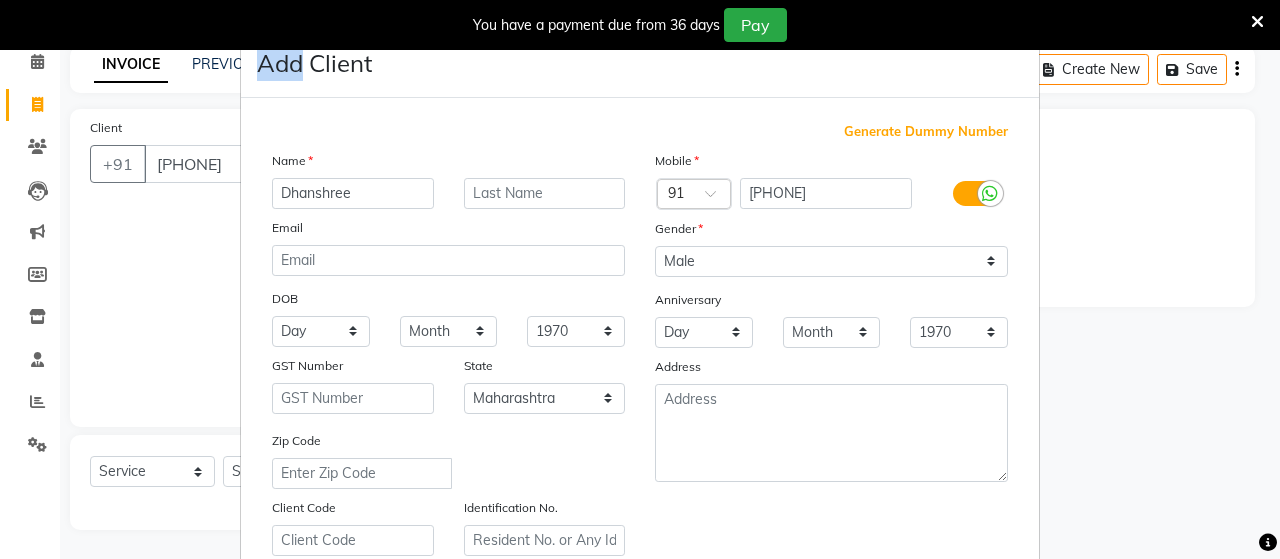 click on "Add Client Generate Dummy Number Name [FIRST] Email DOB Day 01 02 03 04 05 06 07 08 09 10 11 12 13 14 15 16 17 18 19 20 21 22 23 24 25 26 27 28 29 30 31 Month January February March April May June July August September October November December 1940 1941 1942 1943 1944 1945 1946 1947 1948 1949 1950 1951 1952 1953 1954 1955 1956 1957 1958 1959 1960 1961 1962 1963 1964 1965 1966 1967 1968 1969 1970 1971 1972 1973 1974 1975 1976 1977 1978 1979 1980 1981 1982 1983 1984 1985 1986 1987 1988 1989 1990 1991 1992 1993 1994 1995 1996 1997 1998 1999 2000 2001 2002 2003 2004 2005 2006 2007 2008 2009 2010 2011 2012 2013 2014 2015 2016 2017 2018 2019 2020 2021 2022 2023 2024 GST Number State Select Andaman and Nicobar Islands Andhra Pradesh Arunachal Pradesh Assam Bihar Chandigarh Chhattisgarh Dadra and Nagar Haveli Daman and Diu Delhi Goa Gujarat Haryana Himachal Pradesh Jammu and Kashmir Jharkhand Karnataka Kerala Lakshadweep Madhya Pradesh Maharashtra Manipur Meghalaya Mizoram Nagaland Odisha Pondicherry Punjab Sikkim" at bounding box center (640, 279) 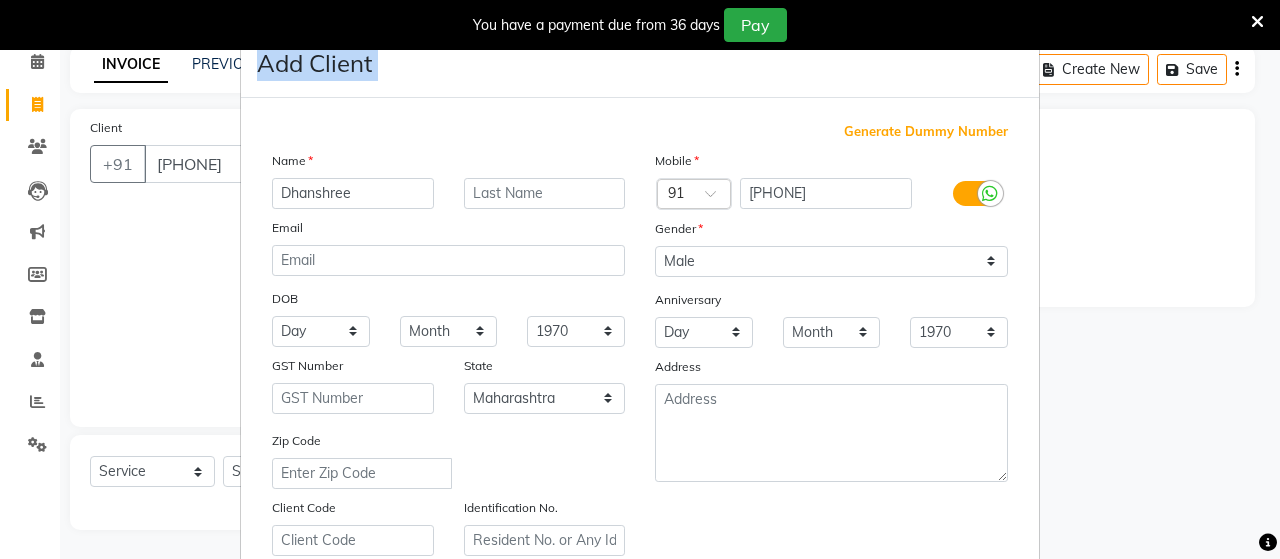 drag, startPoint x: 1264, startPoint y: 248, endPoint x: 1279, endPoint y: 459, distance: 211.5325 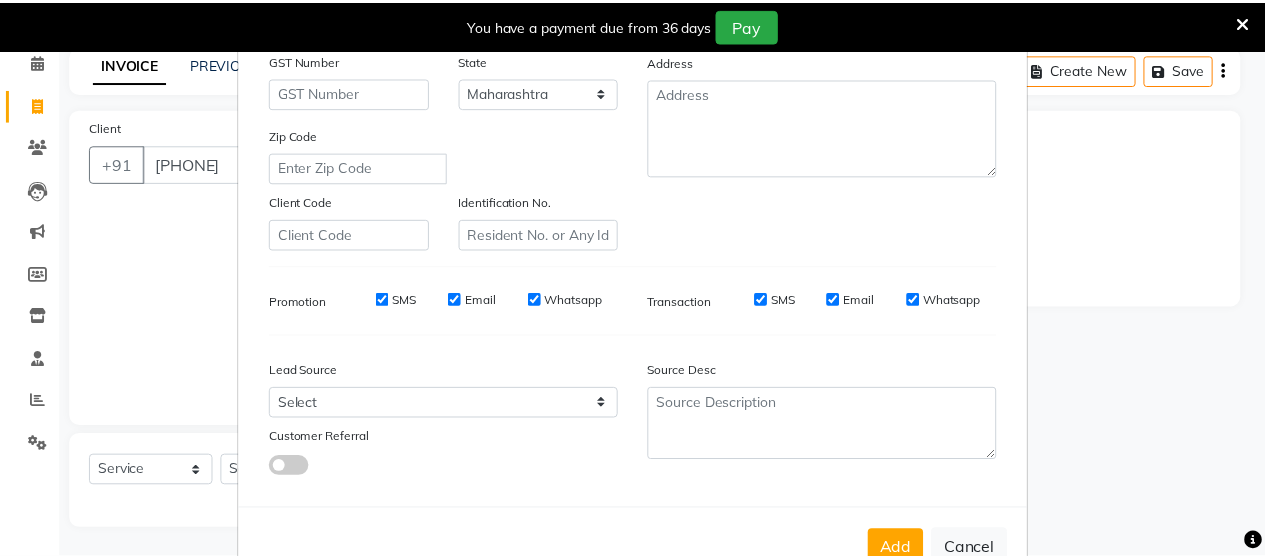 scroll, scrollTop: 360, scrollLeft: 0, axis: vertical 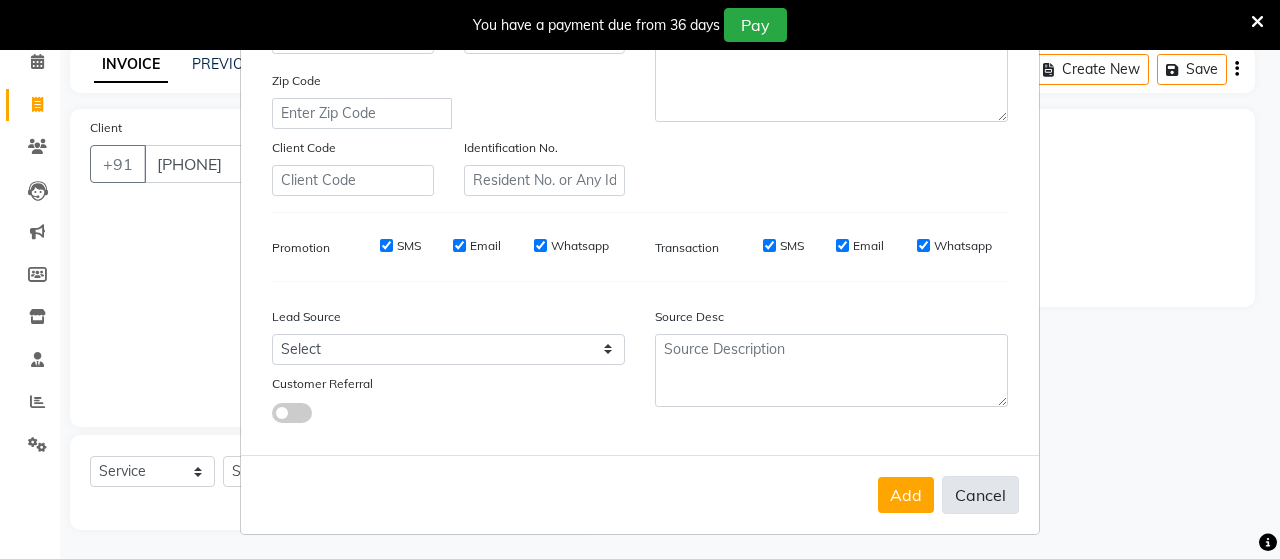 click on "Cancel" at bounding box center [980, 495] 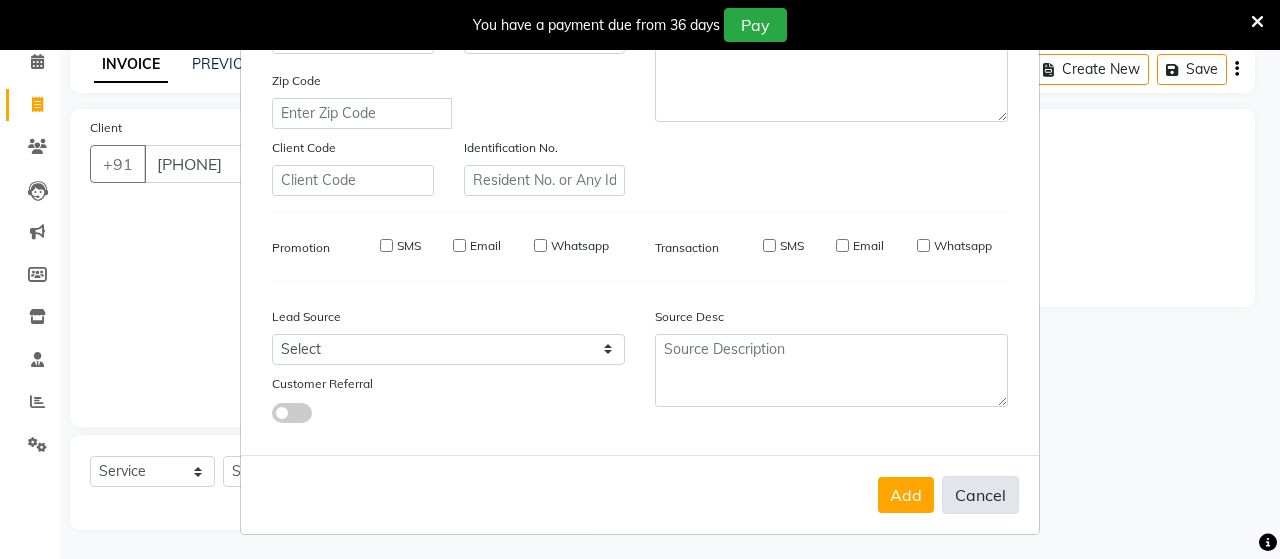 type 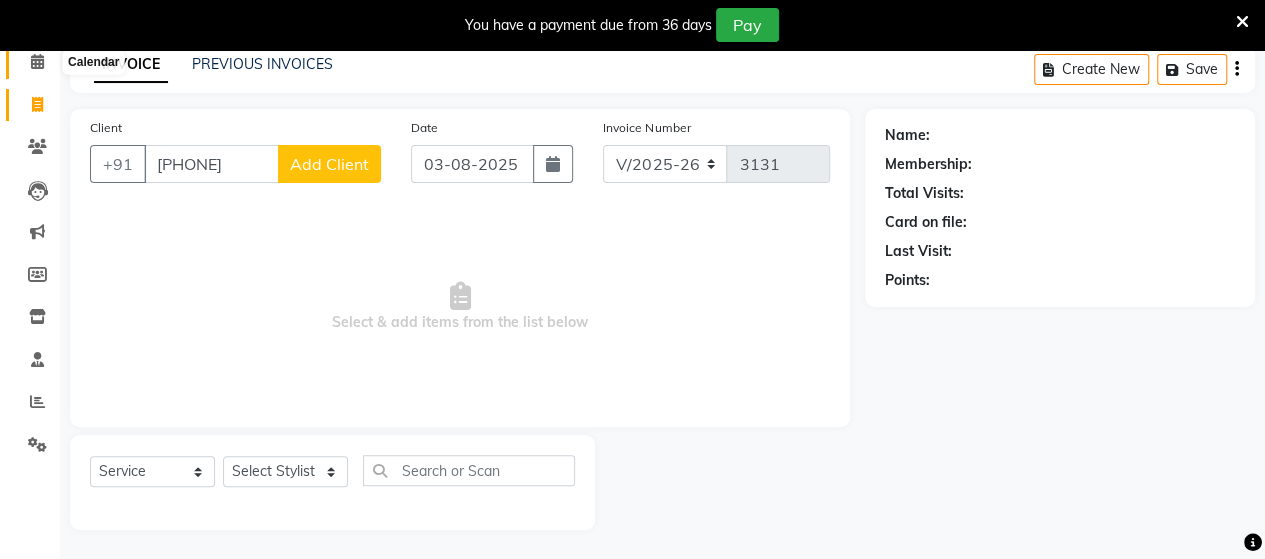 click 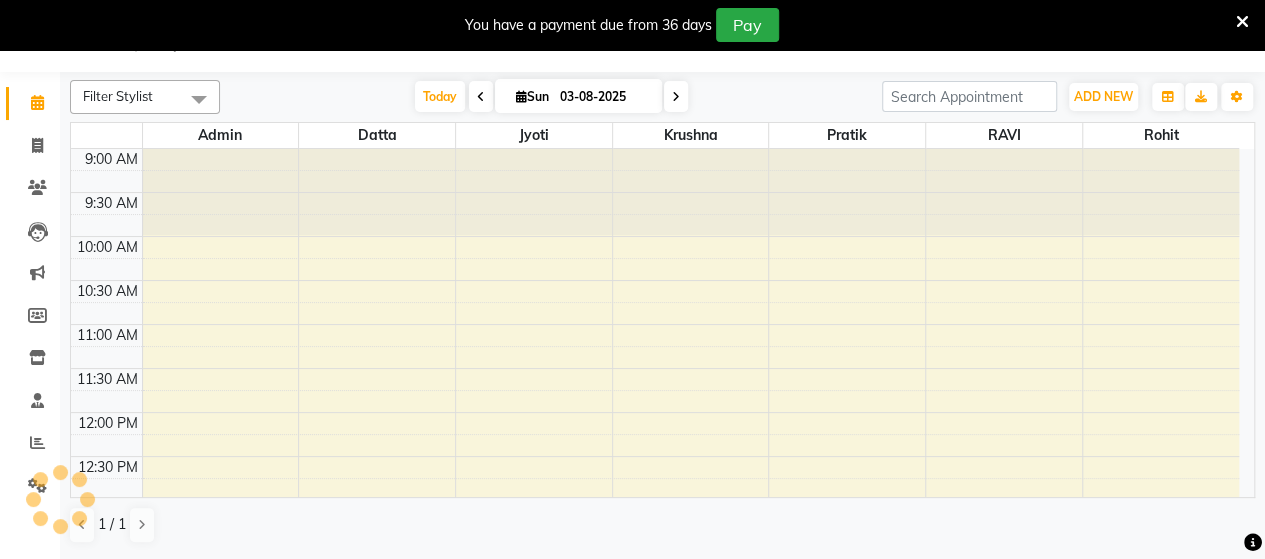 scroll, scrollTop: 49, scrollLeft: 0, axis: vertical 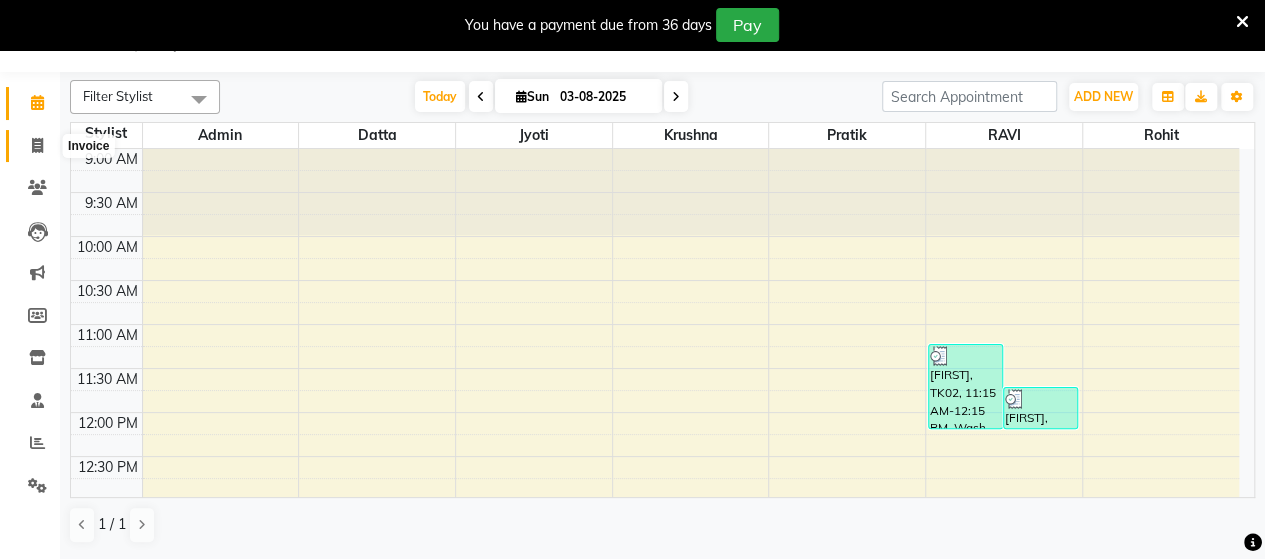 click 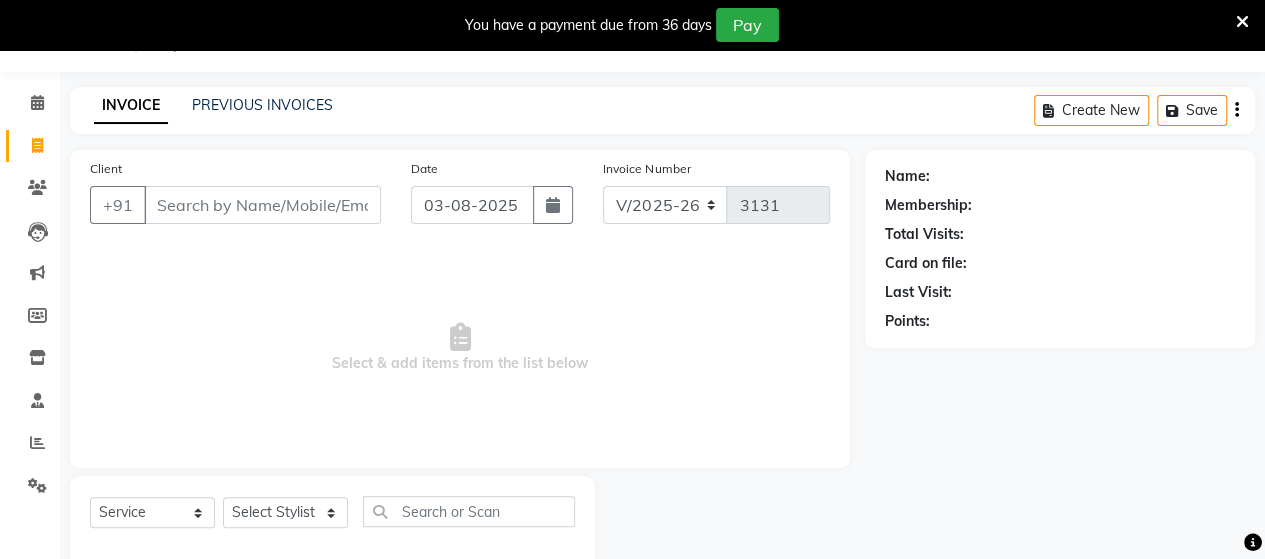 click on "Client" at bounding box center (262, 205) 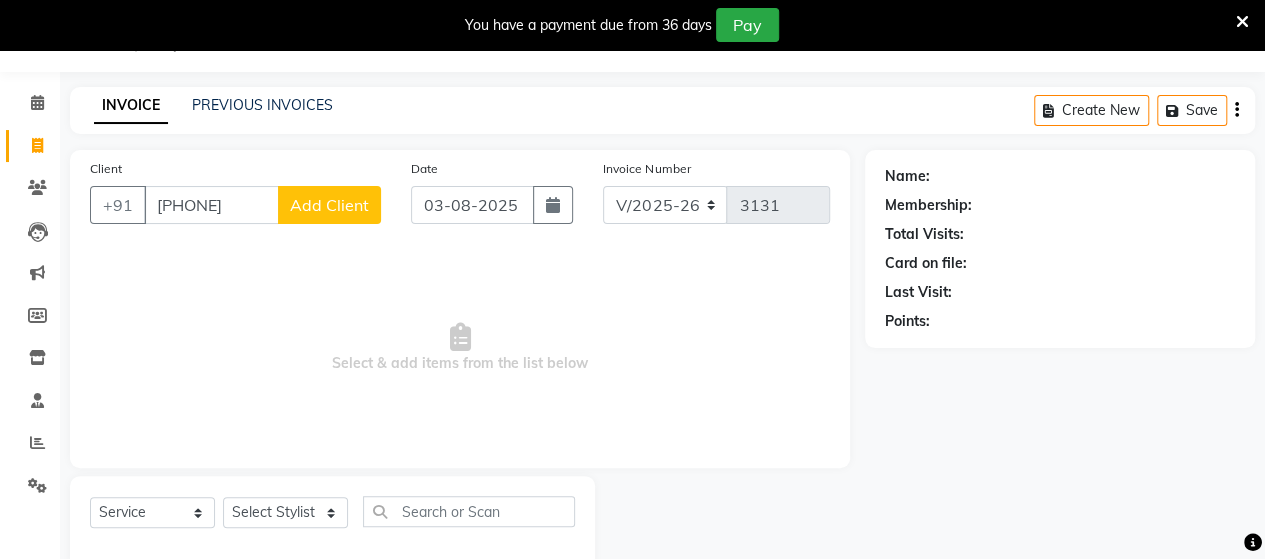 type on "[PHONE]" 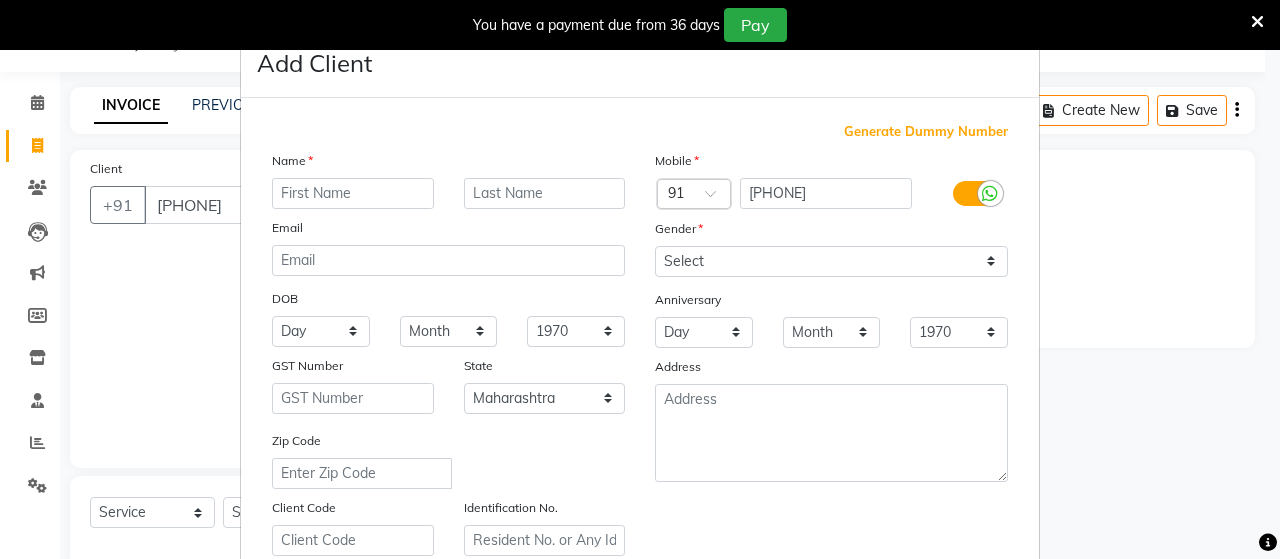 click at bounding box center [353, 193] 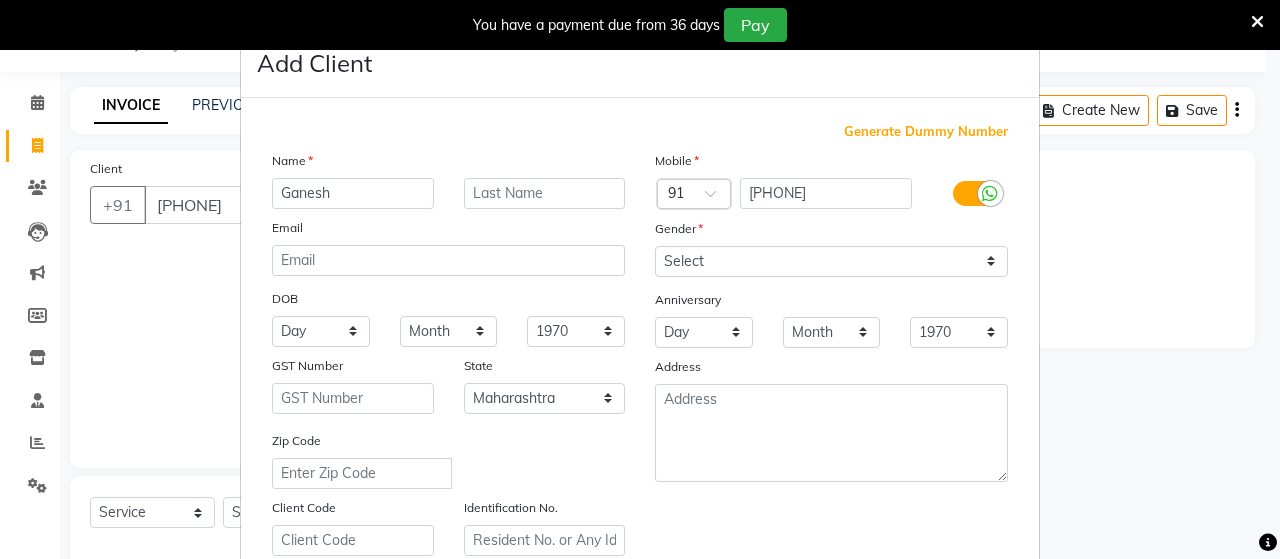 type on "Ganesh" 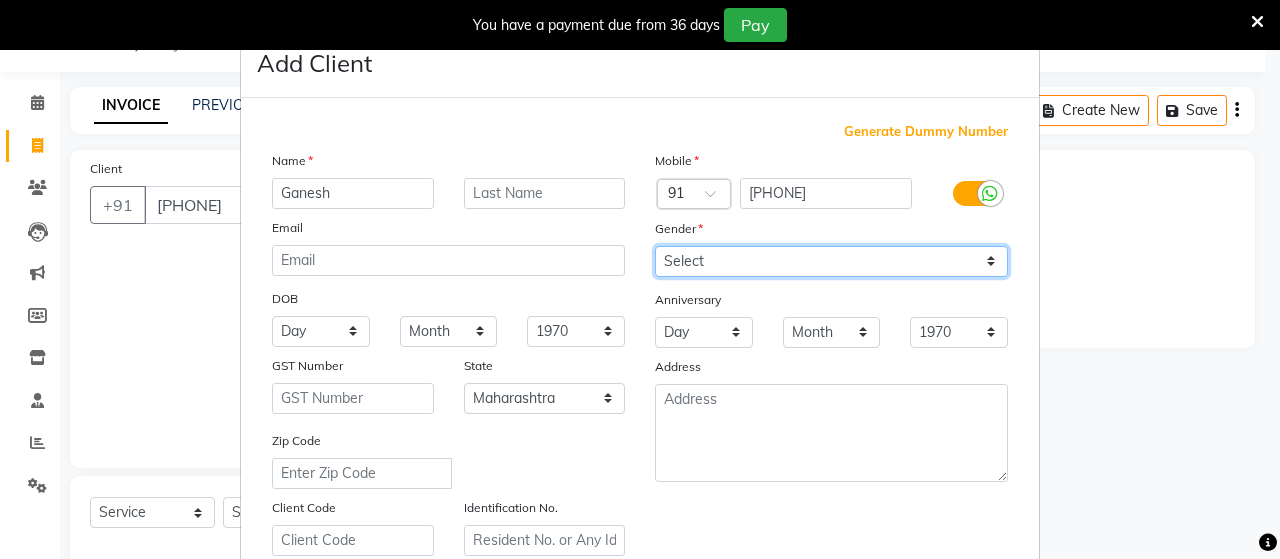 click on "Select Male Female Other Prefer Not To Say" at bounding box center (831, 261) 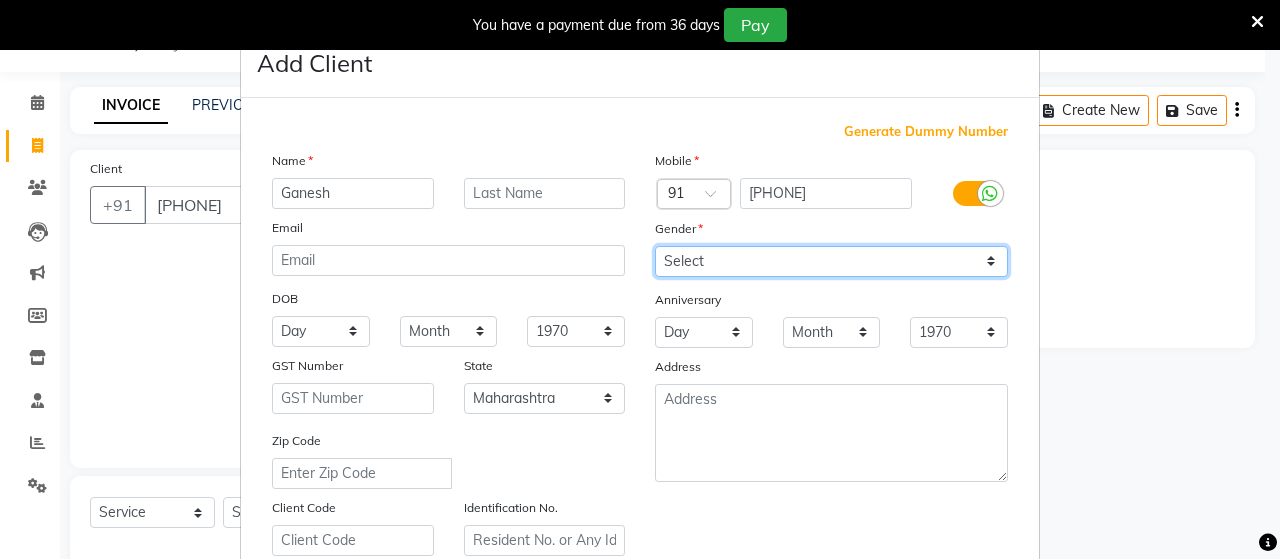 select on "male" 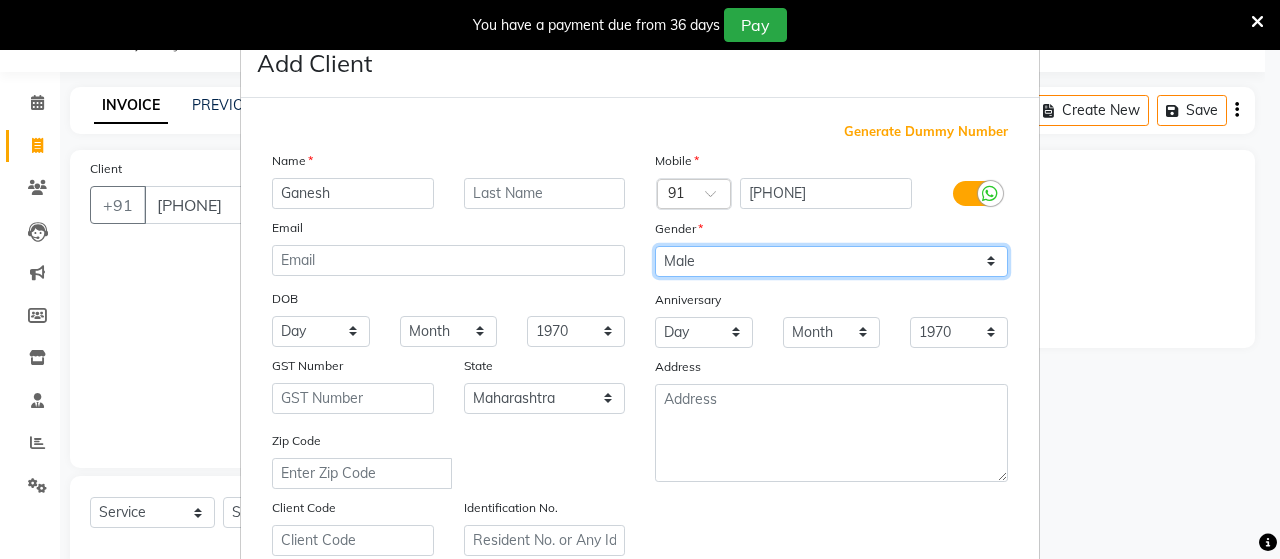 click on "Select Male Female Other Prefer Not To Say" at bounding box center (831, 261) 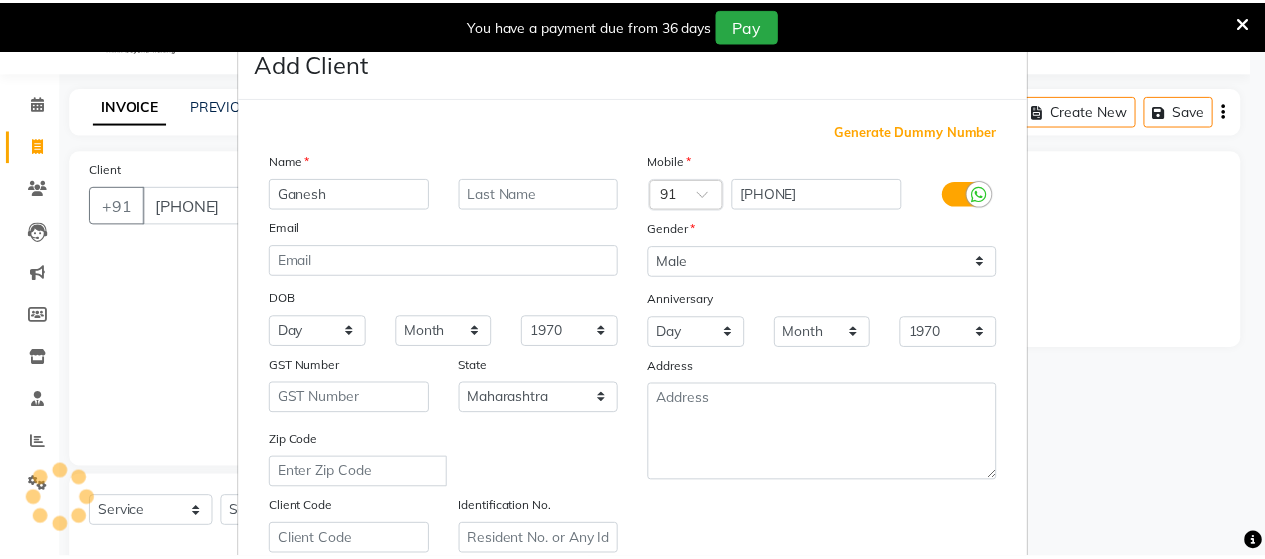 scroll, scrollTop: 360, scrollLeft: 0, axis: vertical 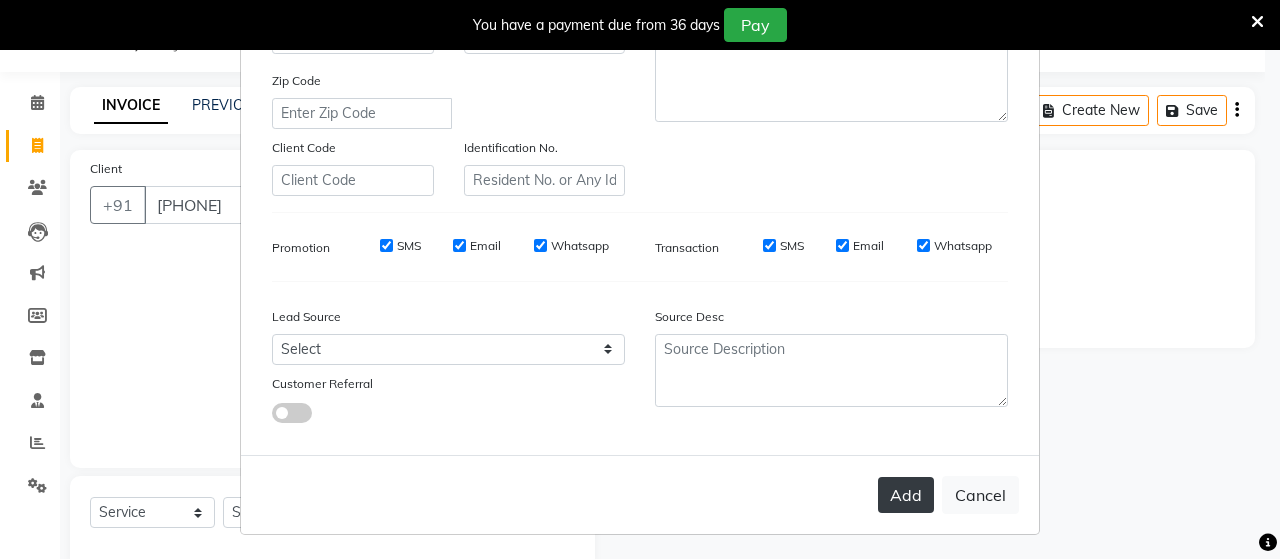 click on "Add" at bounding box center (906, 495) 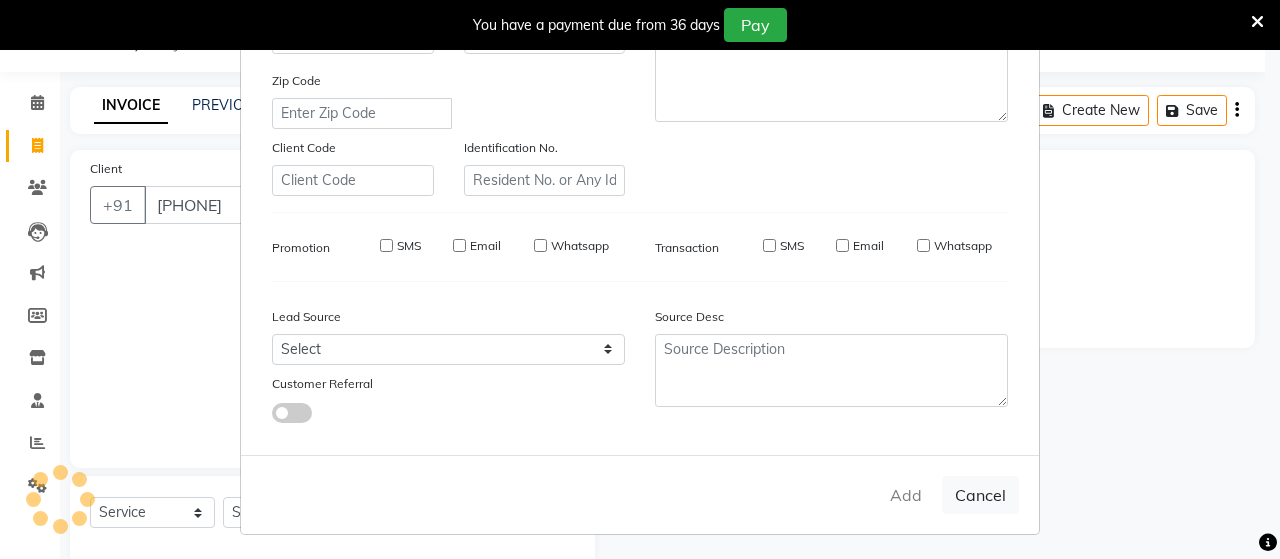 type on "98******81" 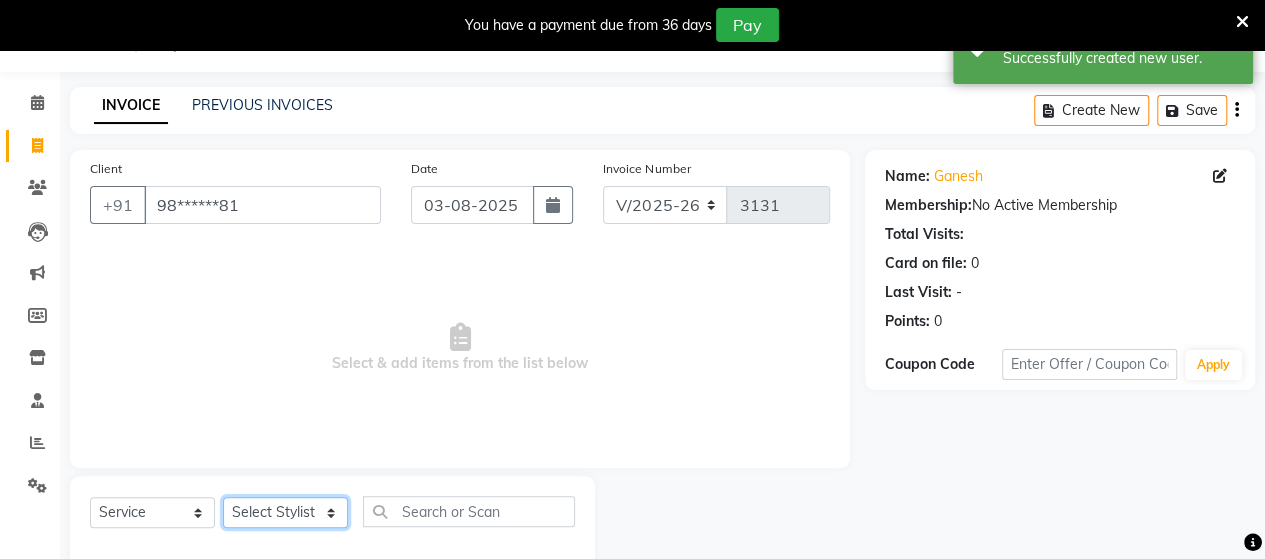 click on "Select Stylist Admin Datta  Jyoti  Krushna  Pratik  RAVI Rohit Rutuja" 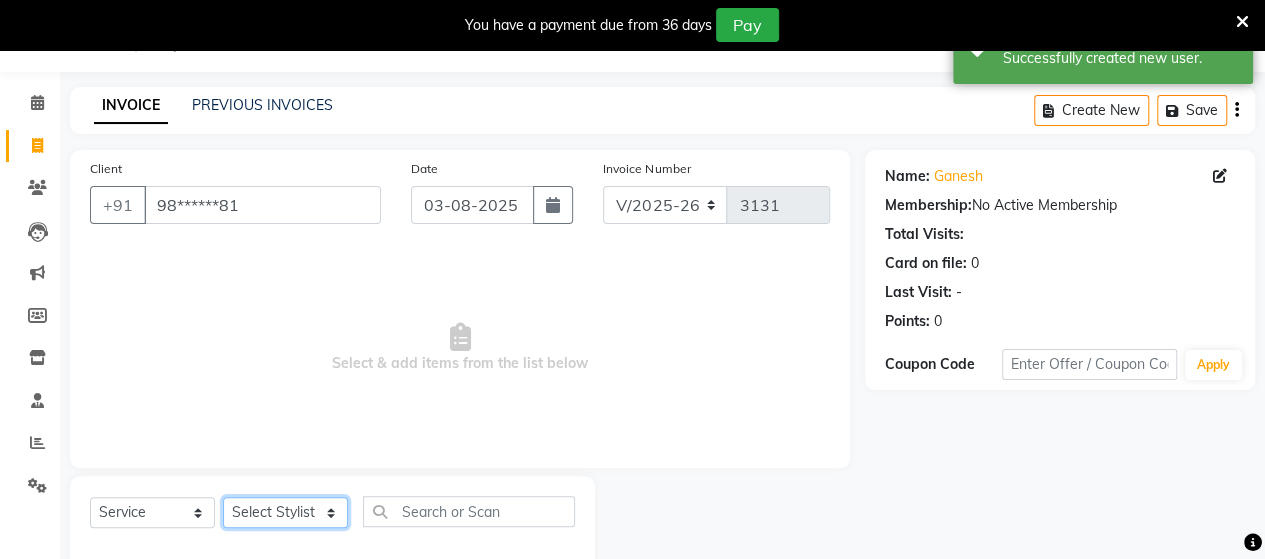 select on "58673" 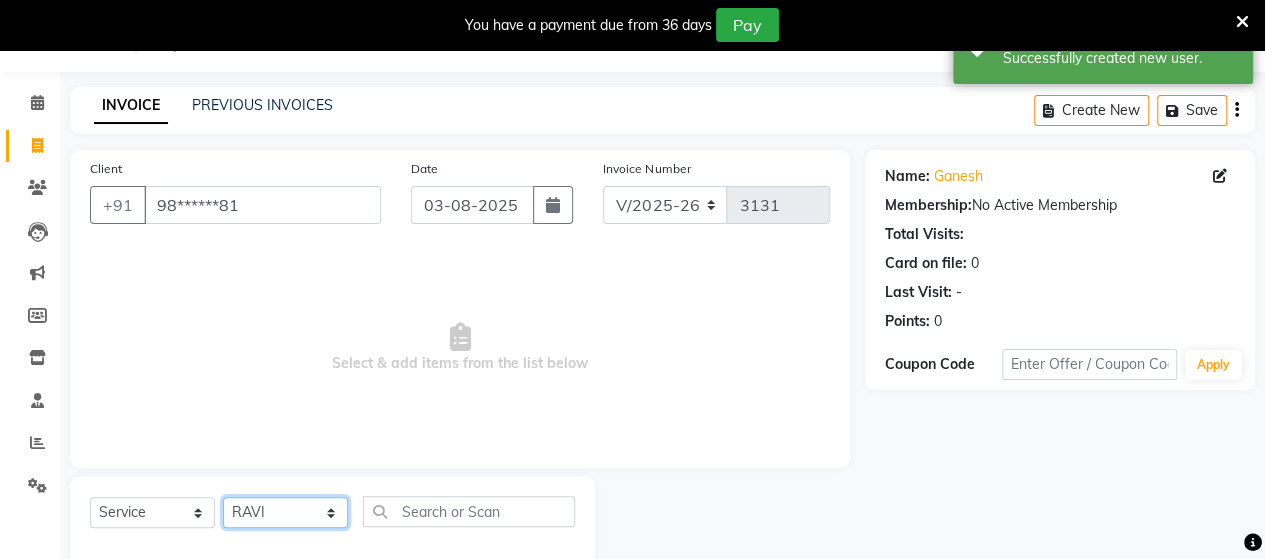 click on "Select Stylist Admin Datta  Jyoti  Krushna  Pratik  RAVI Rohit Rutuja" 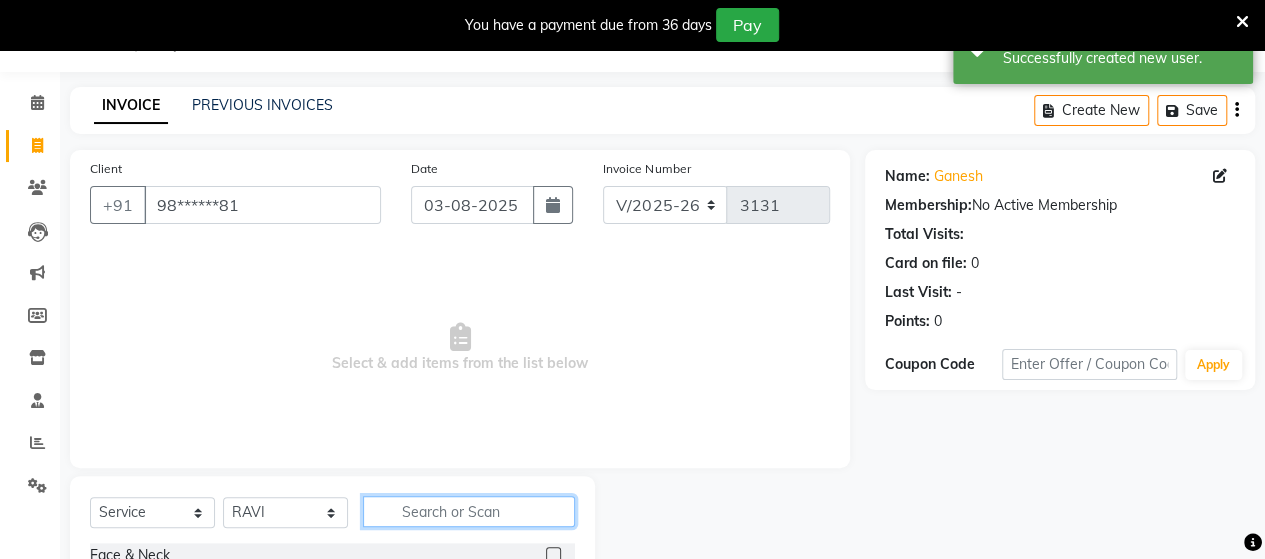 click 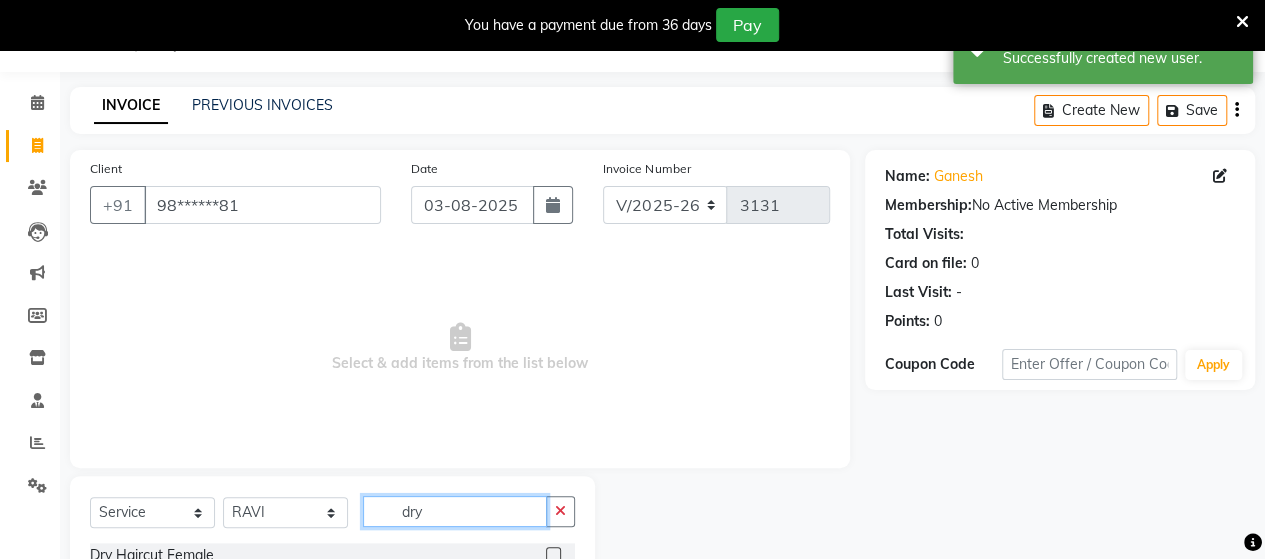 scroll, scrollTop: 177, scrollLeft: 0, axis: vertical 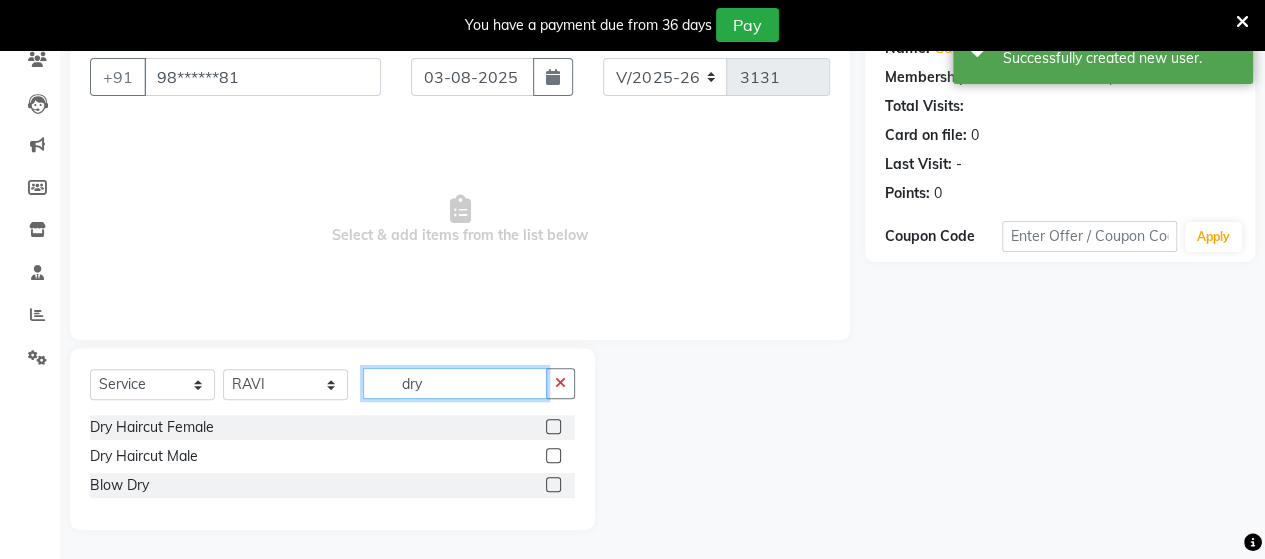 type on "dry" 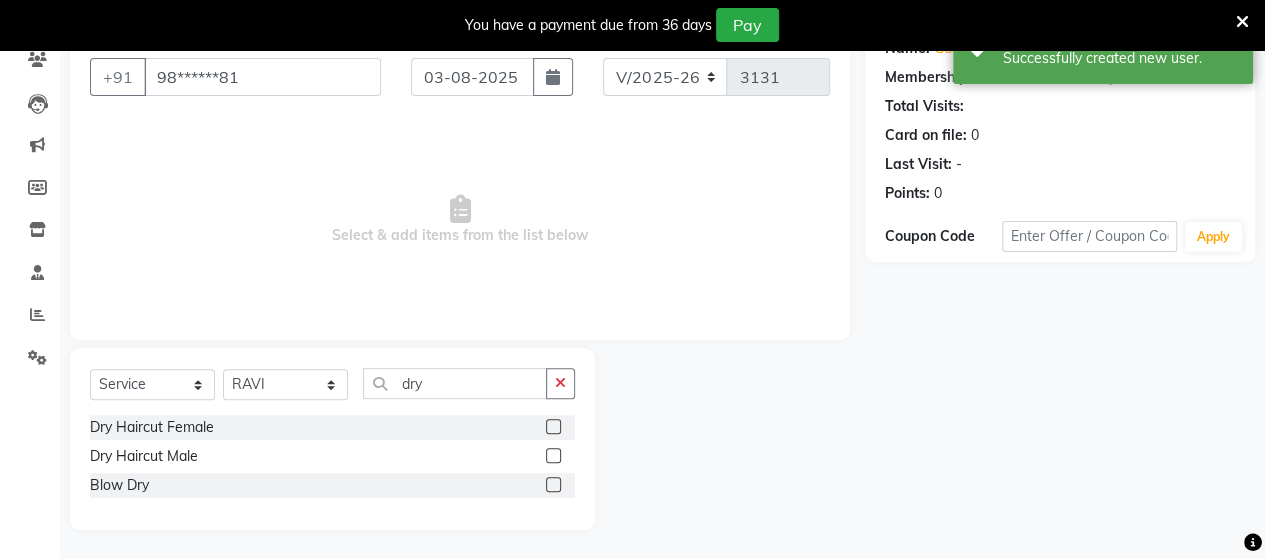 click 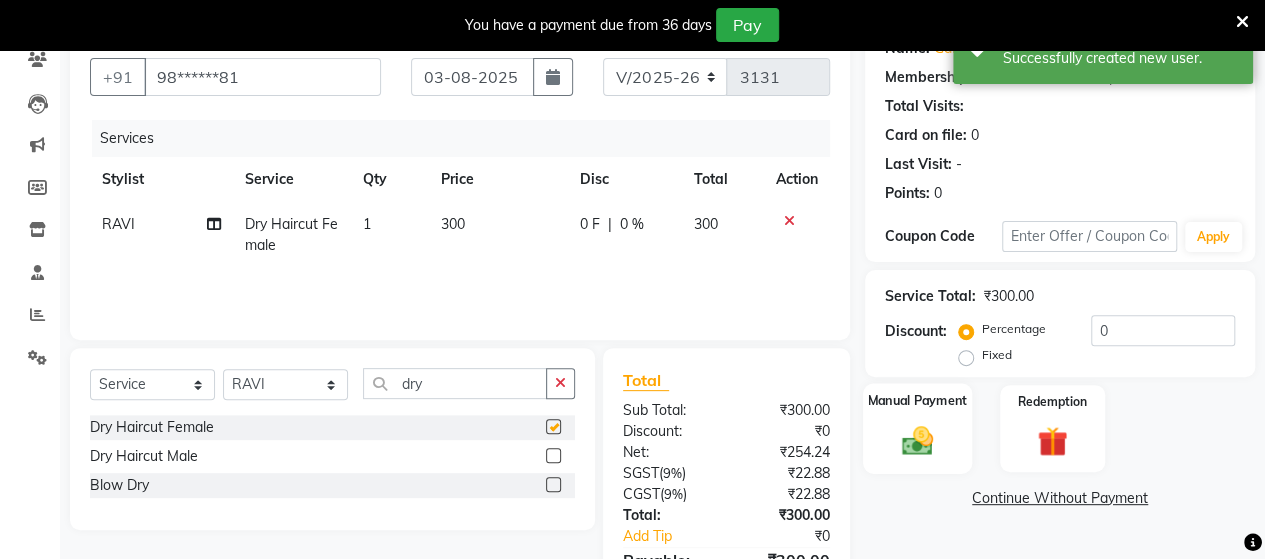 checkbox on "false" 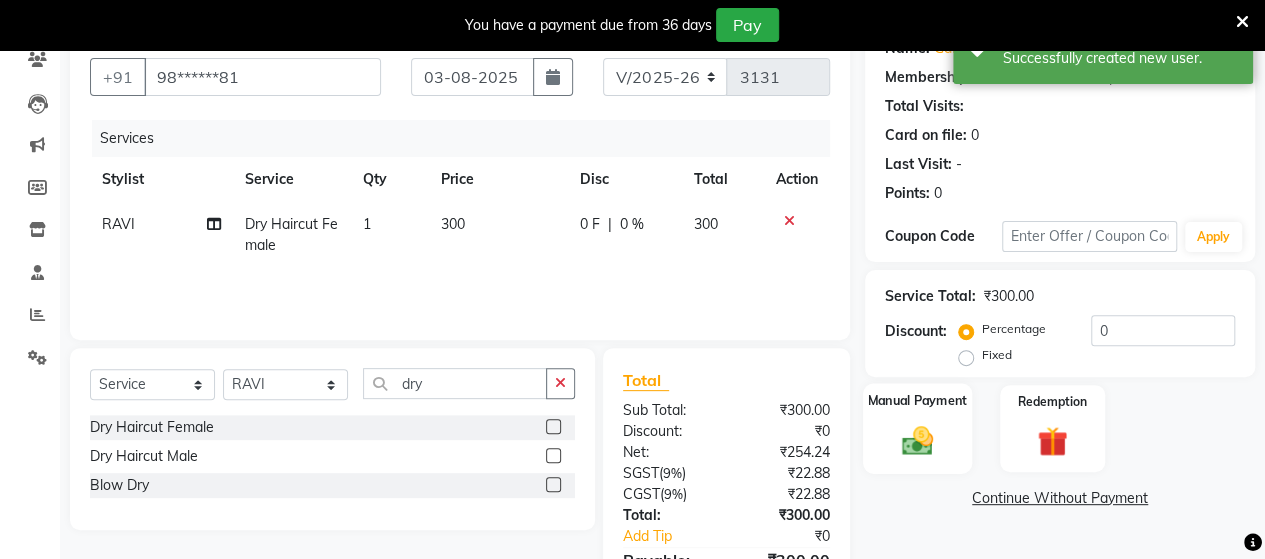 click 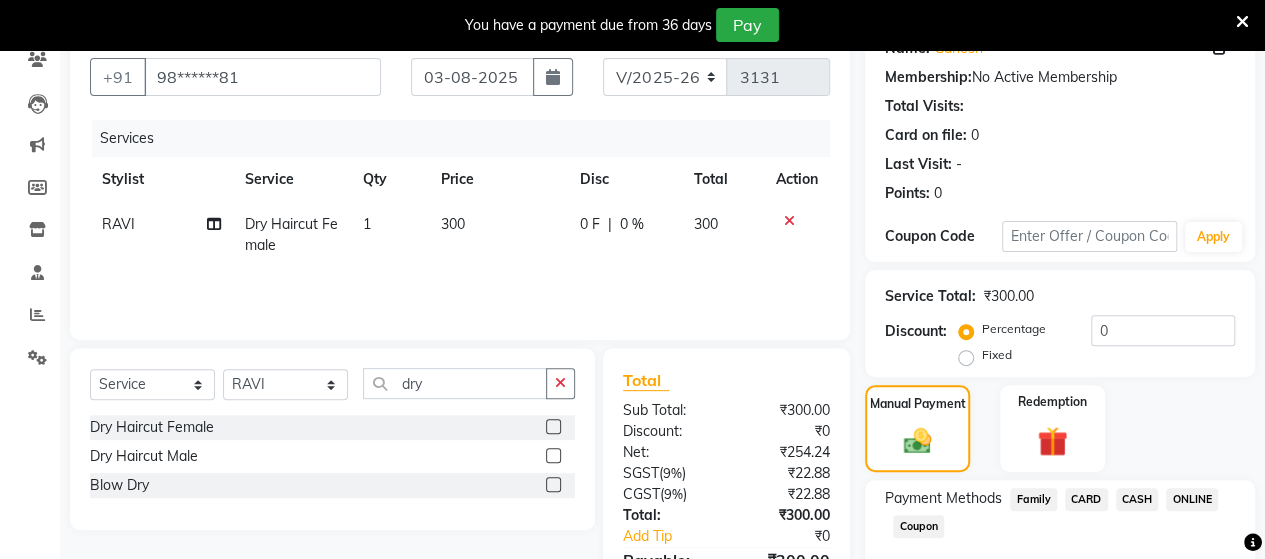 click on "CASH" 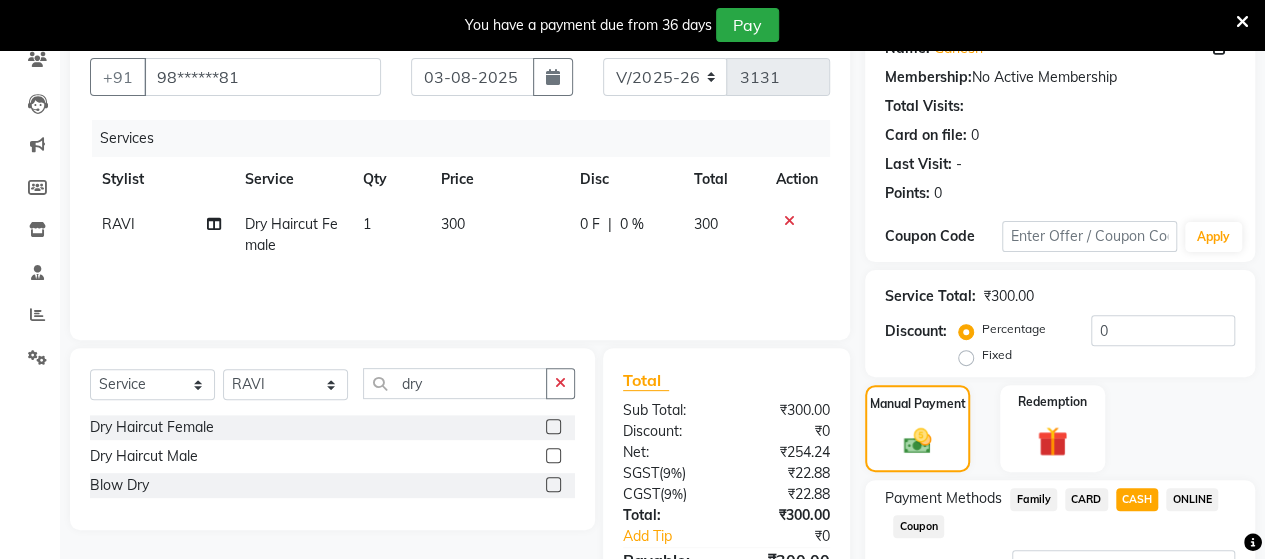 scroll, scrollTop: 344, scrollLeft: 0, axis: vertical 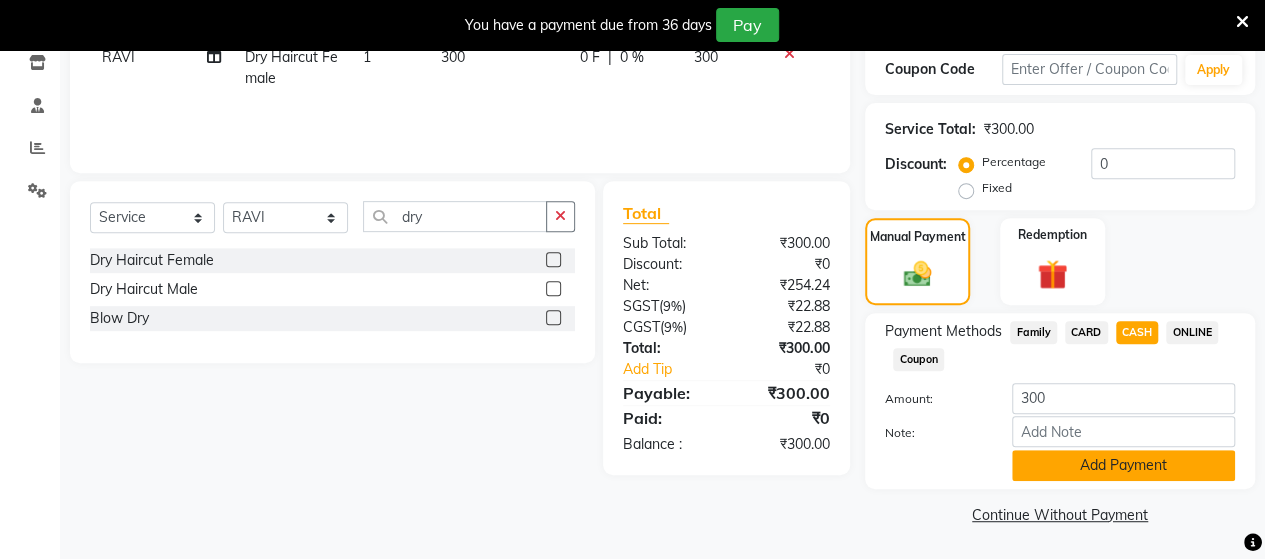 click on "Add Payment" 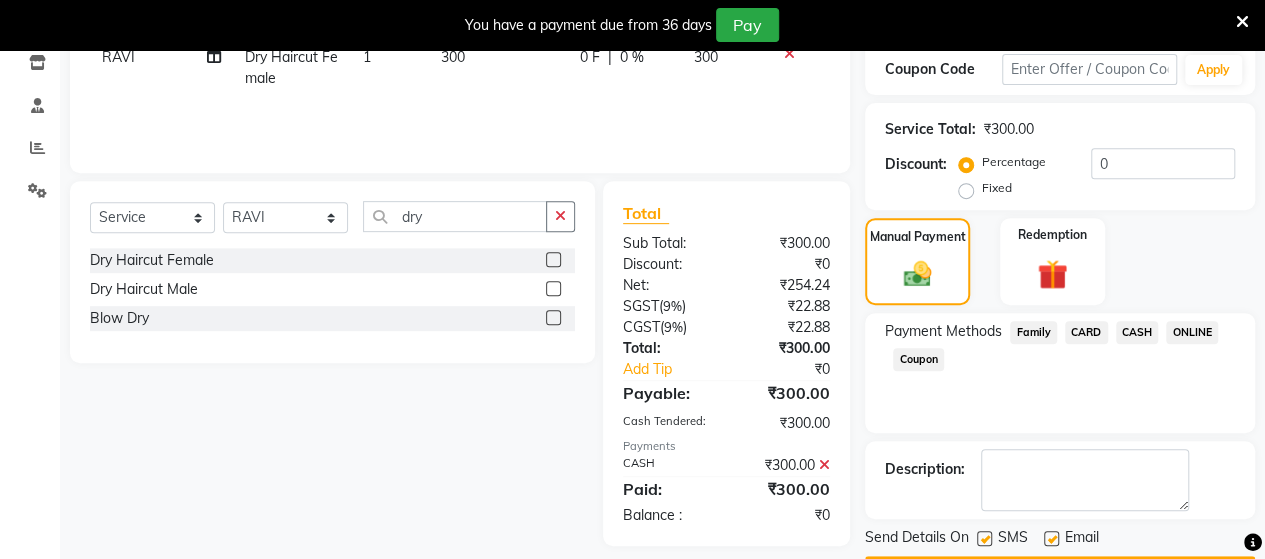 scroll, scrollTop: 400, scrollLeft: 0, axis: vertical 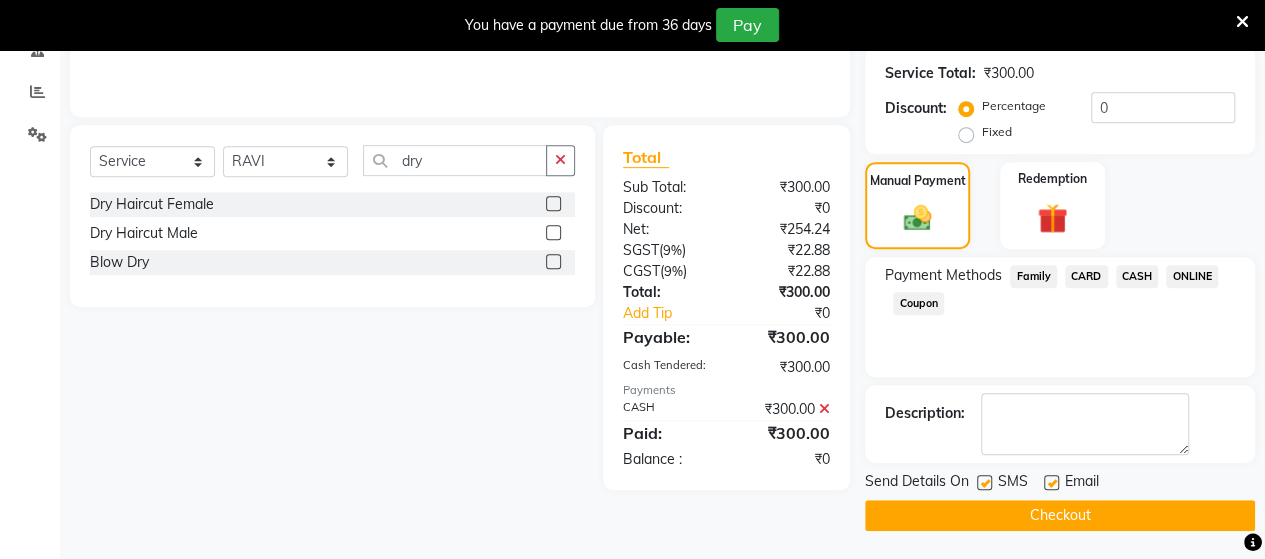 click on "Checkout" 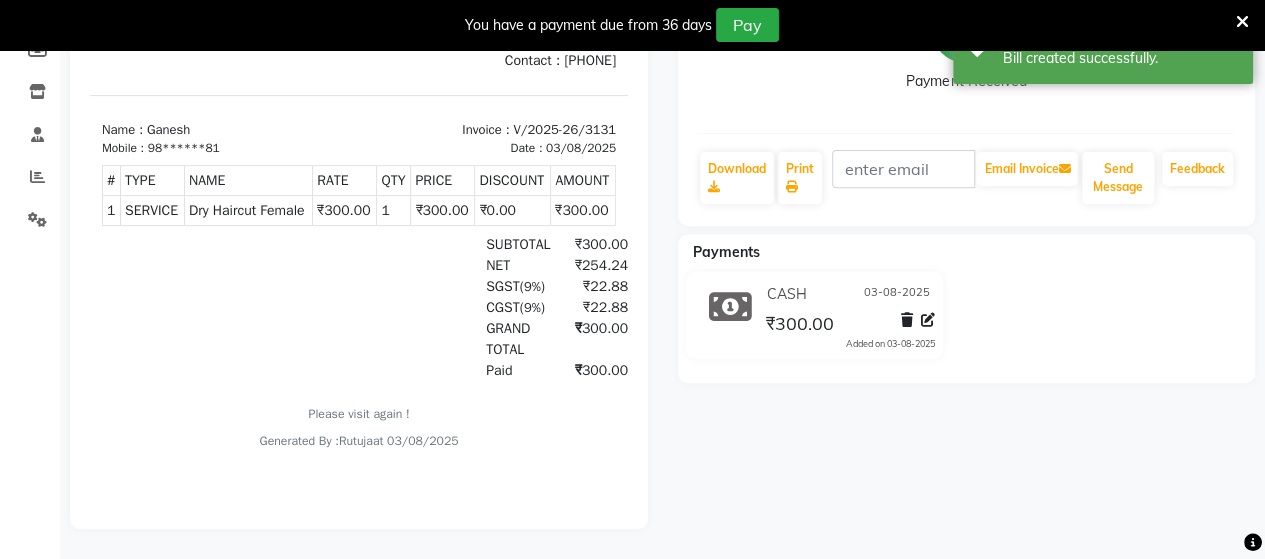 scroll, scrollTop: 0, scrollLeft: 0, axis: both 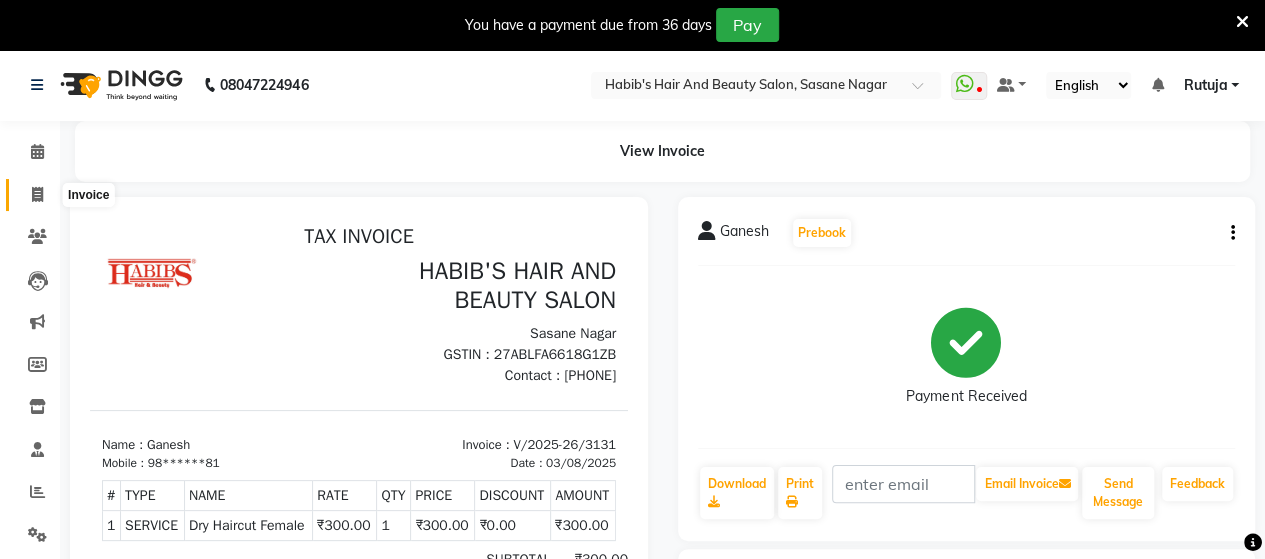 click 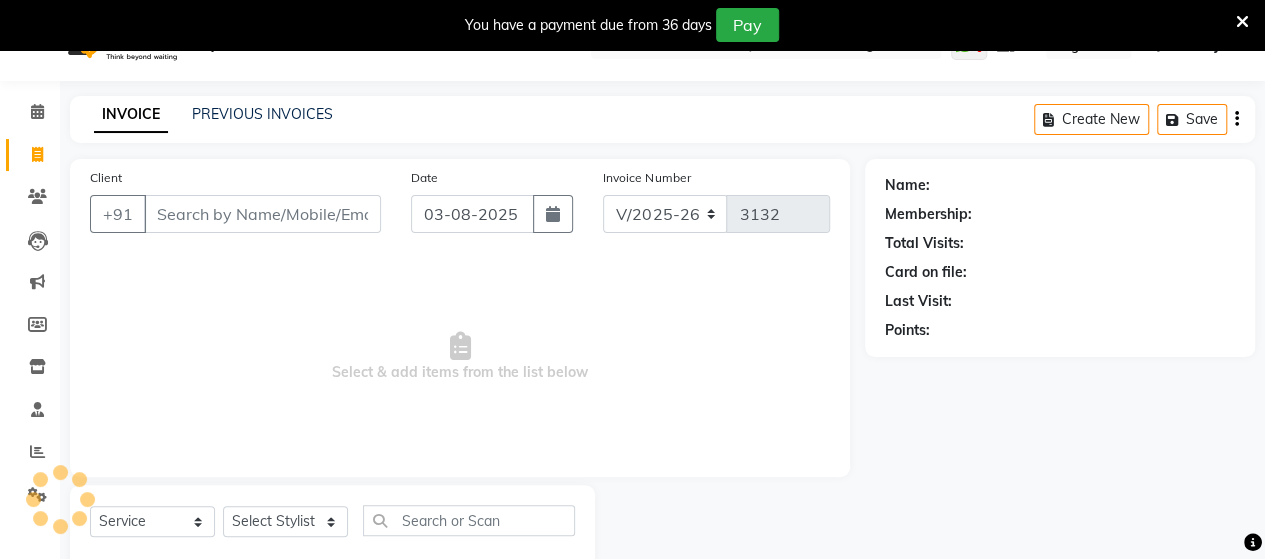 scroll, scrollTop: 90, scrollLeft: 0, axis: vertical 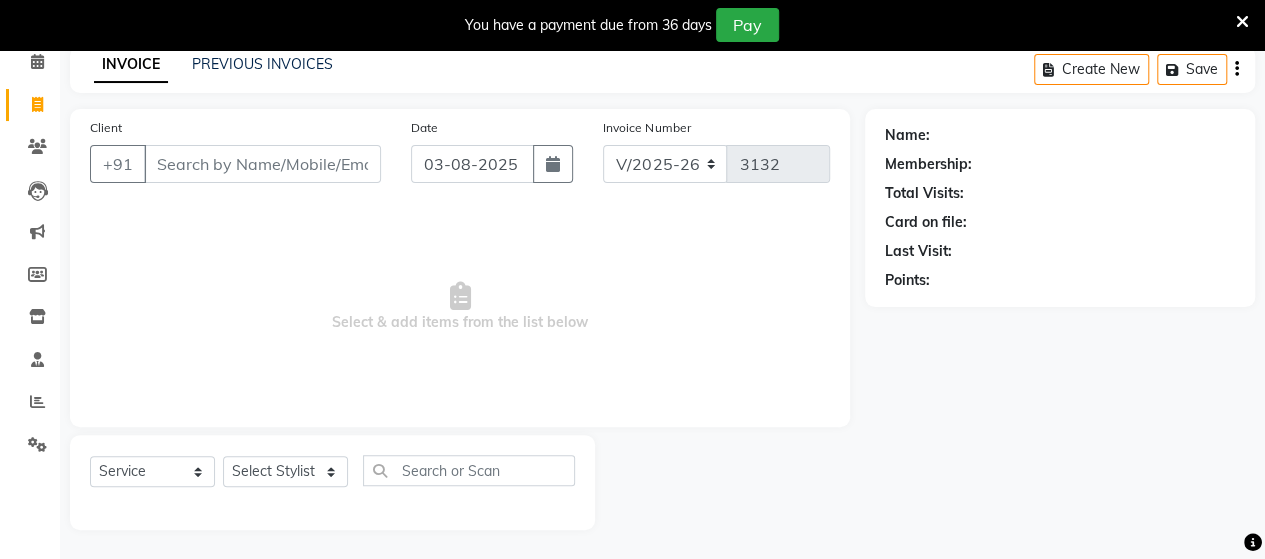 click on "Client" at bounding box center (262, 164) 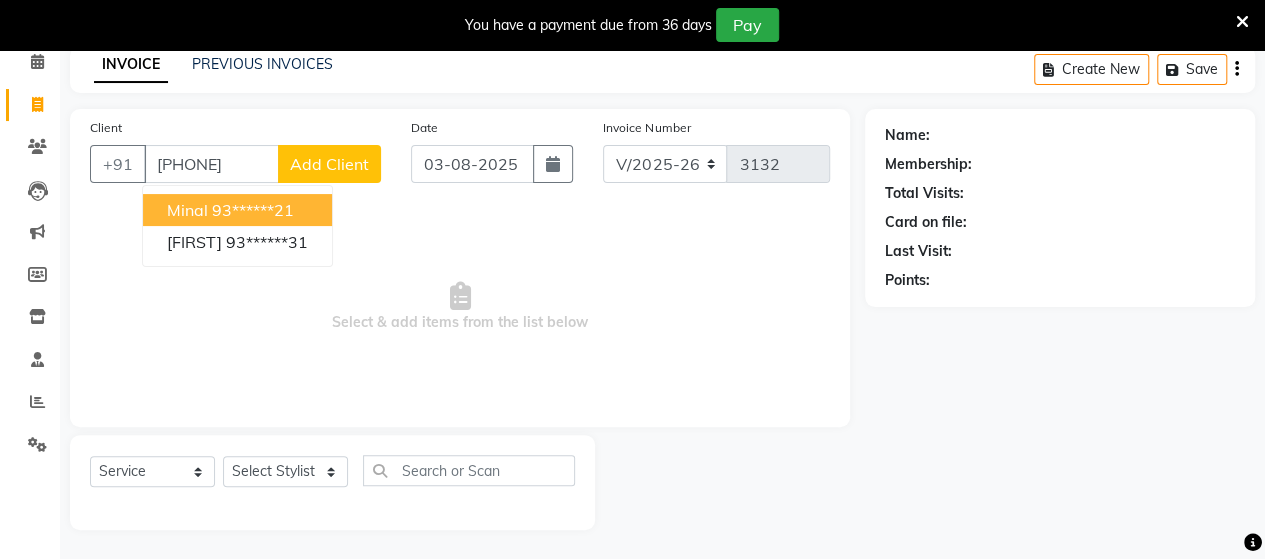 click on "93******21" at bounding box center [253, 210] 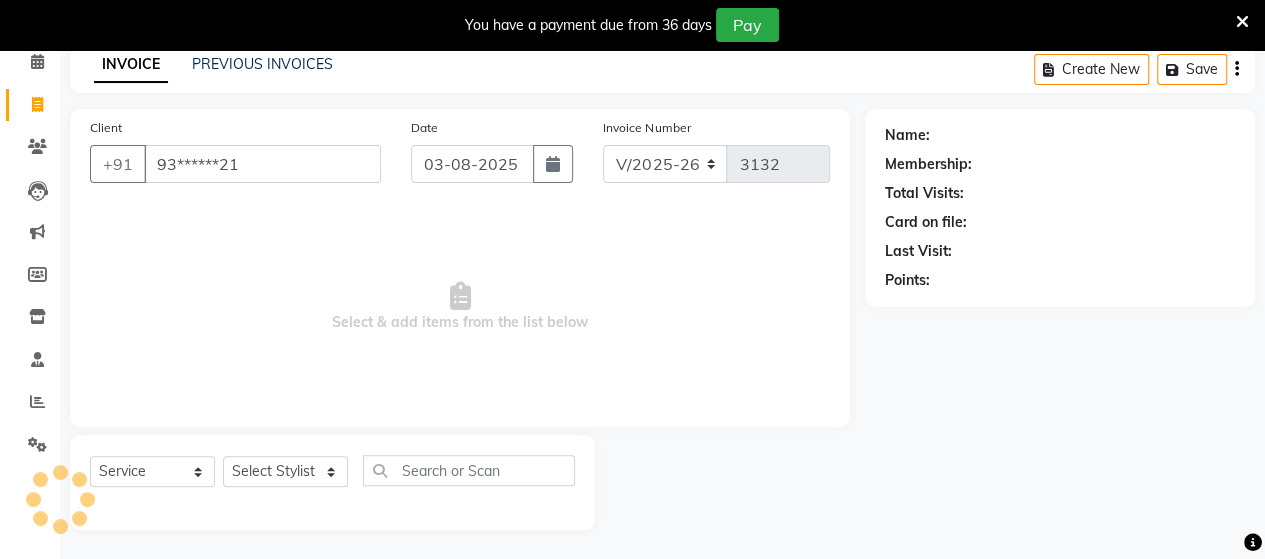 type on "93******21" 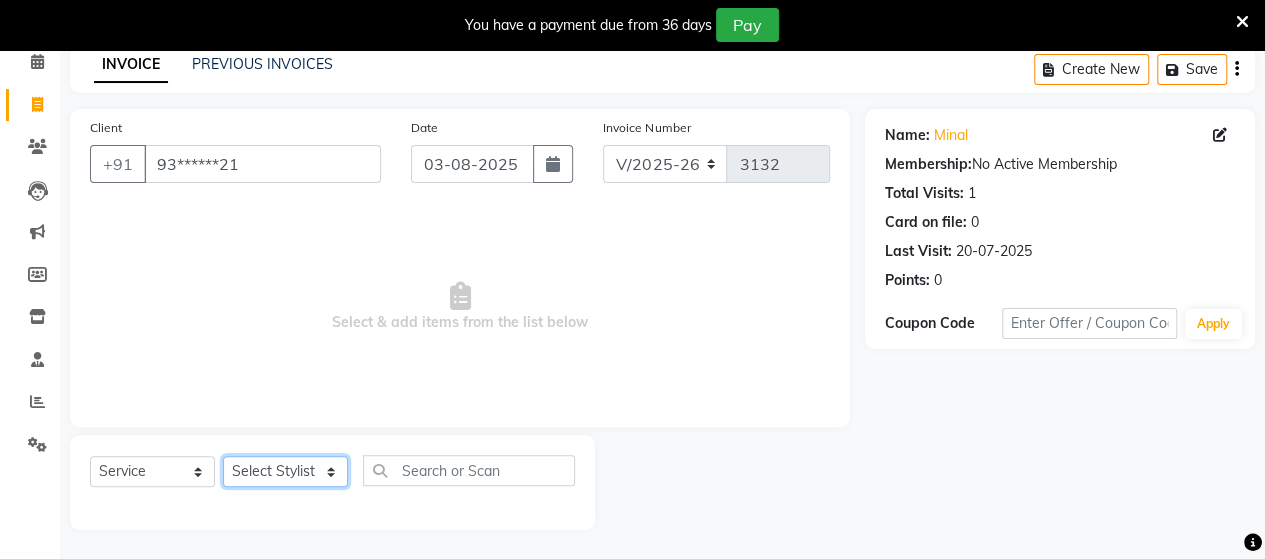 click on "Select Stylist Admin Datta  Jyoti  Krushna  Pratik  RAVI Rohit Rutuja" 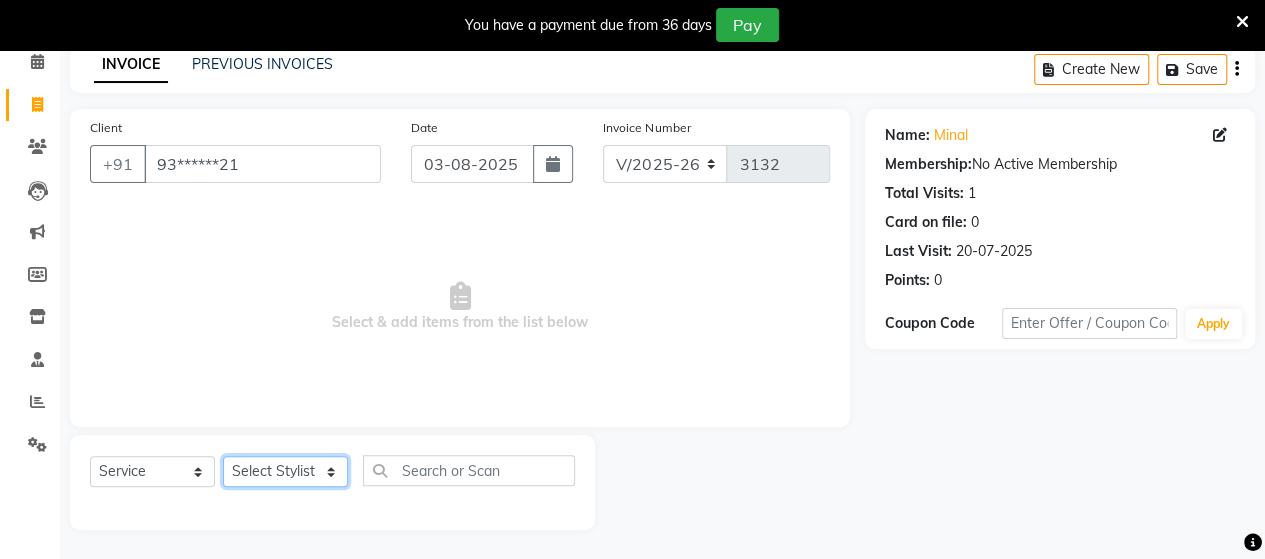 select on "62464" 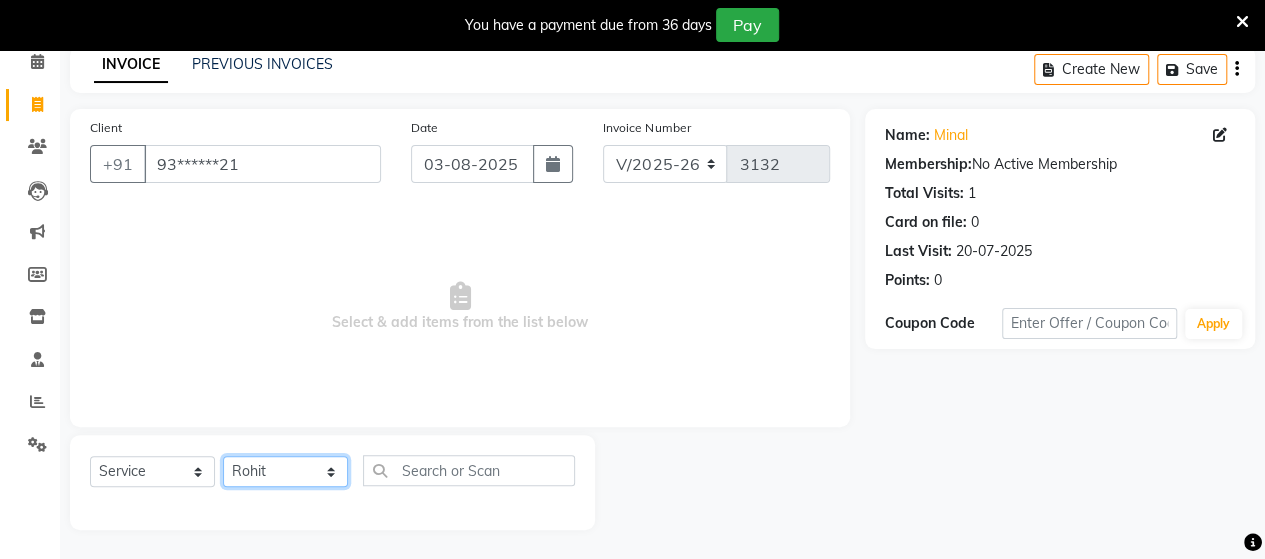 click on "Select Stylist Admin Datta  Jyoti  Krushna  Pratik  RAVI Rohit Rutuja" 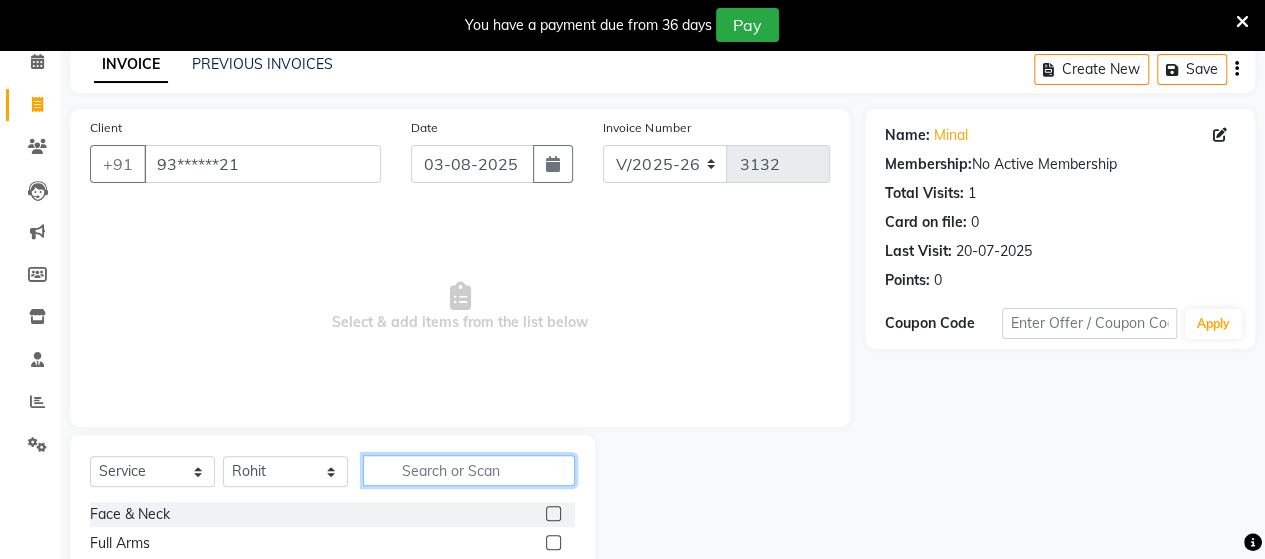 click 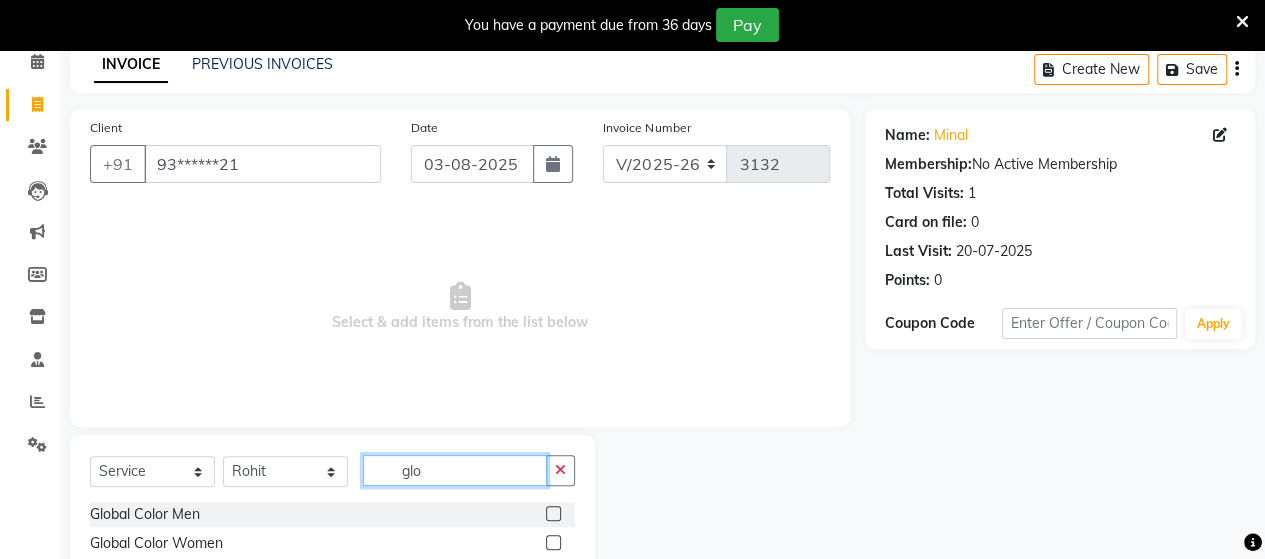 type on "glo" 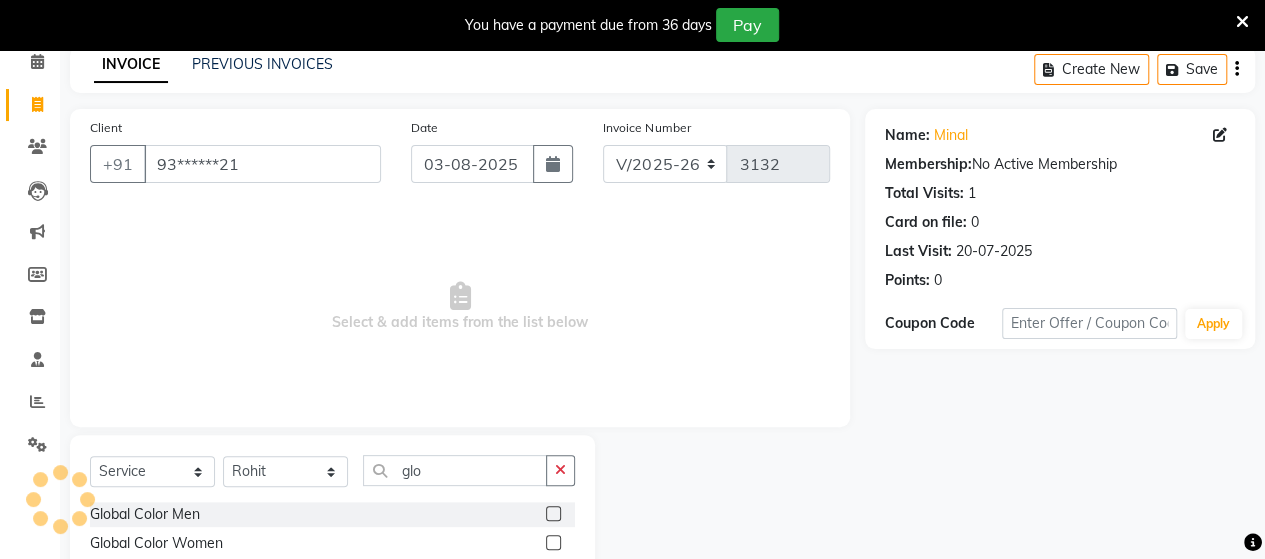 click 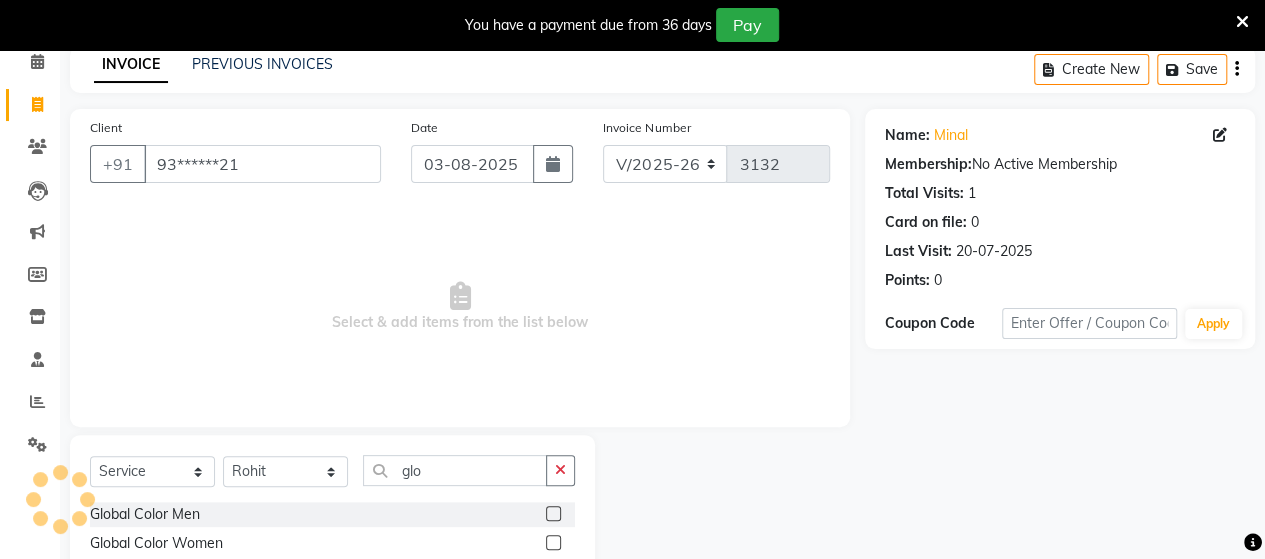 click at bounding box center [552, 543] 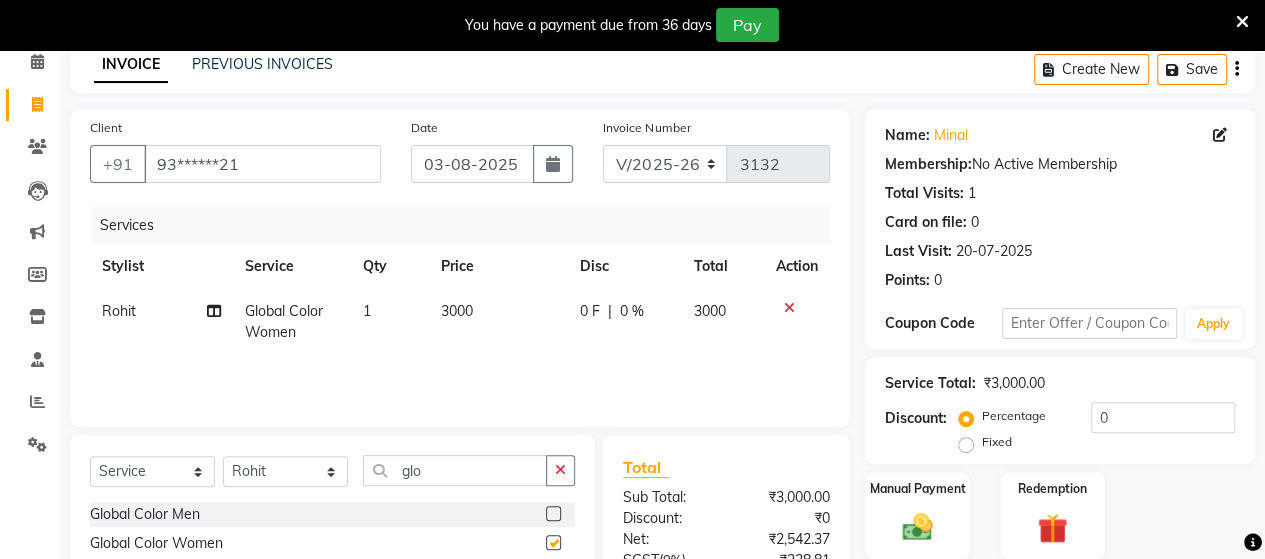 checkbox on "false" 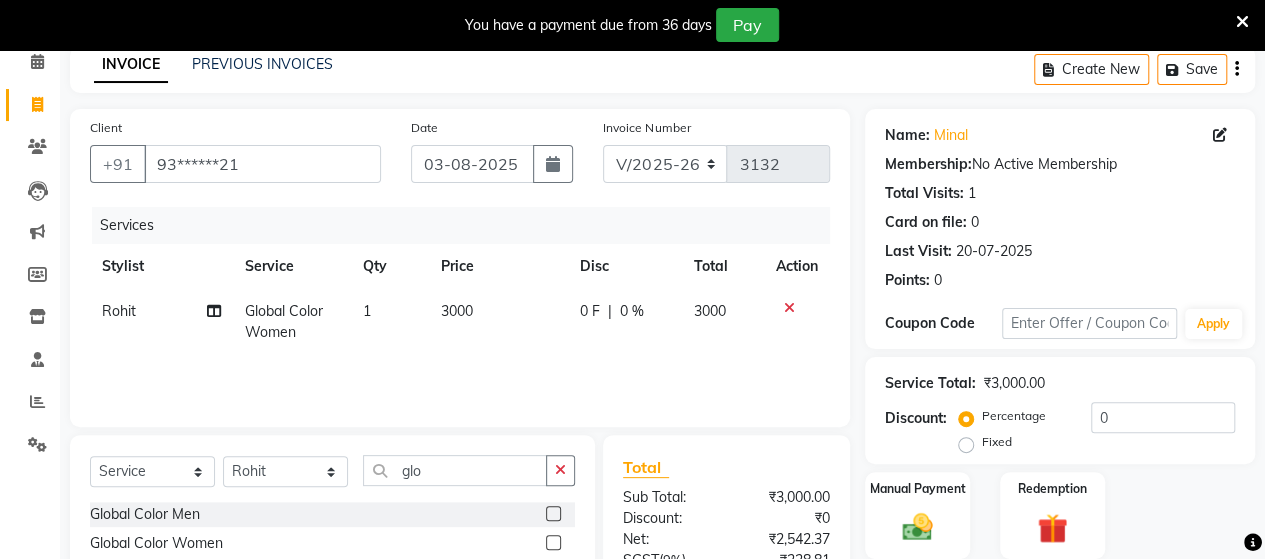 click on "3000" 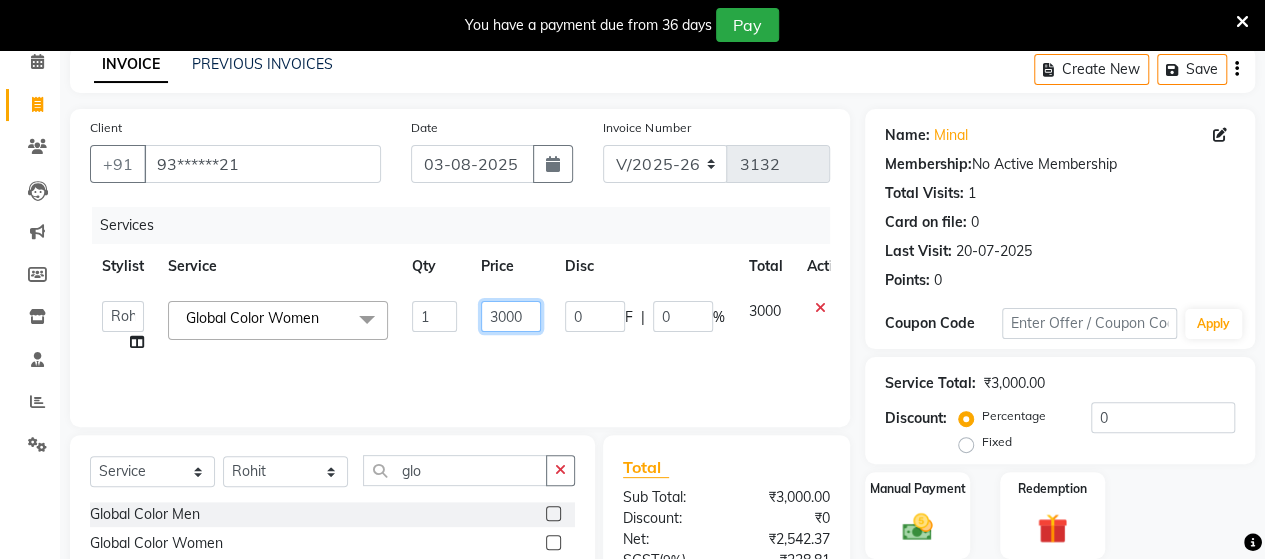 click on "3000" 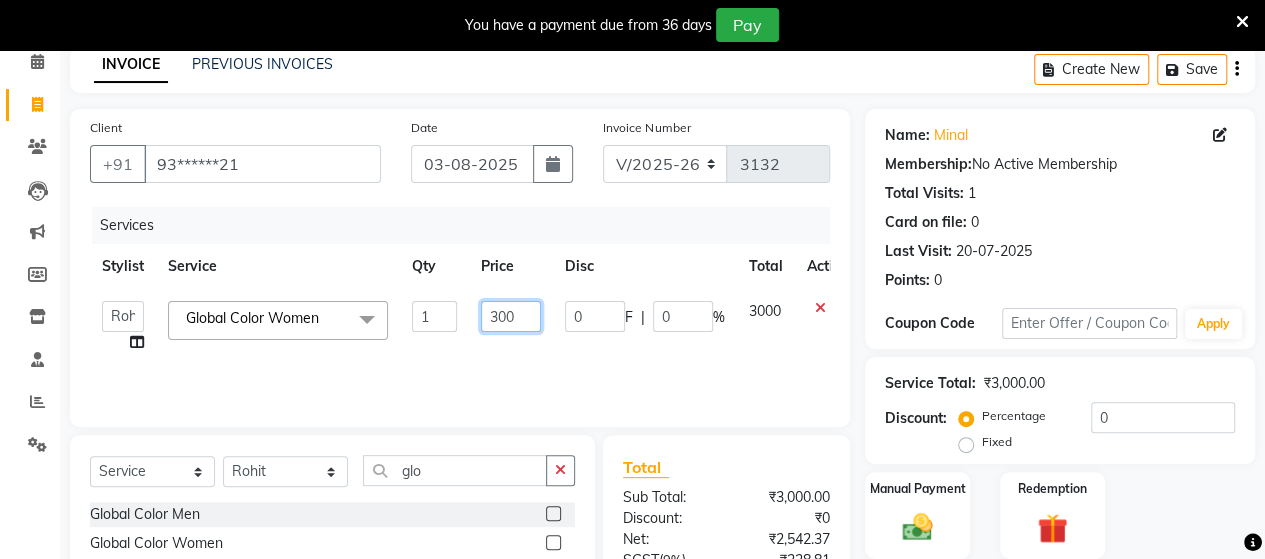 type on "3300" 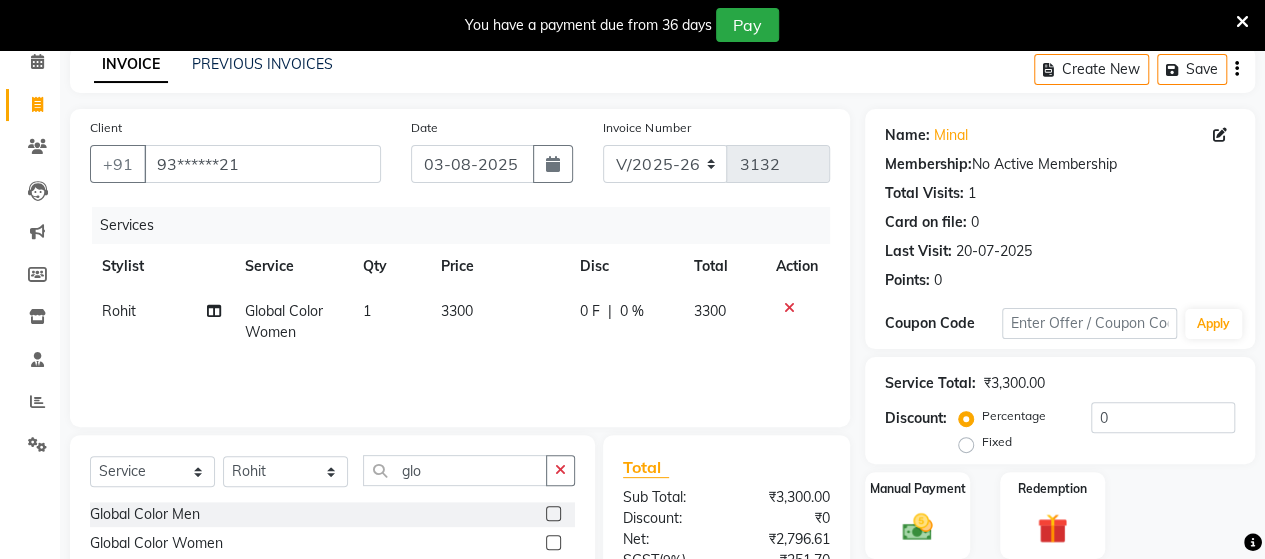 click on "Services Stylist Service Qty Price Disc Total Action [FIRST] Global Color Women 1 3300 0 F | 0 % 3300" 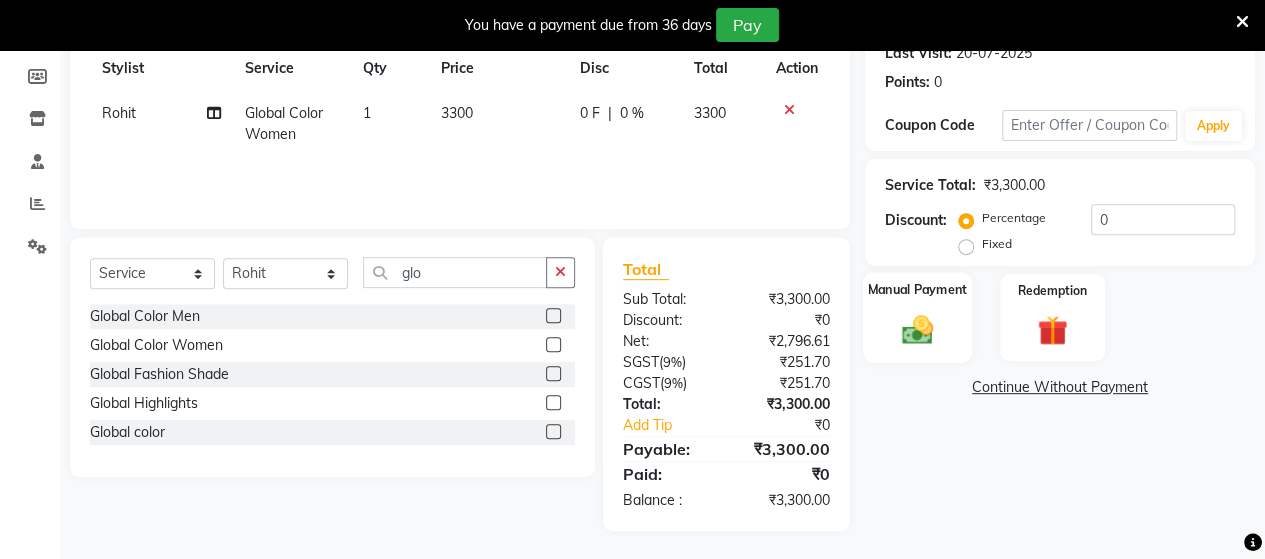 click on "Manual Payment" 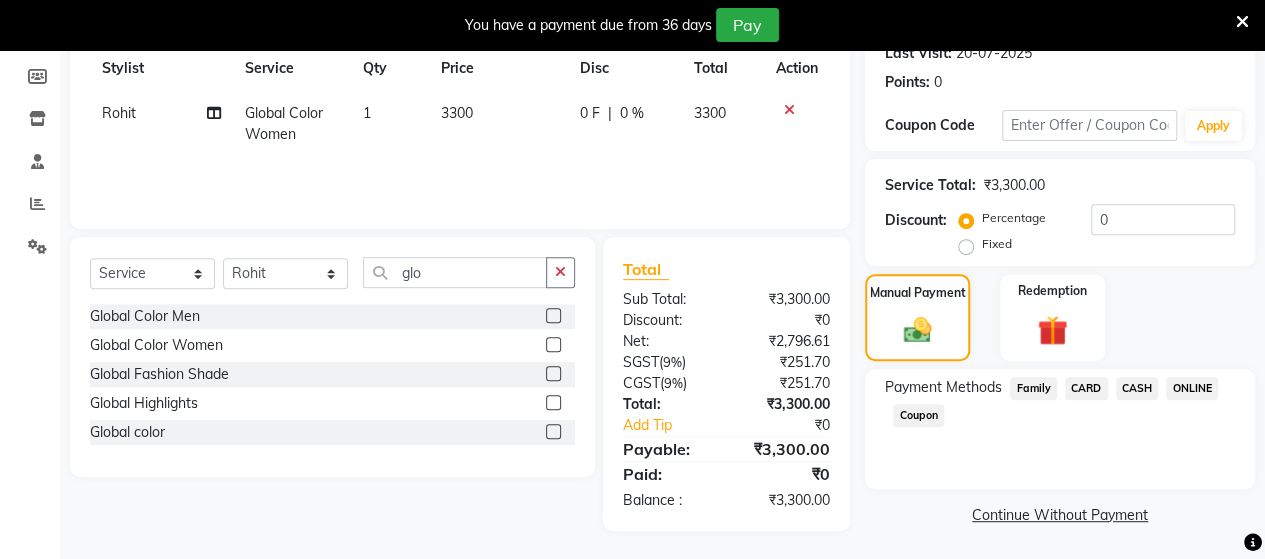 click on "ONLINE" 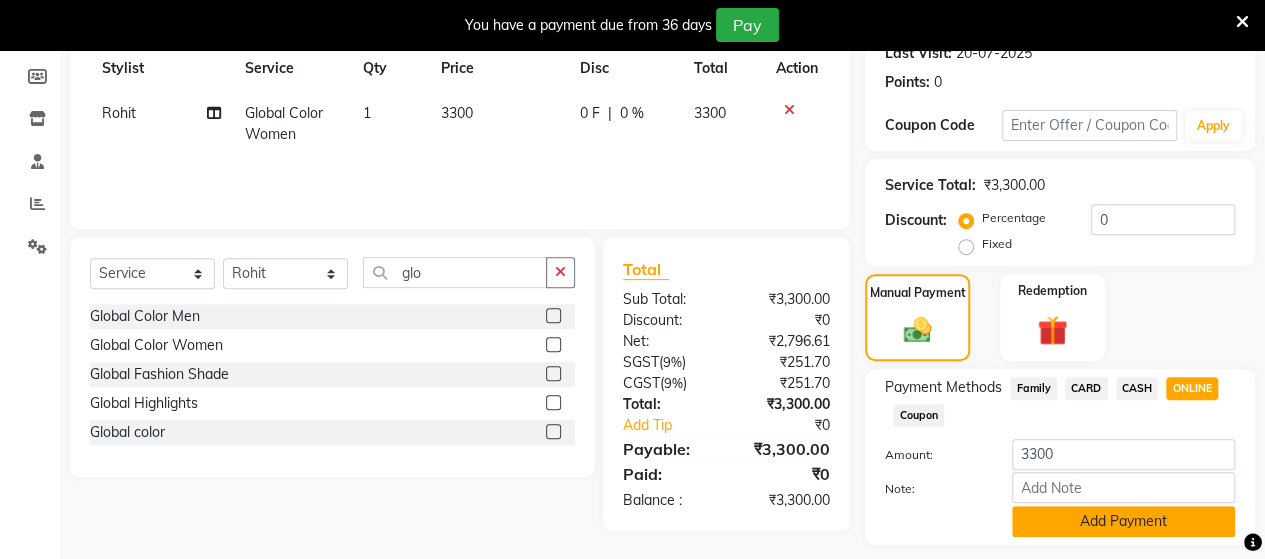 click on "Add Payment" 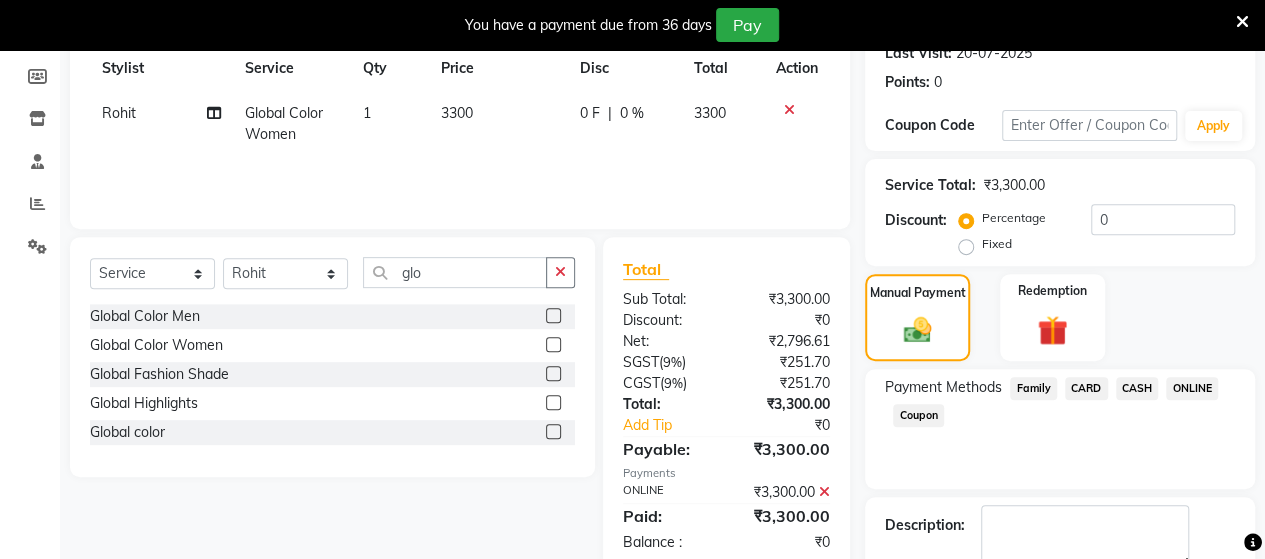 scroll, scrollTop: 400, scrollLeft: 0, axis: vertical 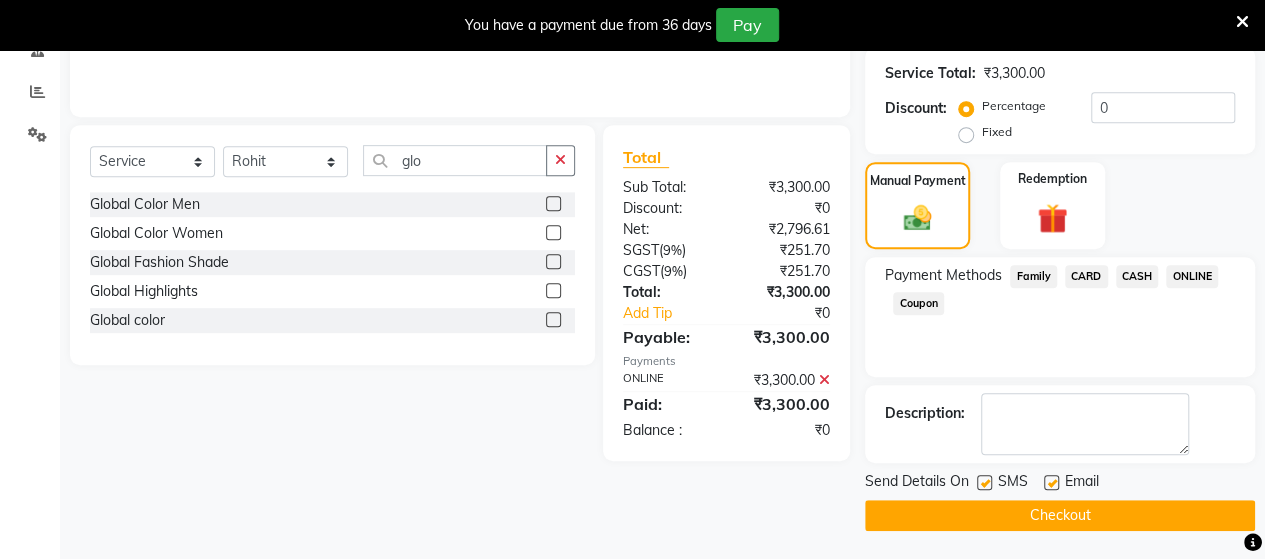 click on "Checkout" 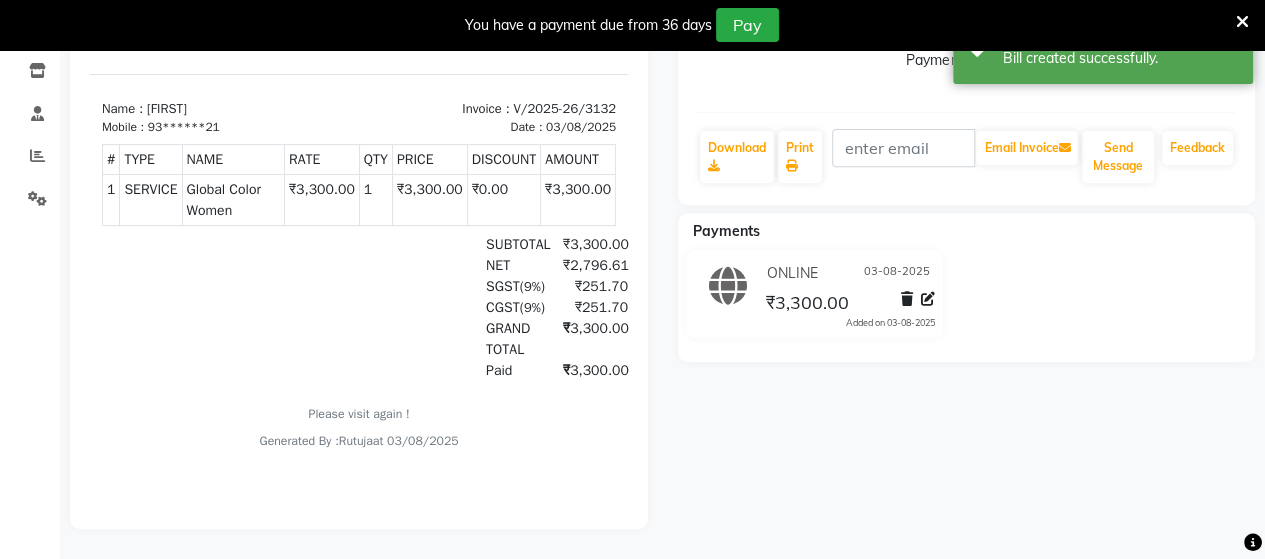 scroll, scrollTop: 0, scrollLeft: 0, axis: both 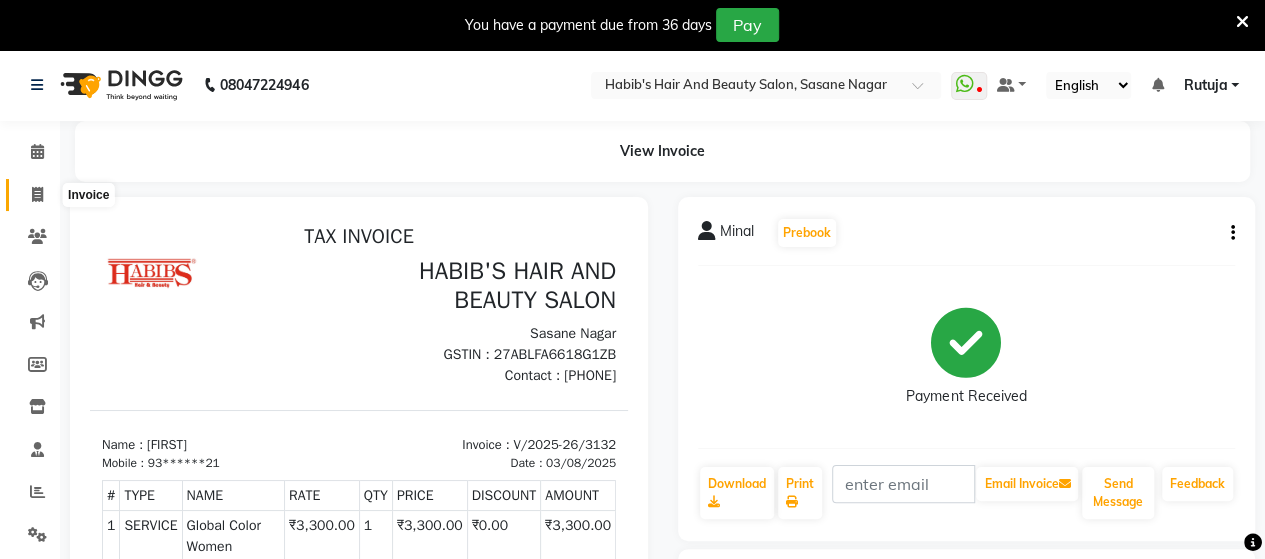 click 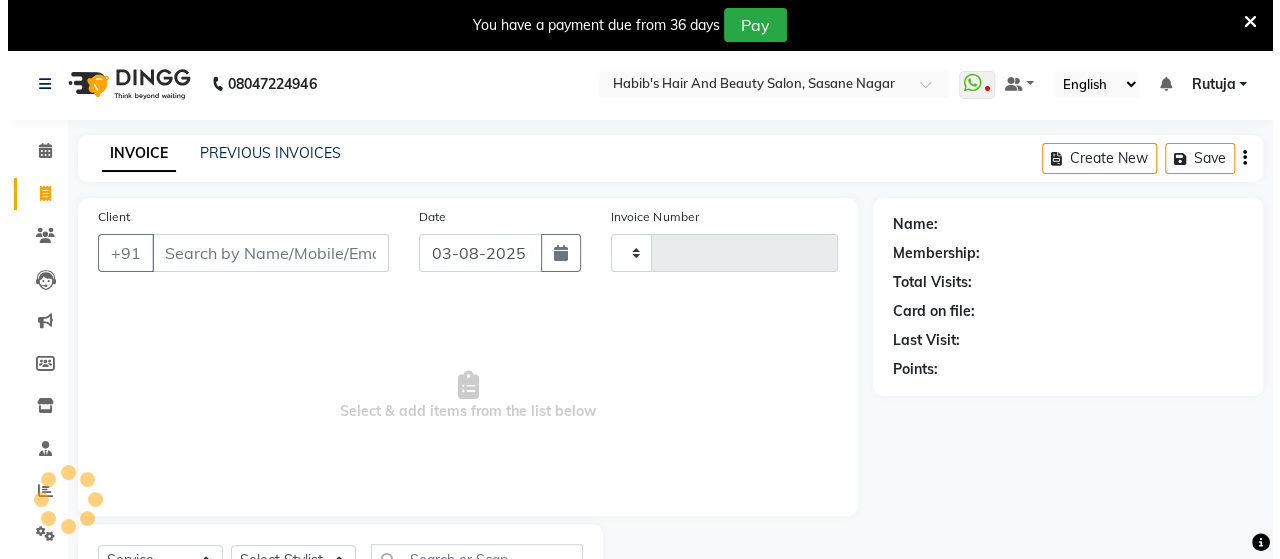 scroll, scrollTop: 90, scrollLeft: 0, axis: vertical 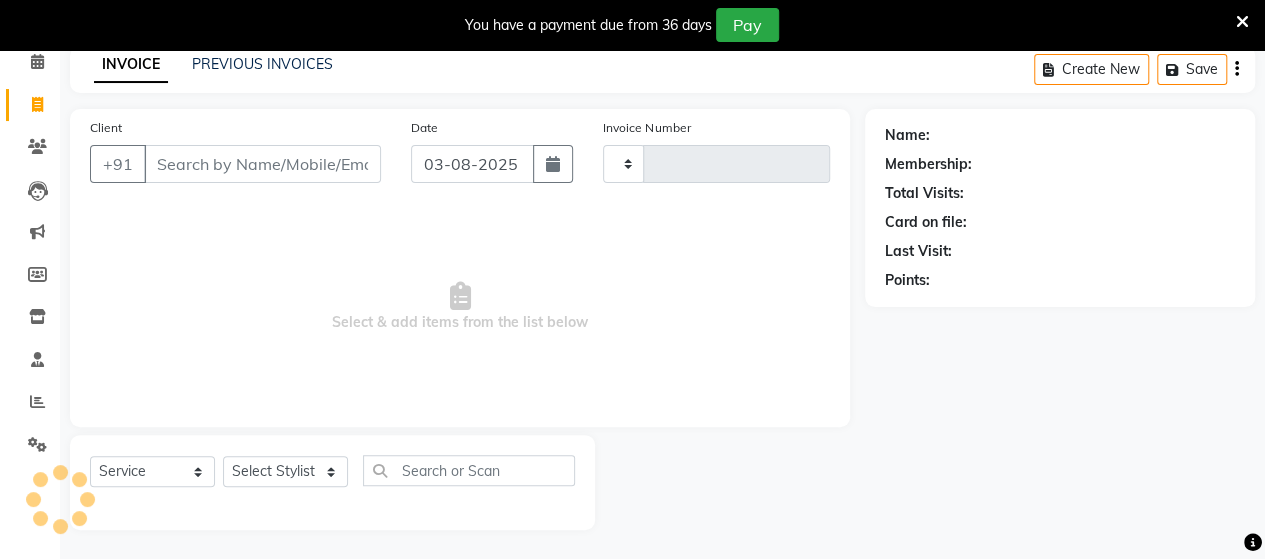 type on "3133" 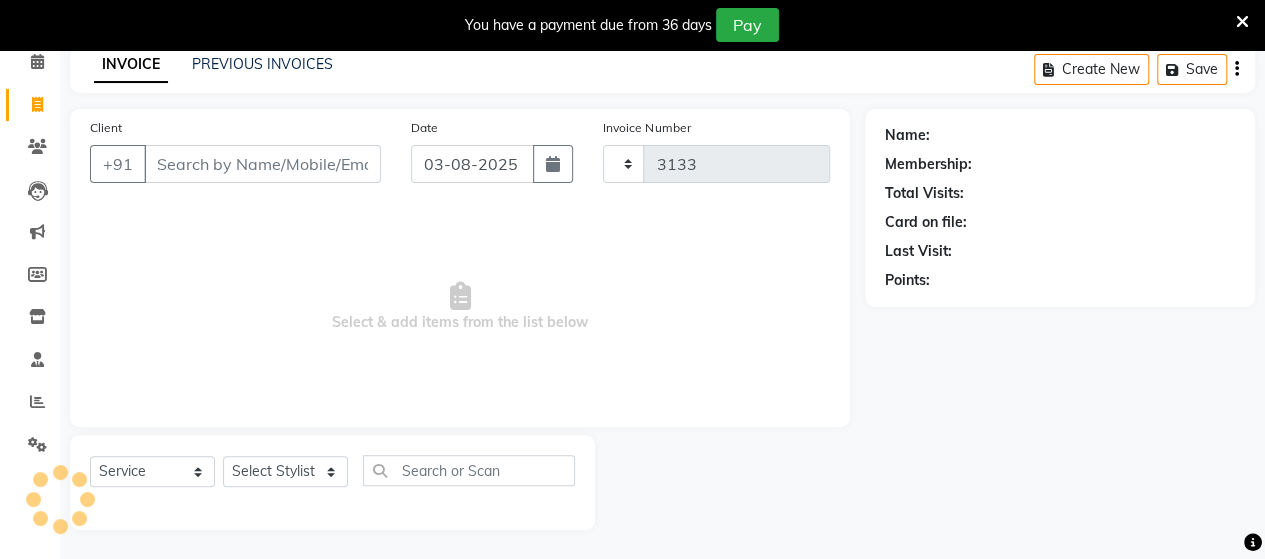 select on "6429" 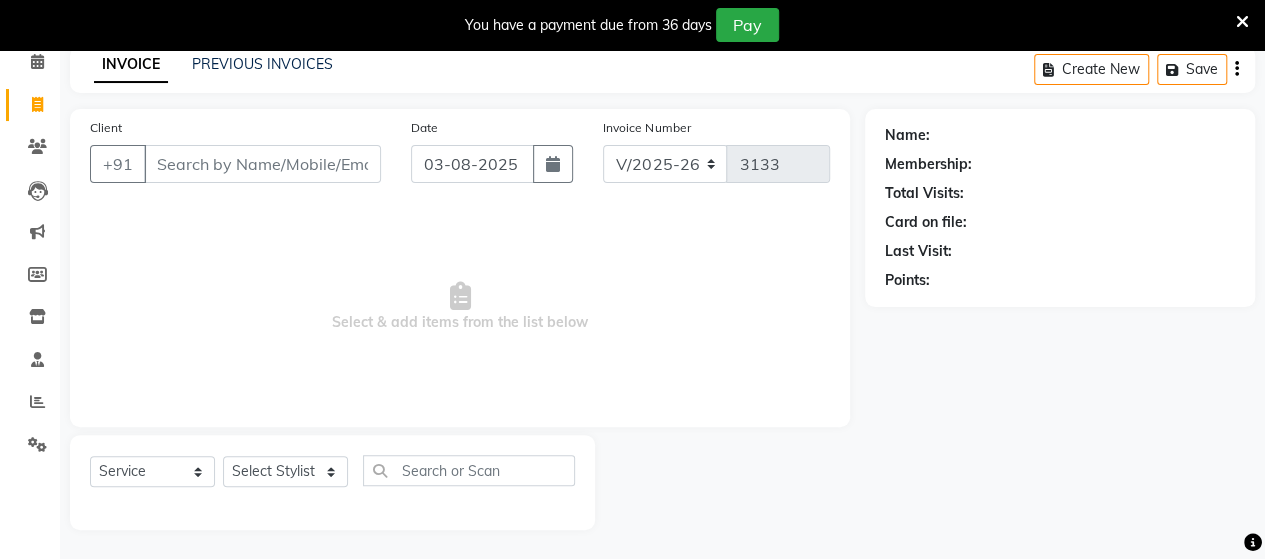 click on "Client" at bounding box center (262, 164) 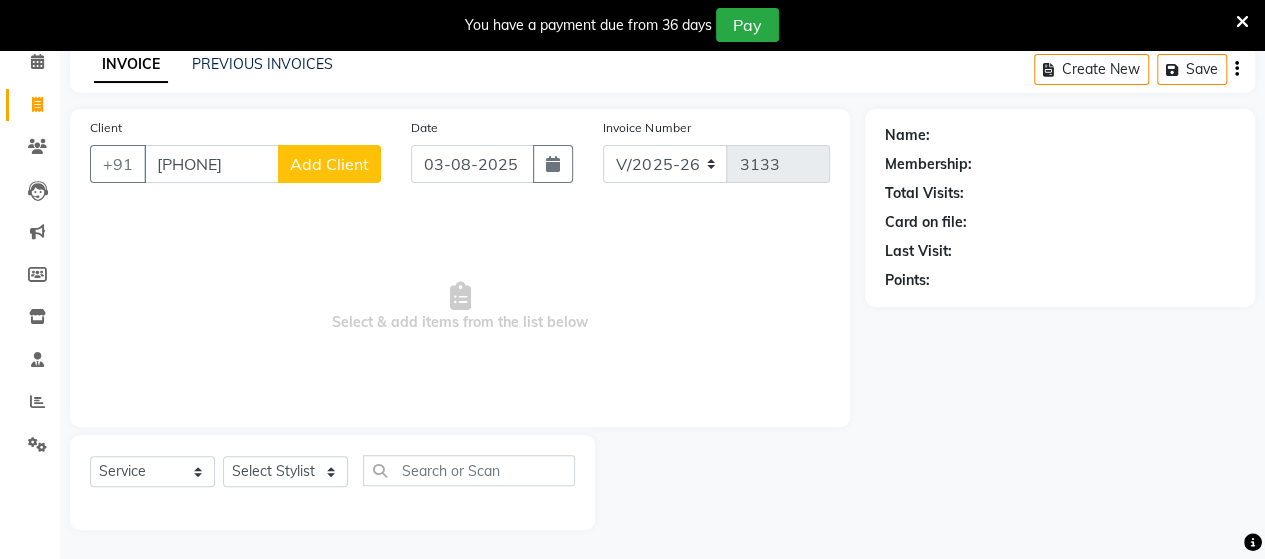 type on "[PHONE]" 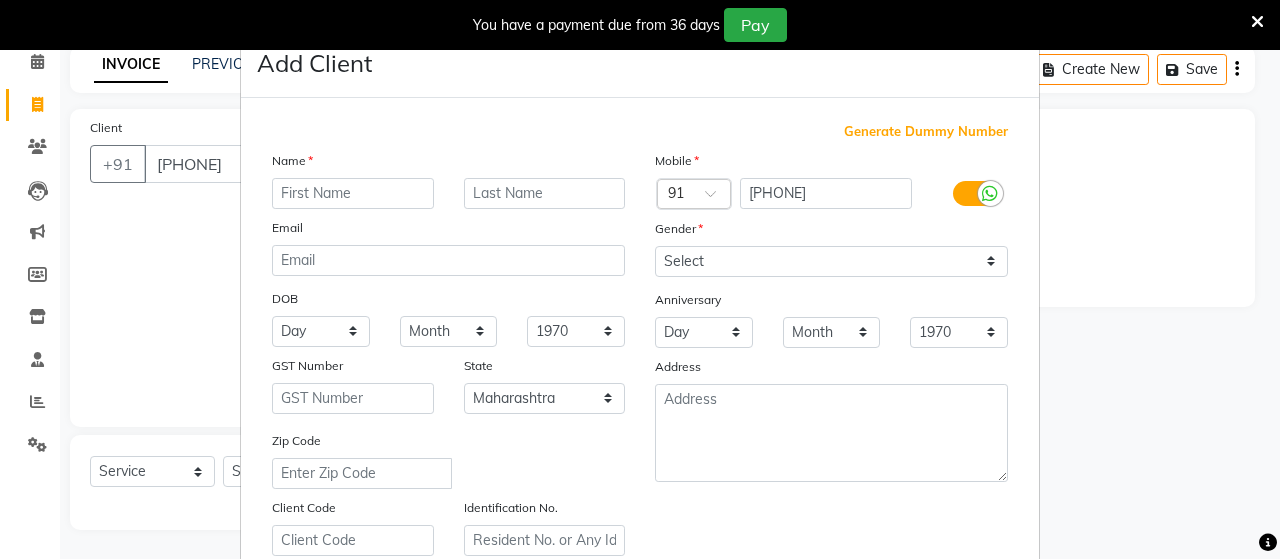 click at bounding box center [353, 193] 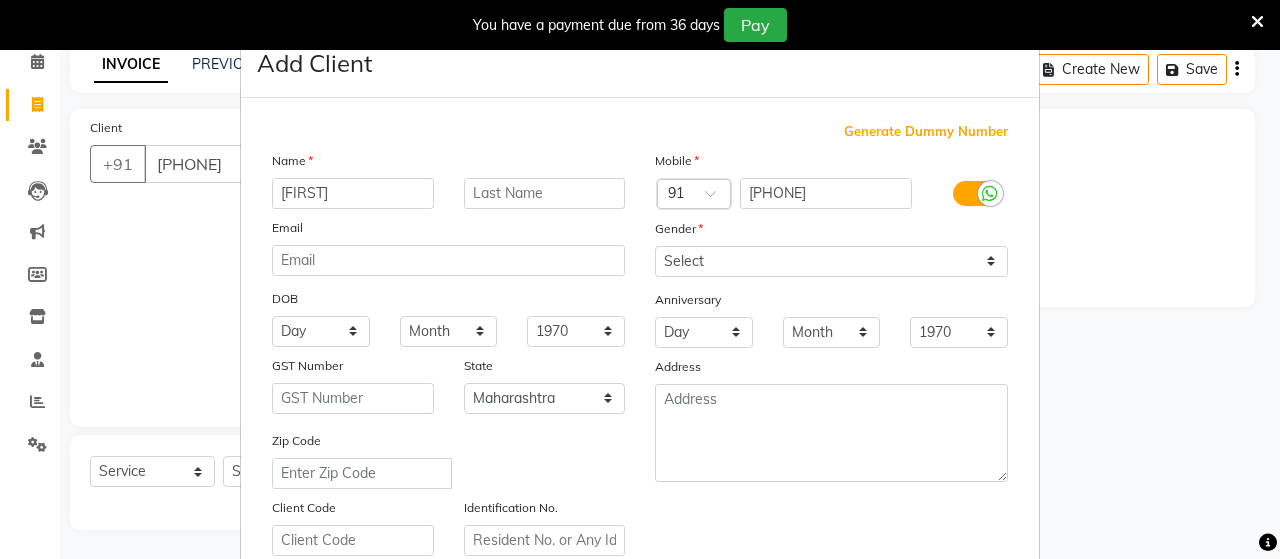 type on "[FIRST]" 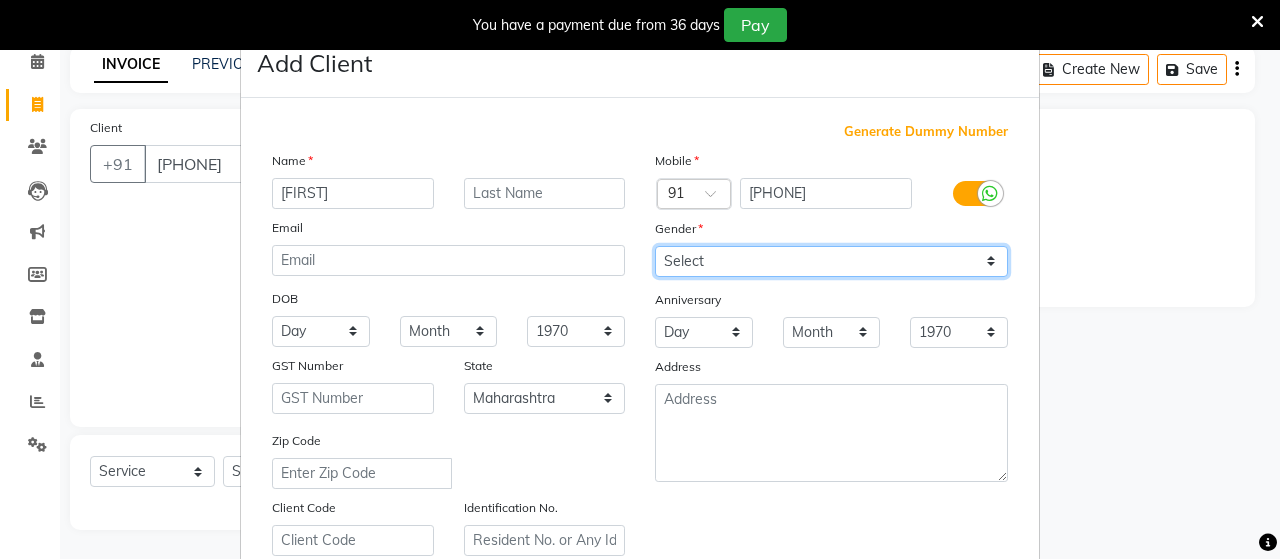 click on "Select Male Female Other Prefer Not To Say" at bounding box center [831, 261] 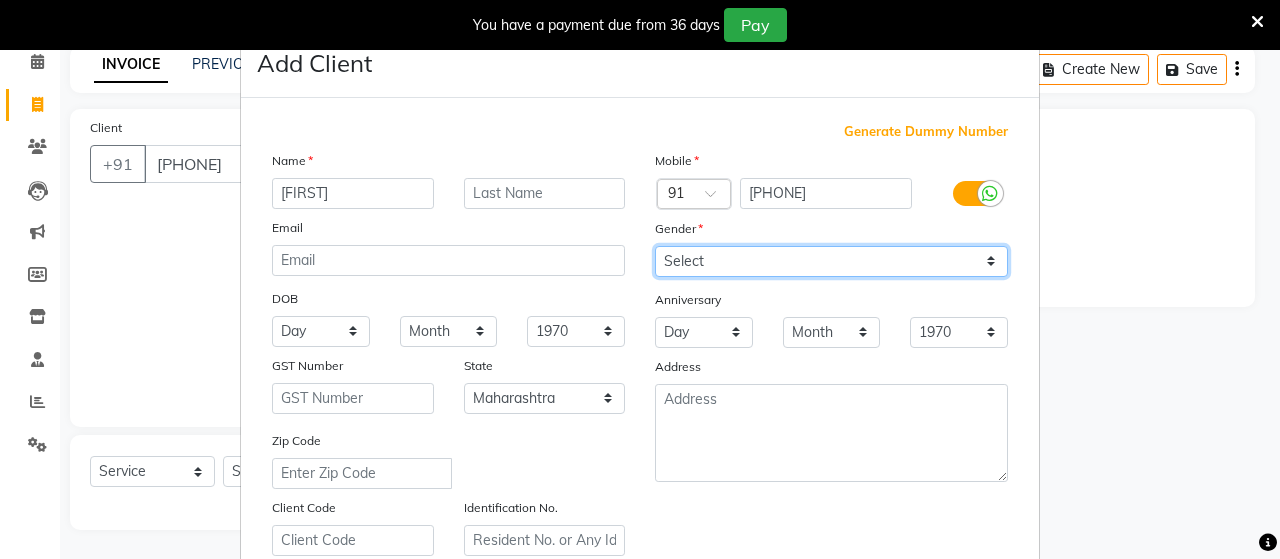 select on "male" 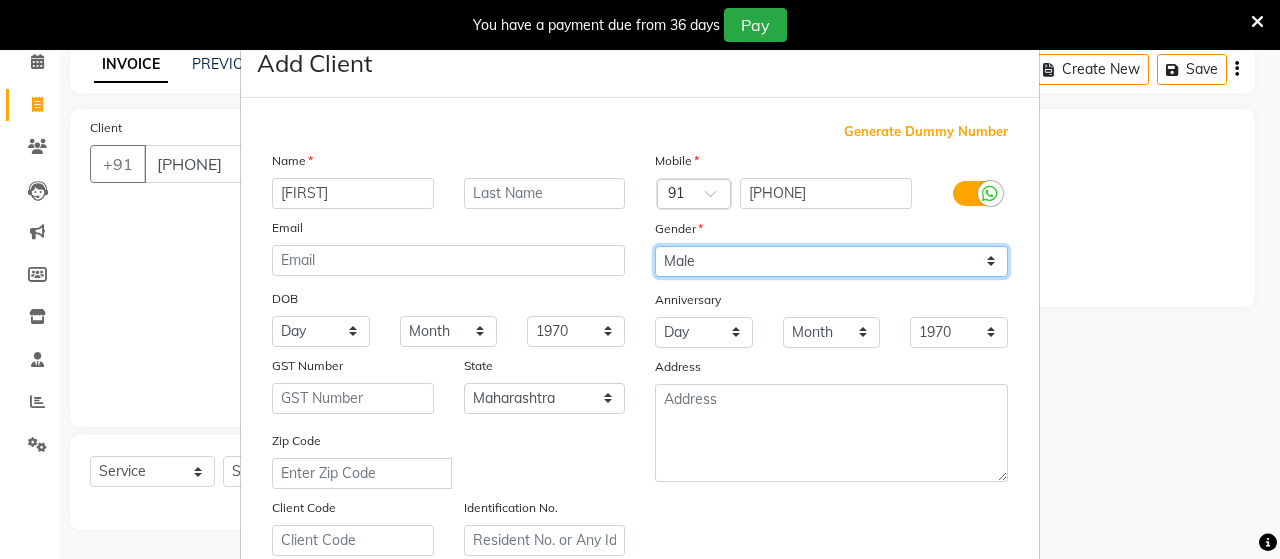 click on "Select Male Female Other Prefer Not To Say" at bounding box center [831, 261] 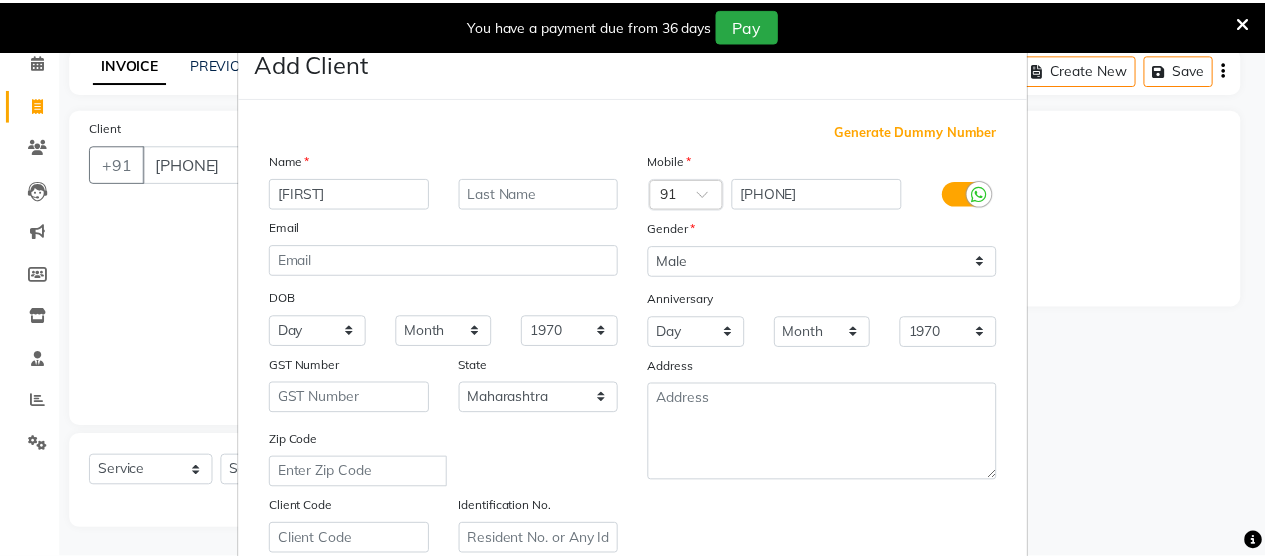 scroll, scrollTop: 360, scrollLeft: 0, axis: vertical 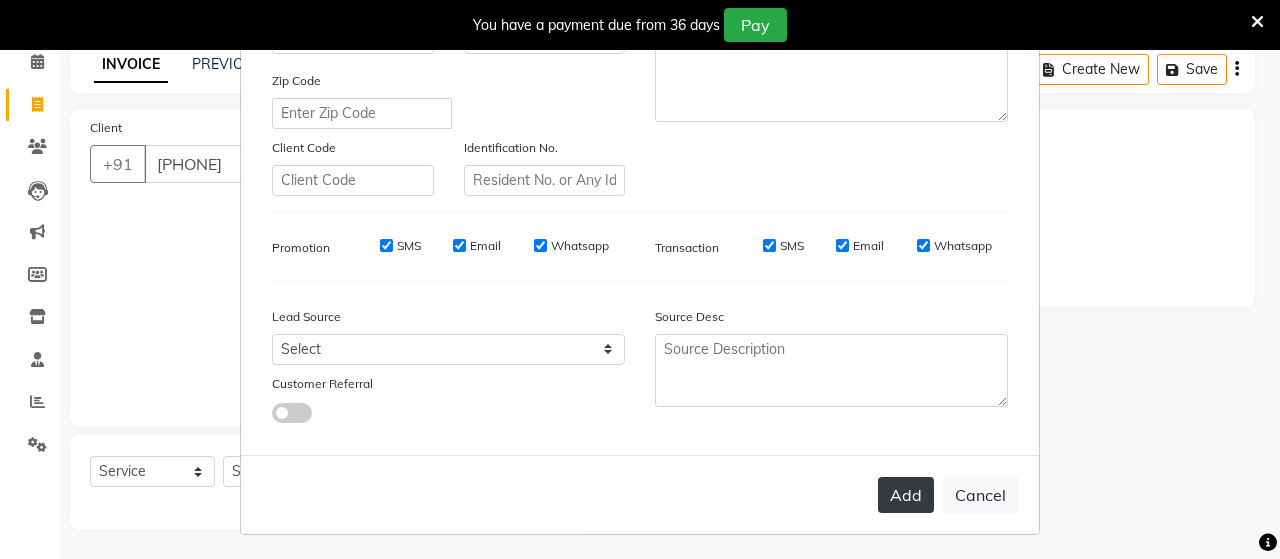 click on "Add" at bounding box center [906, 495] 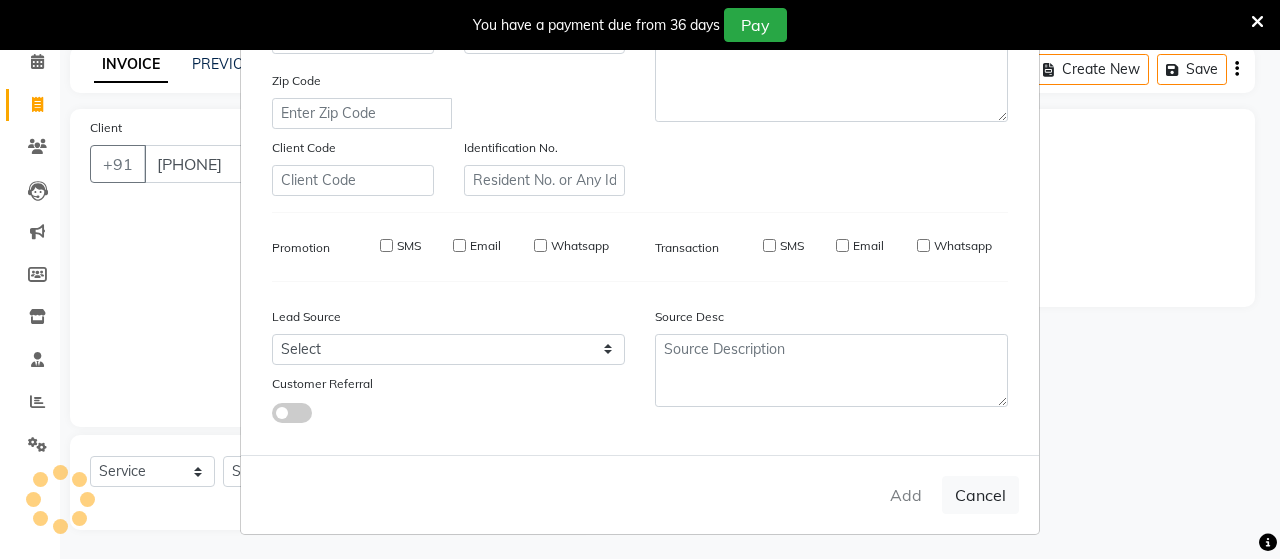 type on "73******73" 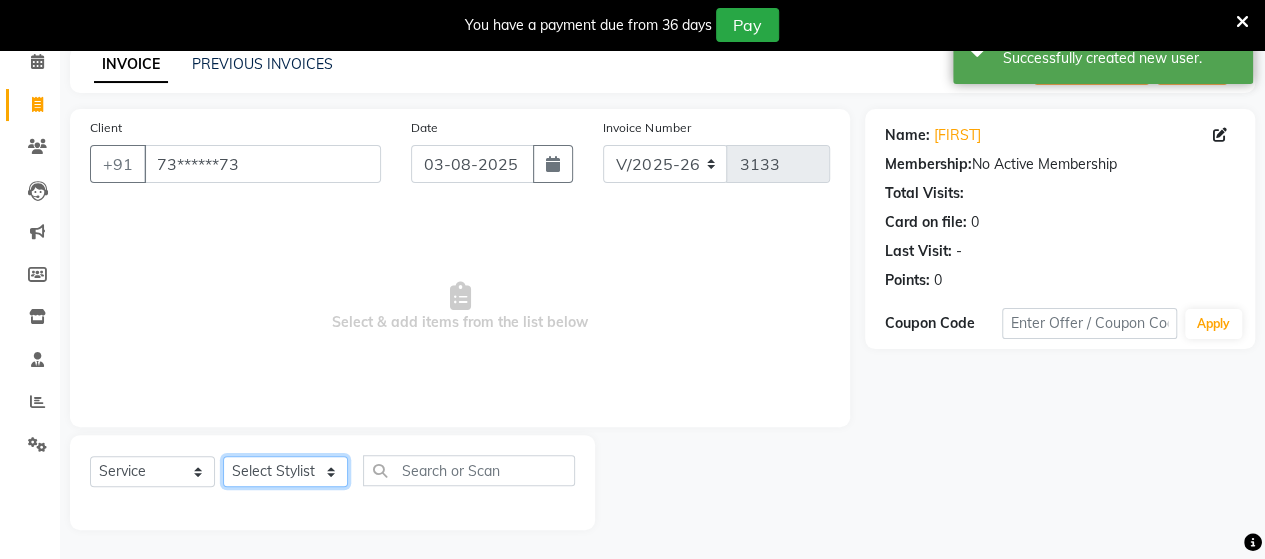 click on "Select Stylist Admin Datta  Jyoti  Krushna  Pratik  RAVI Rohit Rutuja" 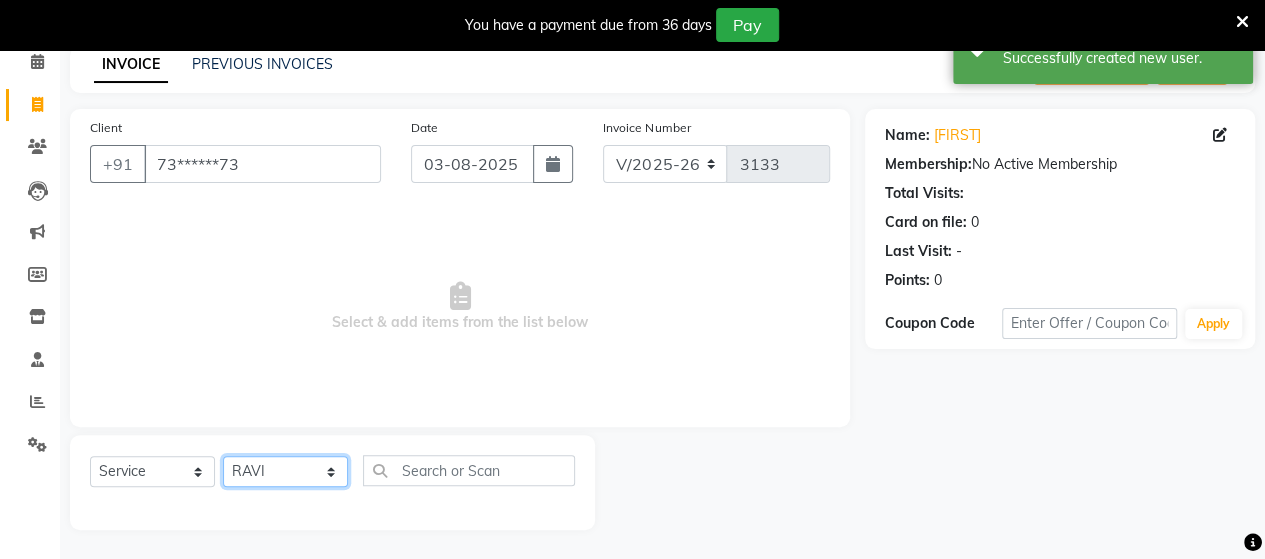 click on "Select Stylist Admin Datta  Jyoti  Krushna  Pratik  RAVI Rohit Rutuja" 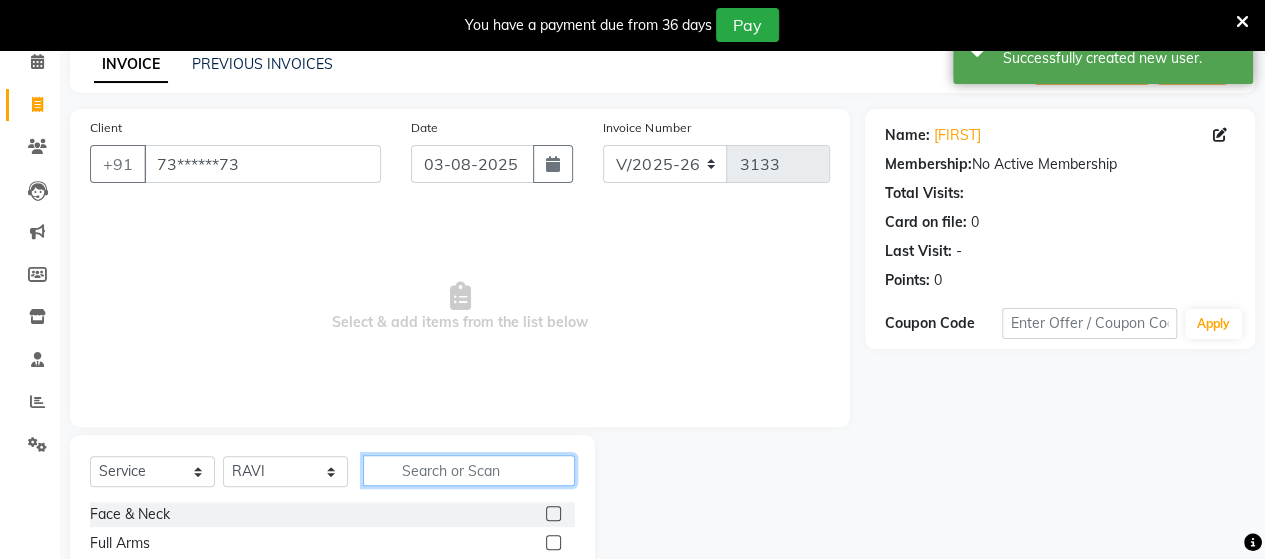 click 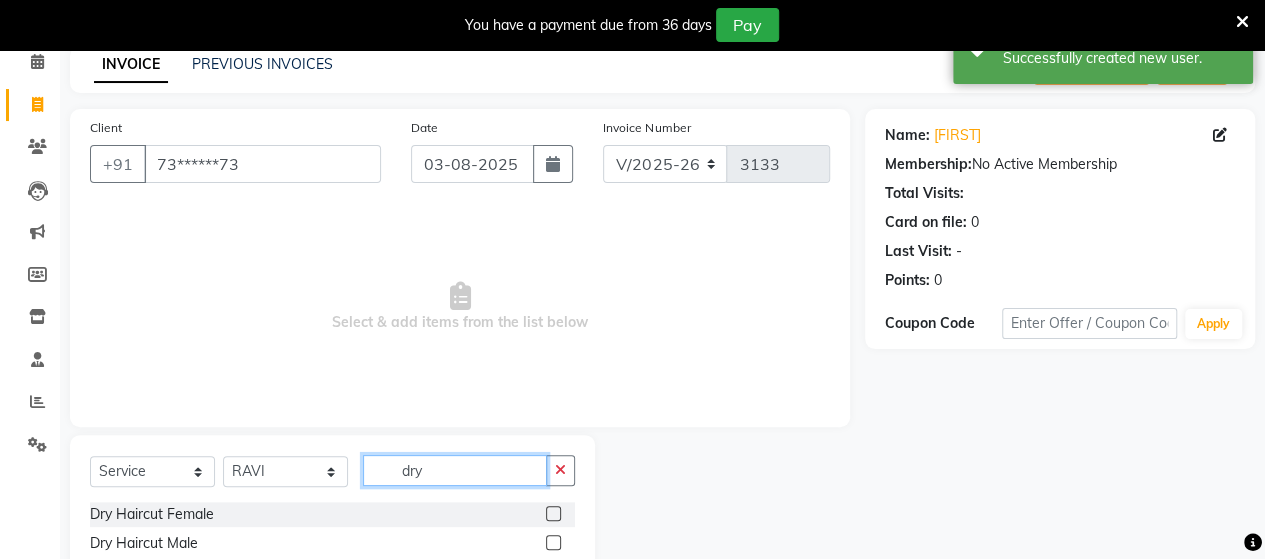 type on "dry" 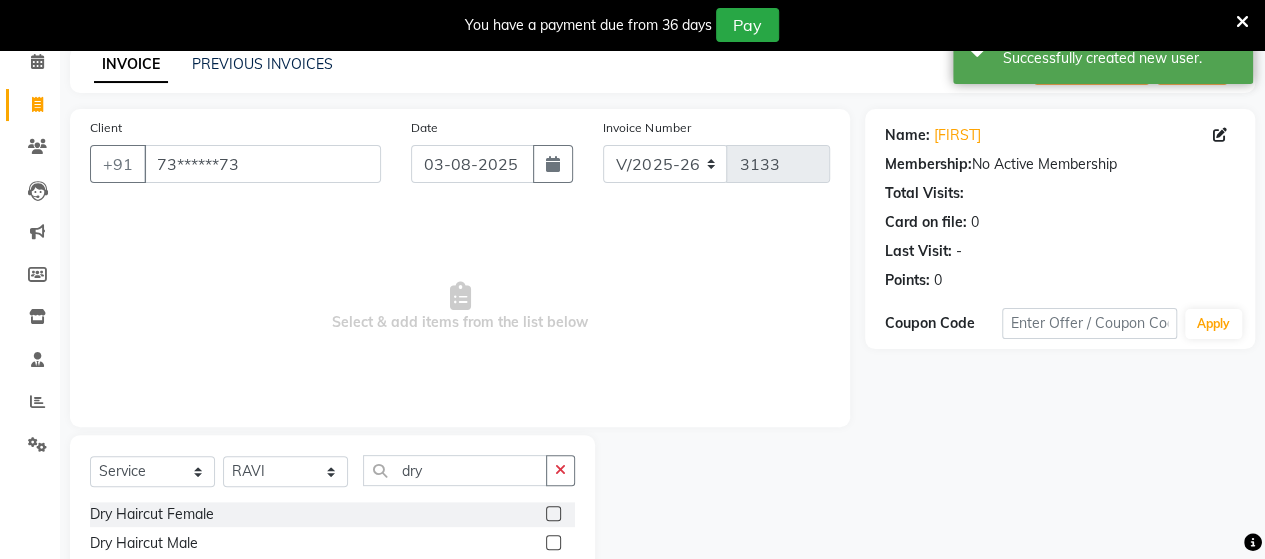 click 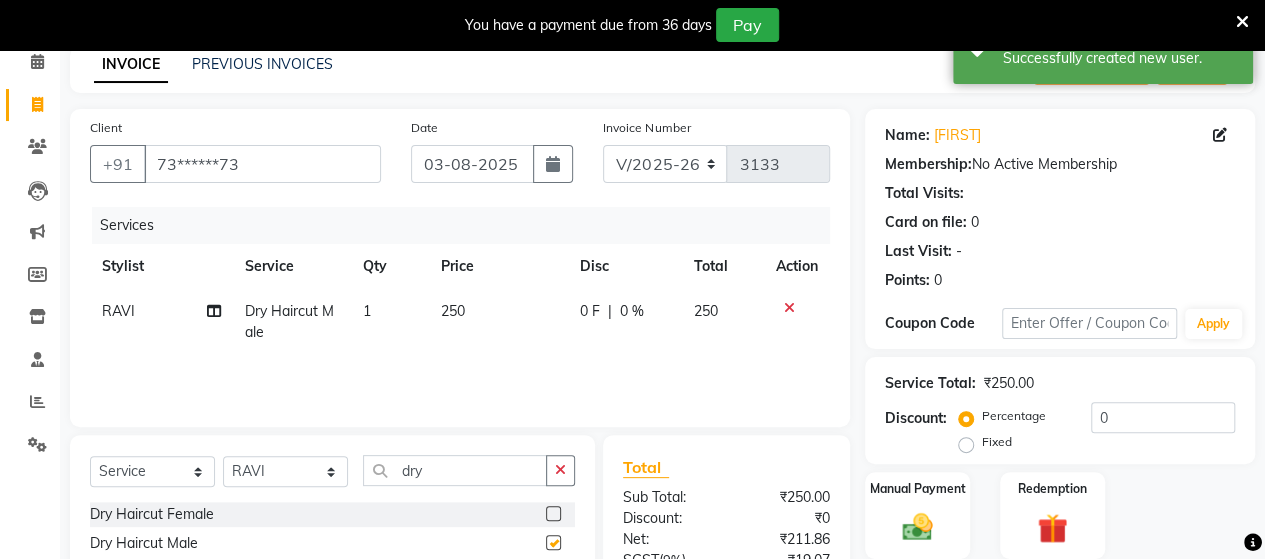 checkbox on "false" 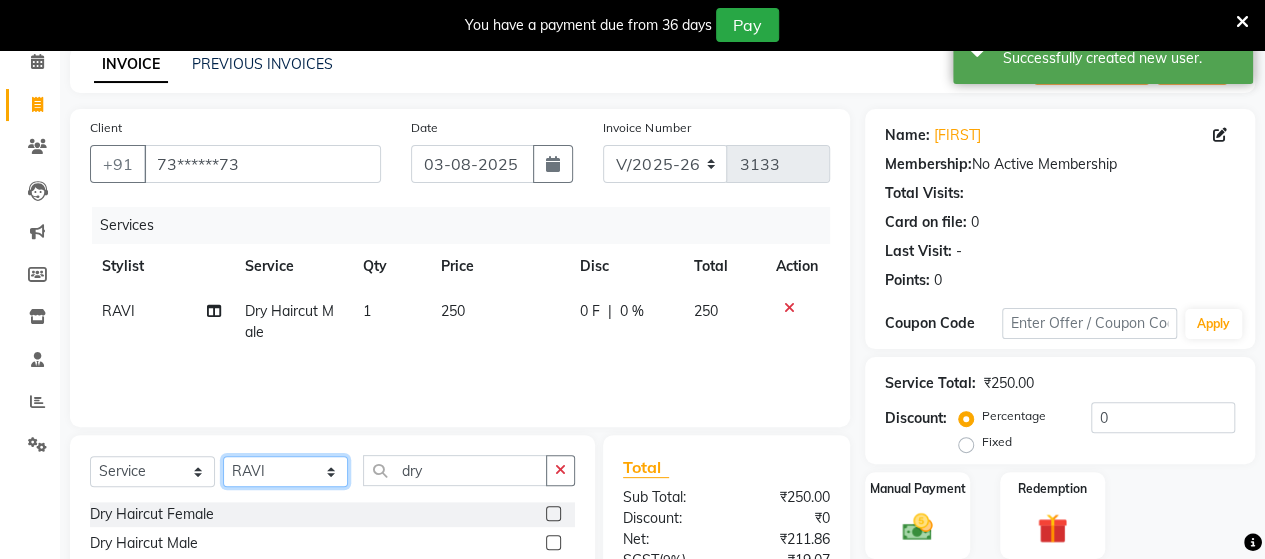 click on "Select Stylist Admin Datta  Jyoti  Krushna  Pratik  RAVI Rohit Rutuja" 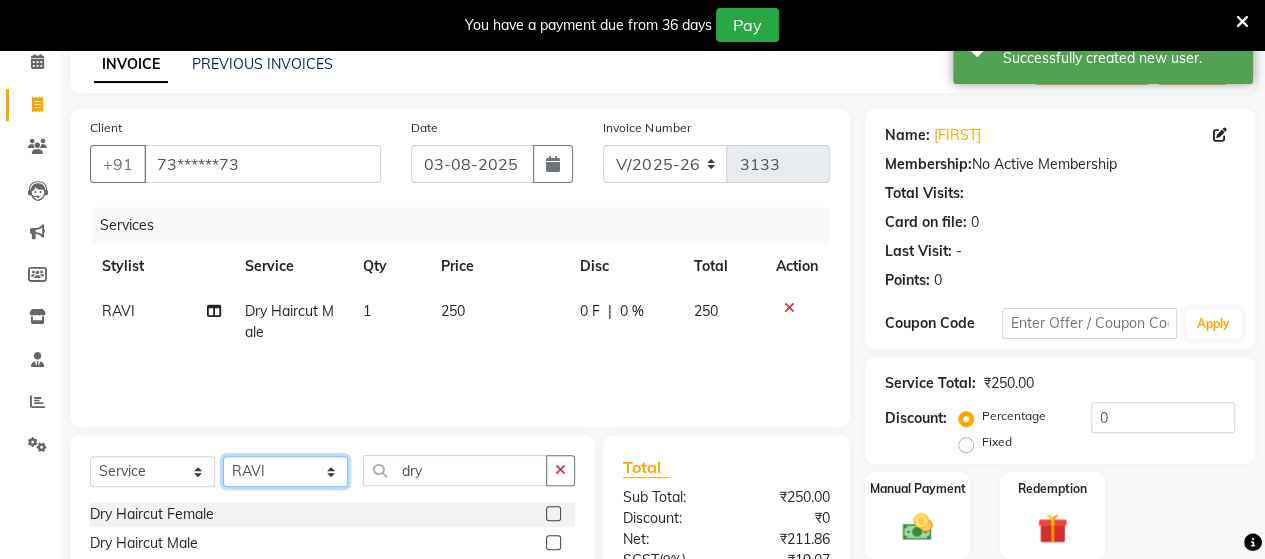 select on "62464" 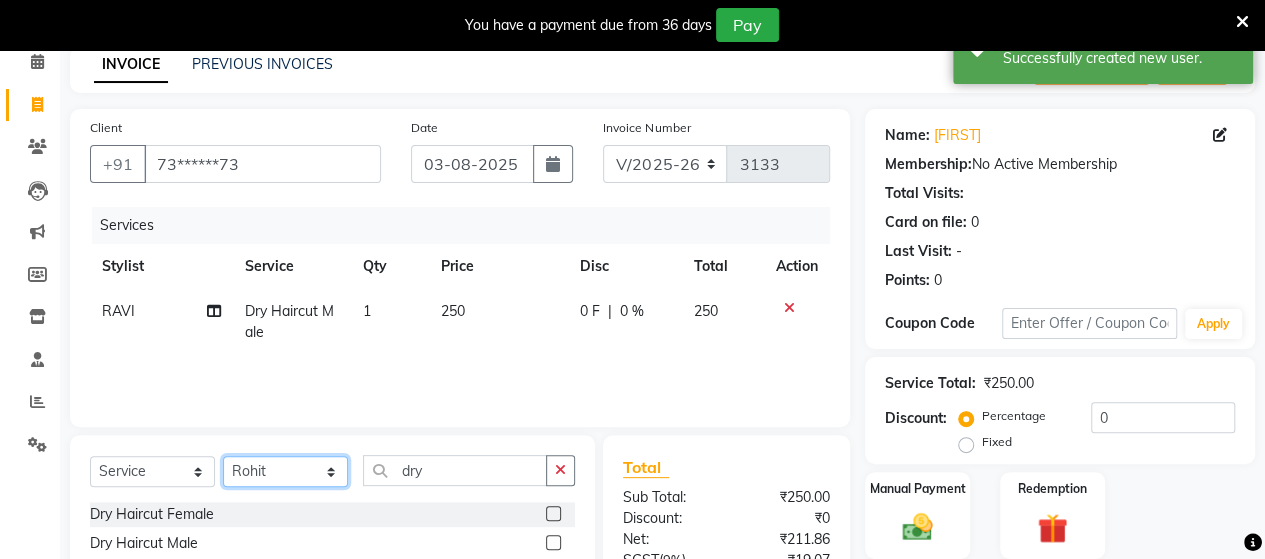 click on "Select Stylist Admin Datta  Jyoti  Krushna  Pratik  RAVI Rohit Rutuja" 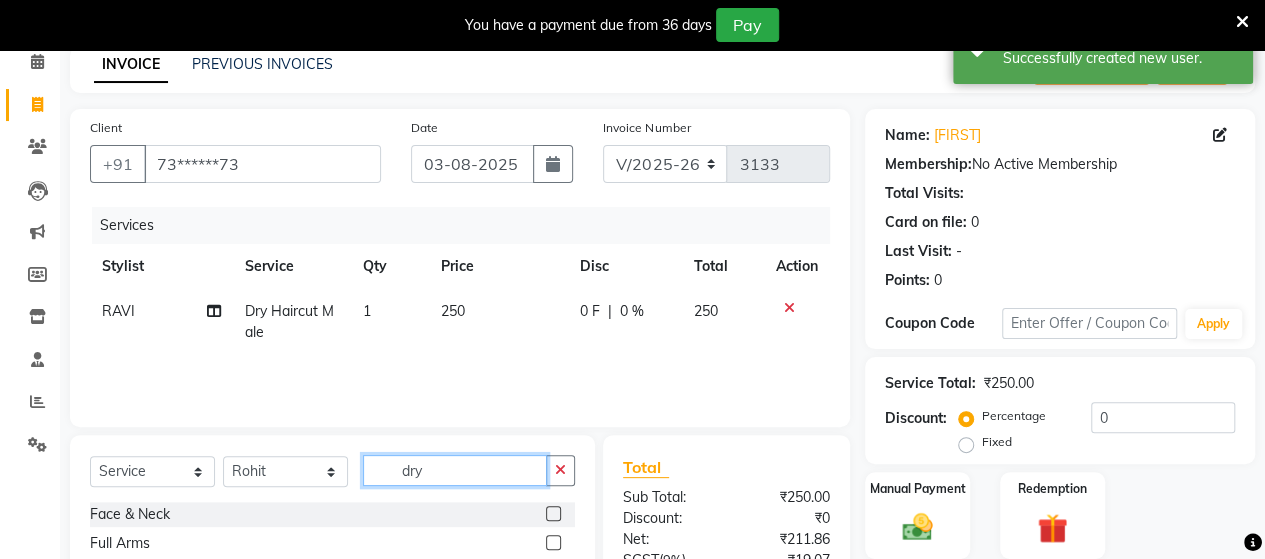 click on "dry" 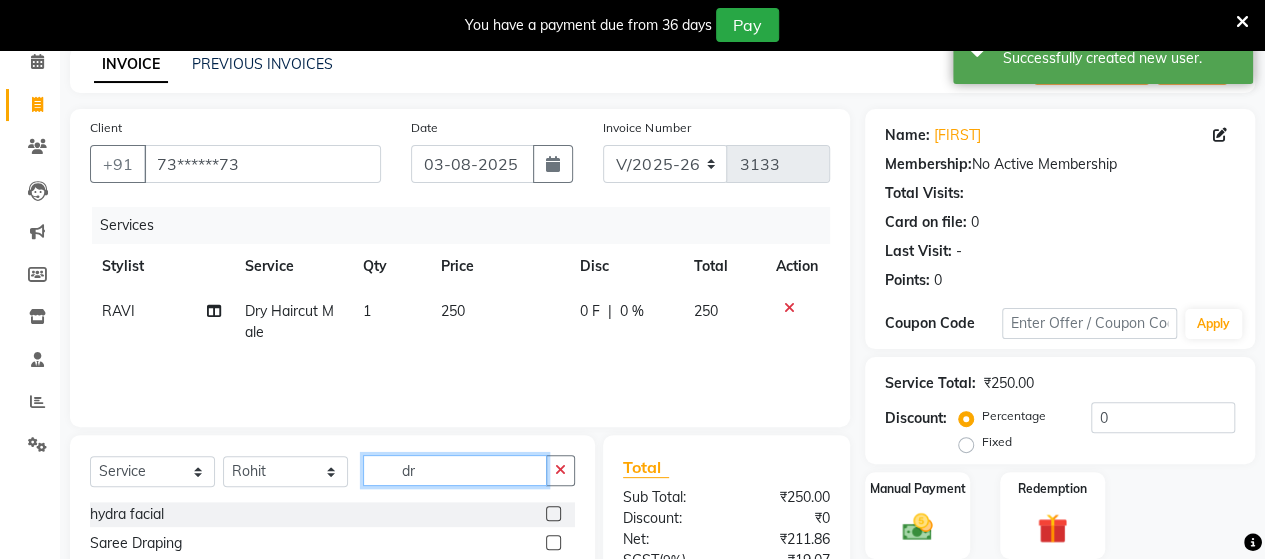 type on "d" 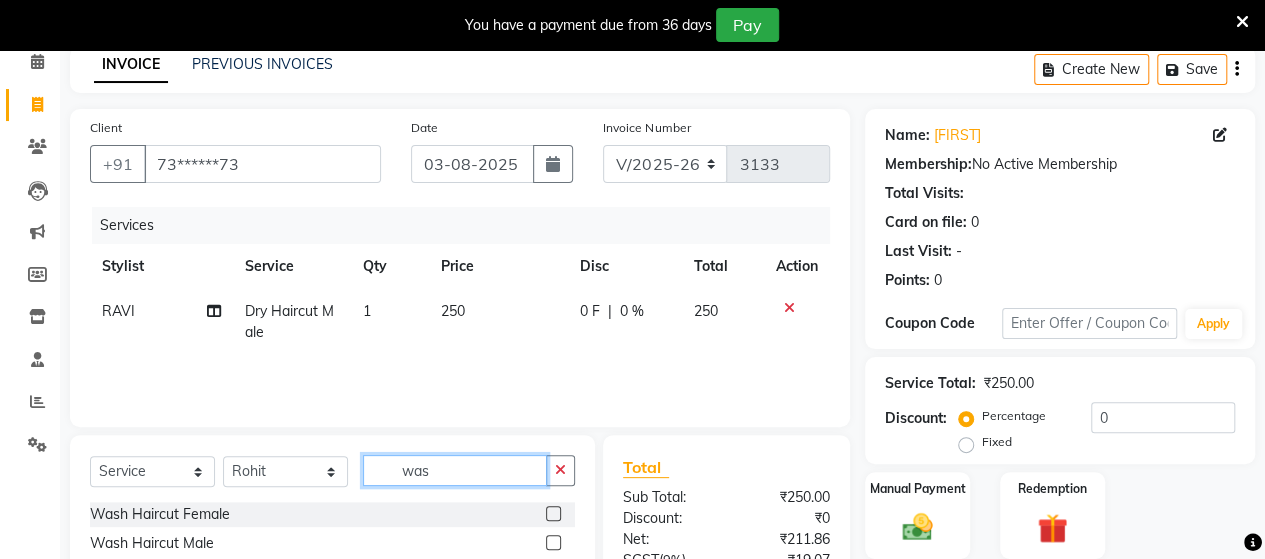 type on "was" 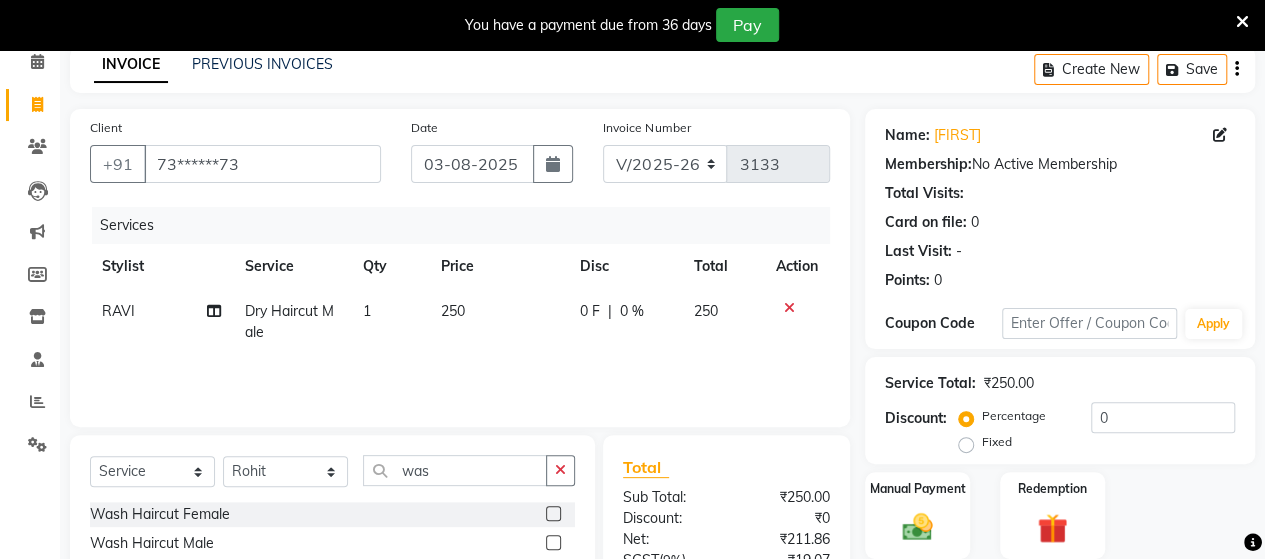 click 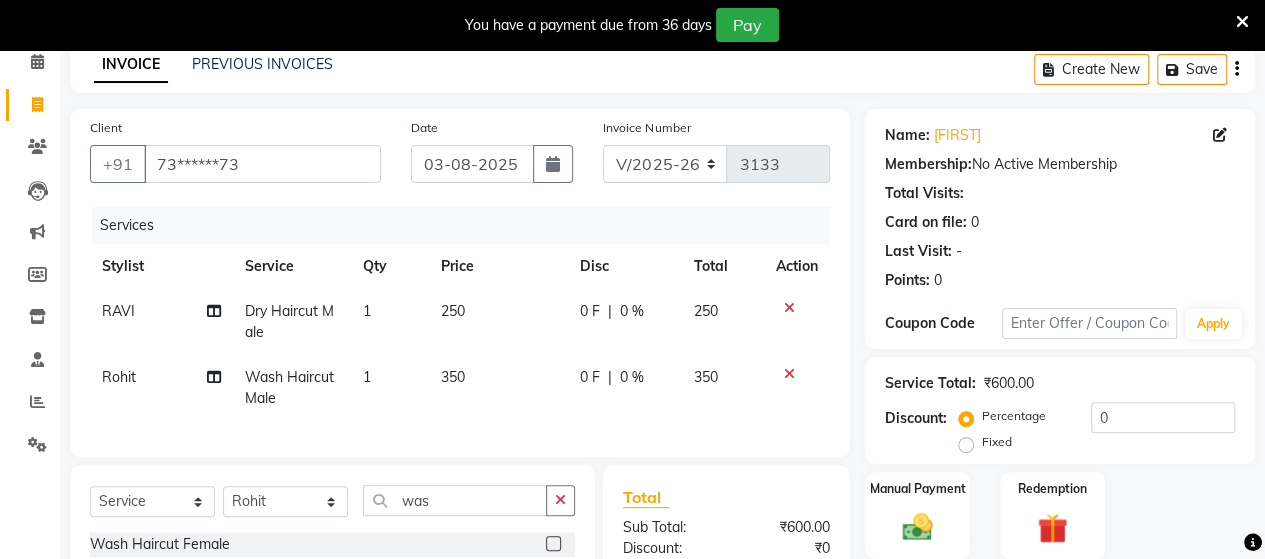 checkbox on "false" 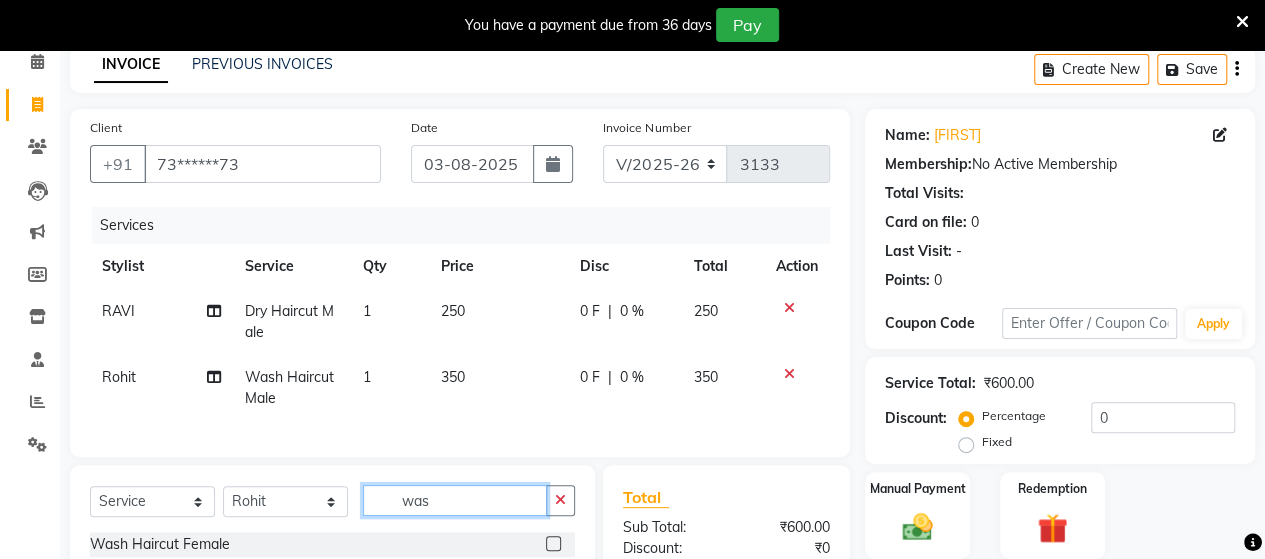 click on "was" 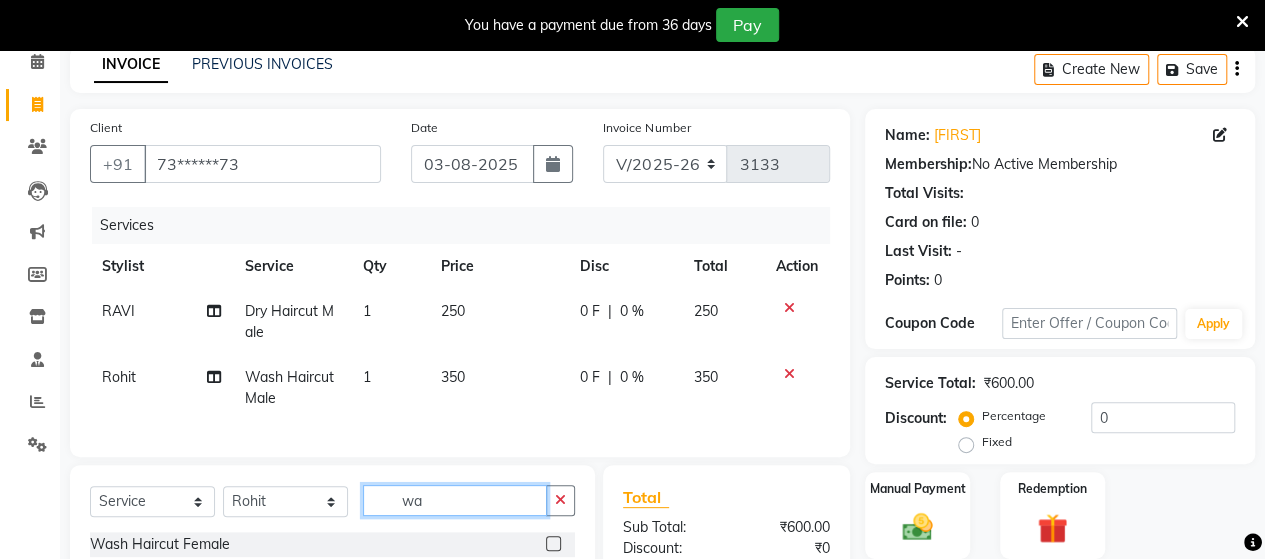type on "w" 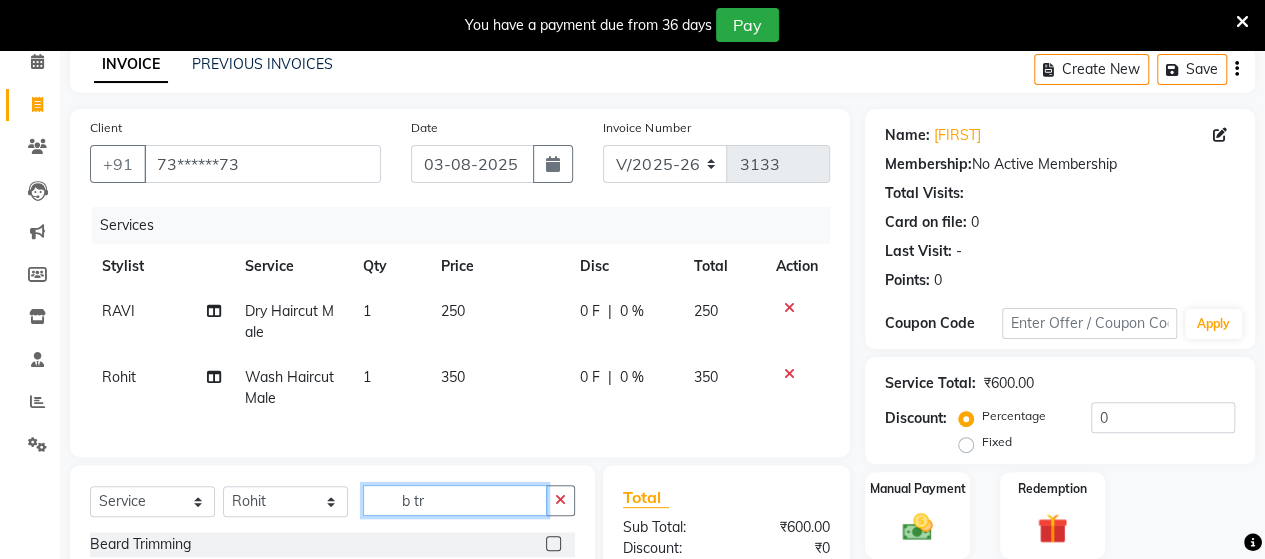 scroll, scrollTop: 334, scrollLeft: 0, axis: vertical 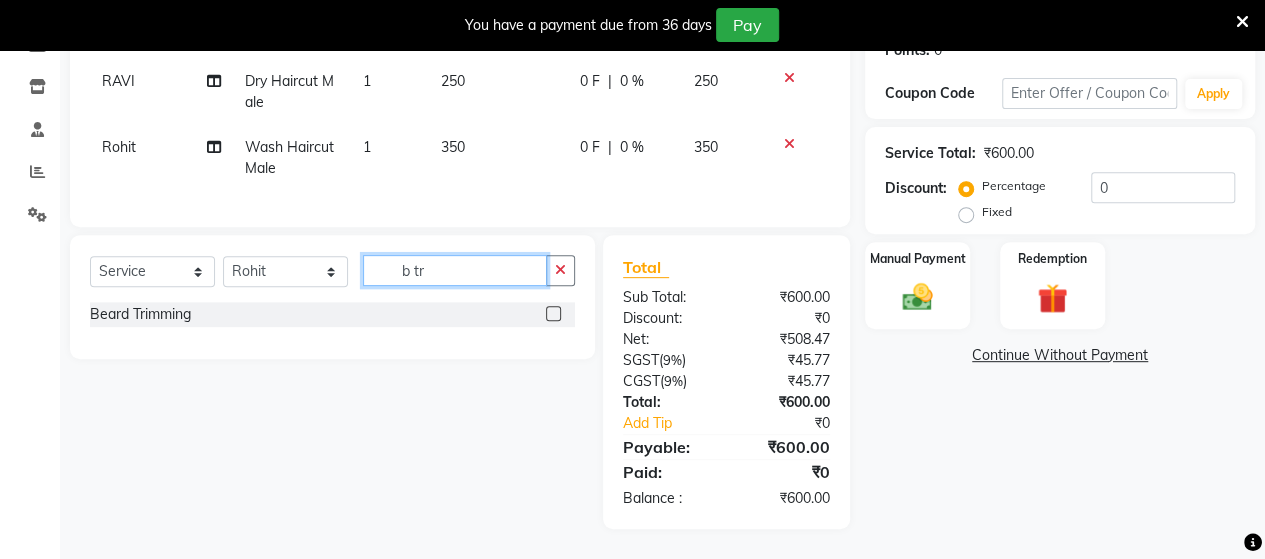 type on "b tr" 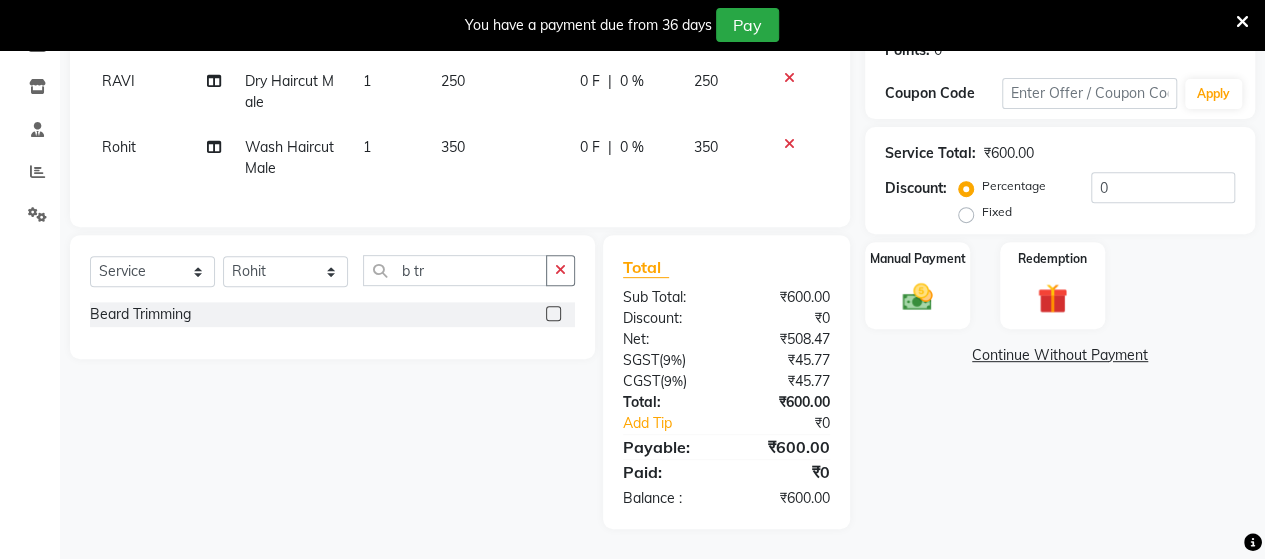 click 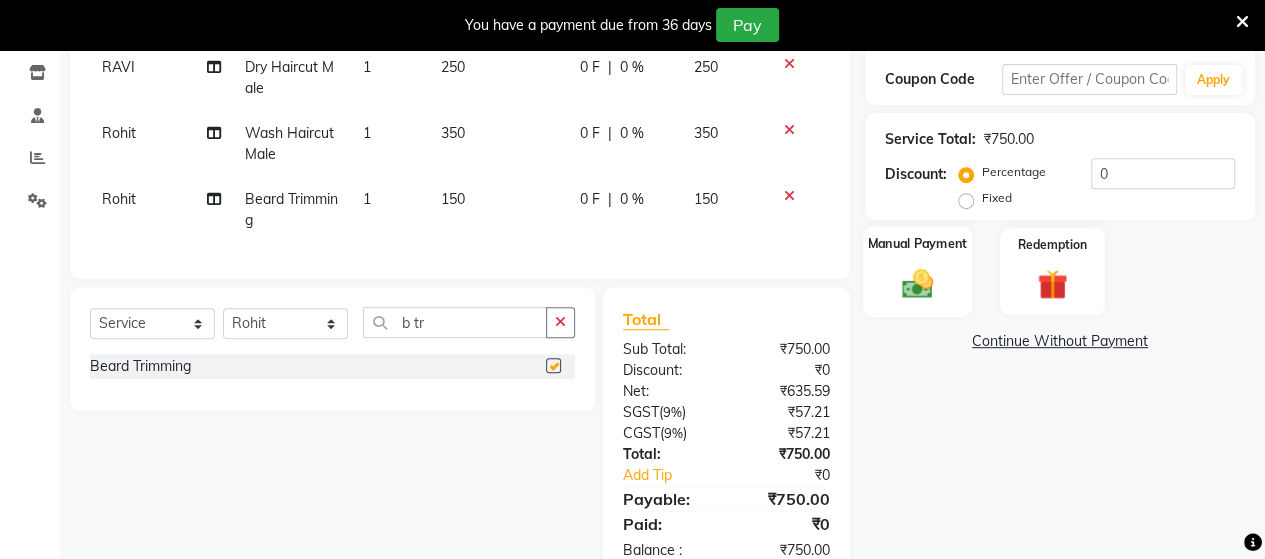 checkbox on "false" 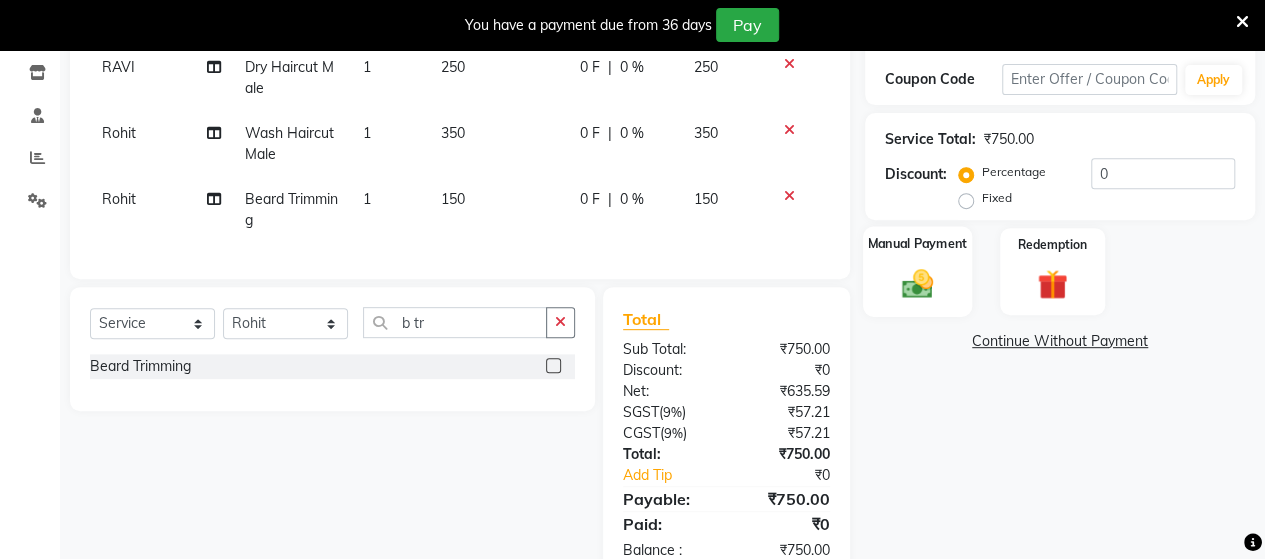 click on "Manual Payment" 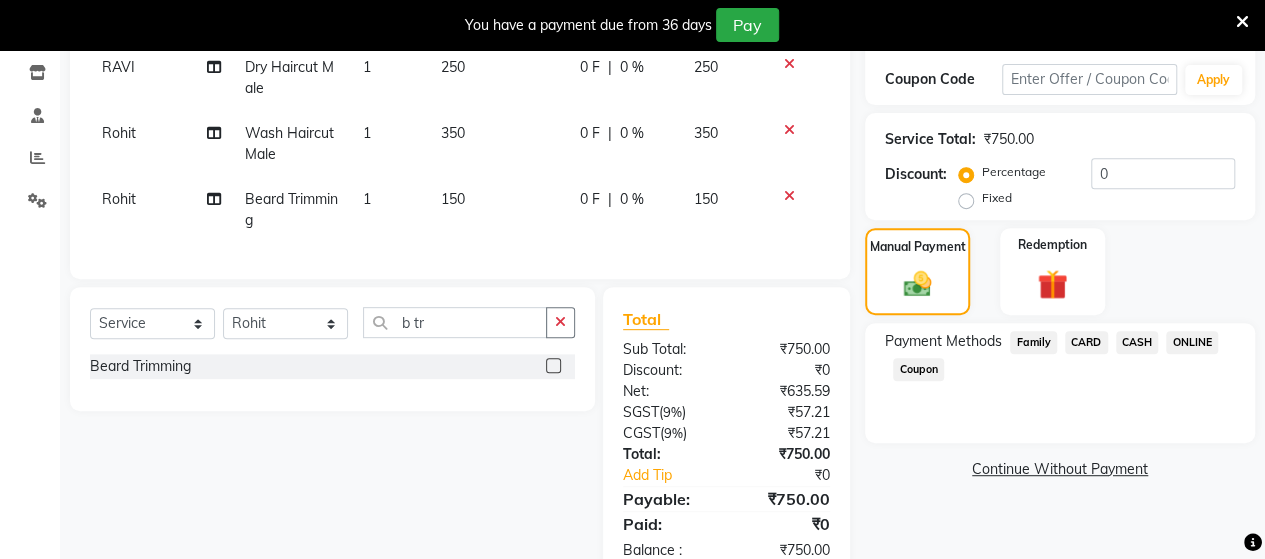click on "ONLINE" 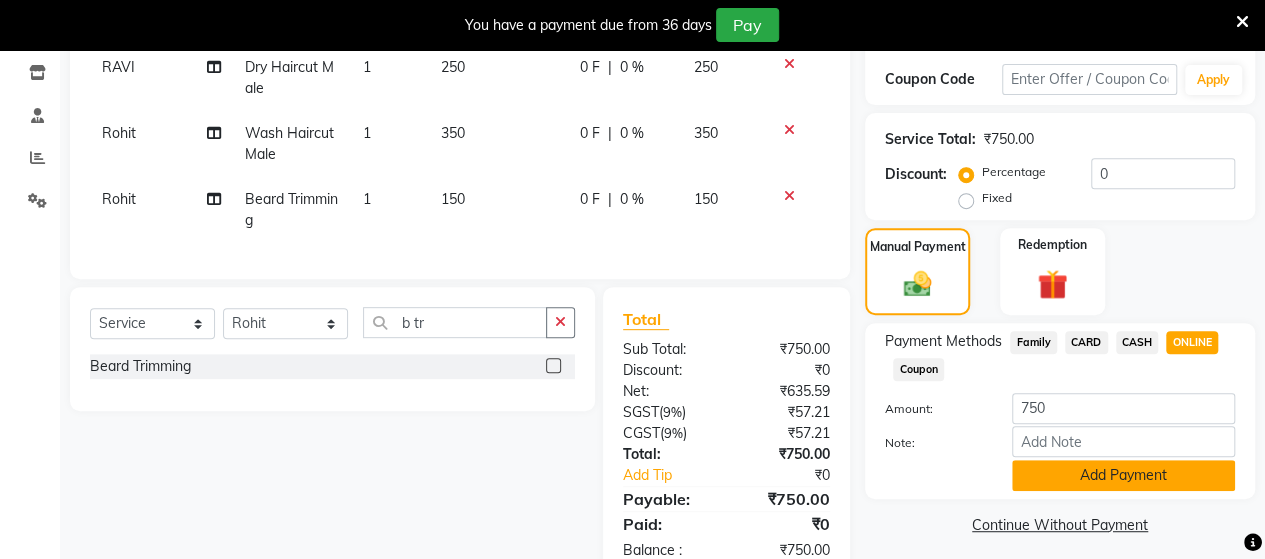 click on "Add Payment" 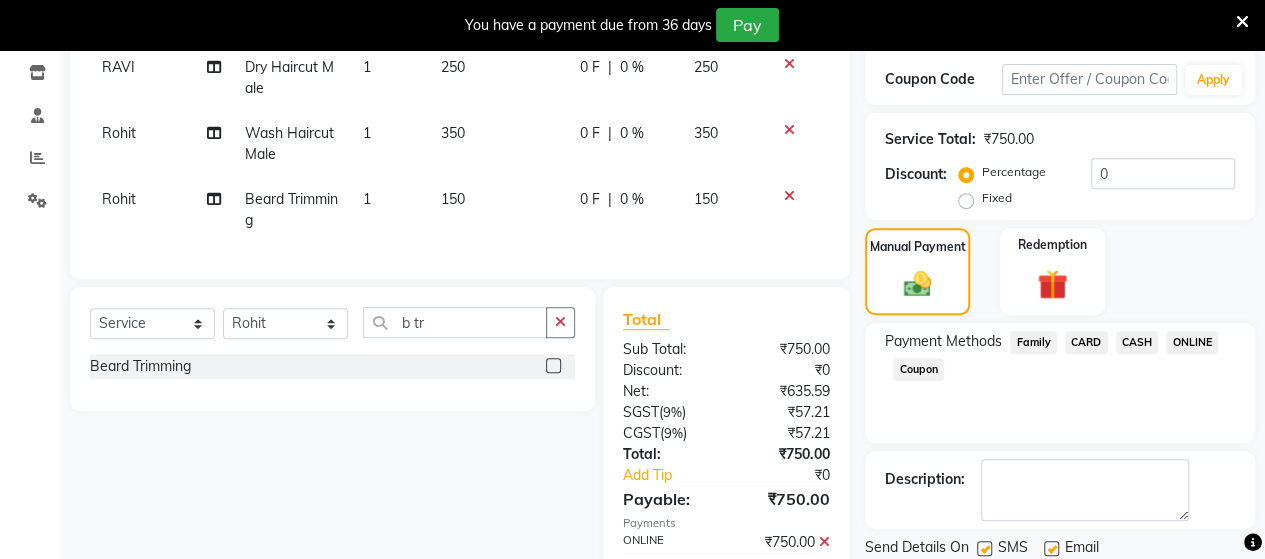 scroll, scrollTop: 441, scrollLeft: 0, axis: vertical 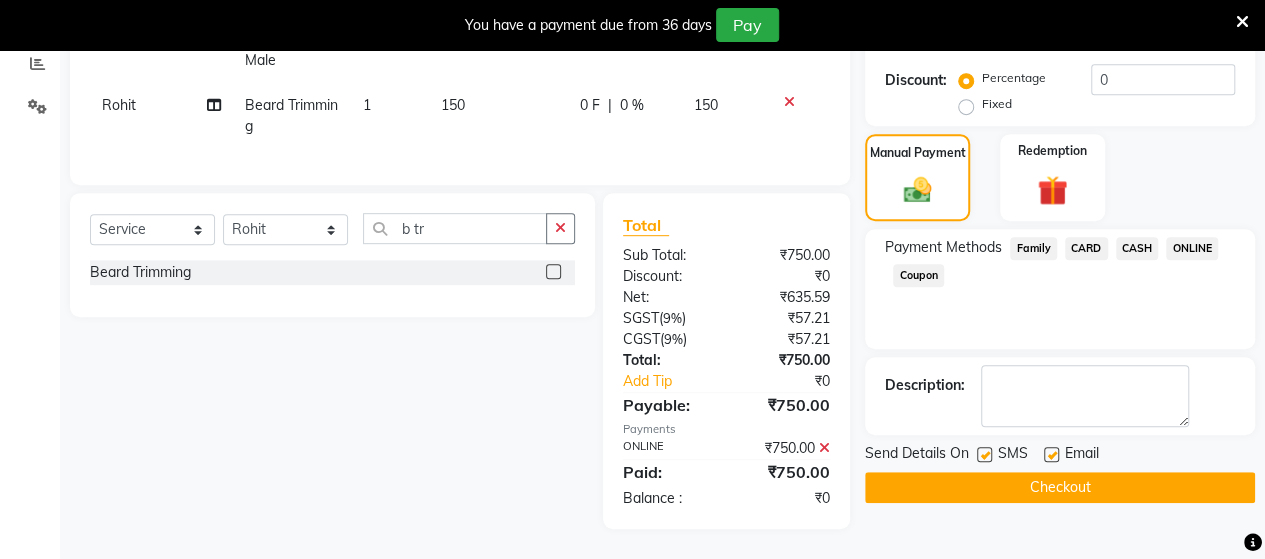 click on "Checkout" 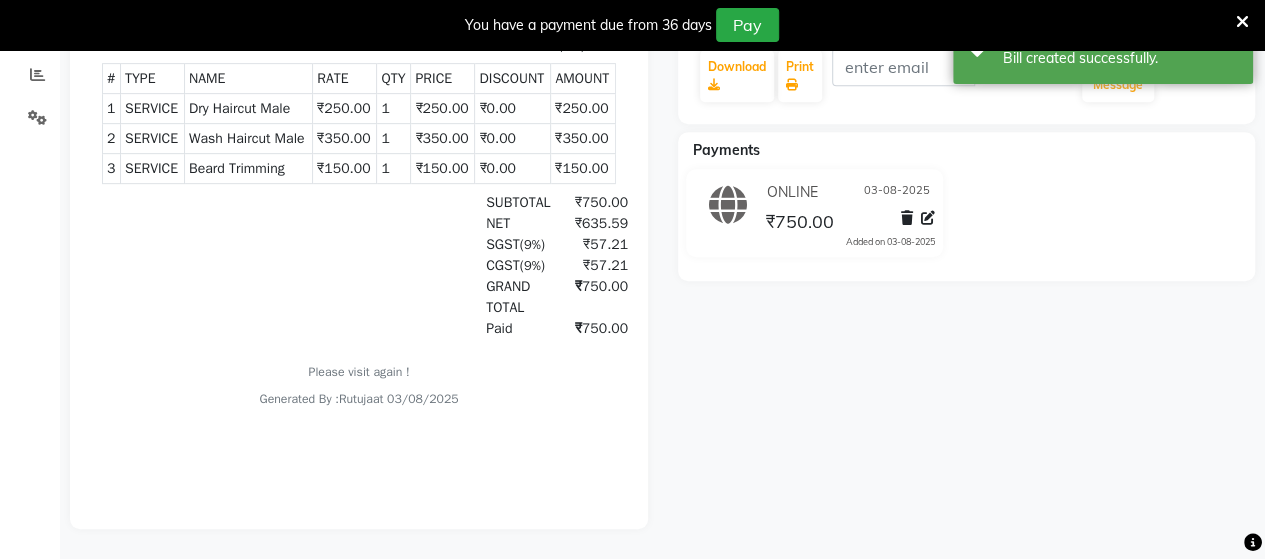 scroll, scrollTop: 0, scrollLeft: 0, axis: both 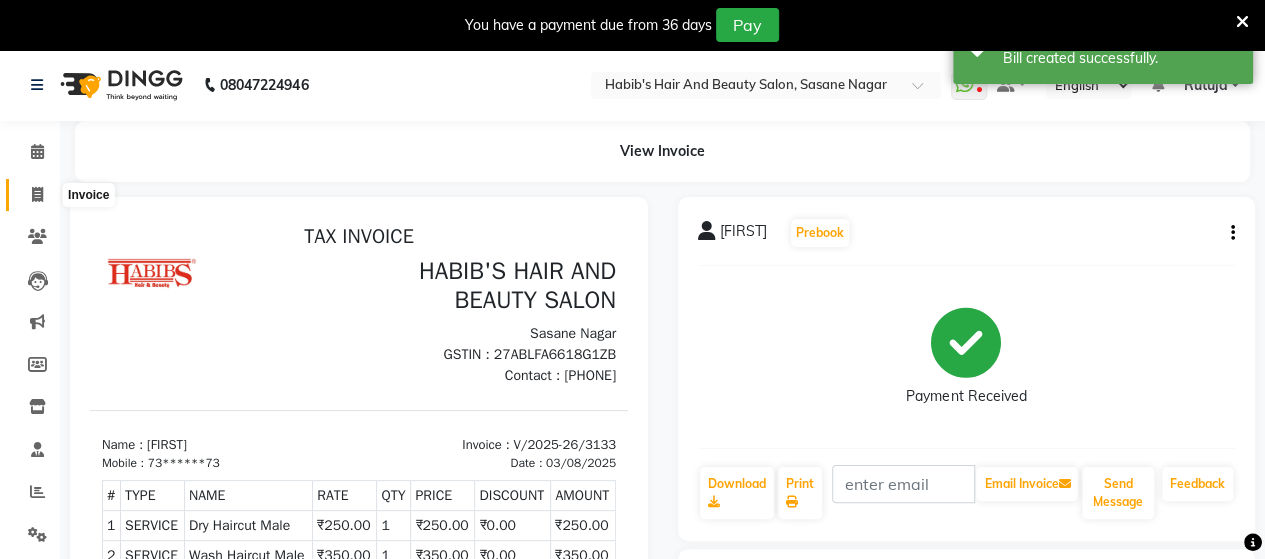 click 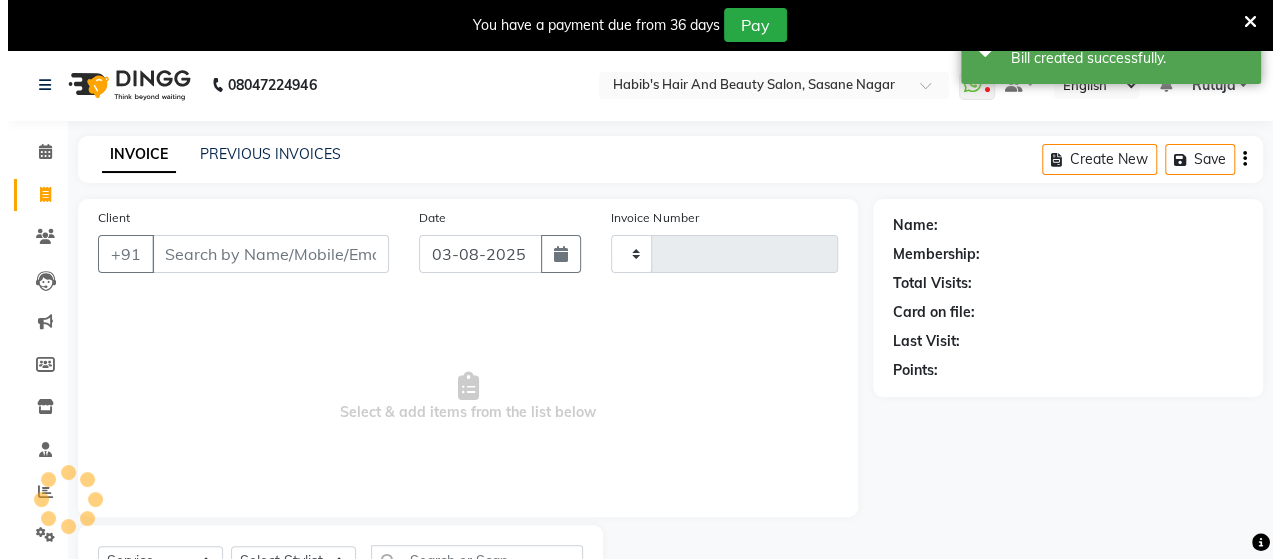 scroll, scrollTop: 90, scrollLeft: 0, axis: vertical 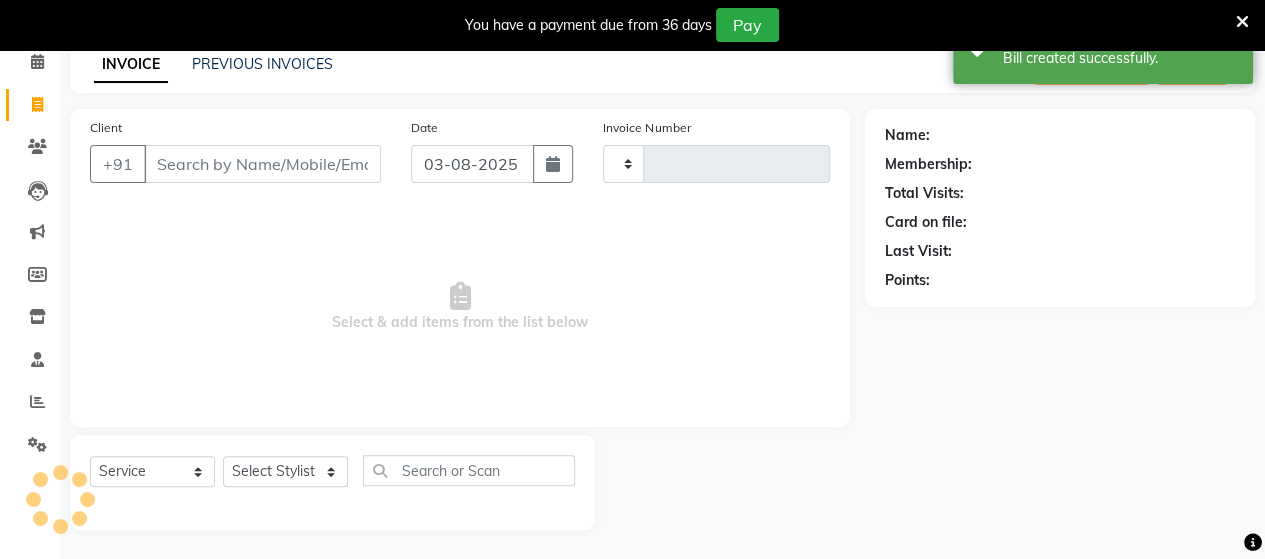 click on "Client" at bounding box center (262, 164) 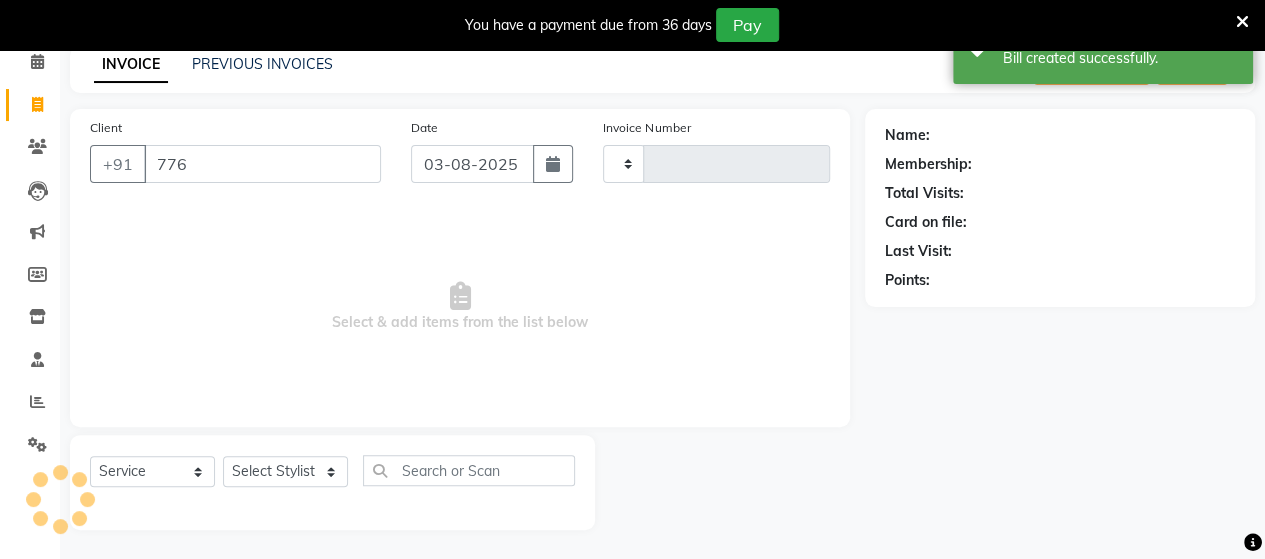 type on "7767" 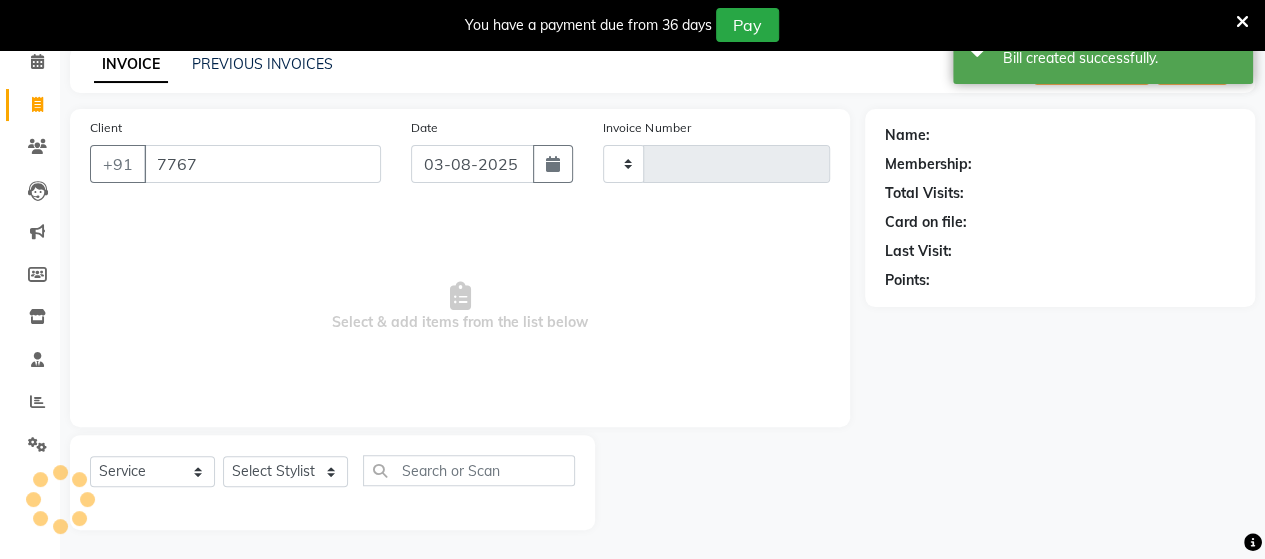 type on "3134" 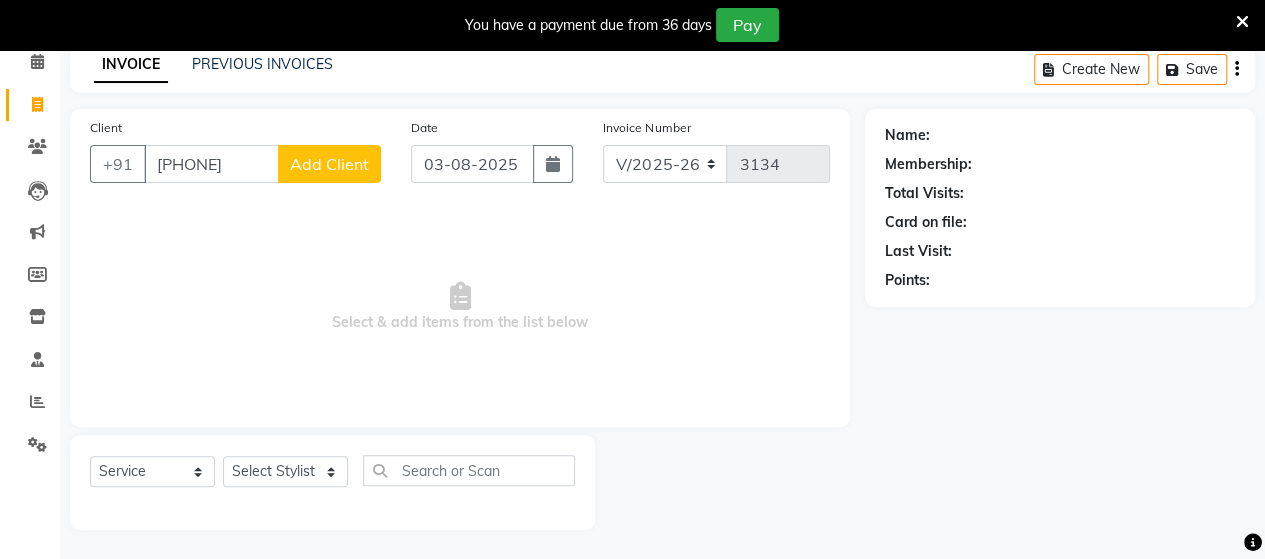 type on "[PHONE]" 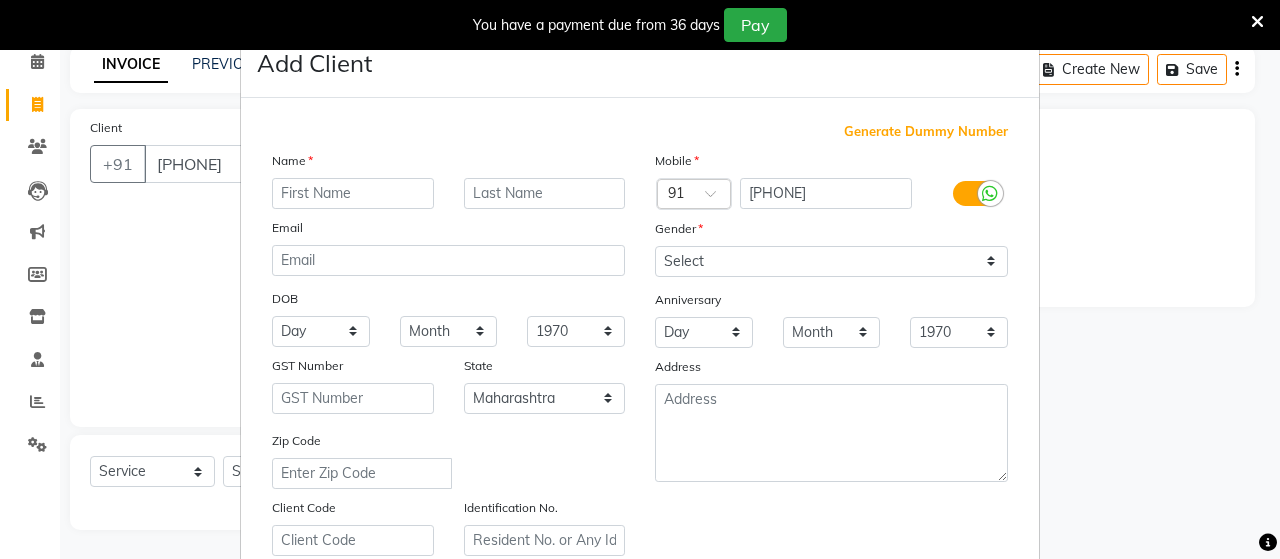 click at bounding box center [353, 193] 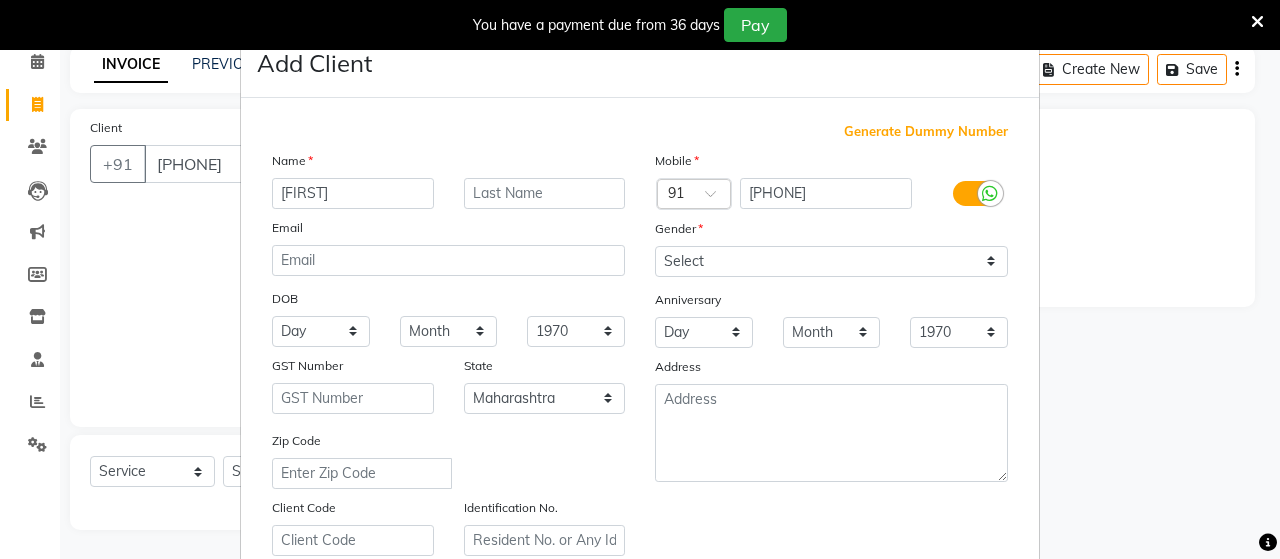 type on "[FIRST]" 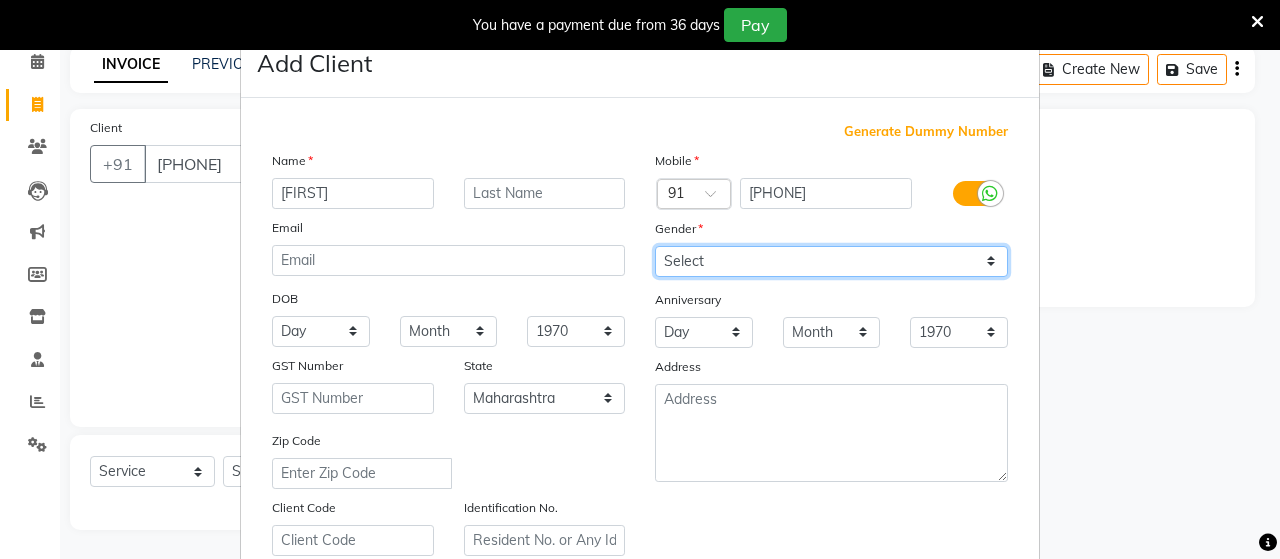 click on "Select Male Female Other Prefer Not To Say" at bounding box center [831, 261] 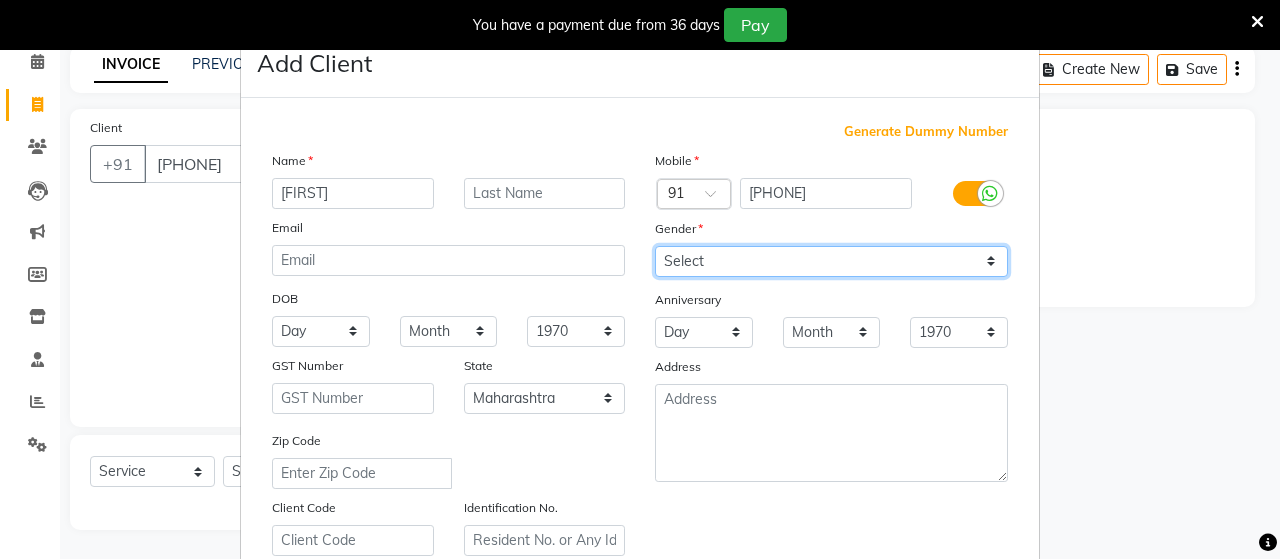 select on "male" 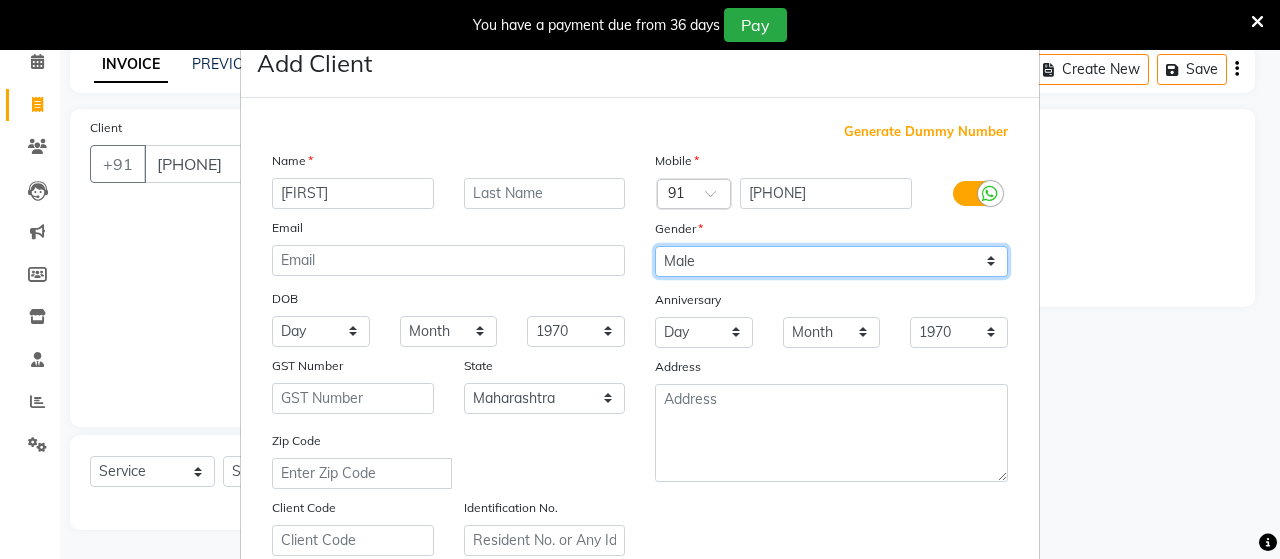 click on "Select Male Female Other Prefer Not To Say" at bounding box center [831, 261] 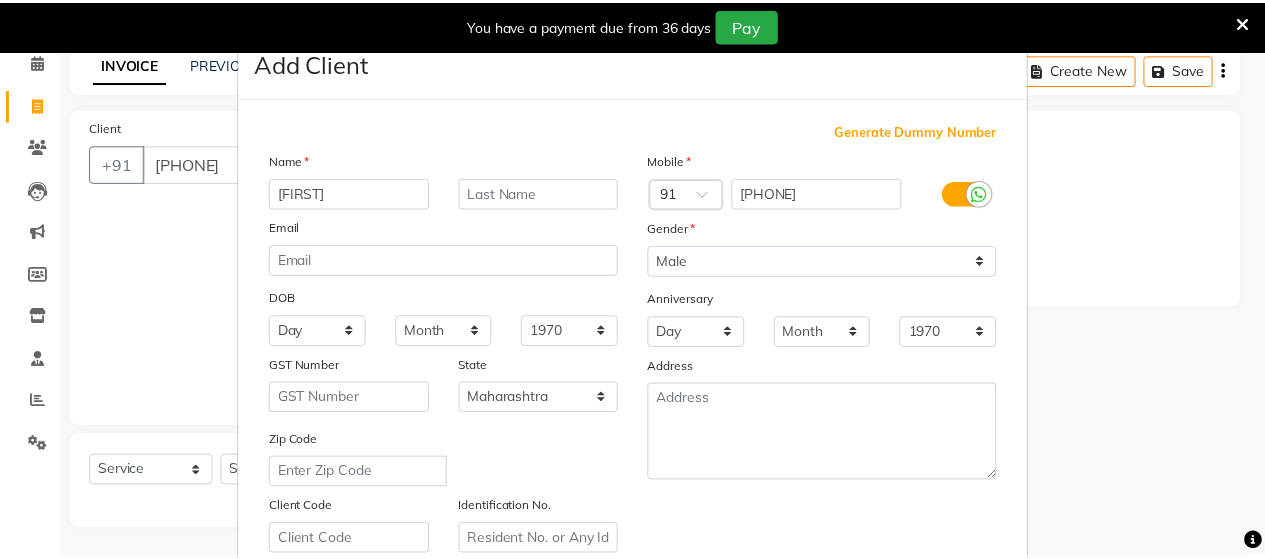 scroll, scrollTop: 360, scrollLeft: 0, axis: vertical 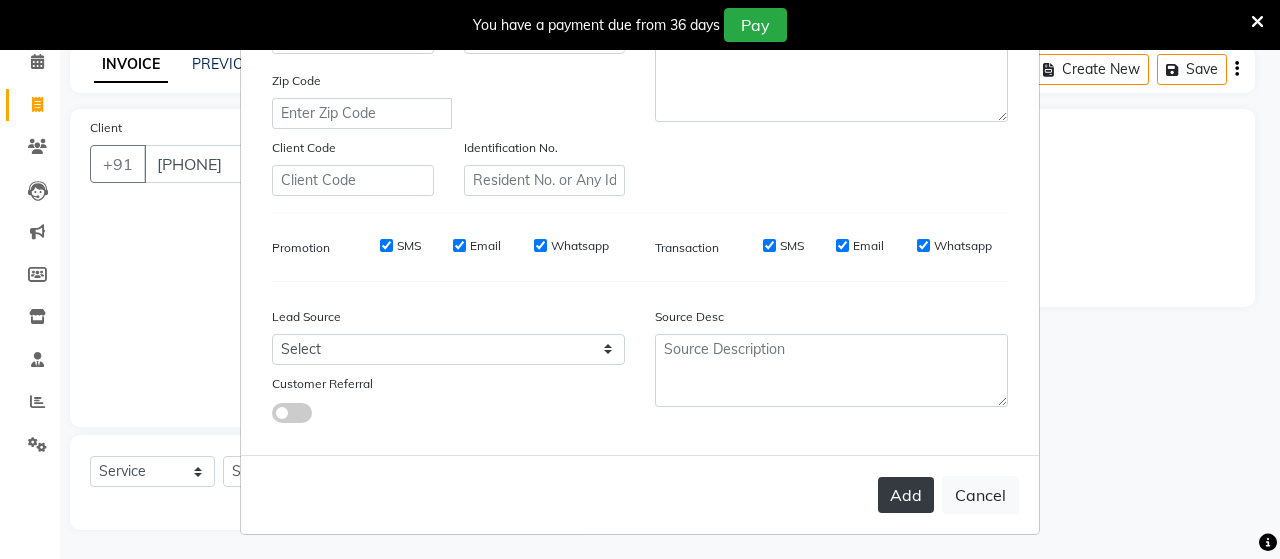 click on "Add" at bounding box center (906, 495) 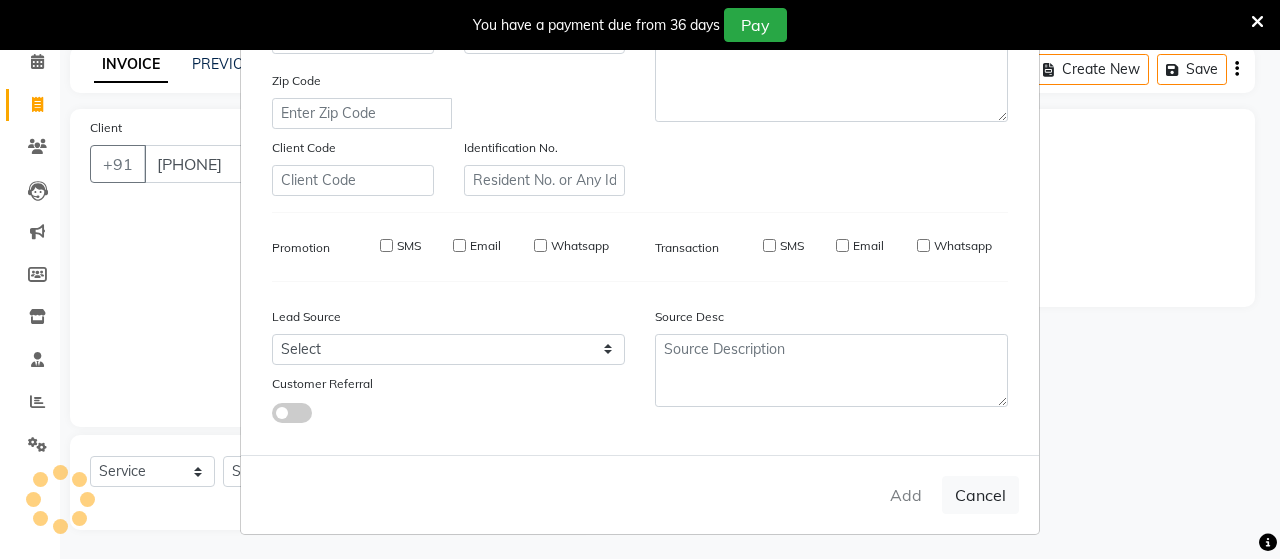 type on "77******08" 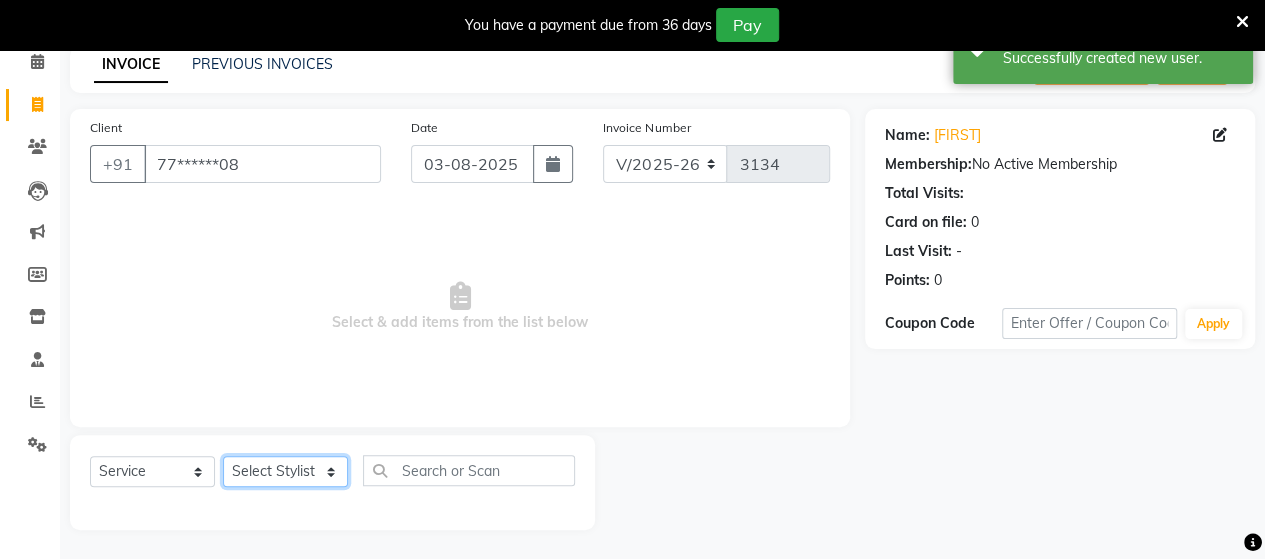 click on "Select Stylist Admin Datta  Jyoti  Krushna  Pratik  RAVI Rohit Rutuja" 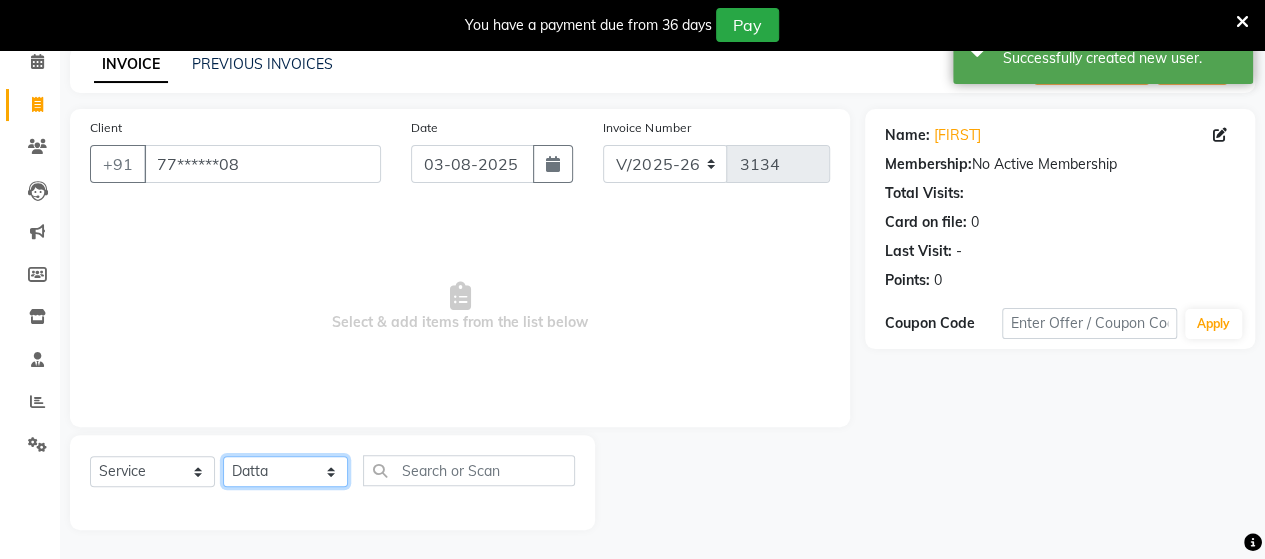 click on "Select Stylist Admin Datta  Jyoti  Krushna  Pratik  RAVI Rohit Rutuja" 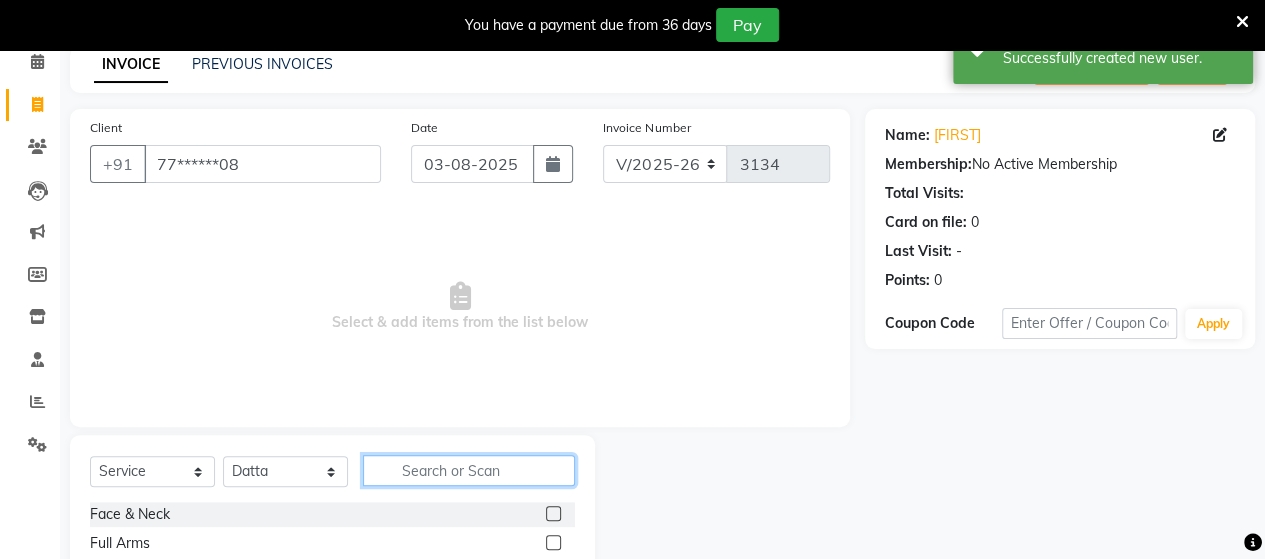 click 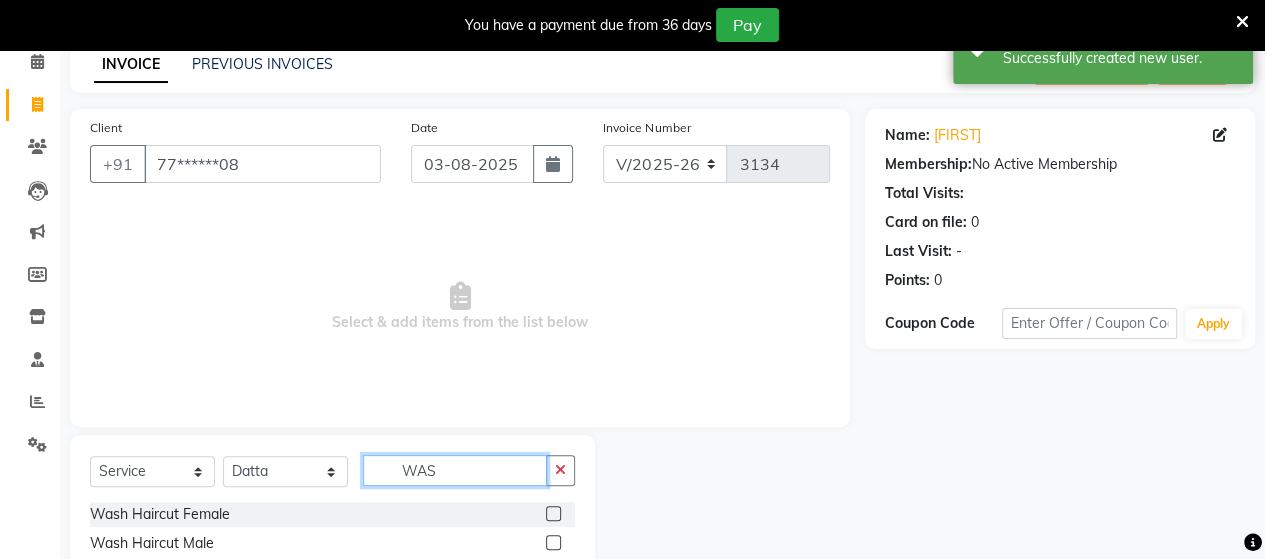 type on "WAS" 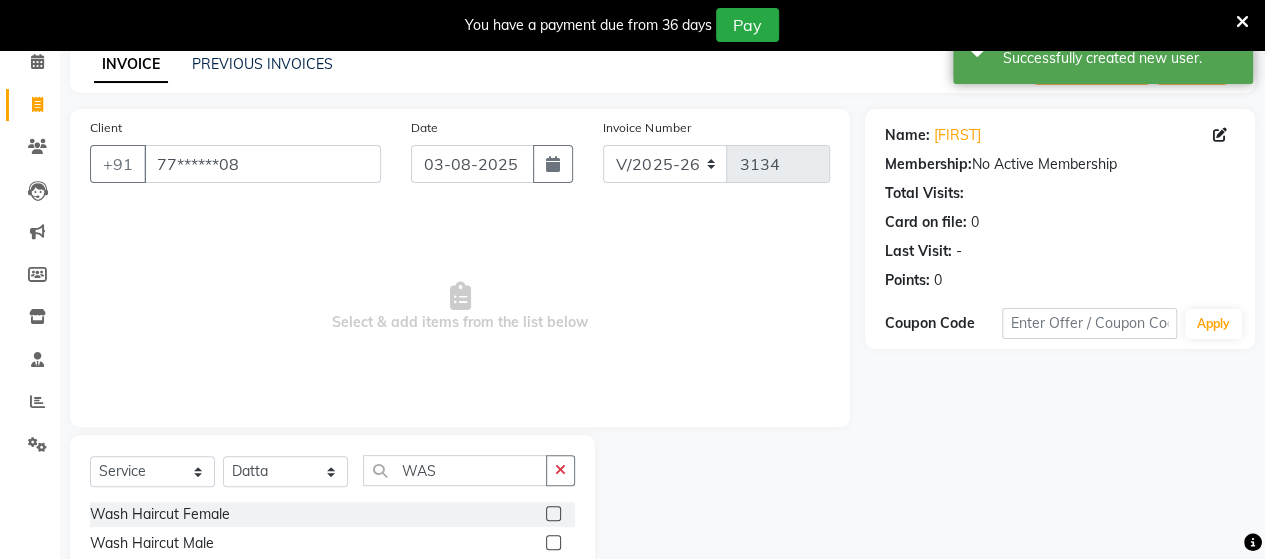 click 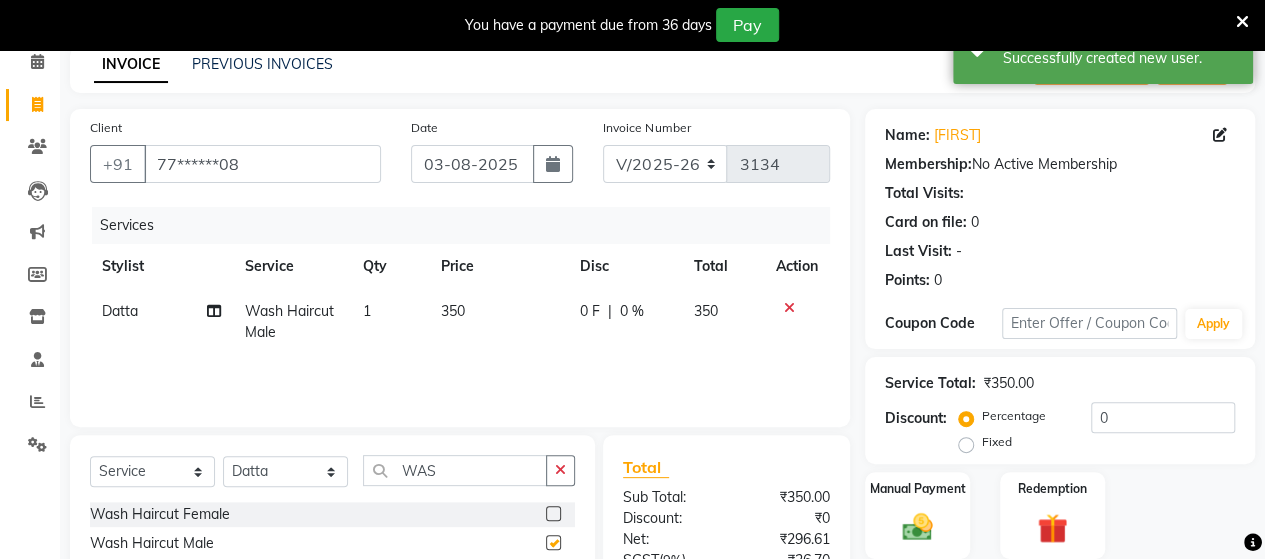 checkbox on "false" 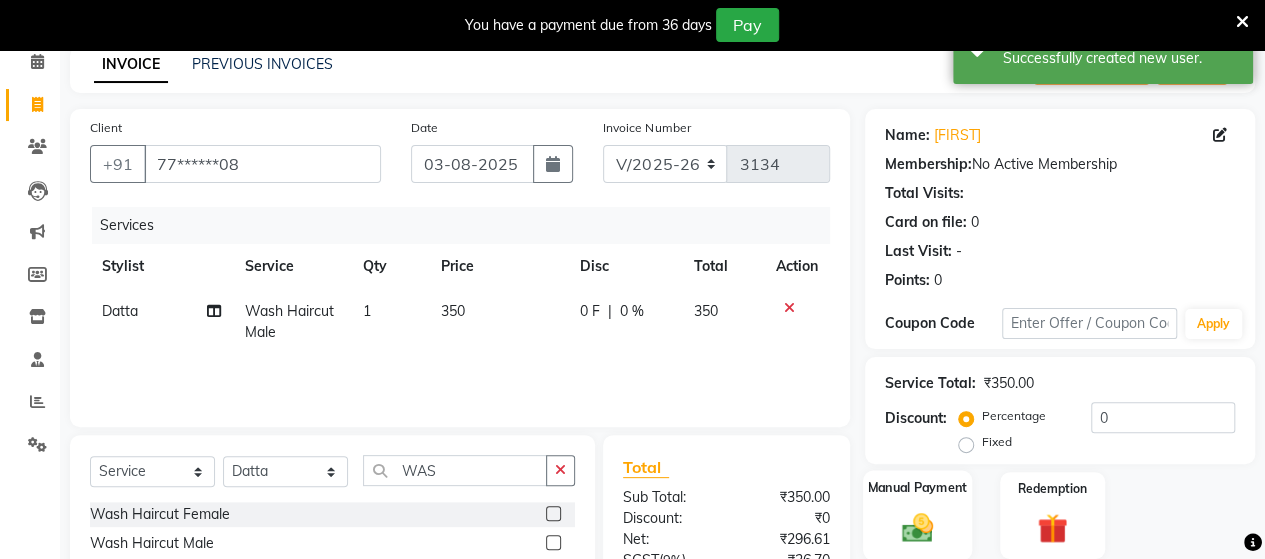 click 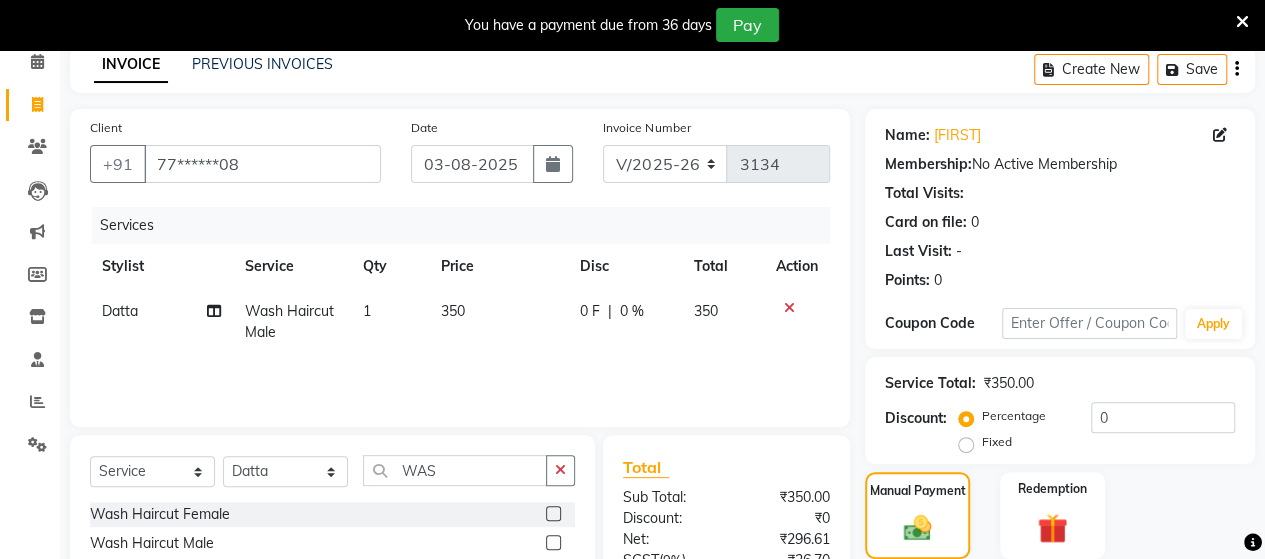 scroll, scrollTop: 288, scrollLeft: 0, axis: vertical 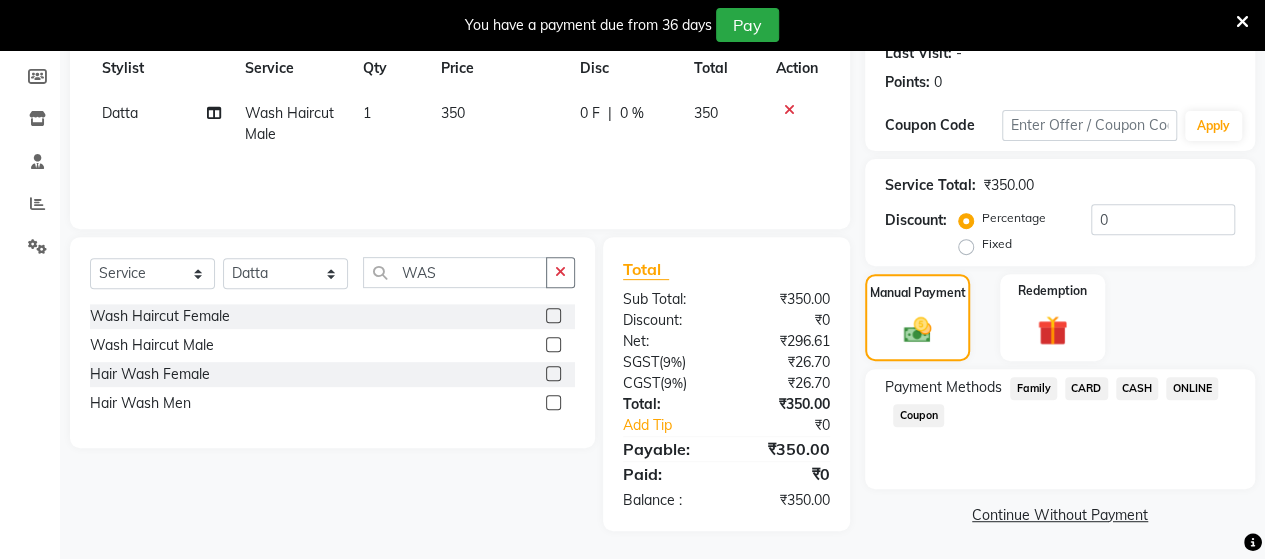 click on "ONLINE" 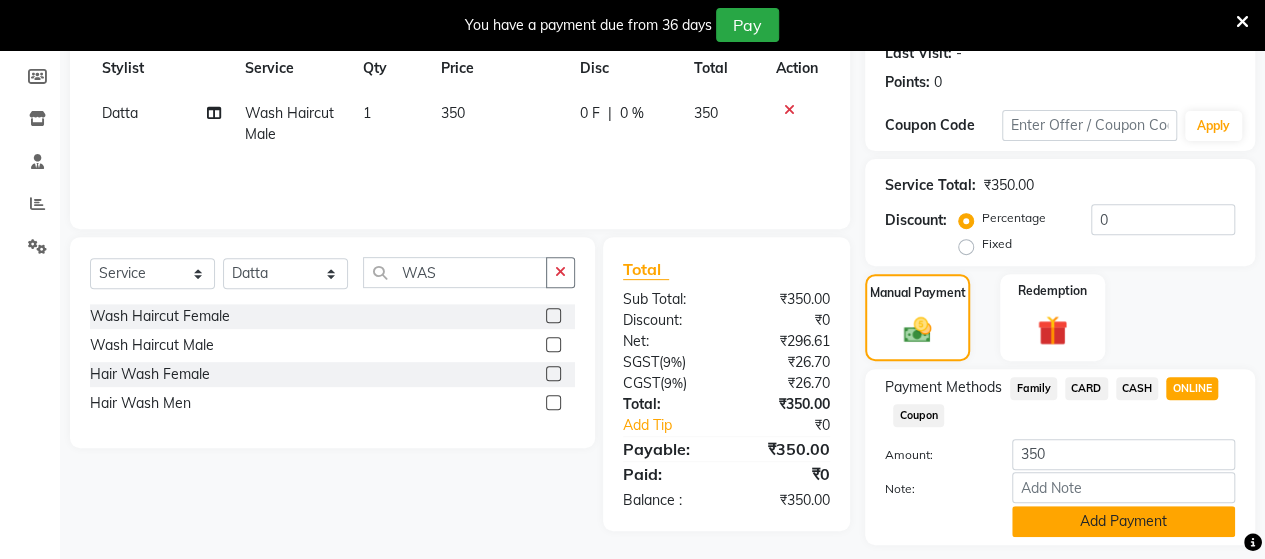 click on "Add Payment" 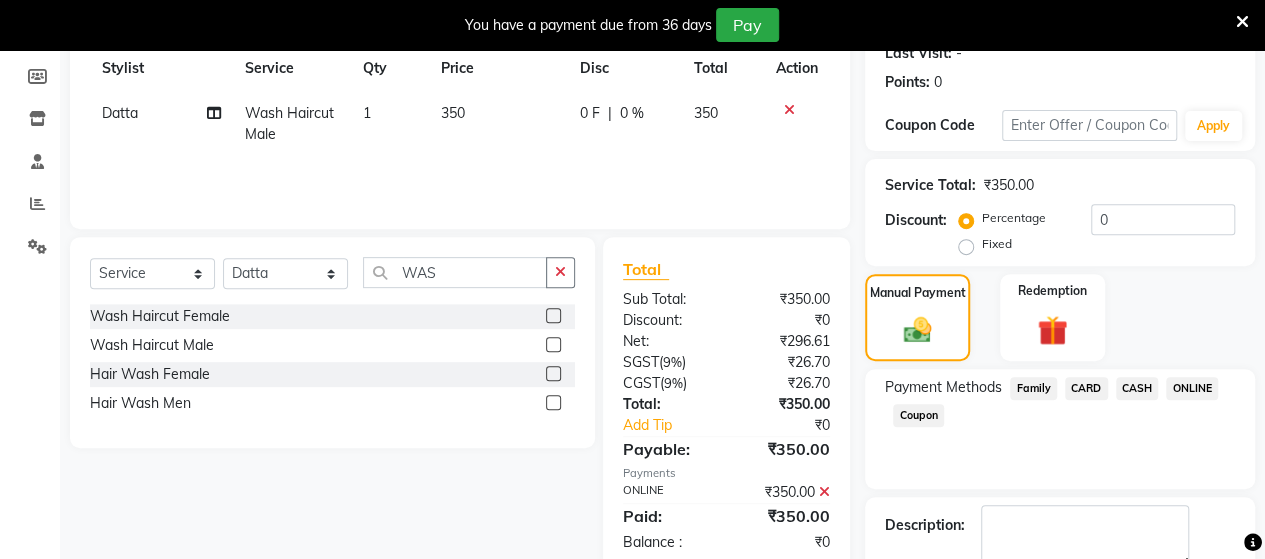 scroll, scrollTop: 400, scrollLeft: 0, axis: vertical 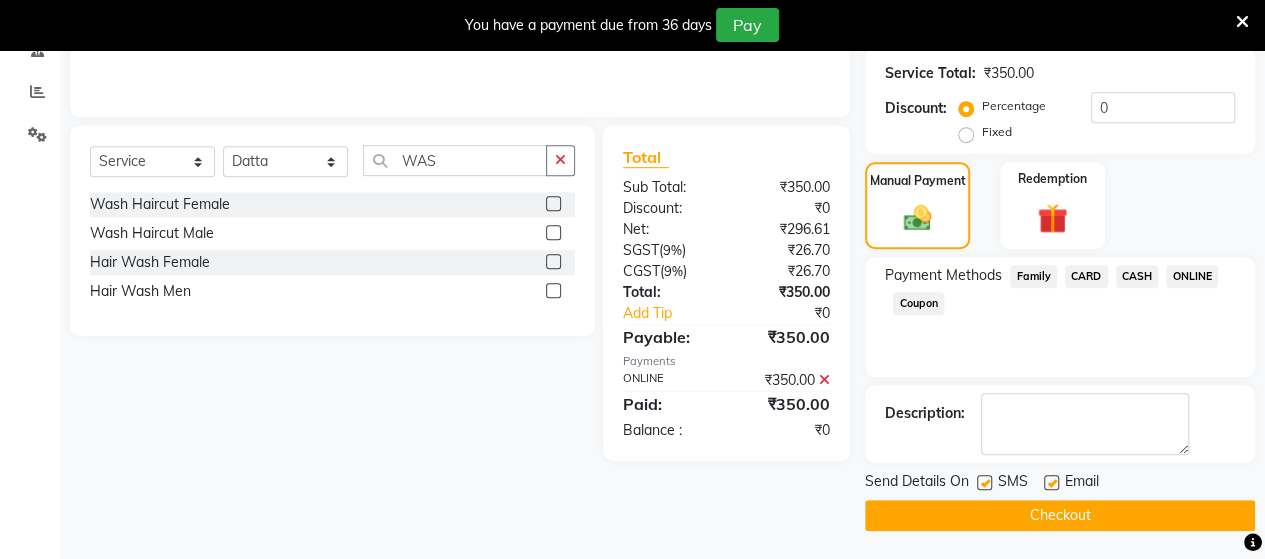 click on "Checkout" 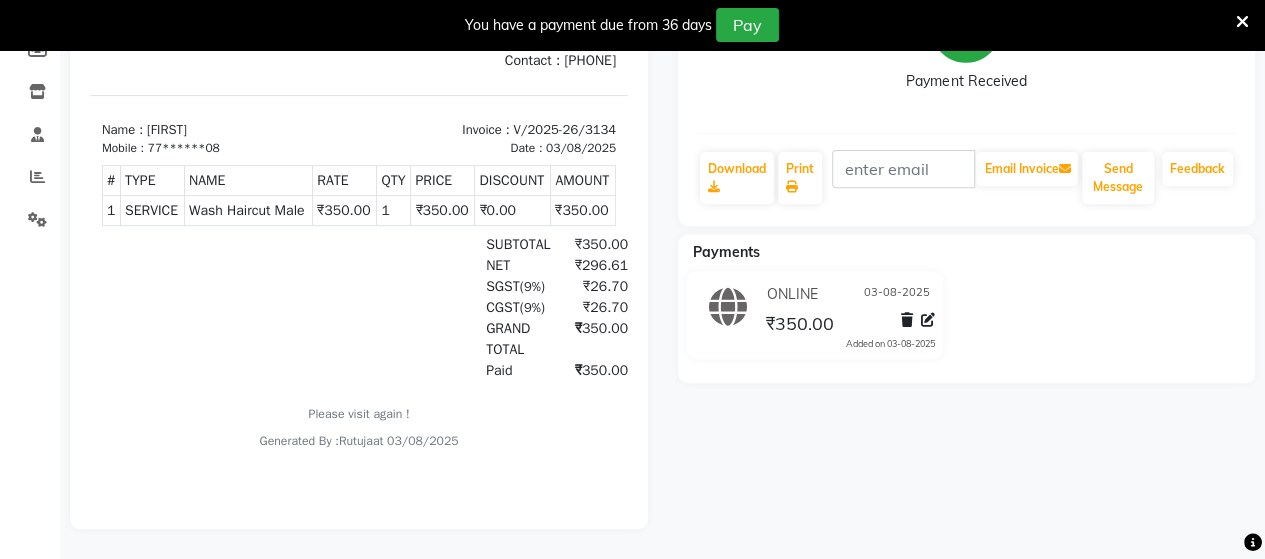scroll, scrollTop: 0, scrollLeft: 0, axis: both 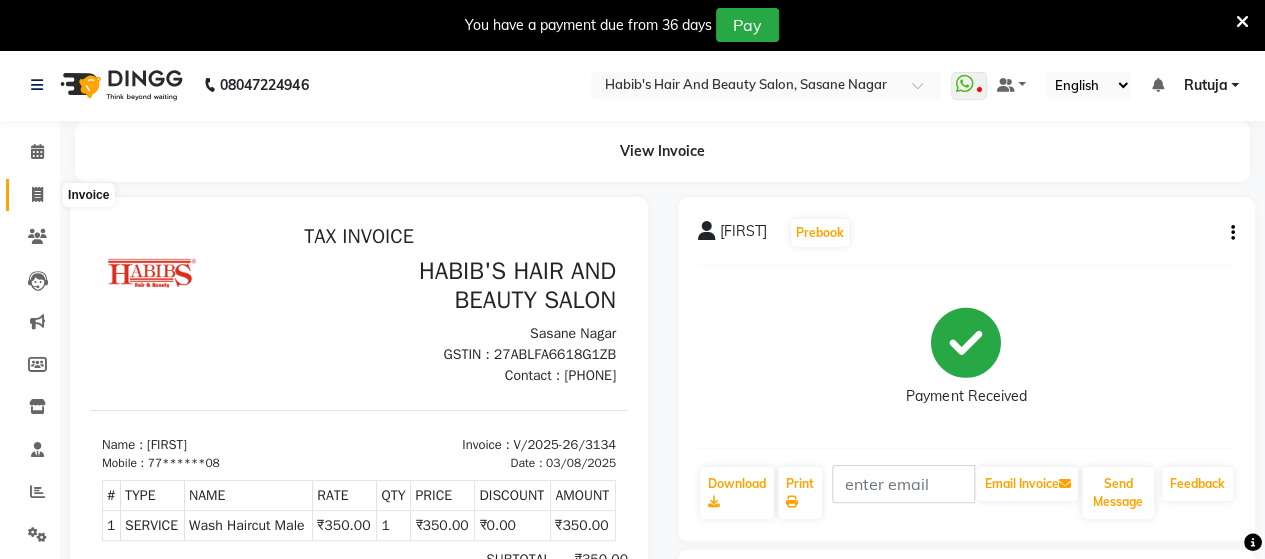 click 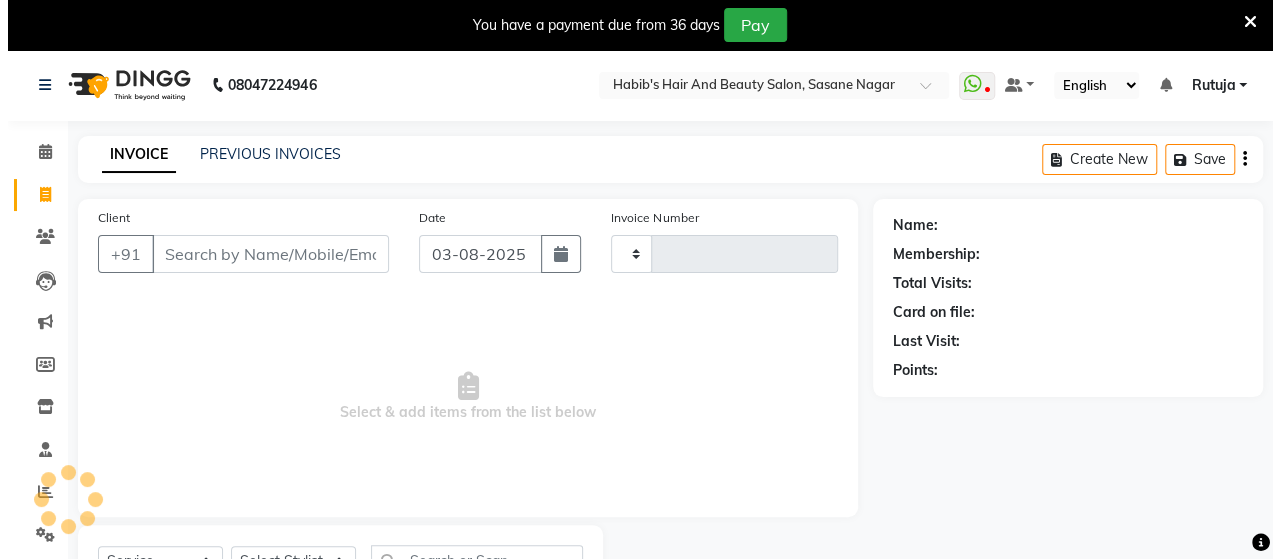 scroll, scrollTop: 90, scrollLeft: 0, axis: vertical 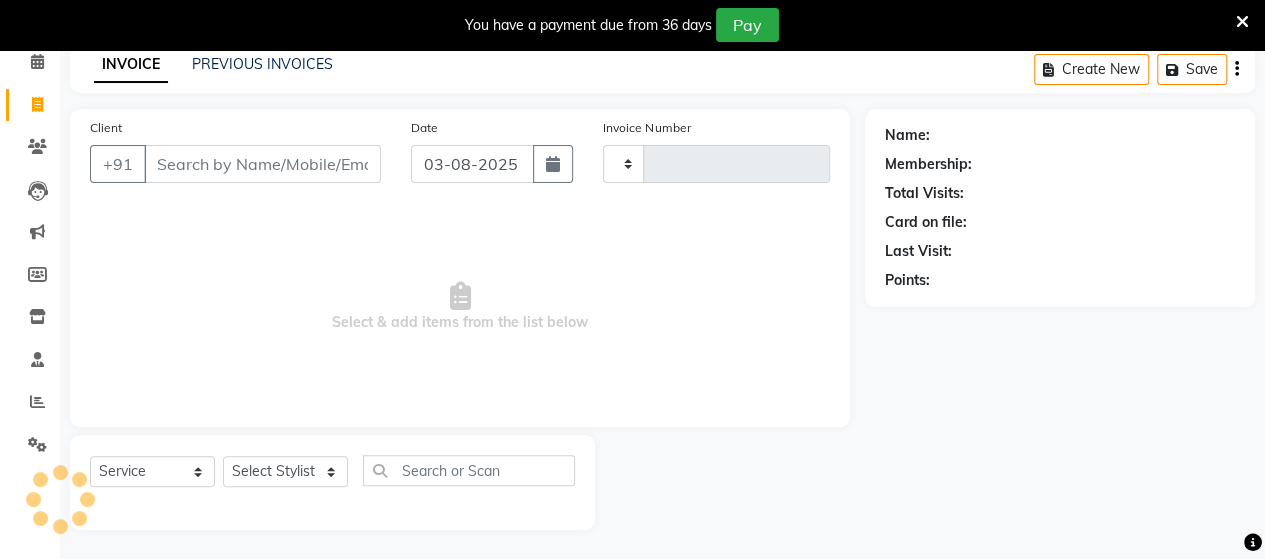 type on "3135" 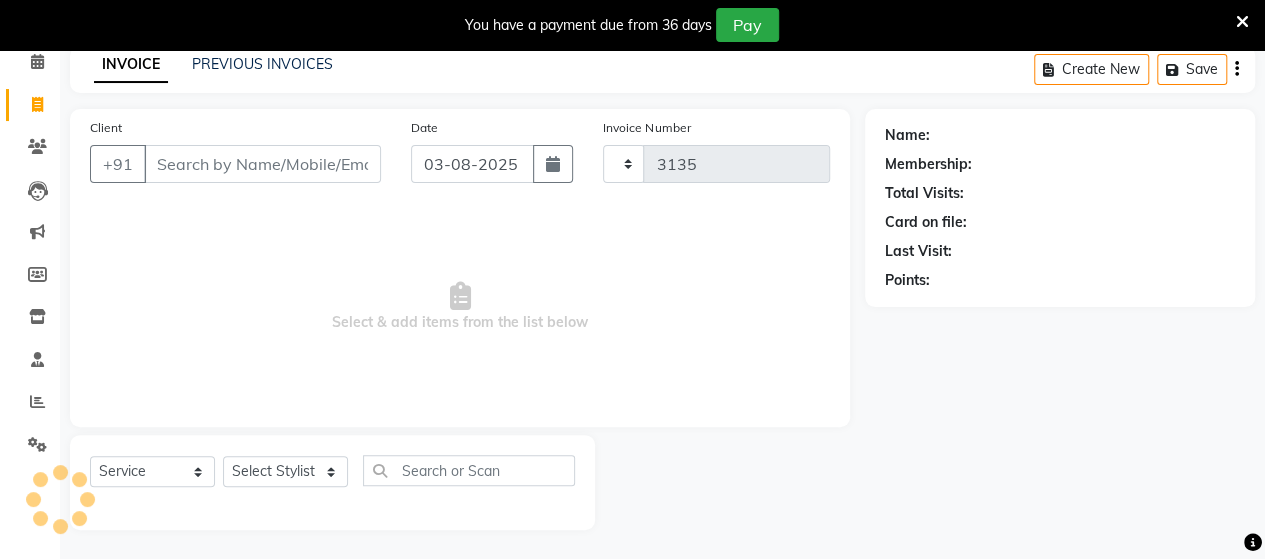 select on "6429" 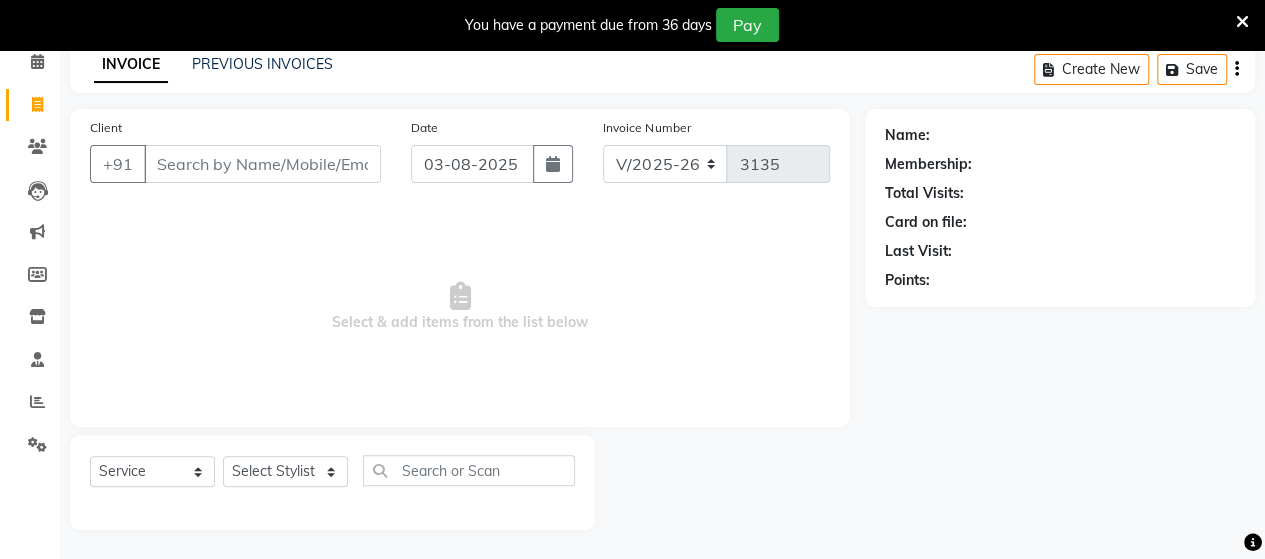 click on "Client" at bounding box center [262, 164] 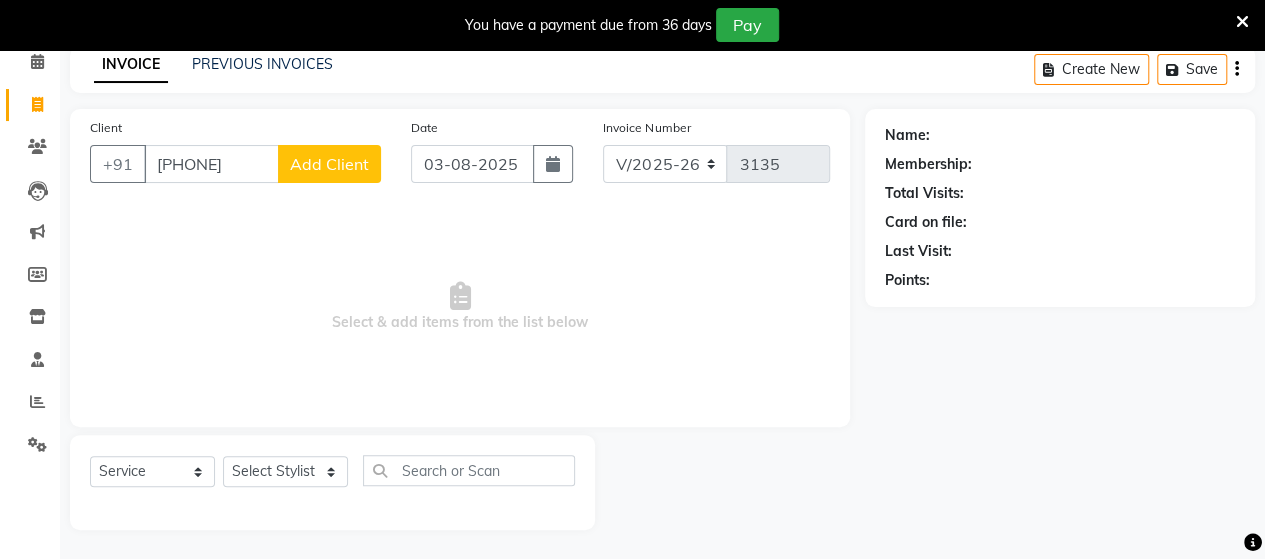 type on "[PHONE]" 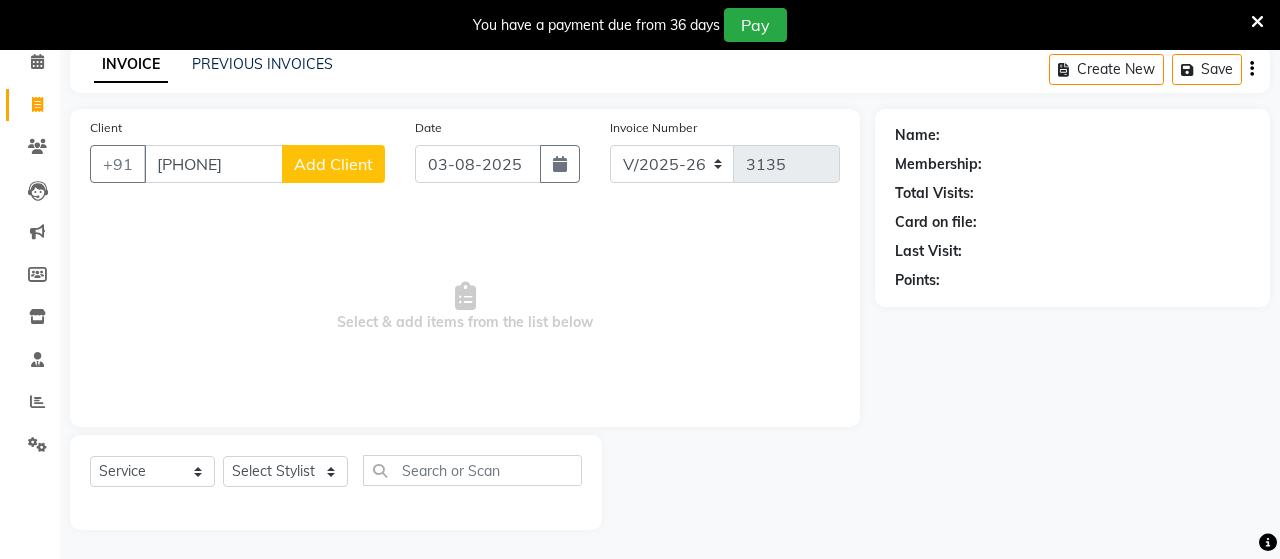 select on "22" 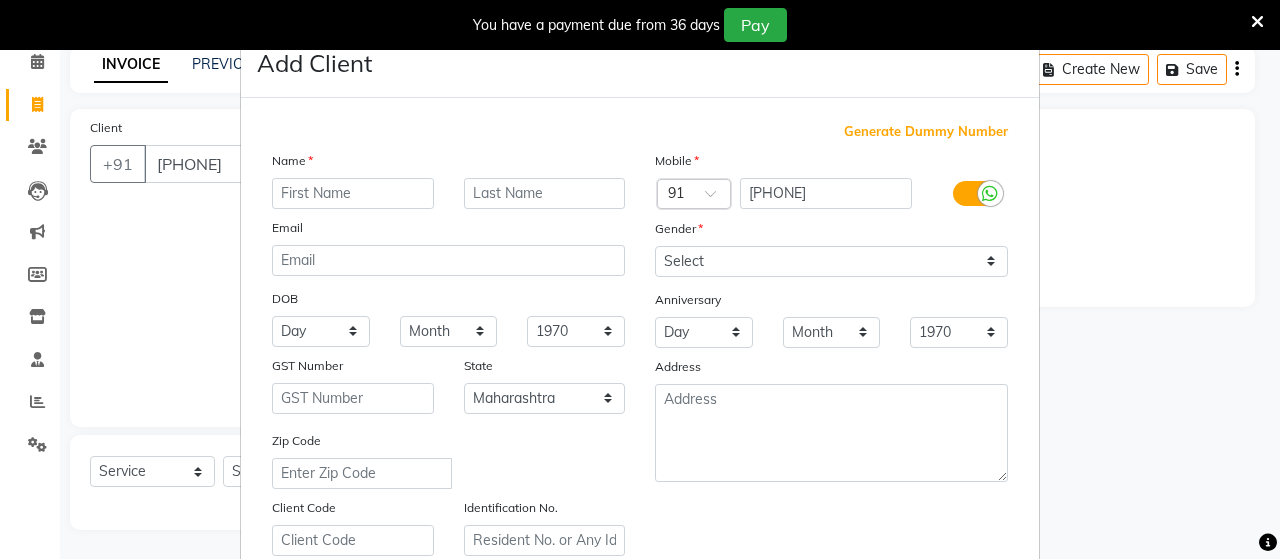 click at bounding box center [353, 193] 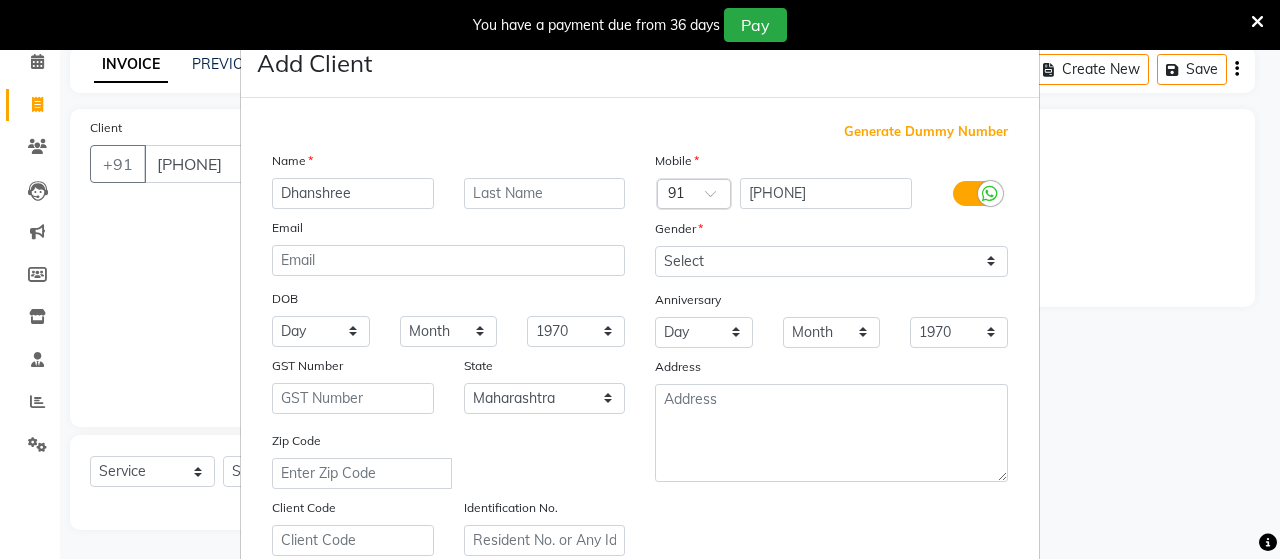 type on "Dhanshree" 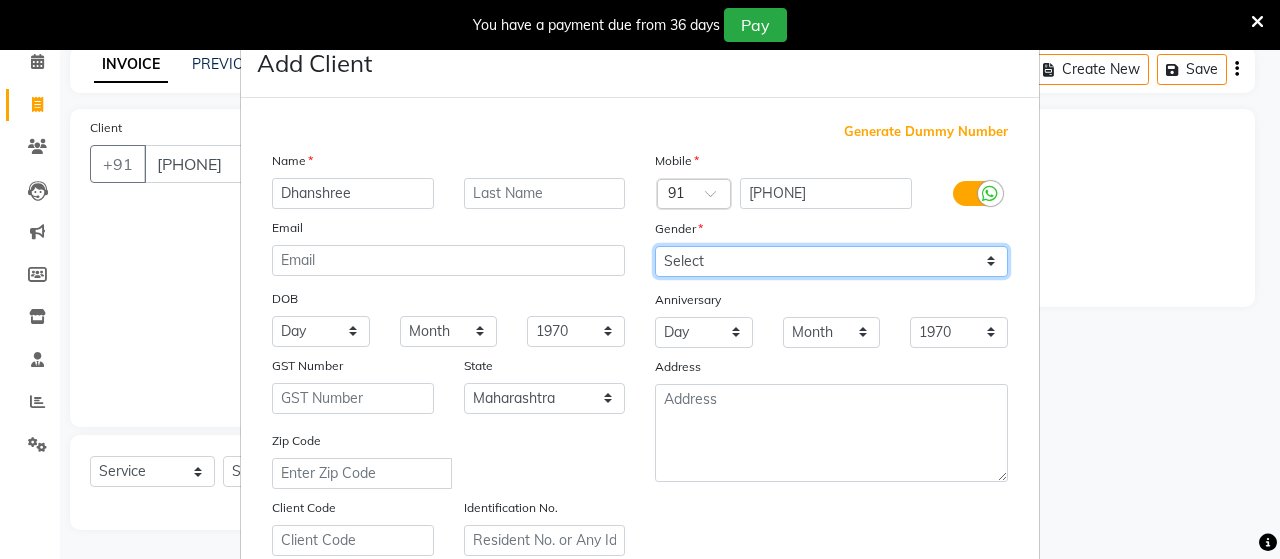 click on "Select Male Female Other Prefer Not To Say" at bounding box center [831, 261] 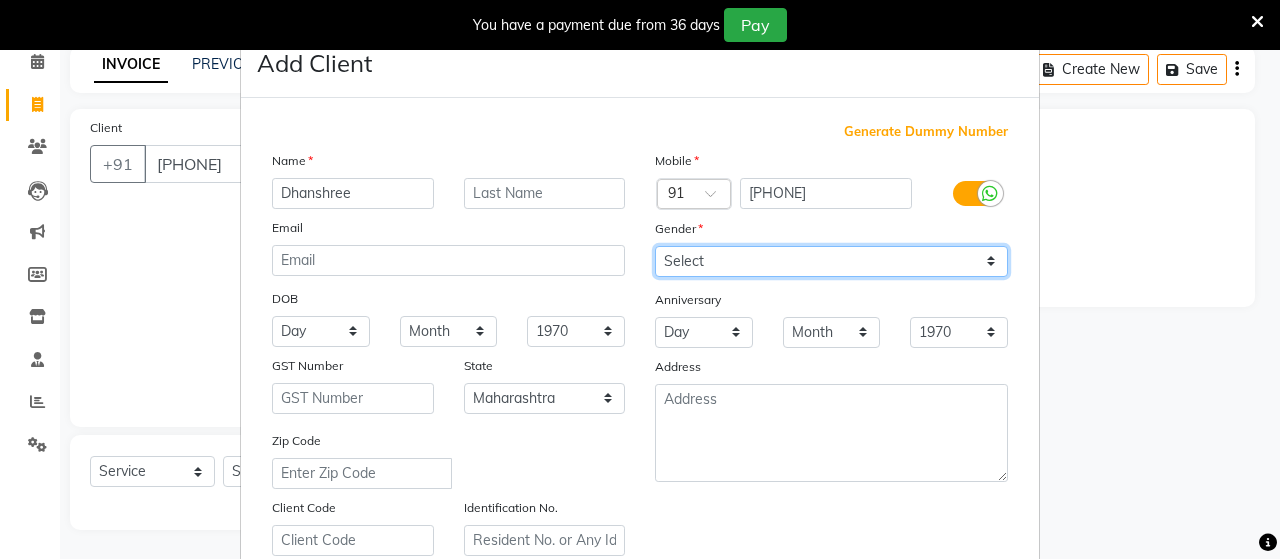 select on "female" 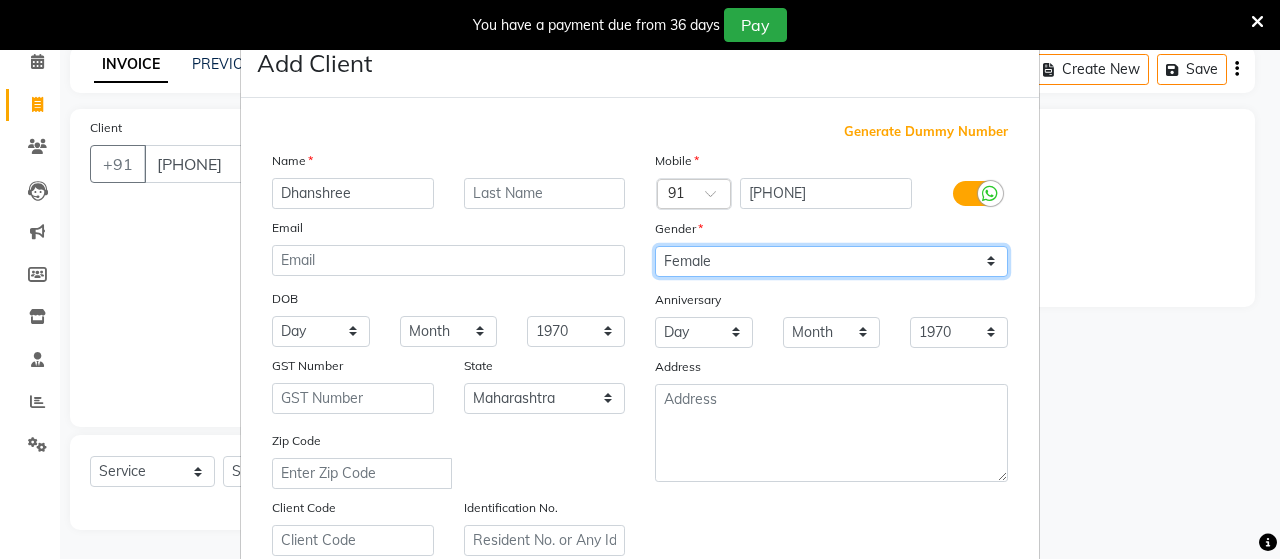 click on "Select Male Female Other Prefer Not To Say" at bounding box center (831, 261) 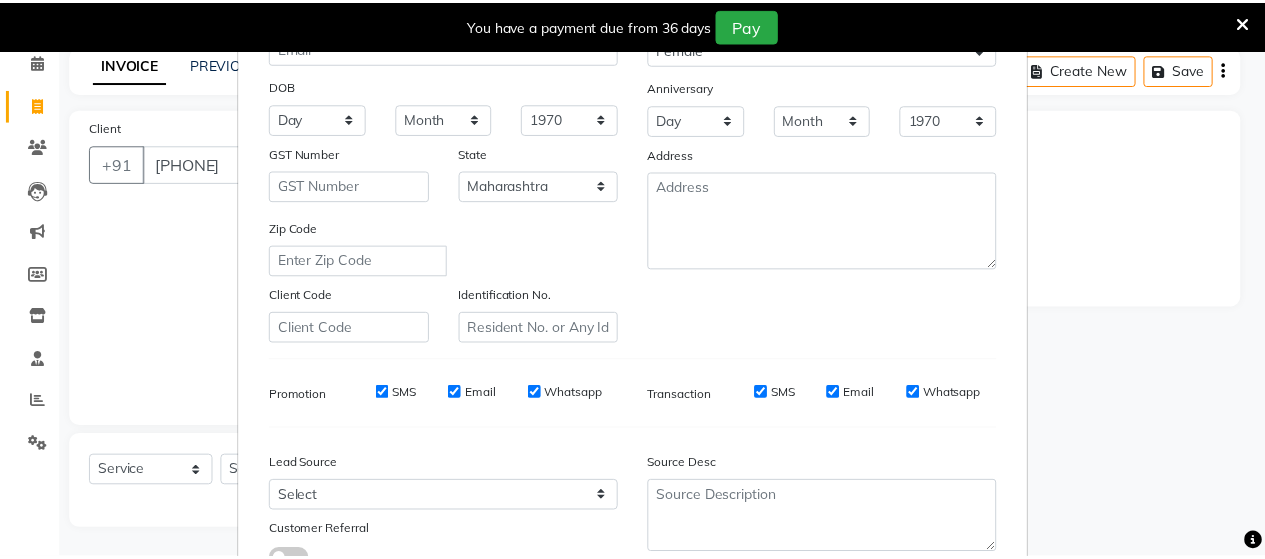 scroll, scrollTop: 360, scrollLeft: 0, axis: vertical 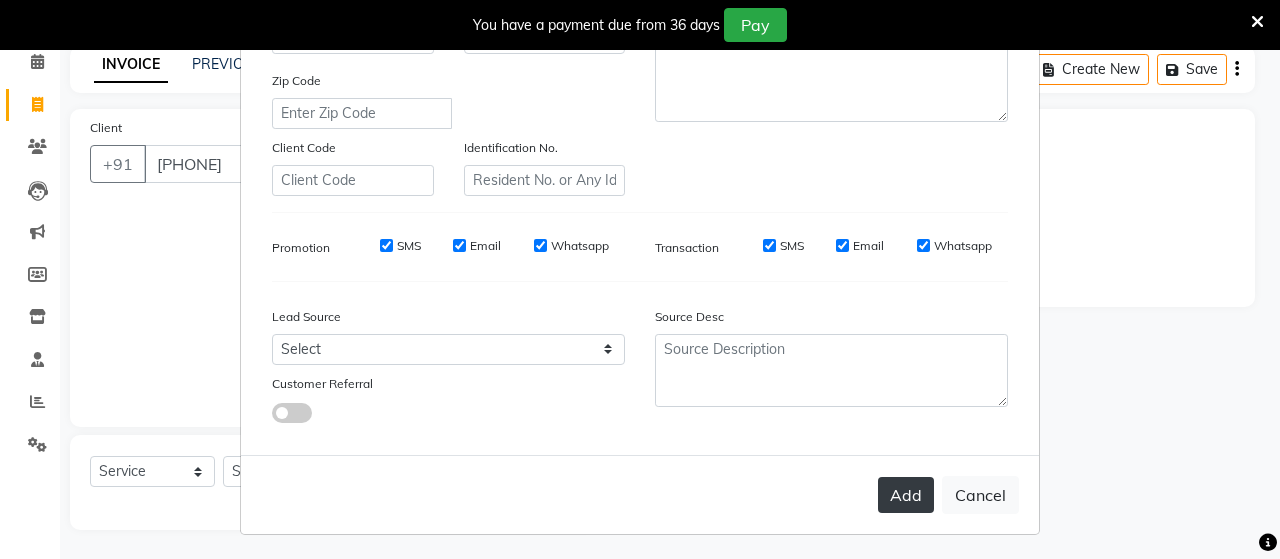 click on "Add" at bounding box center (906, 495) 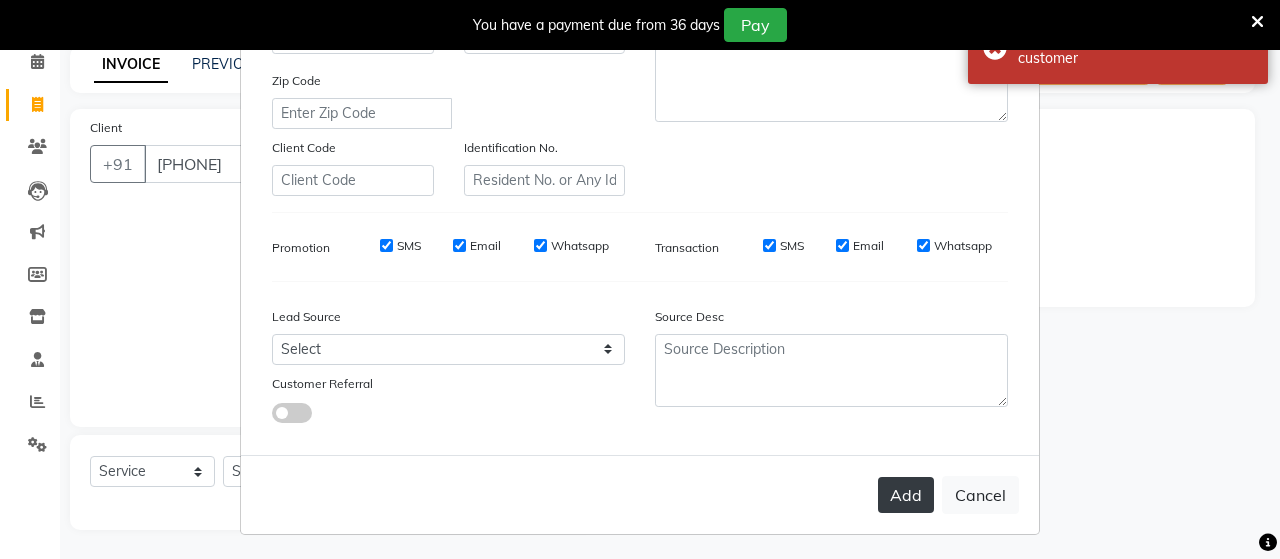 click on "Add" at bounding box center (906, 495) 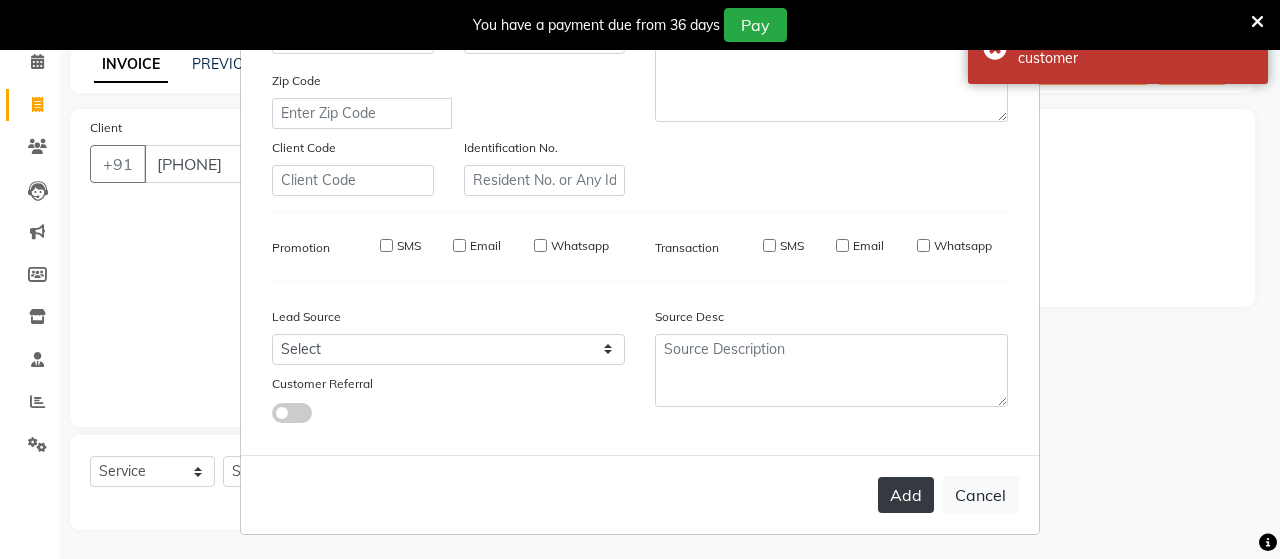 type on "86******30" 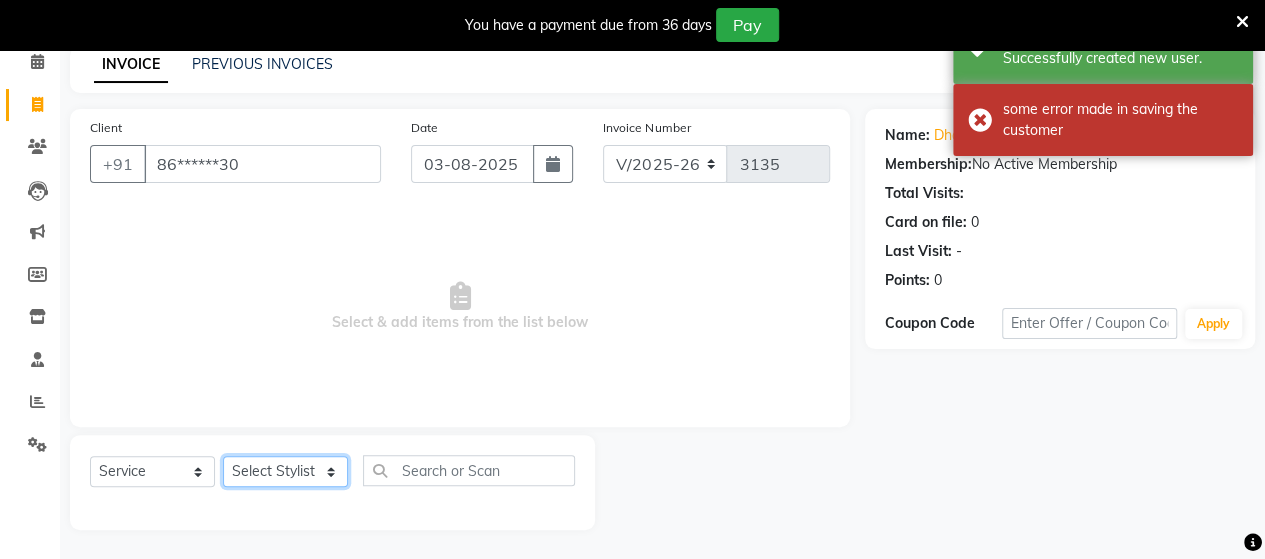 click on "Select Stylist Admin Datta  Jyoti  Krushna  Pratik  RAVI Rohit Rutuja" 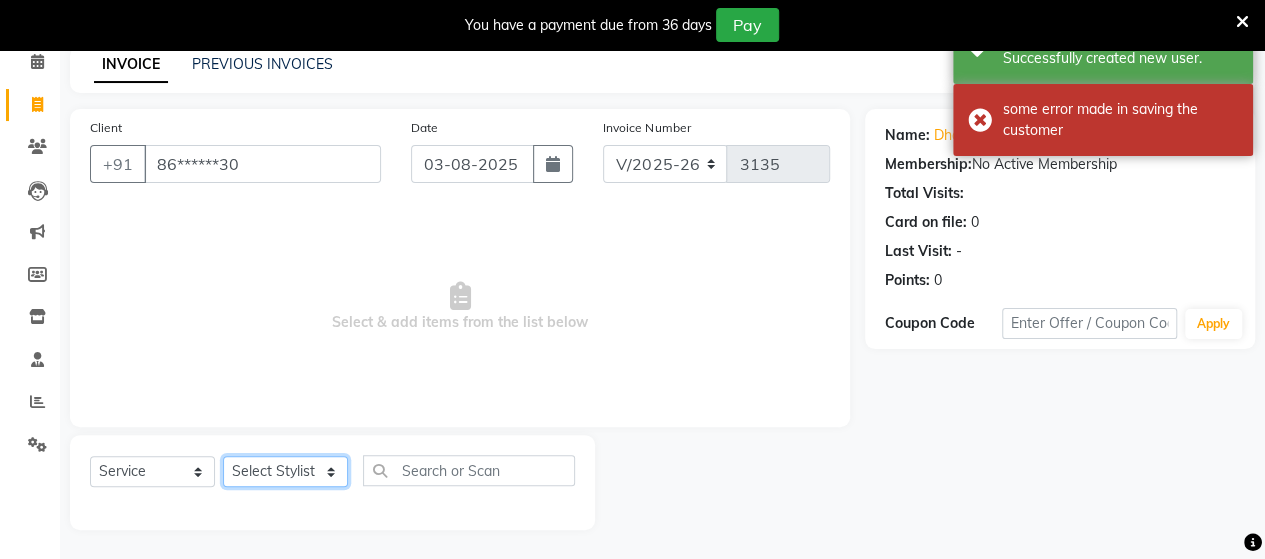 select on "62464" 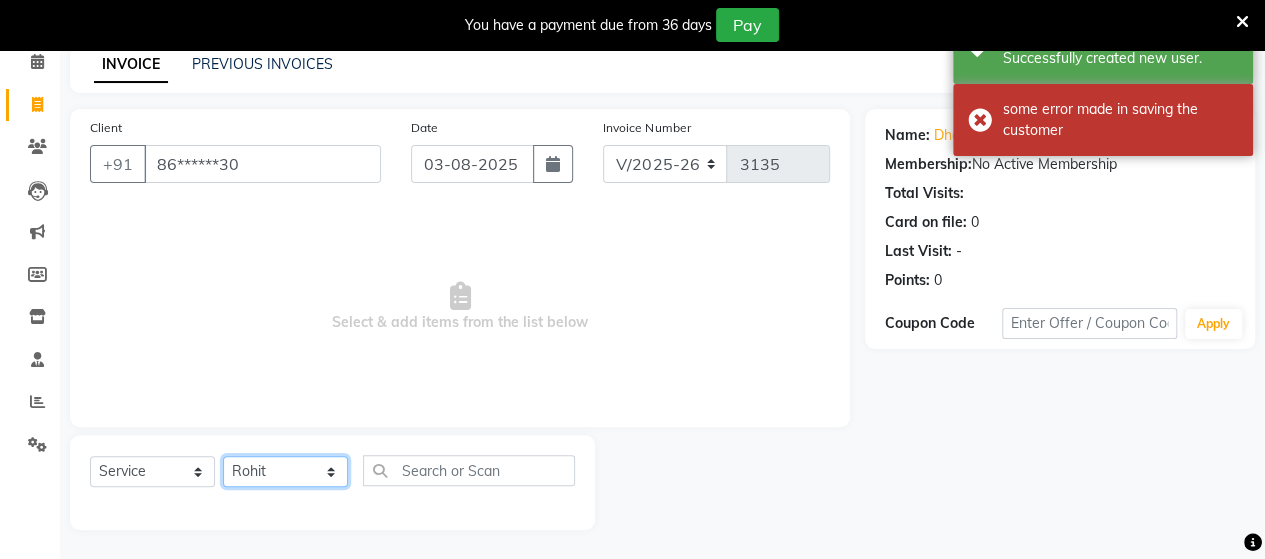 click on "Select Stylist Admin Datta  Jyoti  Krushna  Pratik  RAVI Rohit Rutuja" 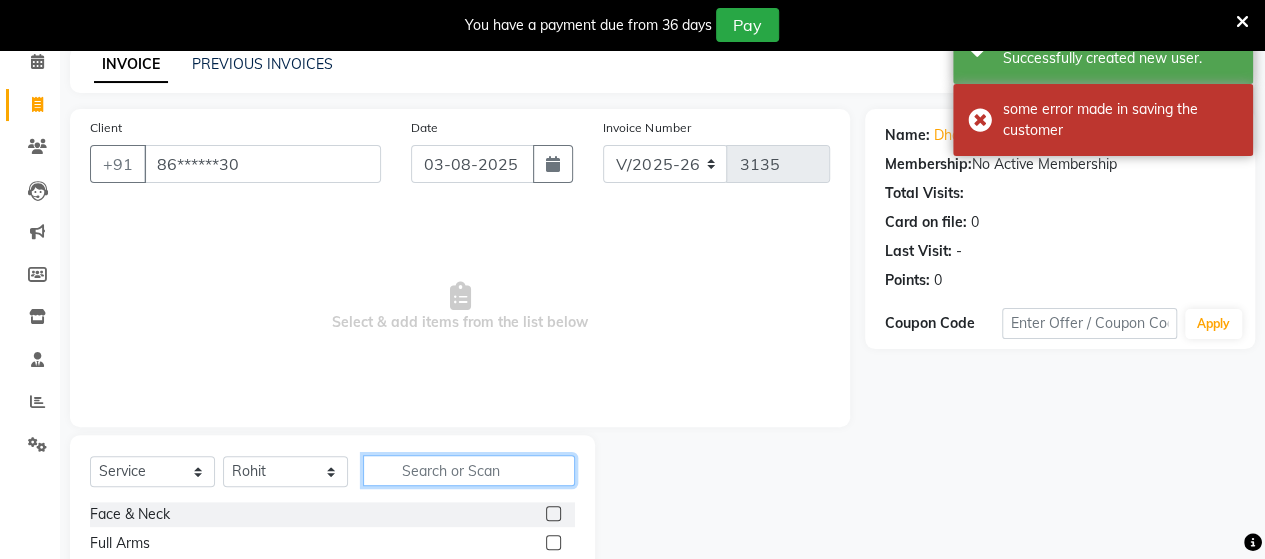 click 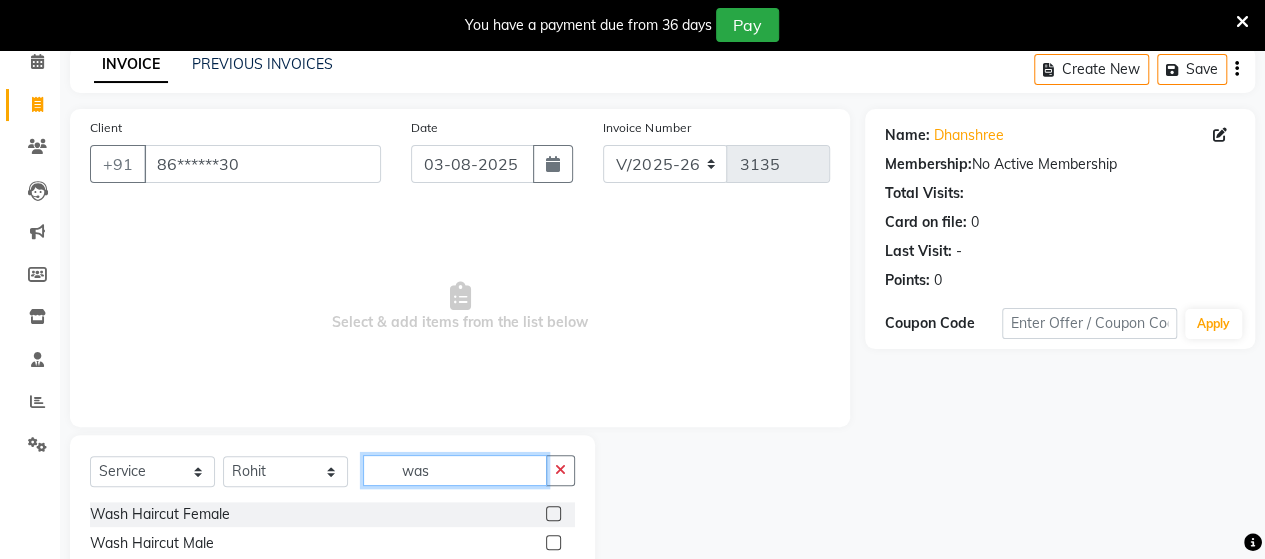 type on "was" 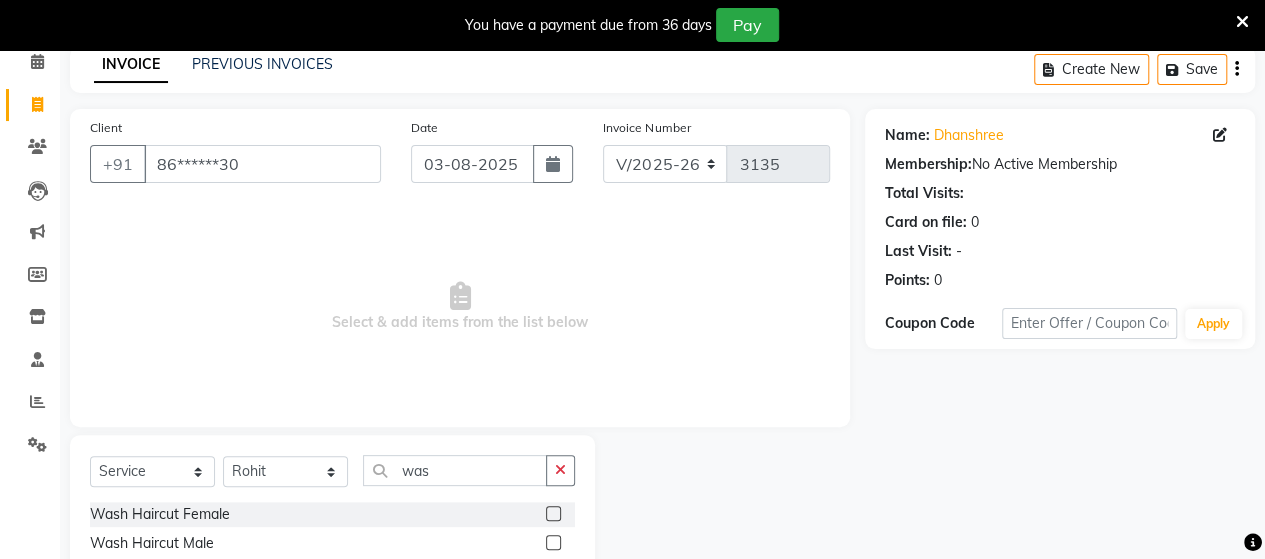 click 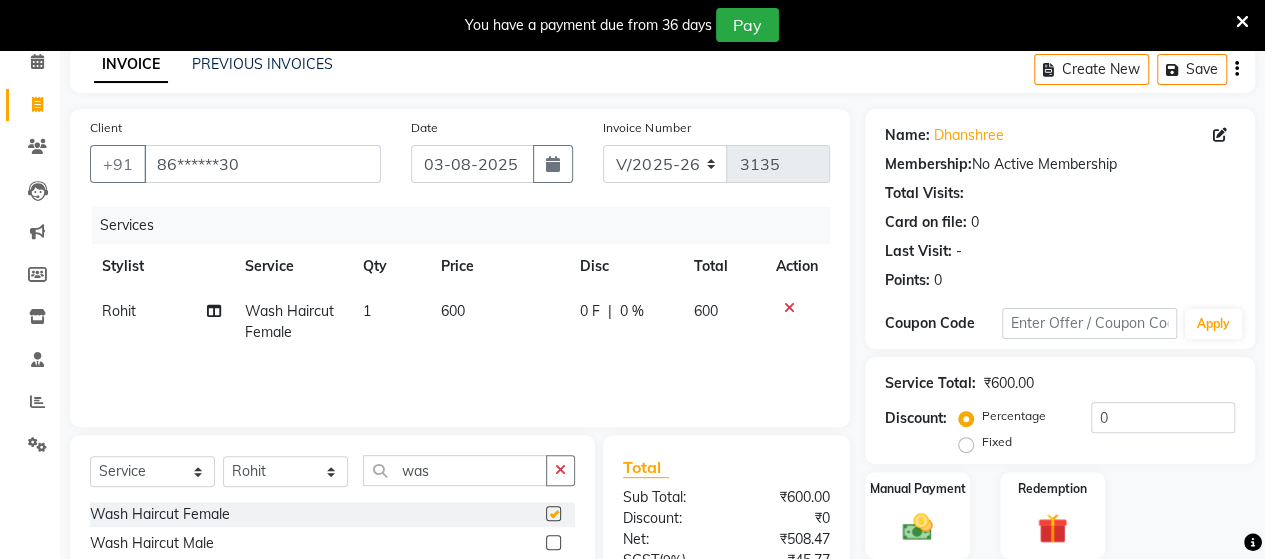 checkbox on "false" 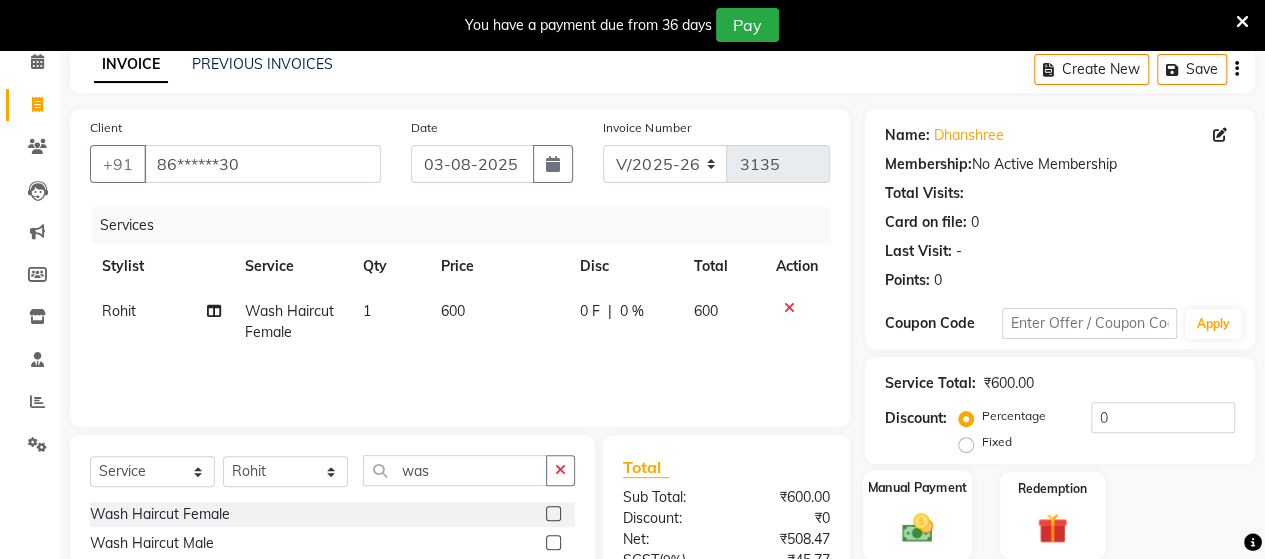 click on "Manual Payment" 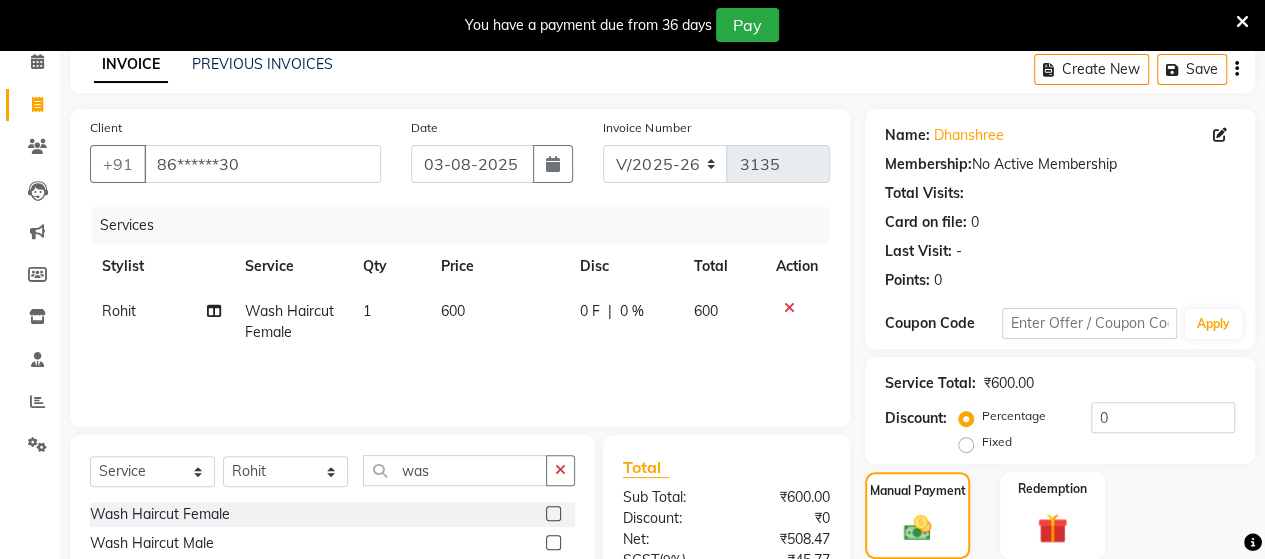 scroll, scrollTop: 288, scrollLeft: 0, axis: vertical 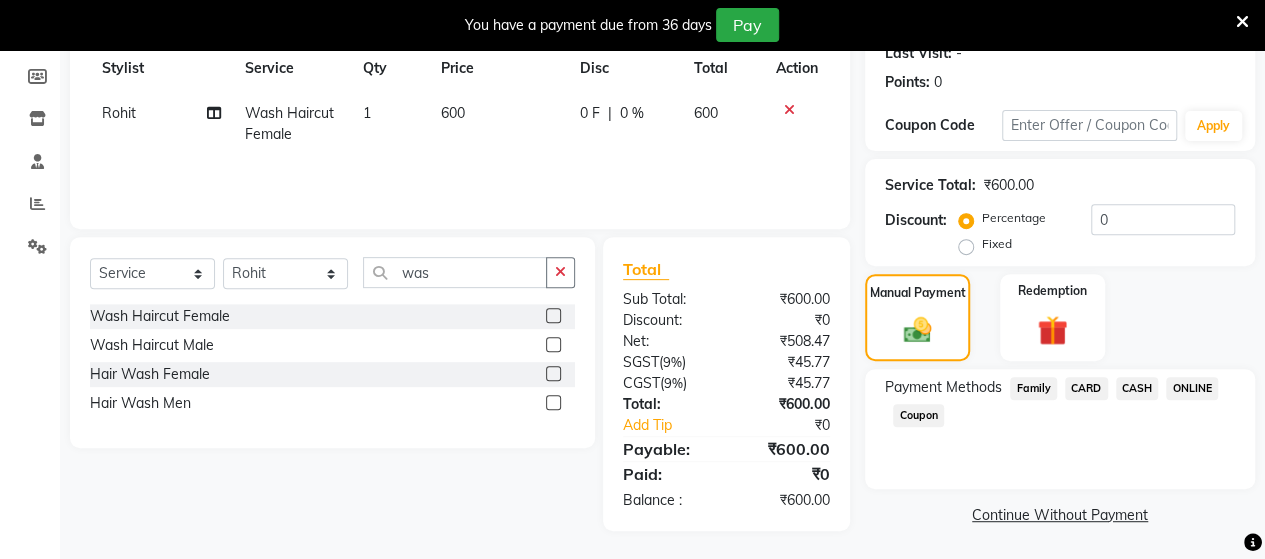 click on "ONLINE" 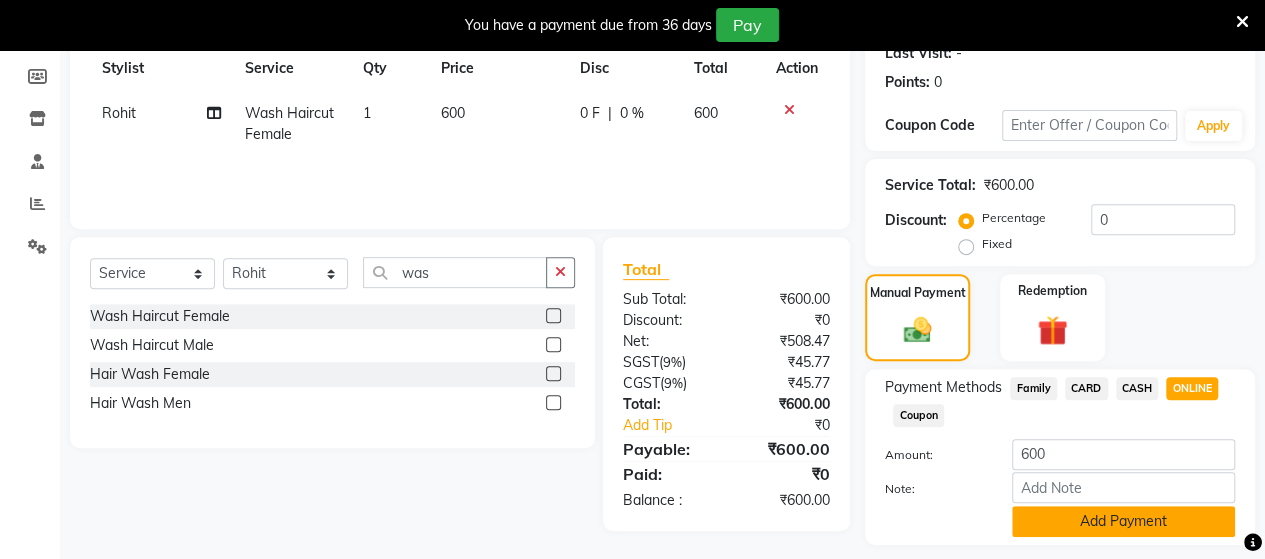 click on "Add Payment" 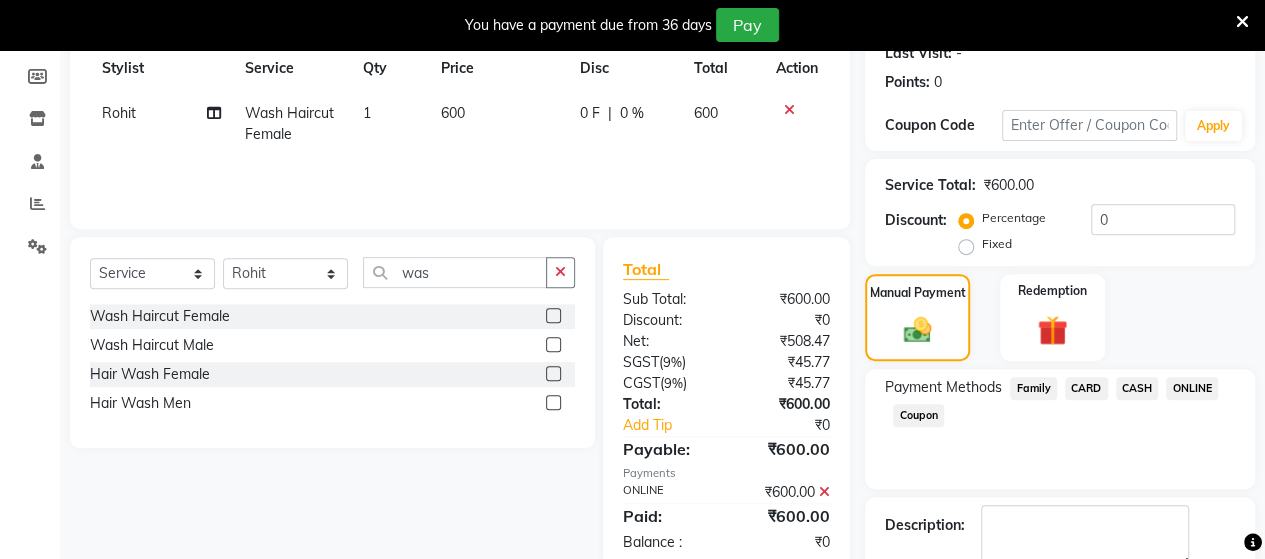 scroll, scrollTop: 400, scrollLeft: 0, axis: vertical 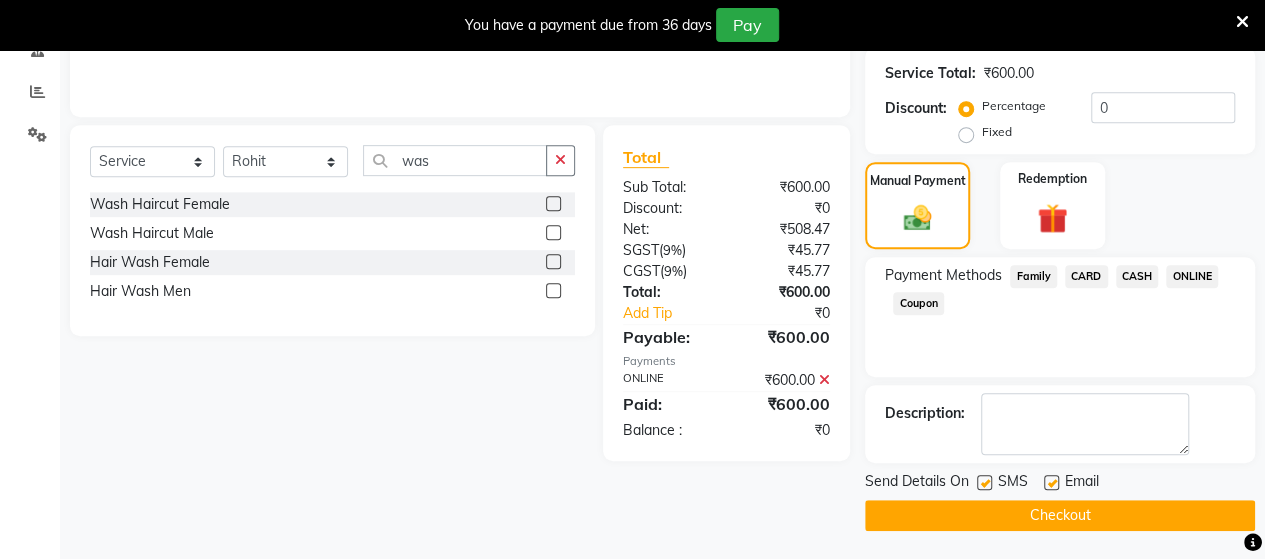 click on "Checkout" 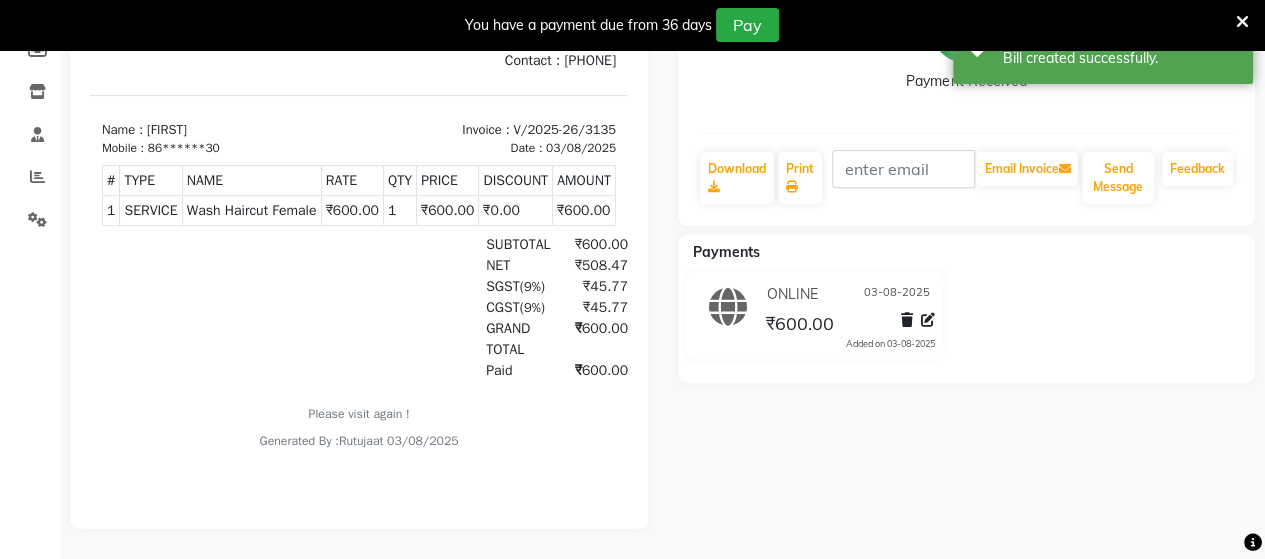 scroll, scrollTop: 2, scrollLeft: 0, axis: vertical 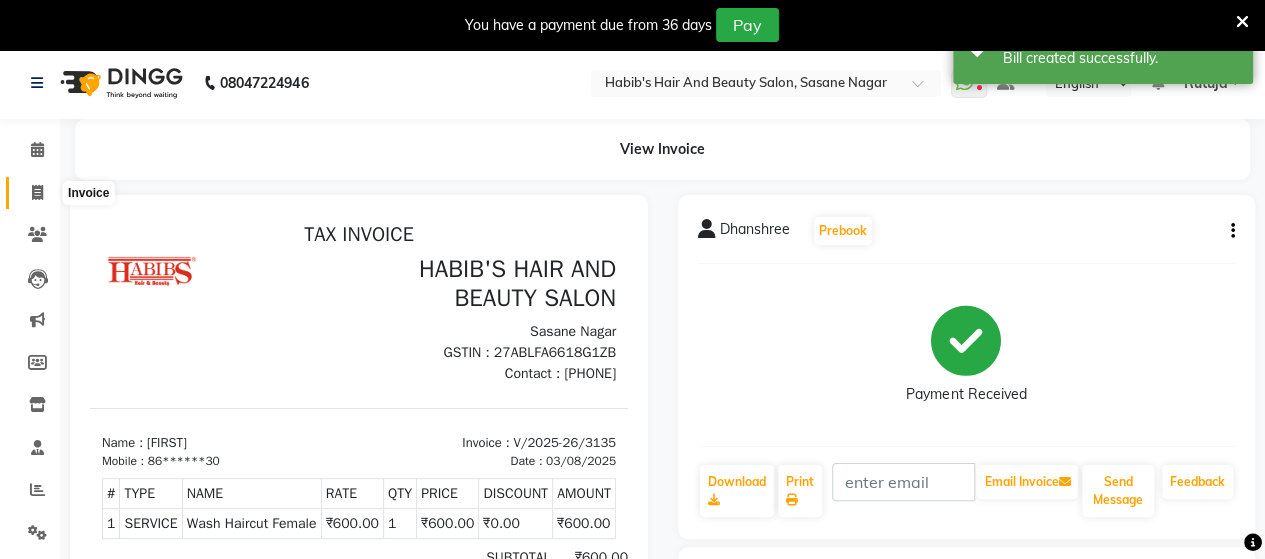 click 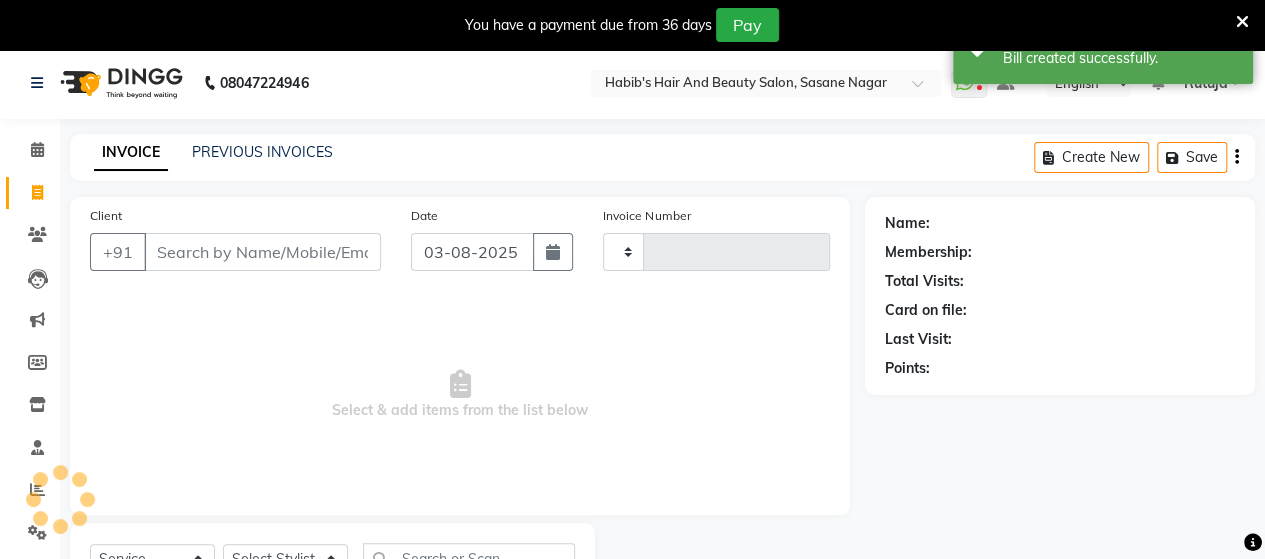 scroll, scrollTop: 90, scrollLeft: 0, axis: vertical 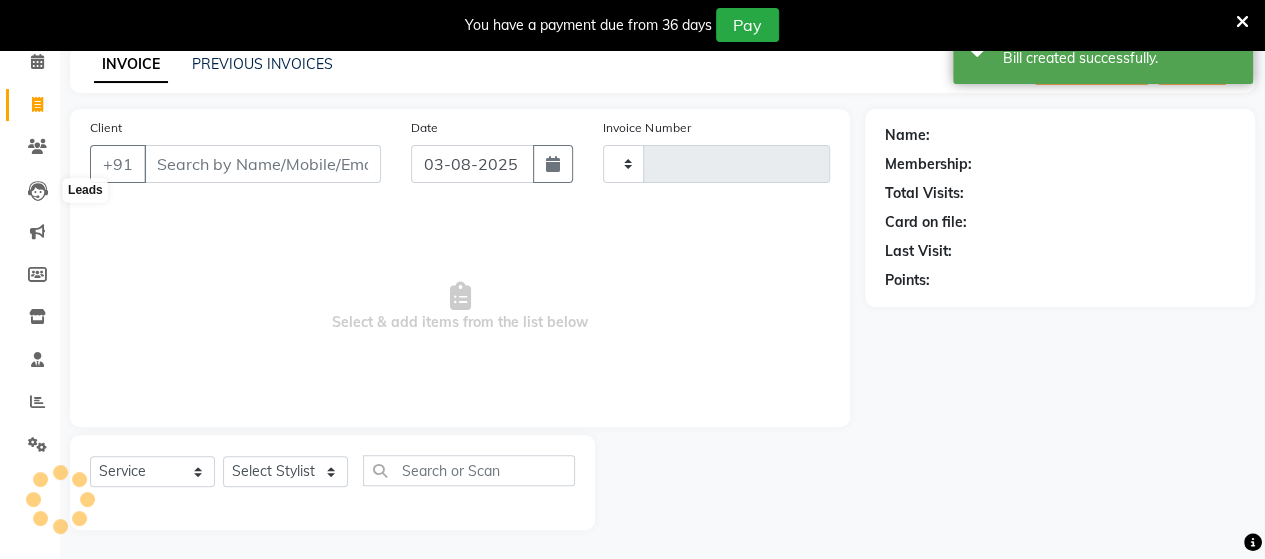 type on "3136" 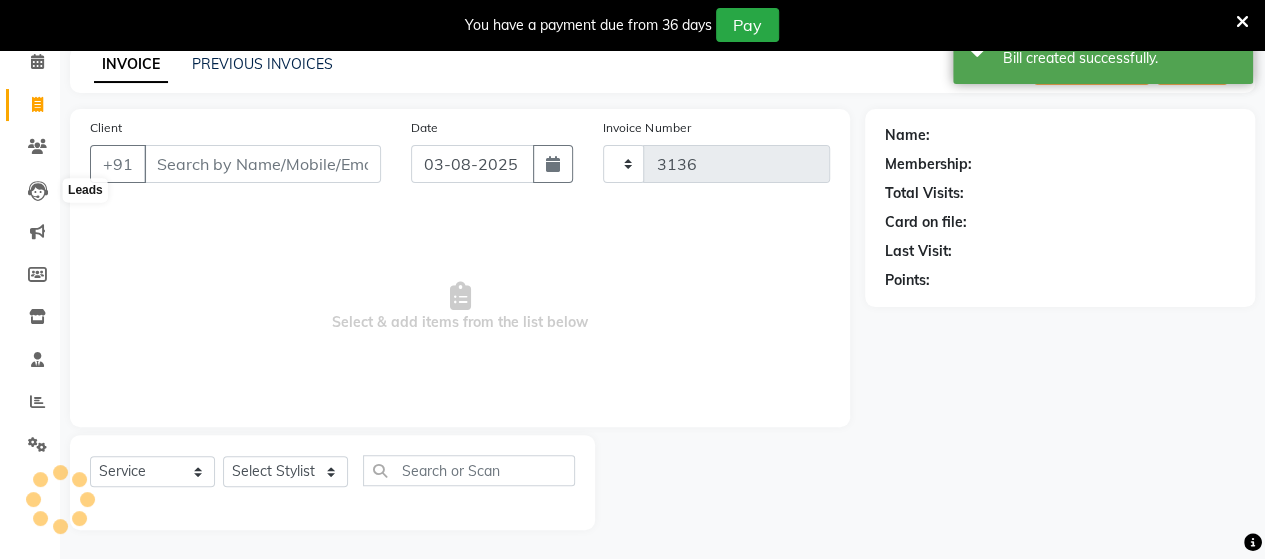 select on "6429" 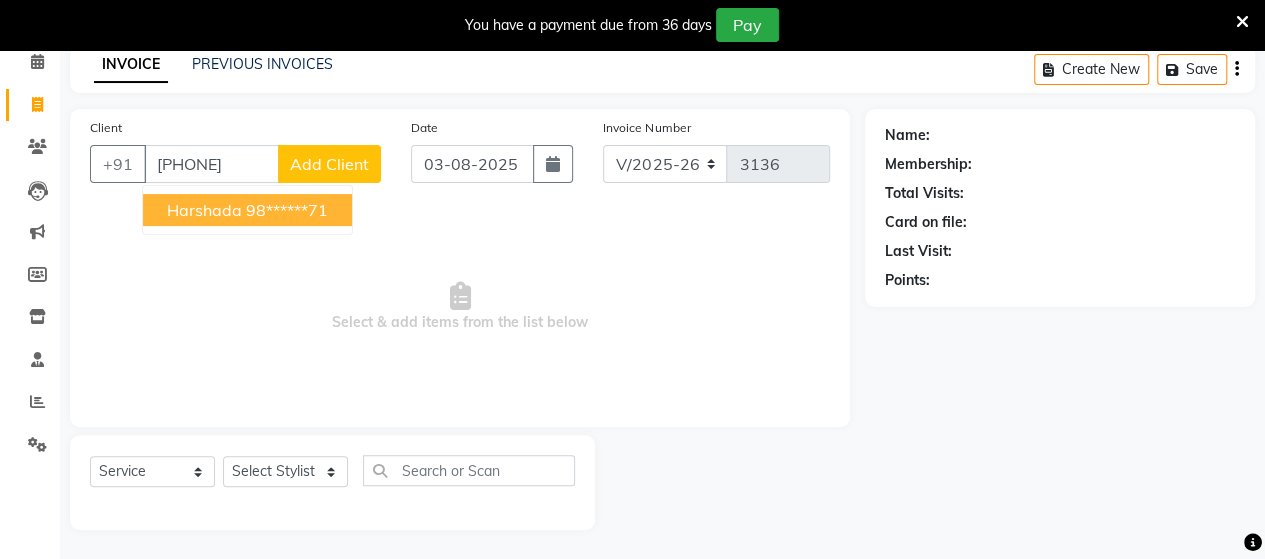 click on "98******71" at bounding box center (287, 210) 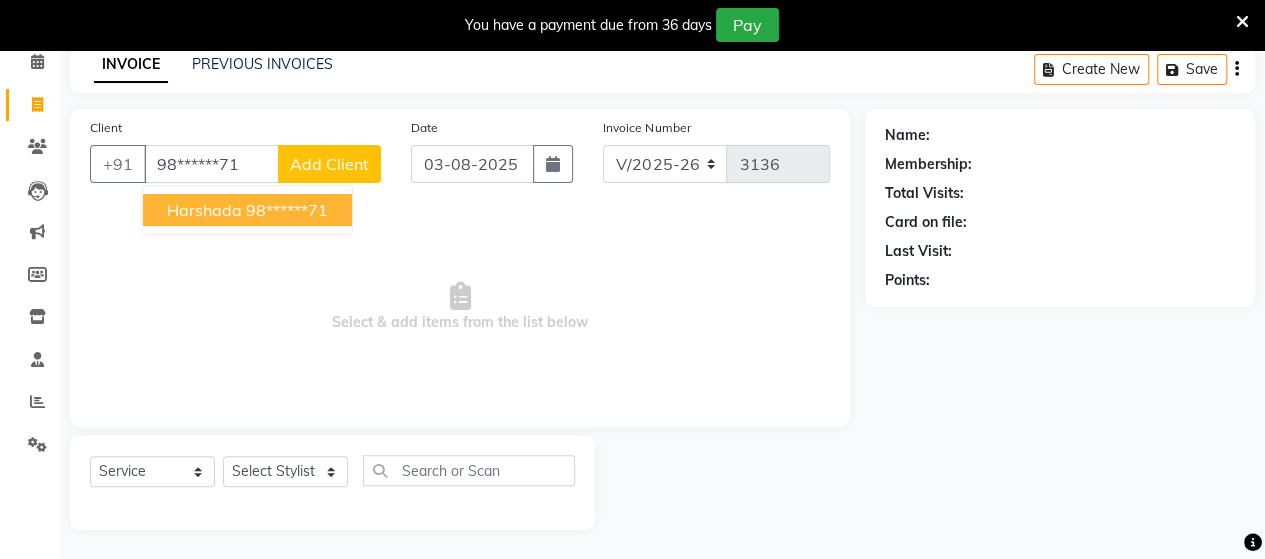 type on "98******71" 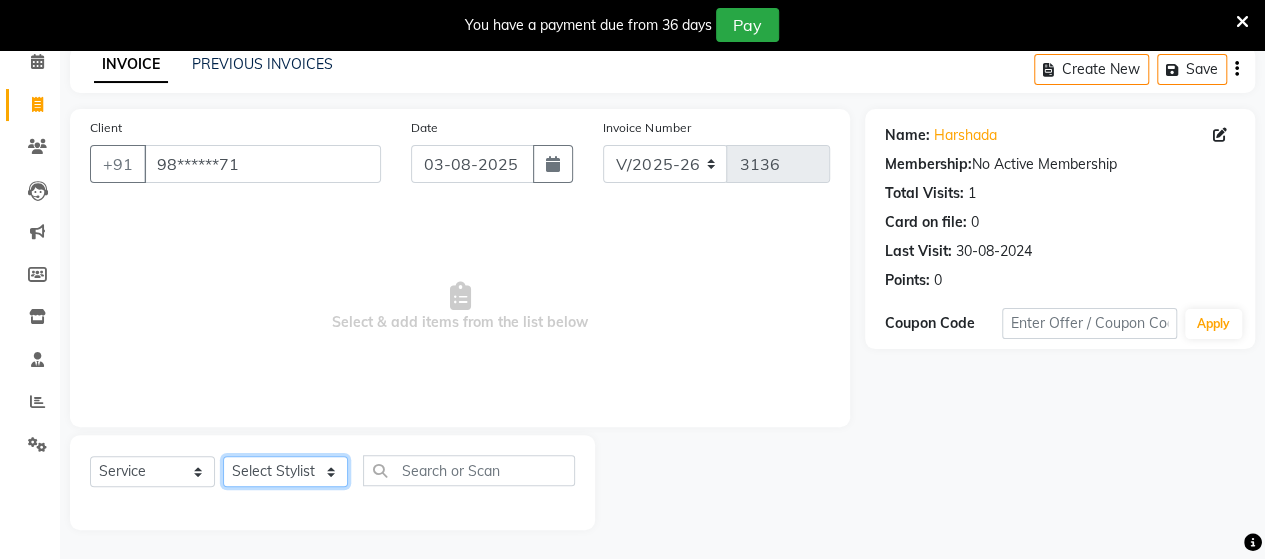 click on "Select Stylist Admin Datta  Jyoti  Krushna  Pratik  RAVI Rohit Rutuja" 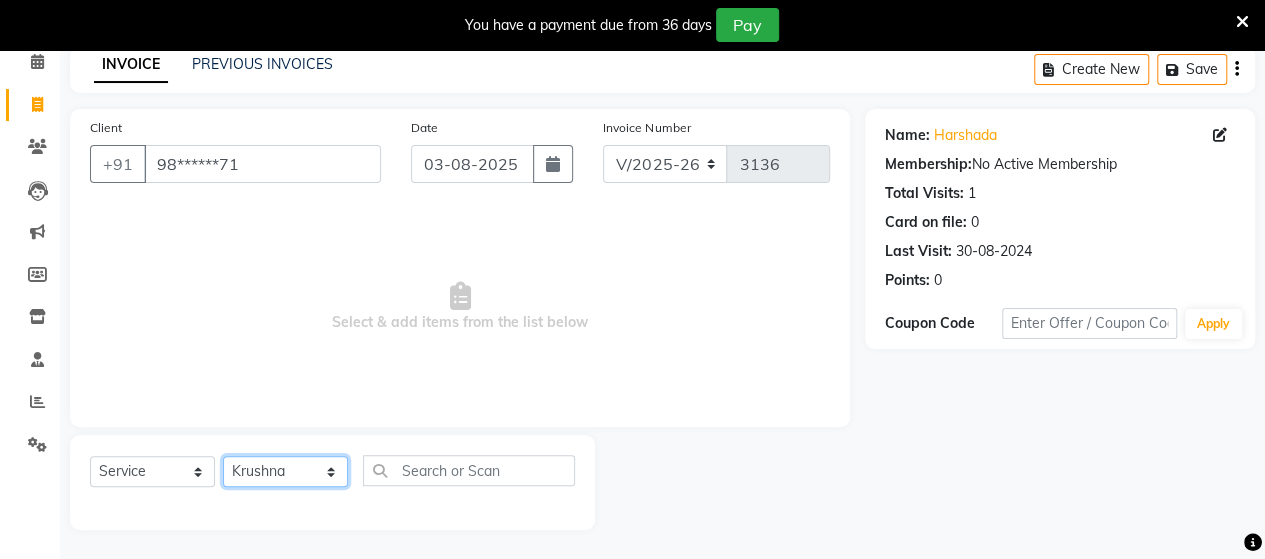 click on "Select Stylist Admin Datta  Jyoti  Krushna  Pratik  RAVI Rohit Rutuja" 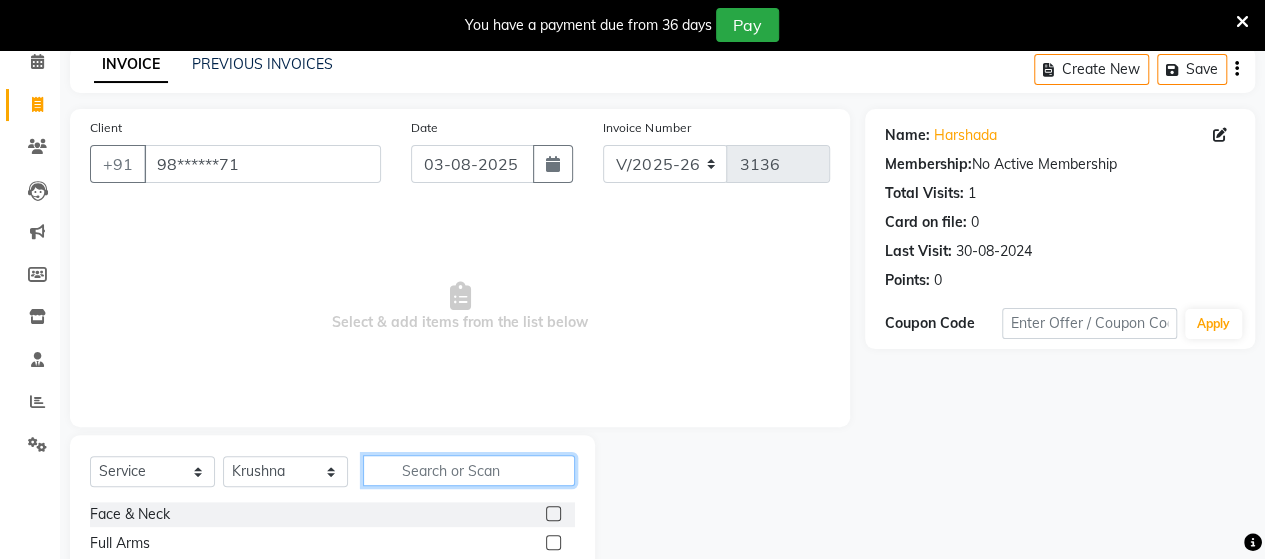 click 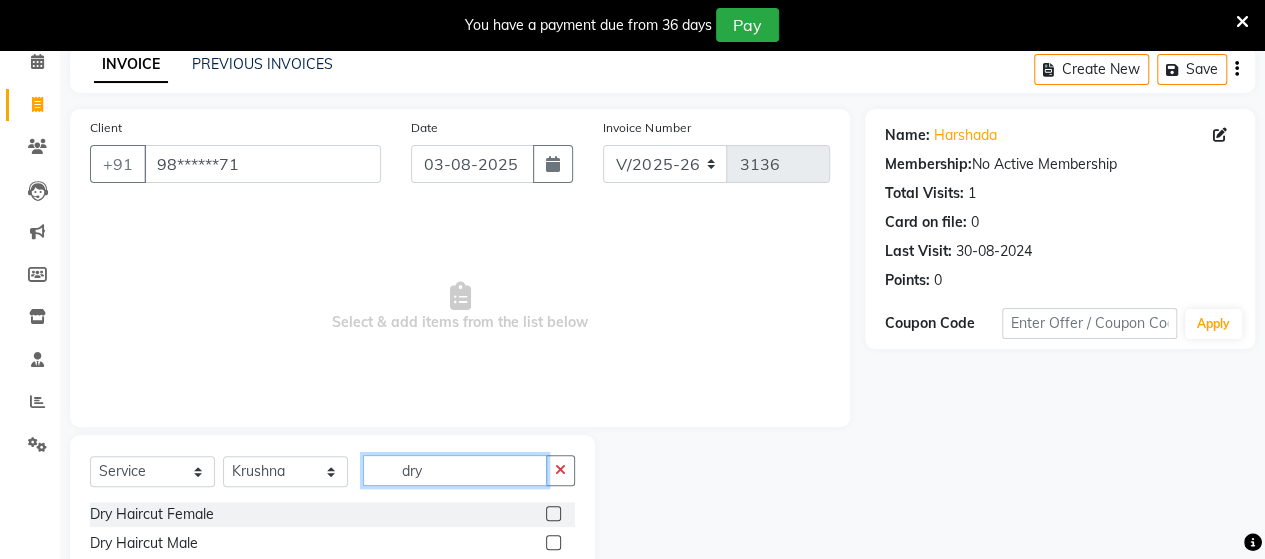 type on "dry" 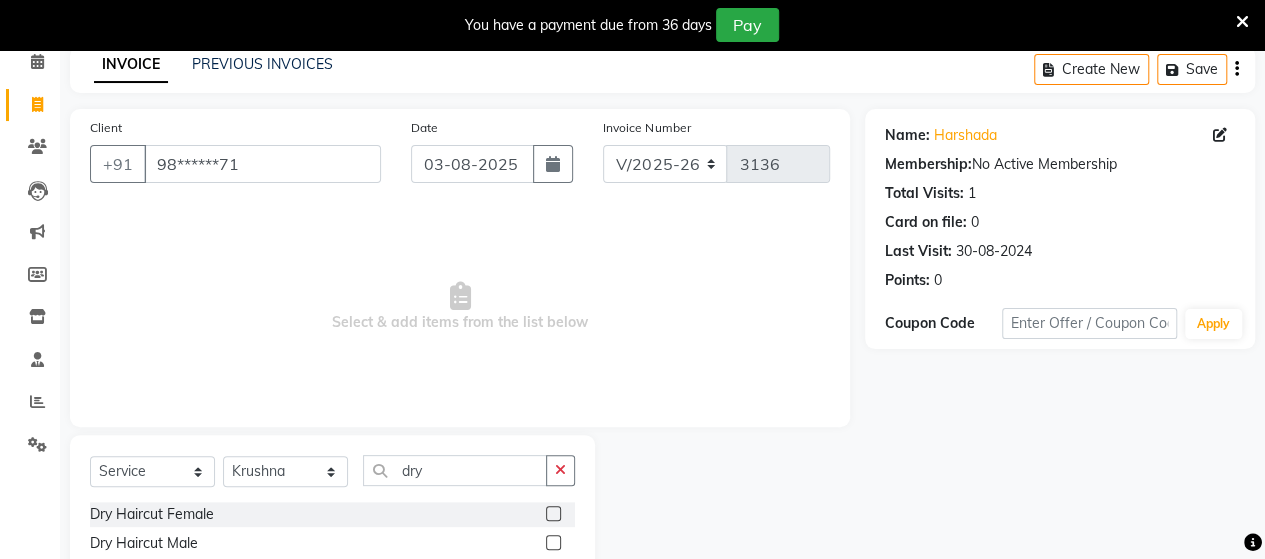 click 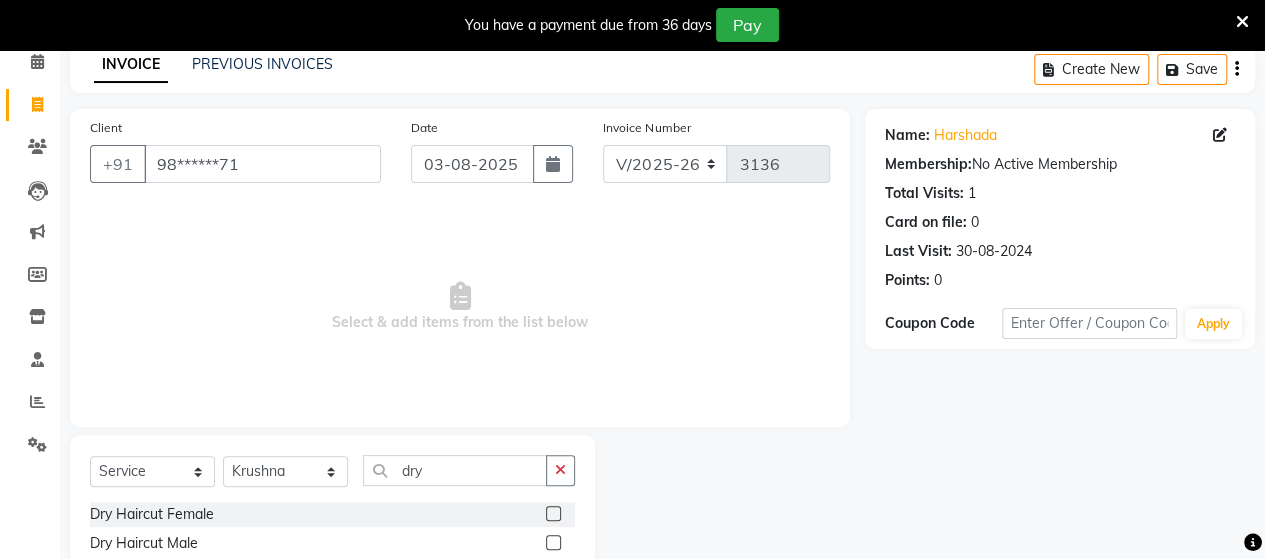 click at bounding box center [552, 543] 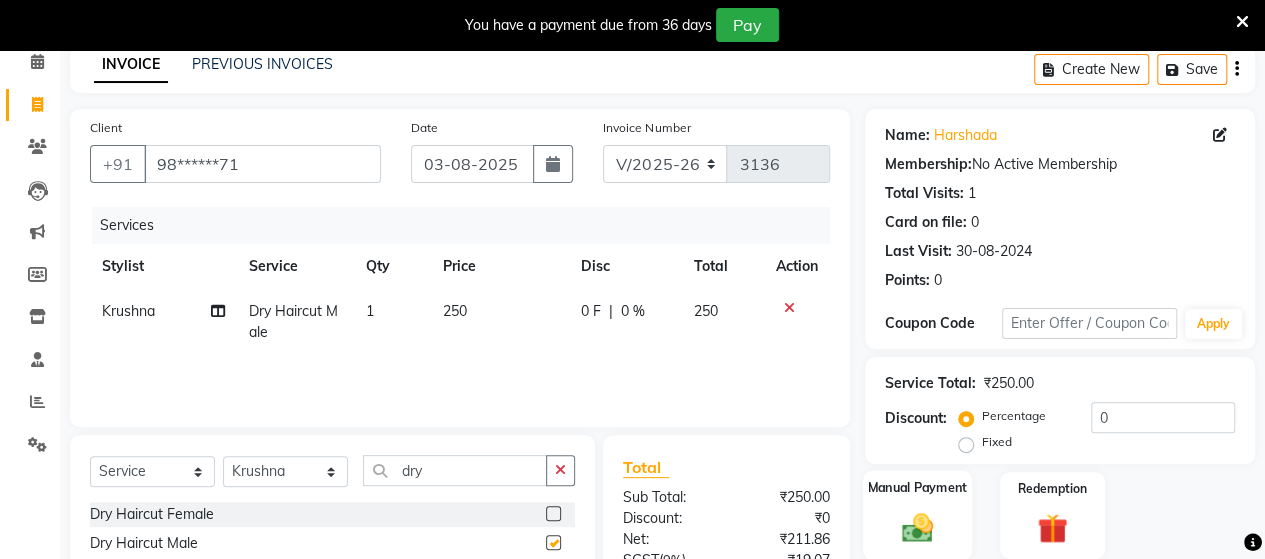 checkbox on "false" 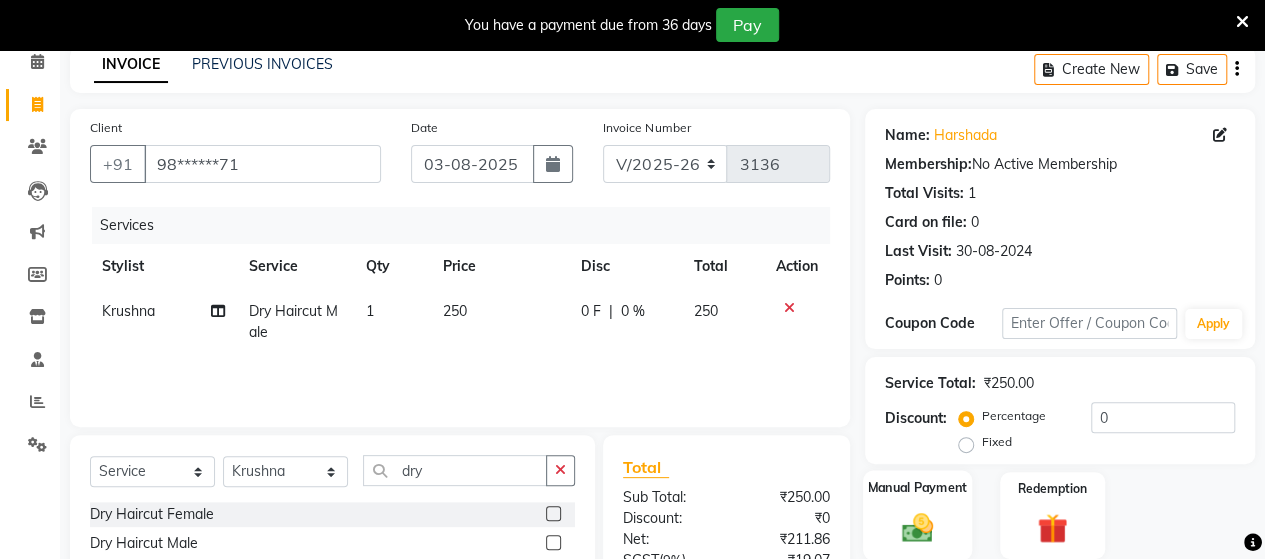 click 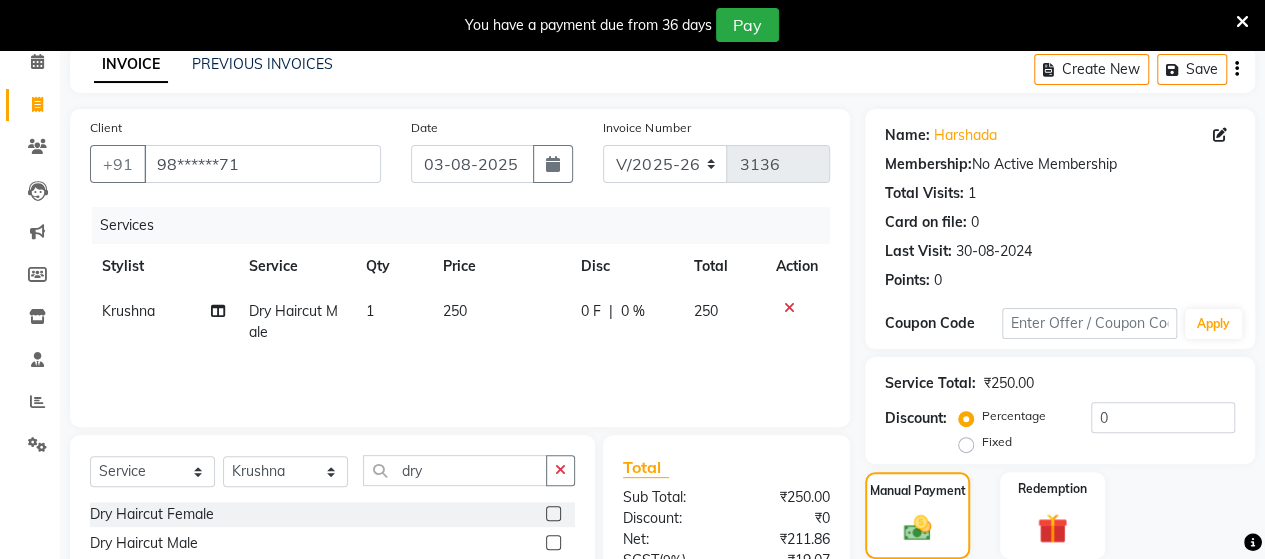 scroll, scrollTop: 288, scrollLeft: 0, axis: vertical 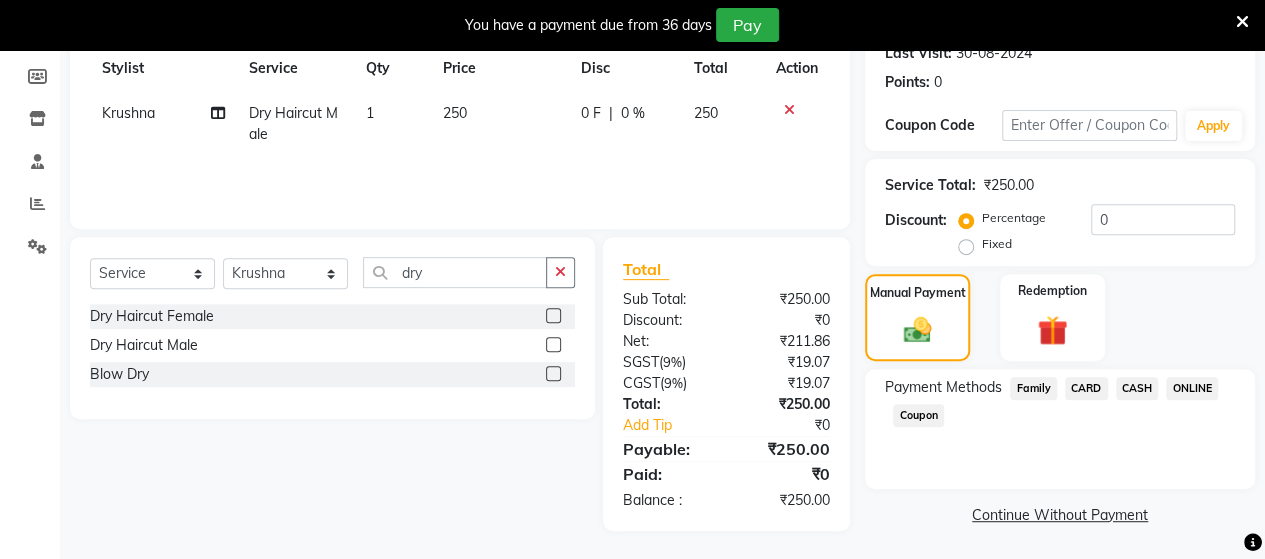 click on "ONLINE" 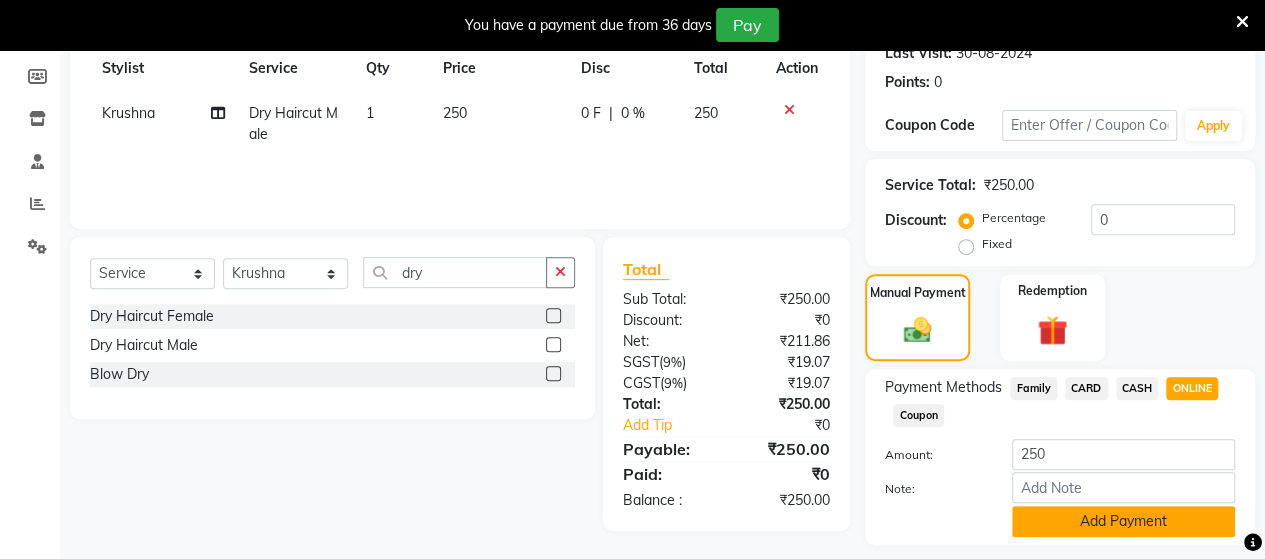 click on "Add Payment" 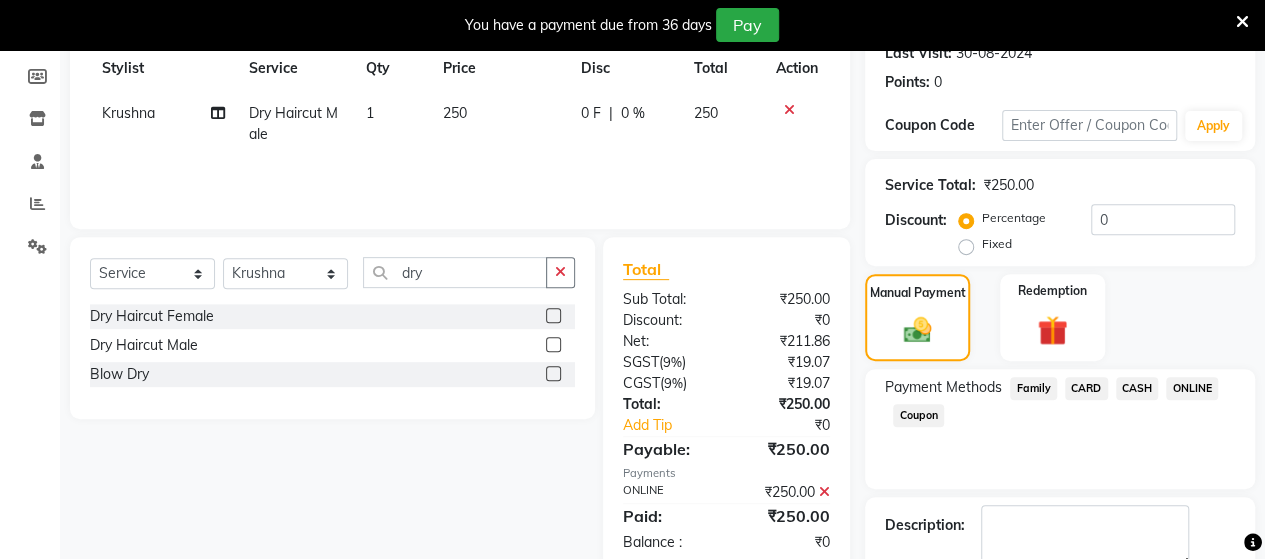 scroll, scrollTop: 400, scrollLeft: 0, axis: vertical 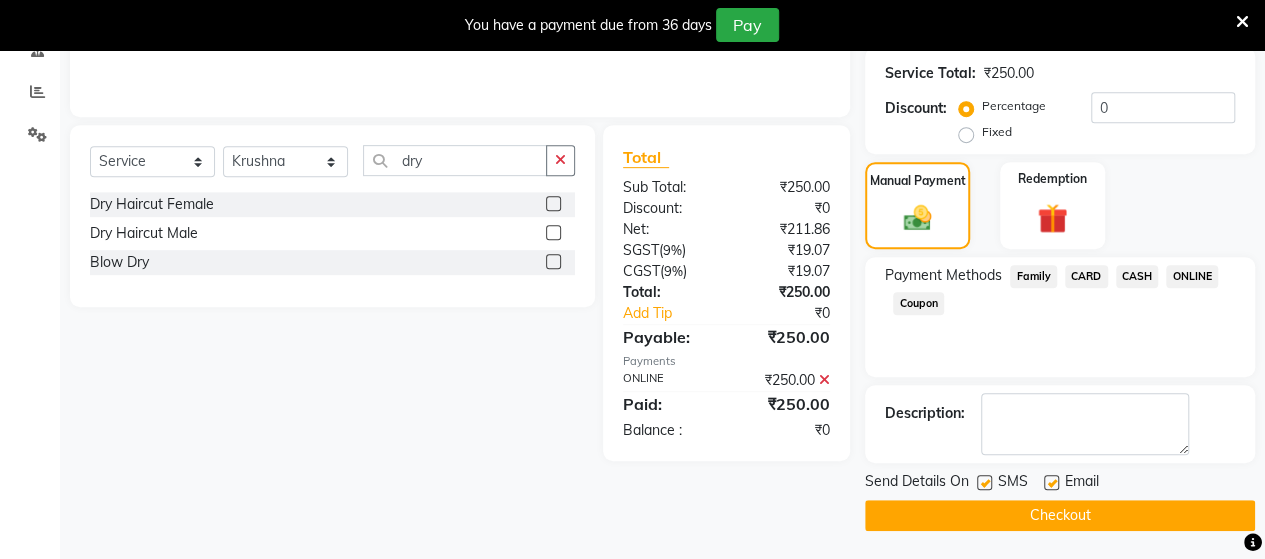 click on "Checkout" 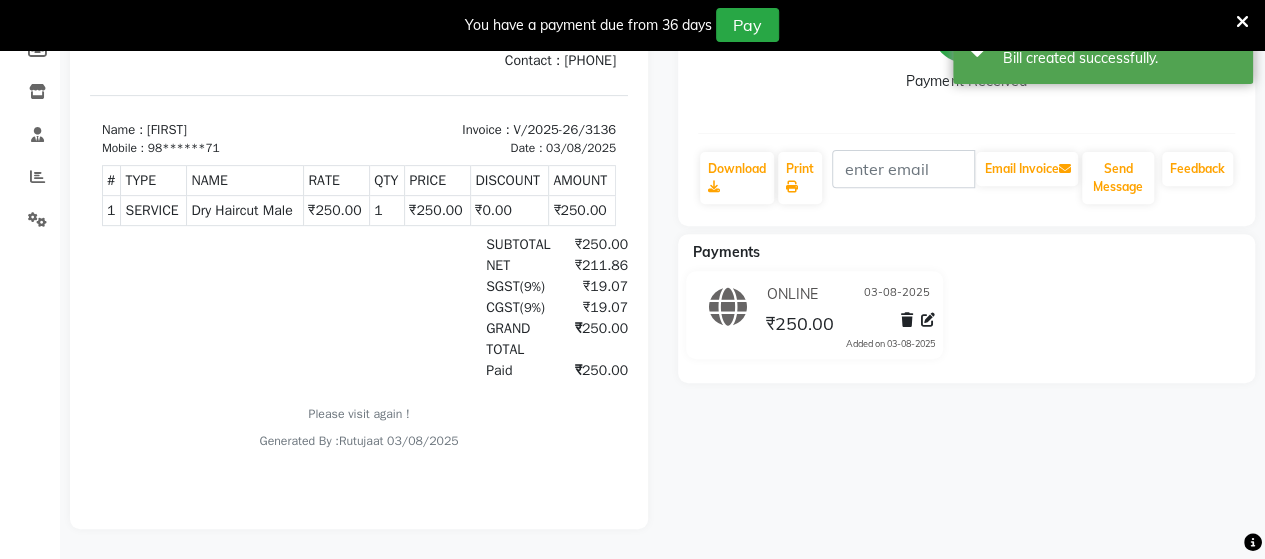 scroll, scrollTop: 0, scrollLeft: 0, axis: both 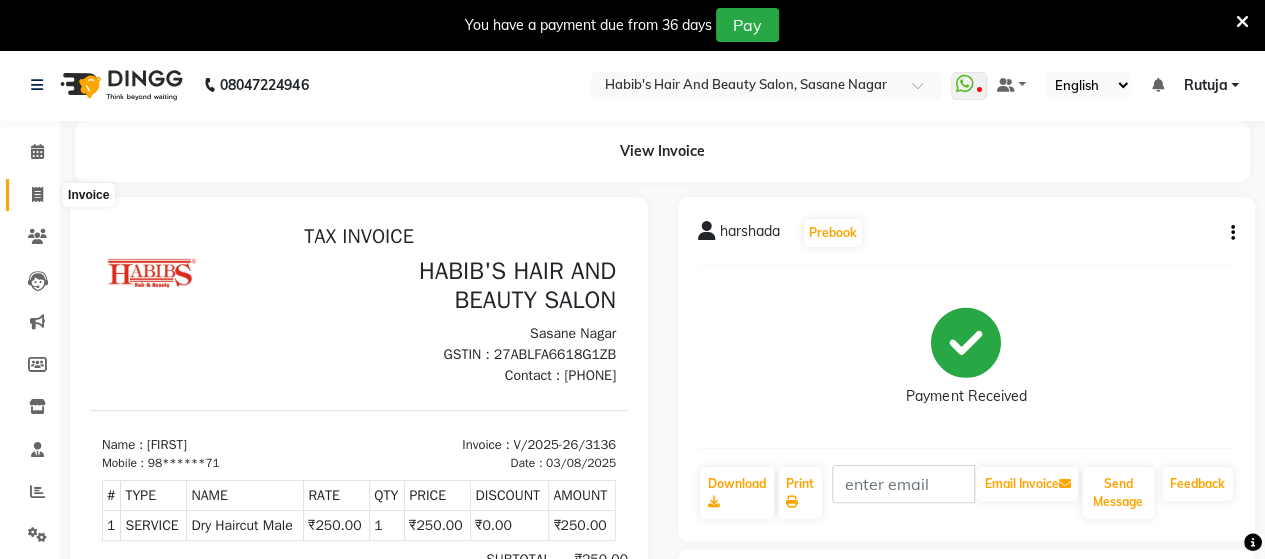click 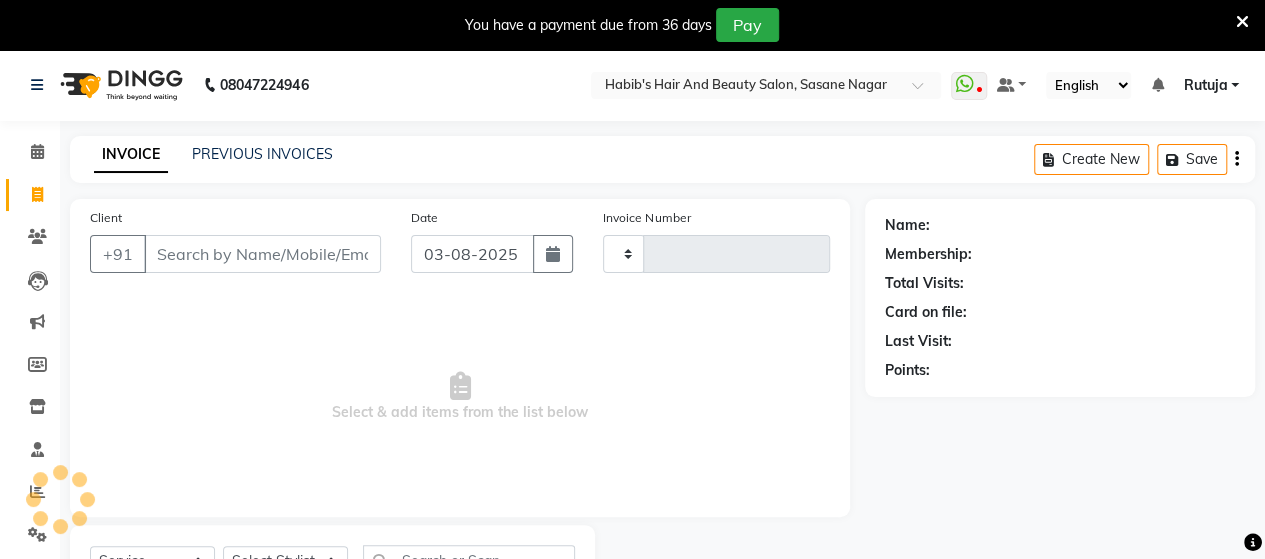 scroll, scrollTop: 90, scrollLeft: 0, axis: vertical 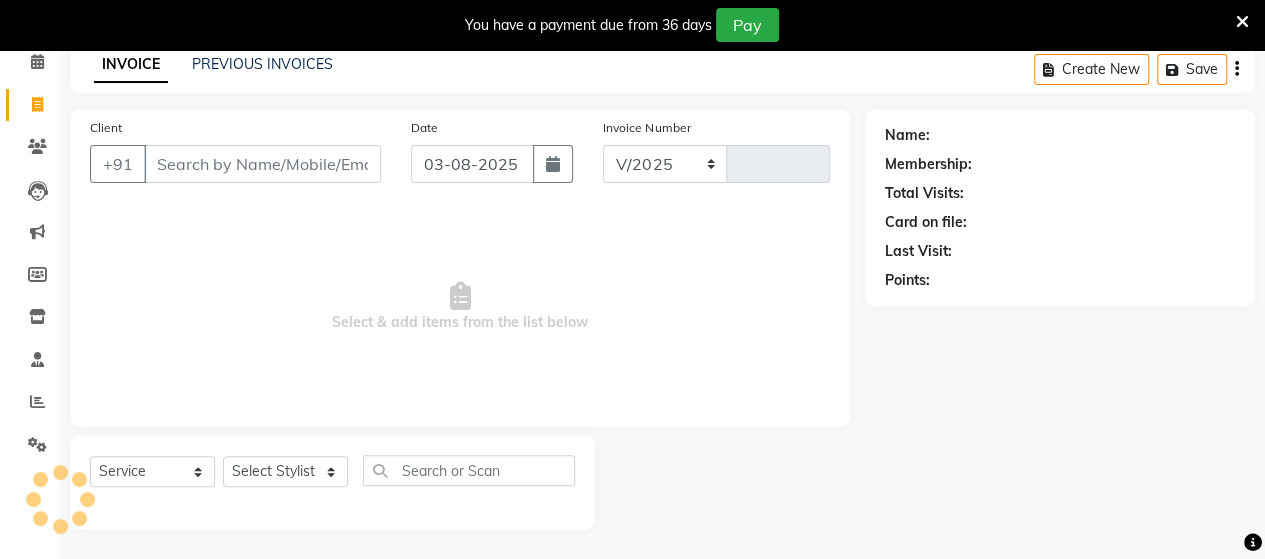 select on "6429" 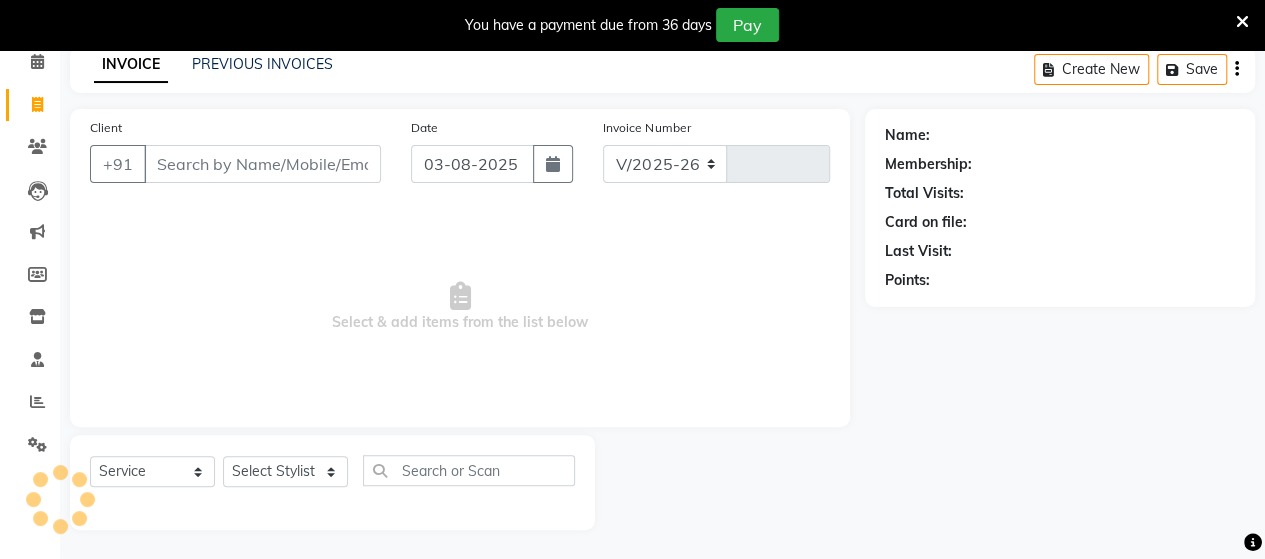 type on "3137" 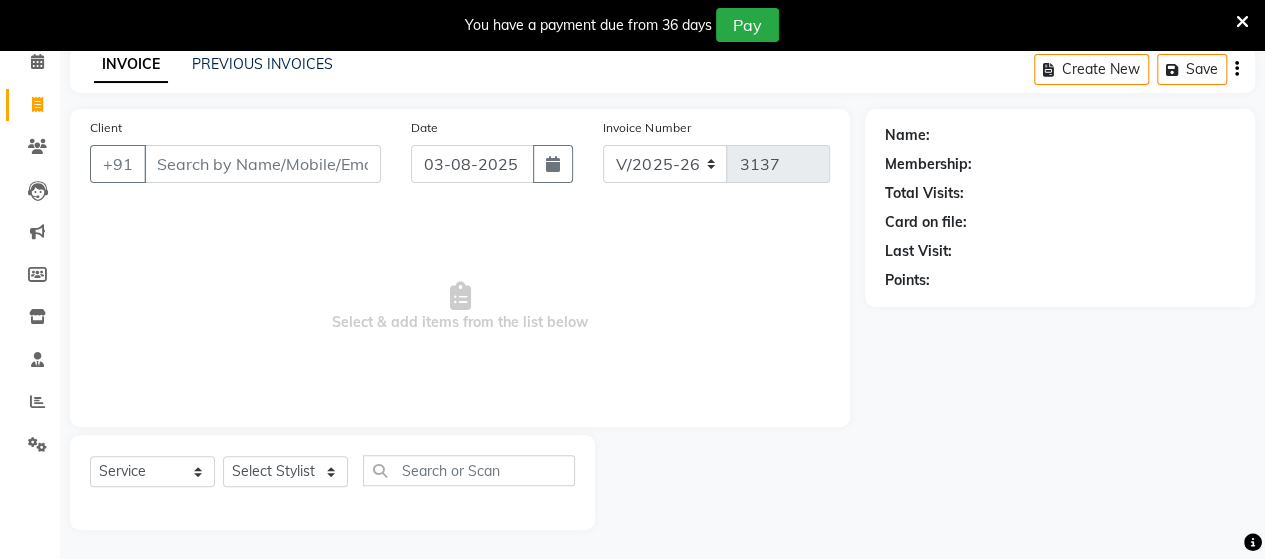 click on "Client" at bounding box center [262, 164] 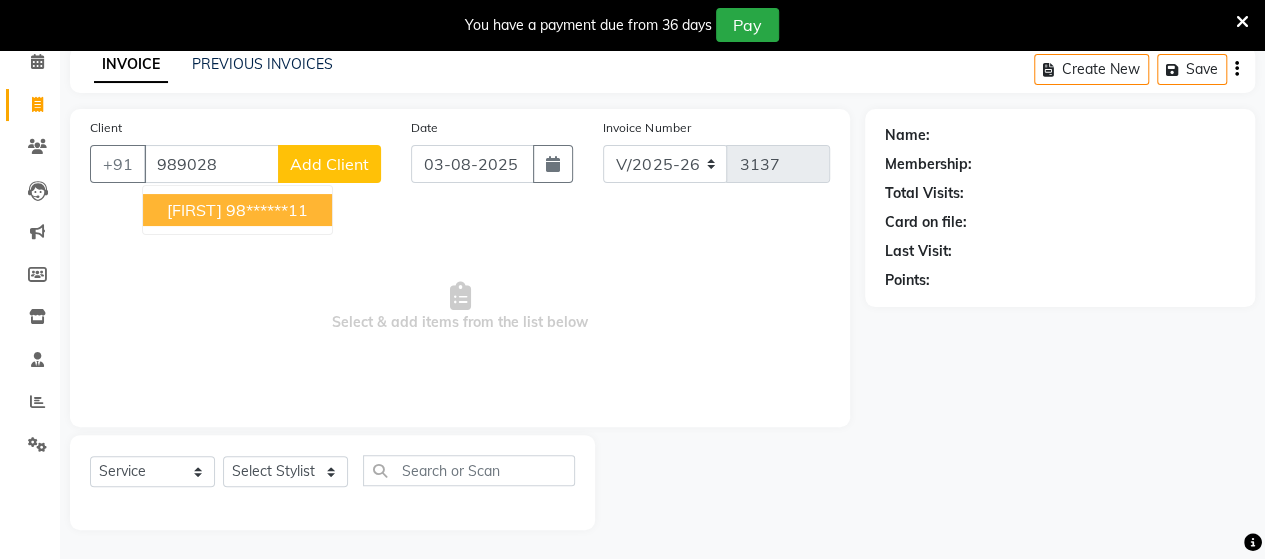 click on "98******11" at bounding box center (267, 210) 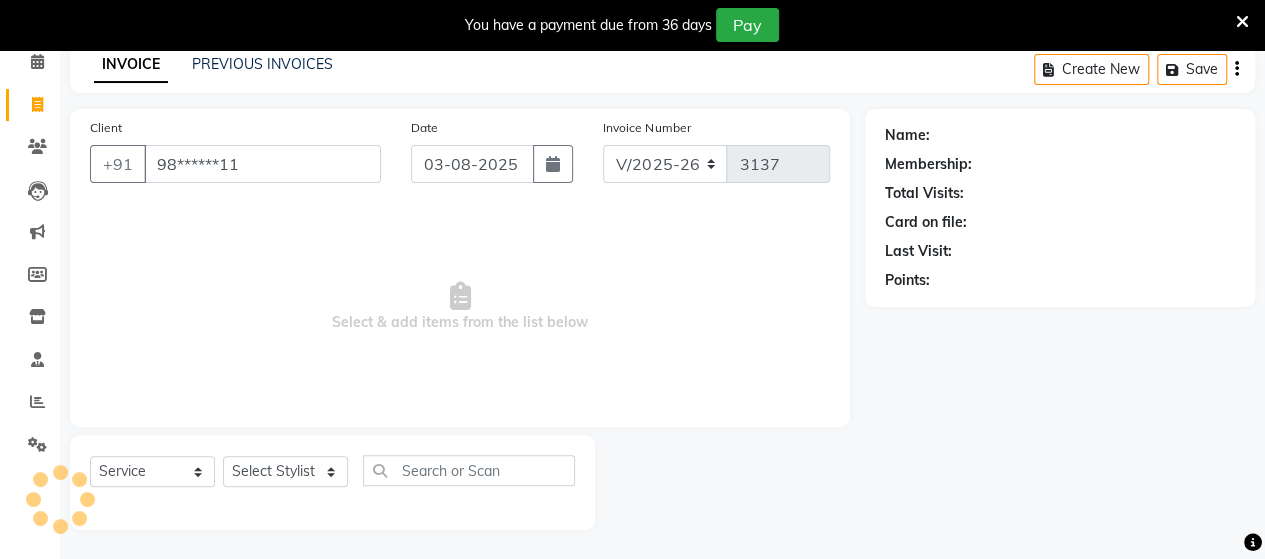 type on "98******11" 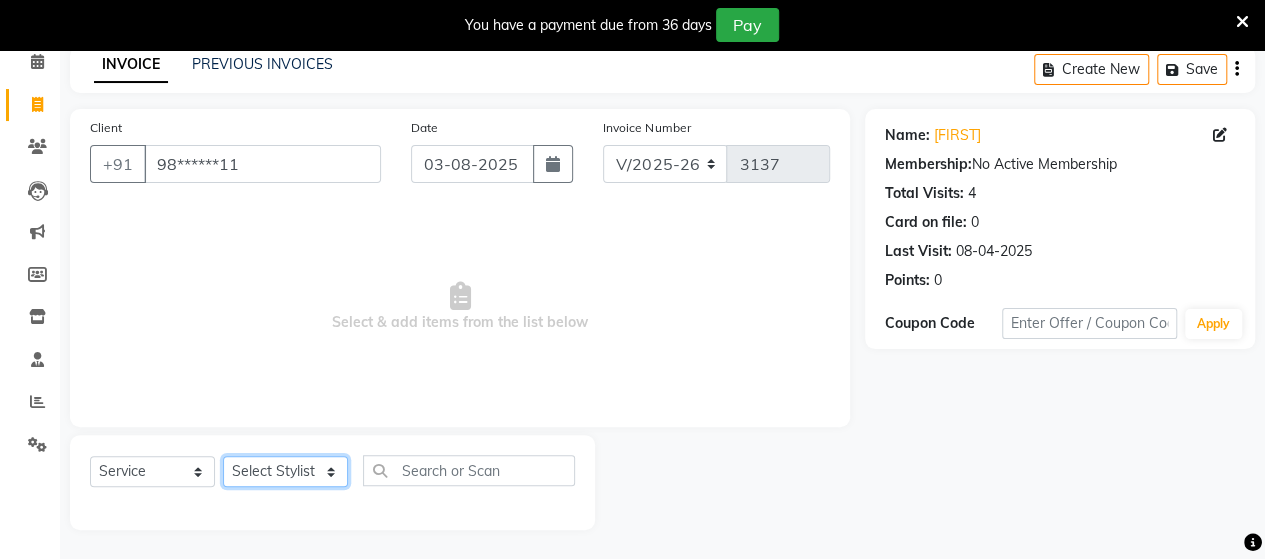 click on "Select Stylist Admin Datta  Jyoti  Krushna  Pratik  RAVI Rohit Rutuja" 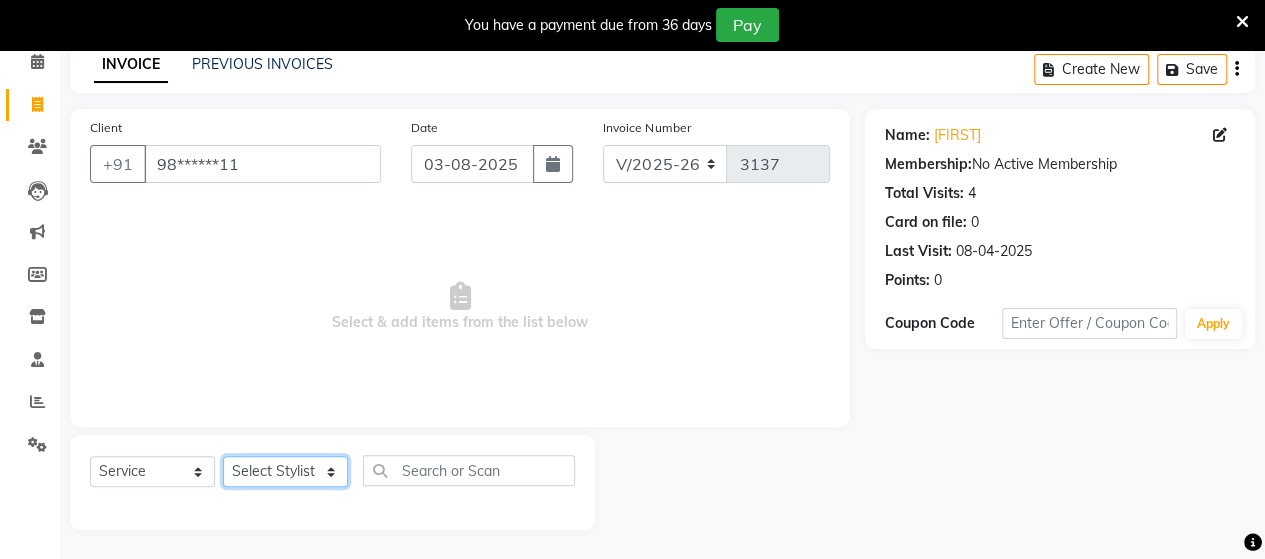 select on "58673" 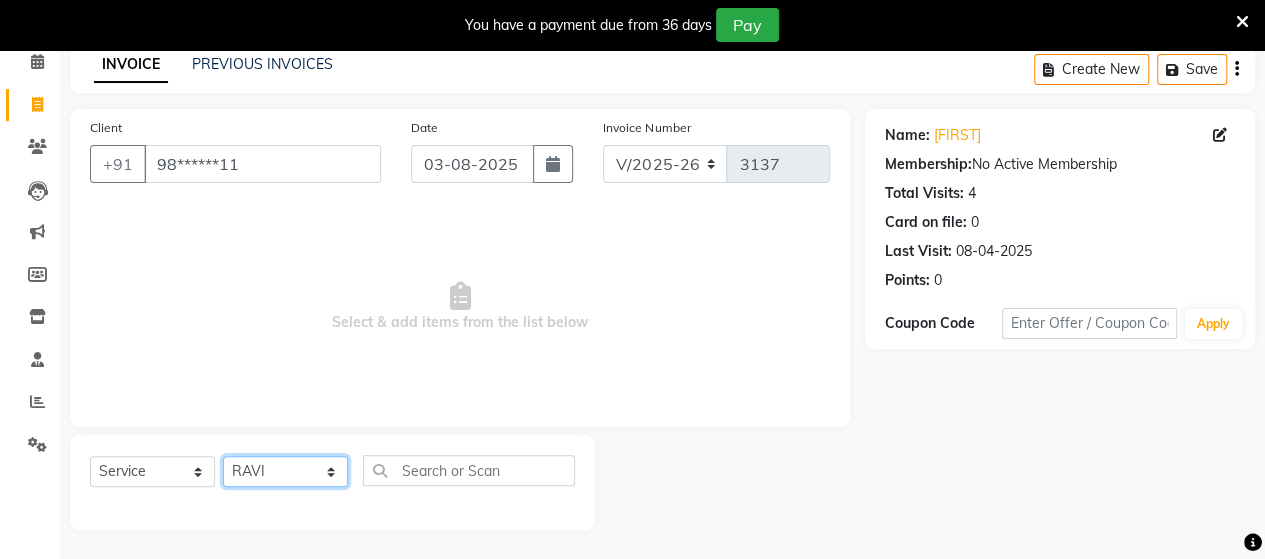 click on "Select Stylist Admin Datta  Jyoti  Krushna  Pratik  RAVI Rohit Rutuja" 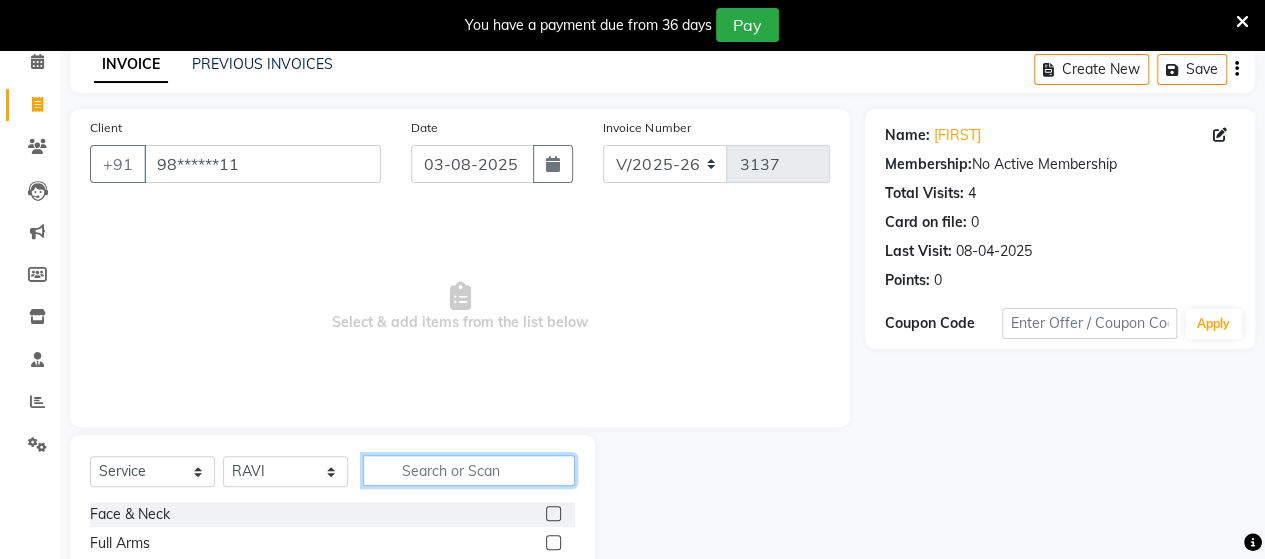 click 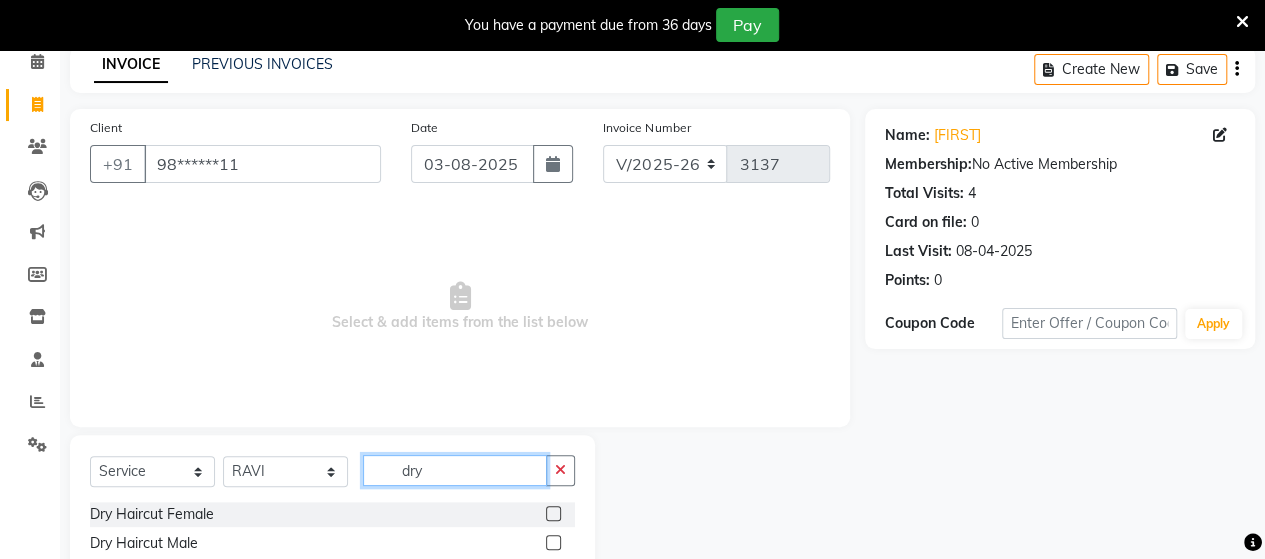 type on "dry" 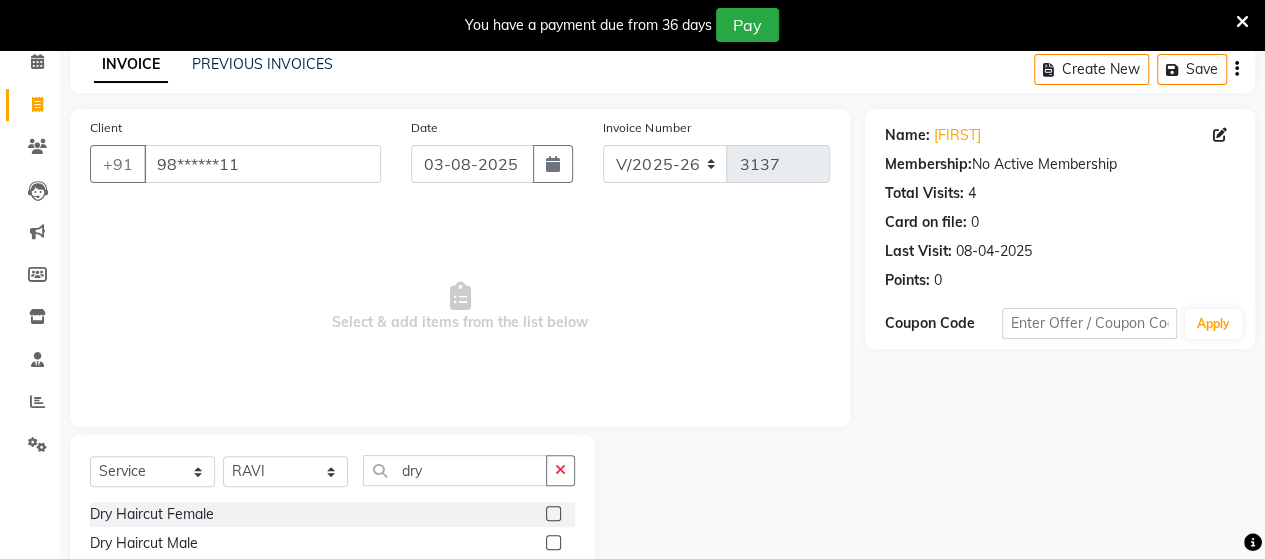 click on "Dry Haircut Male" 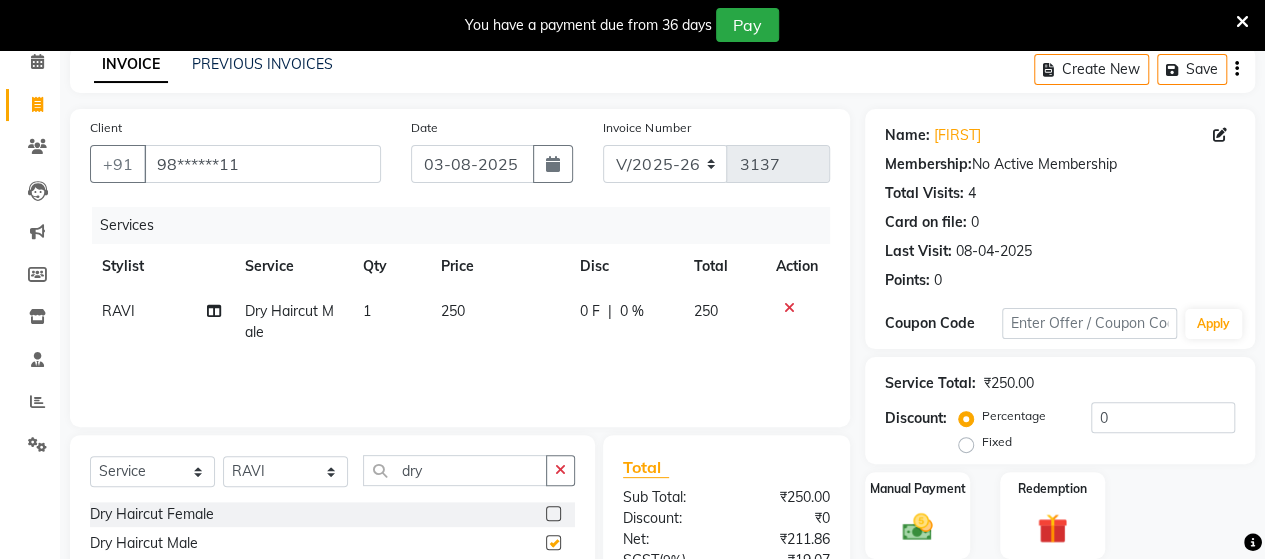 checkbox on "false" 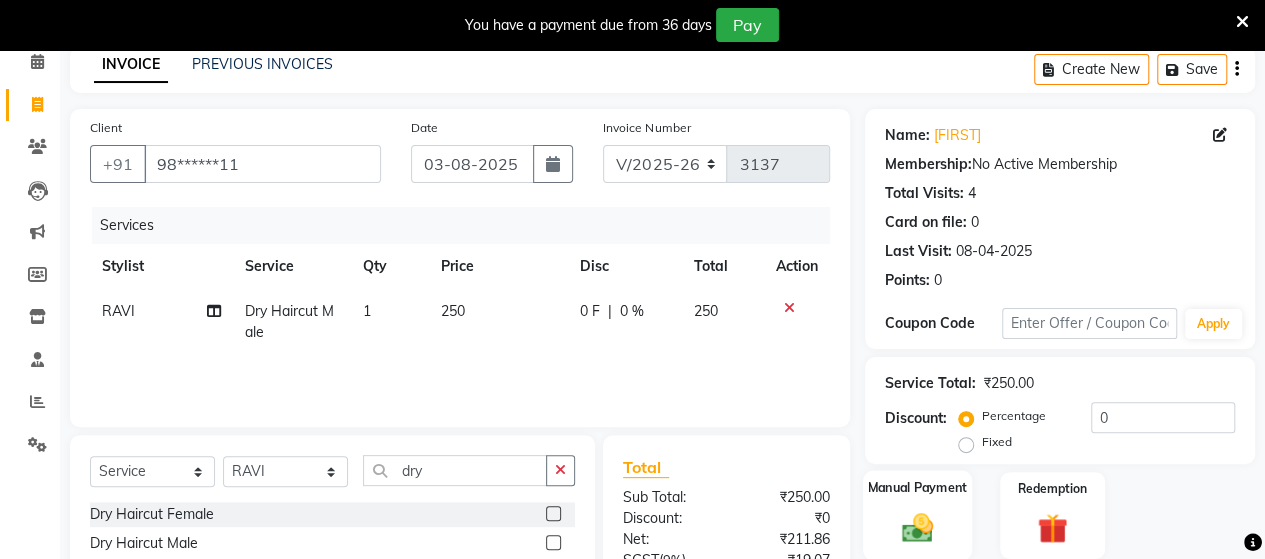 click 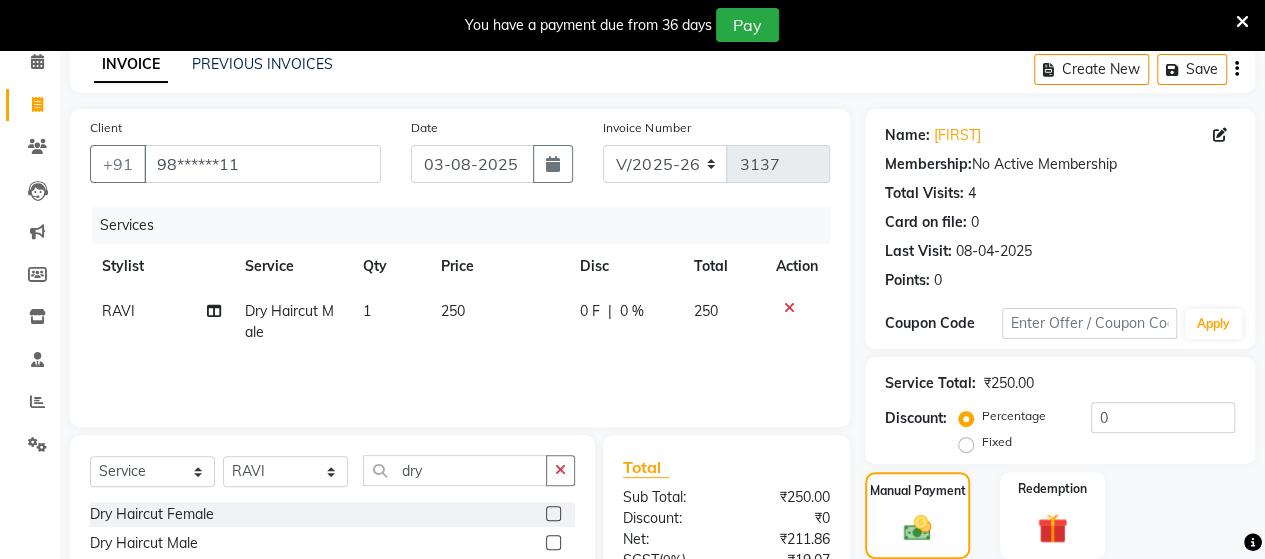 scroll, scrollTop: 288, scrollLeft: 0, axis: vertical 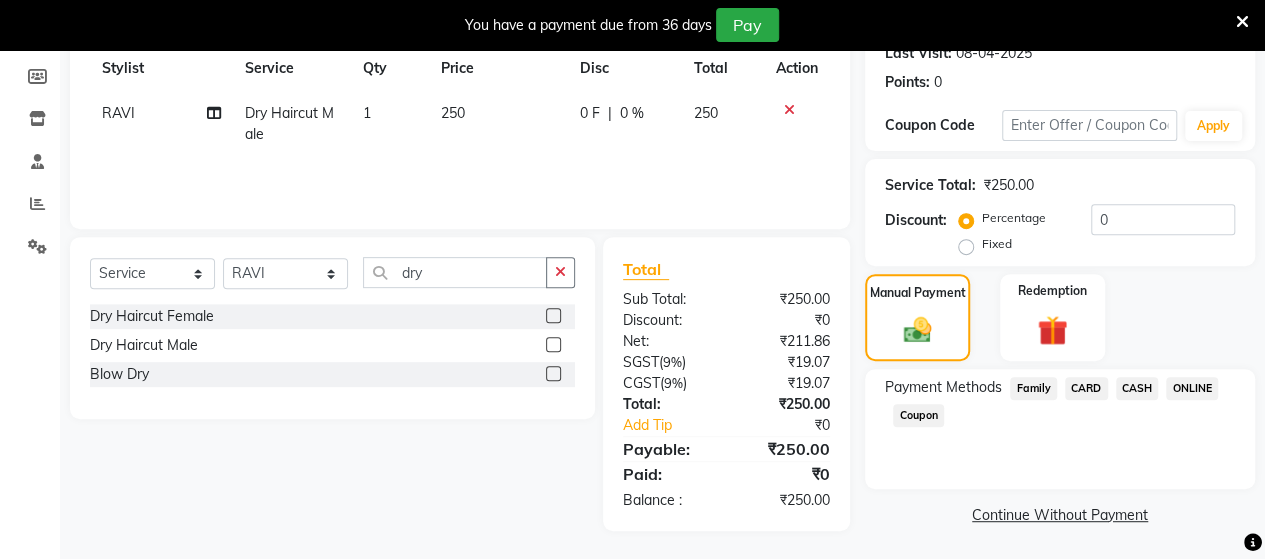 click on "ONLINE" 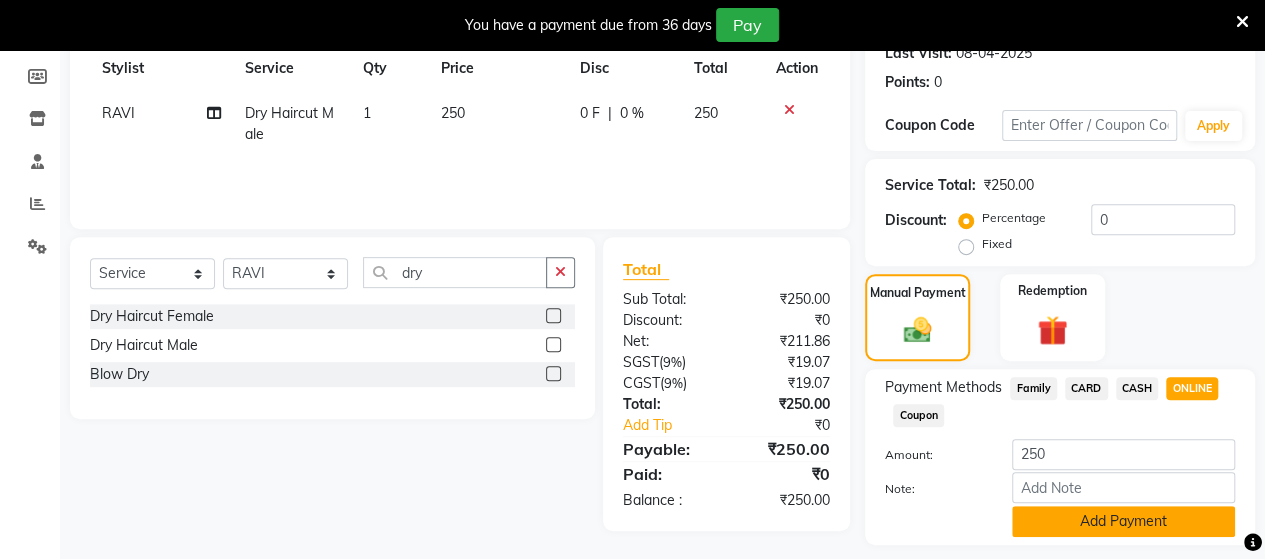 click on "Add Payment" 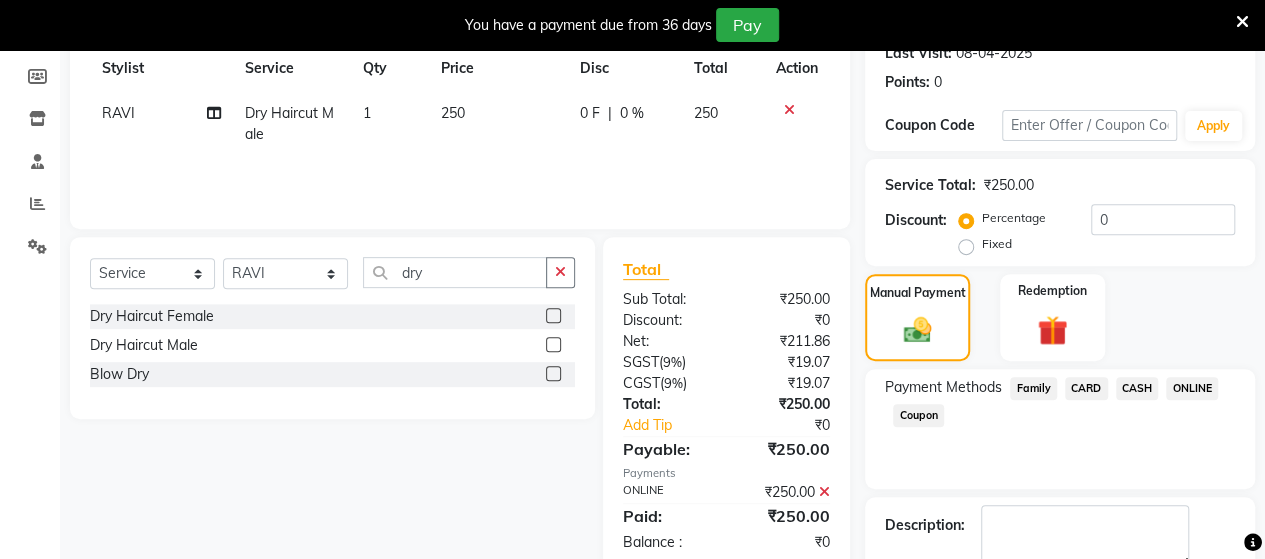 scroll, scrollTop: 400, scrollLeft: 0, axis: vertical 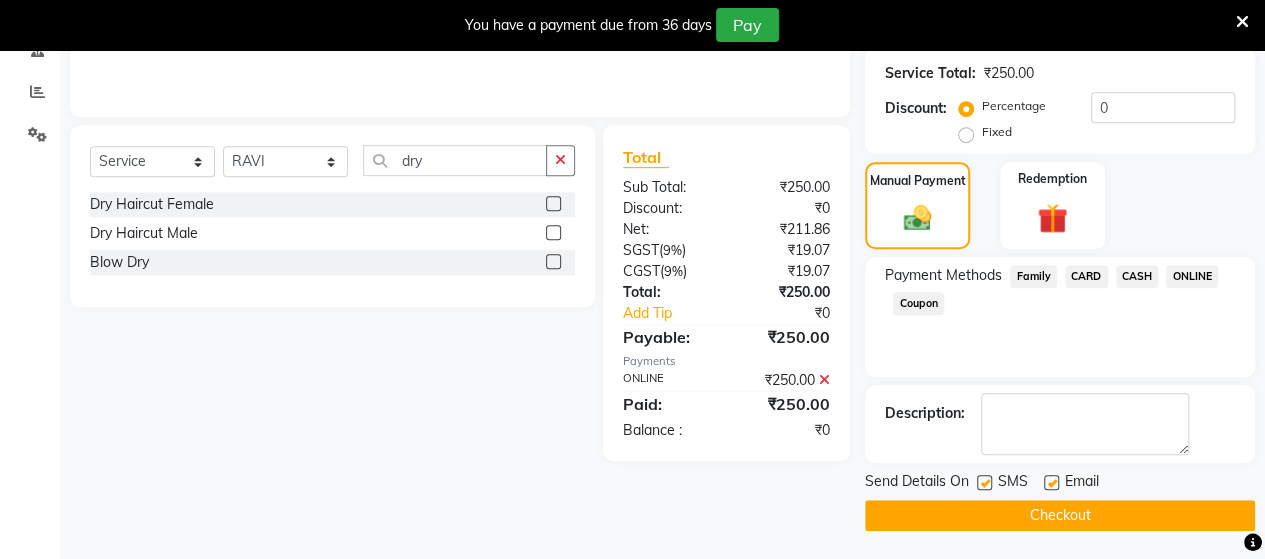 click on "Checkout" 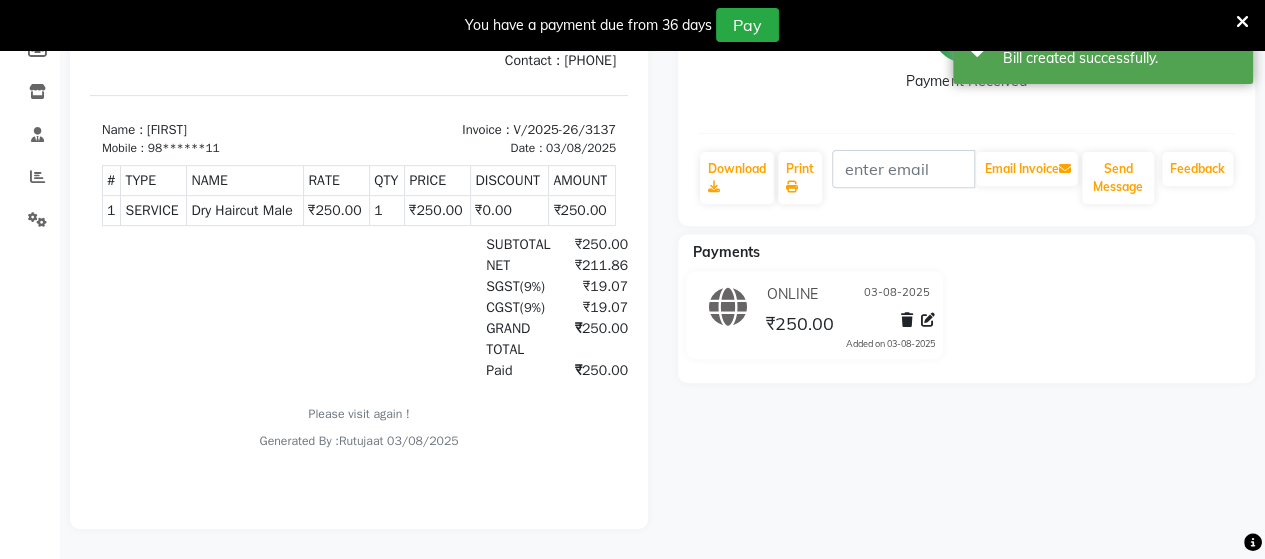 scroll, scrollTop: 0, scrollLeft: 0, axis: both 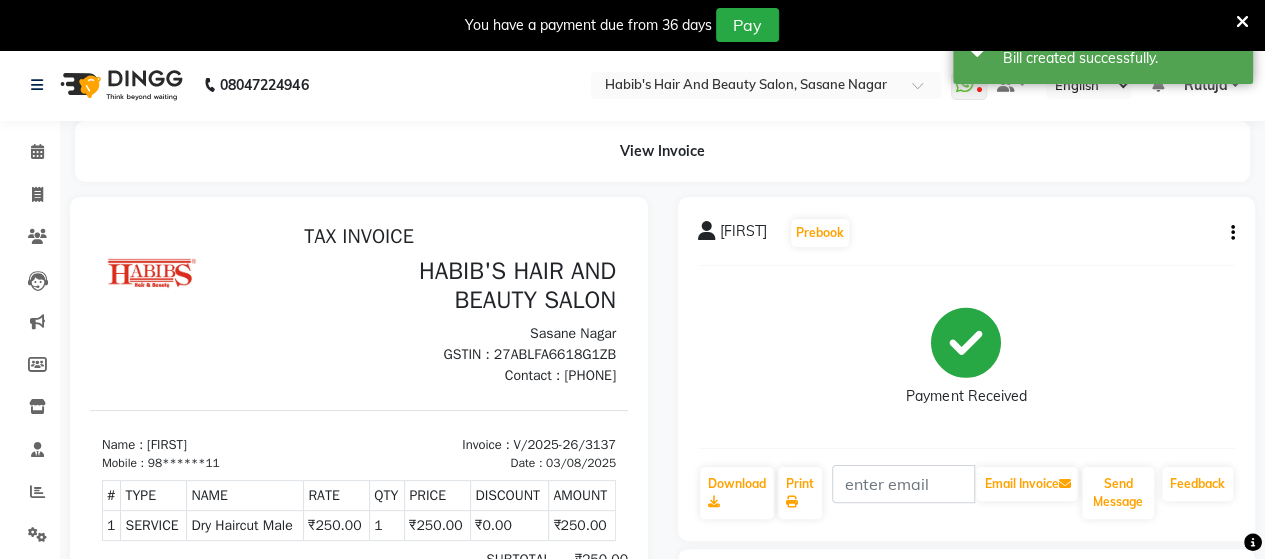 click on "Payment Received" 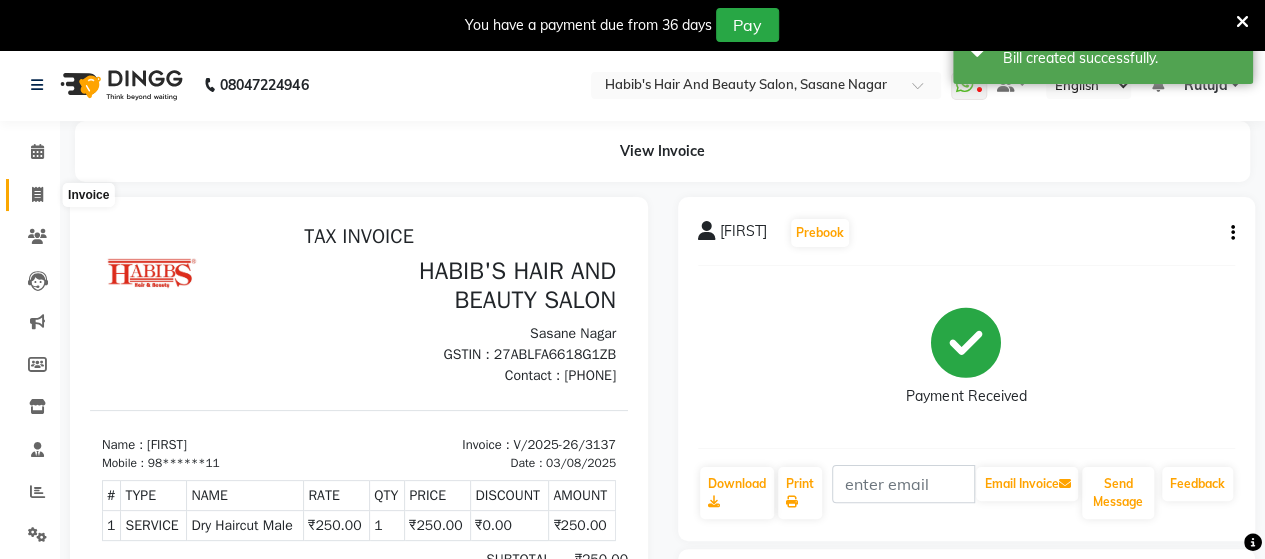 click 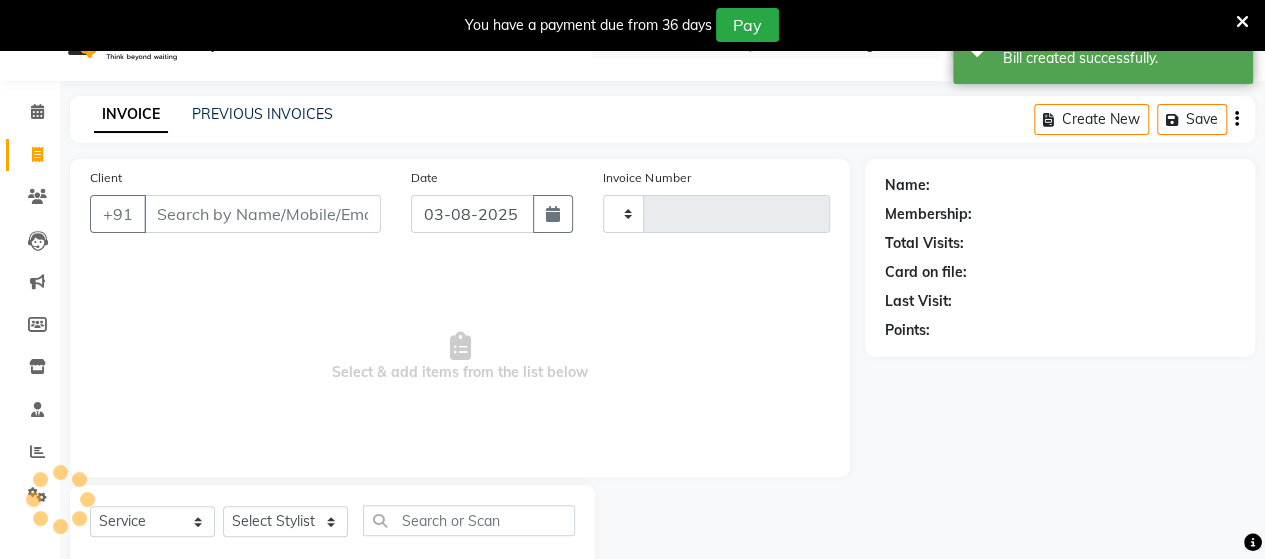 type on "3138" 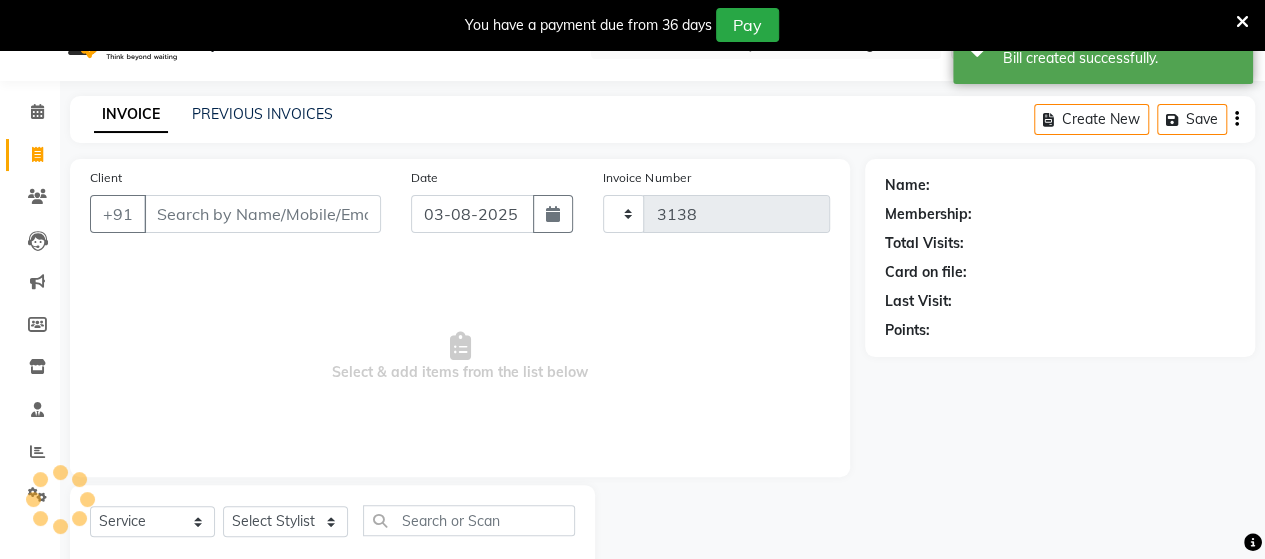 select on "6429" 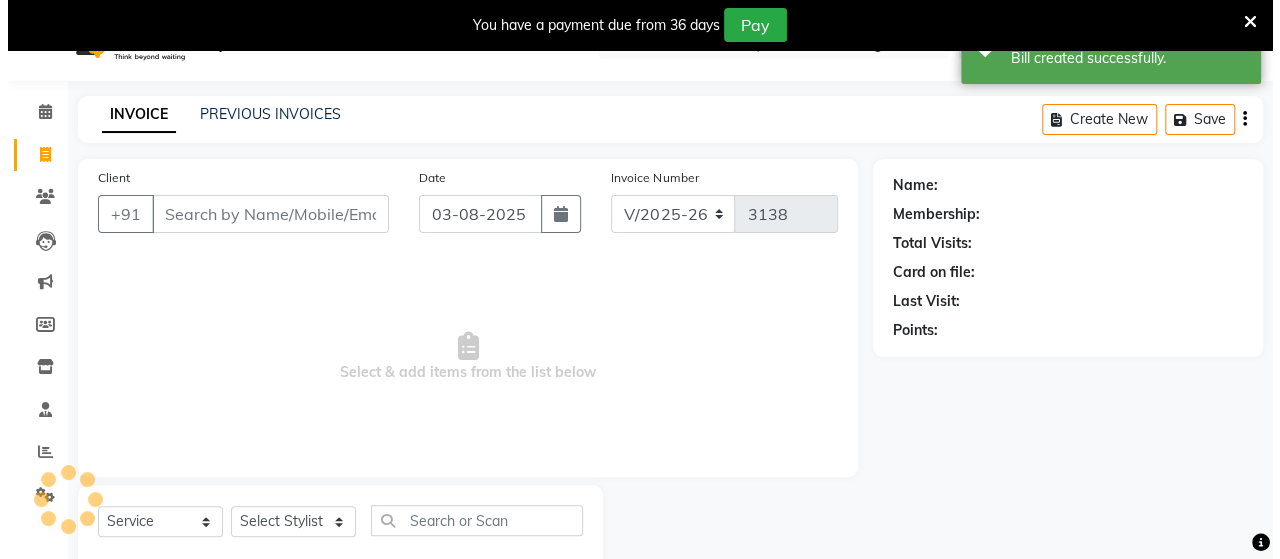 scroll, scrollTop: 90, scrollLeft: 0, axis: vertical 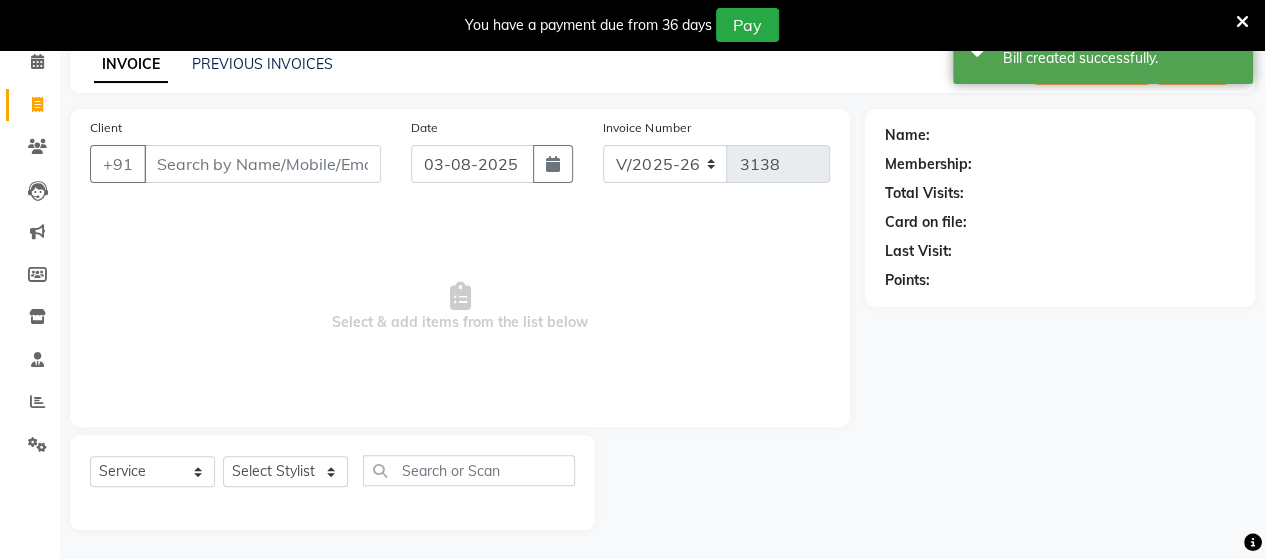click on "Client" at bounding box center [262, 164] 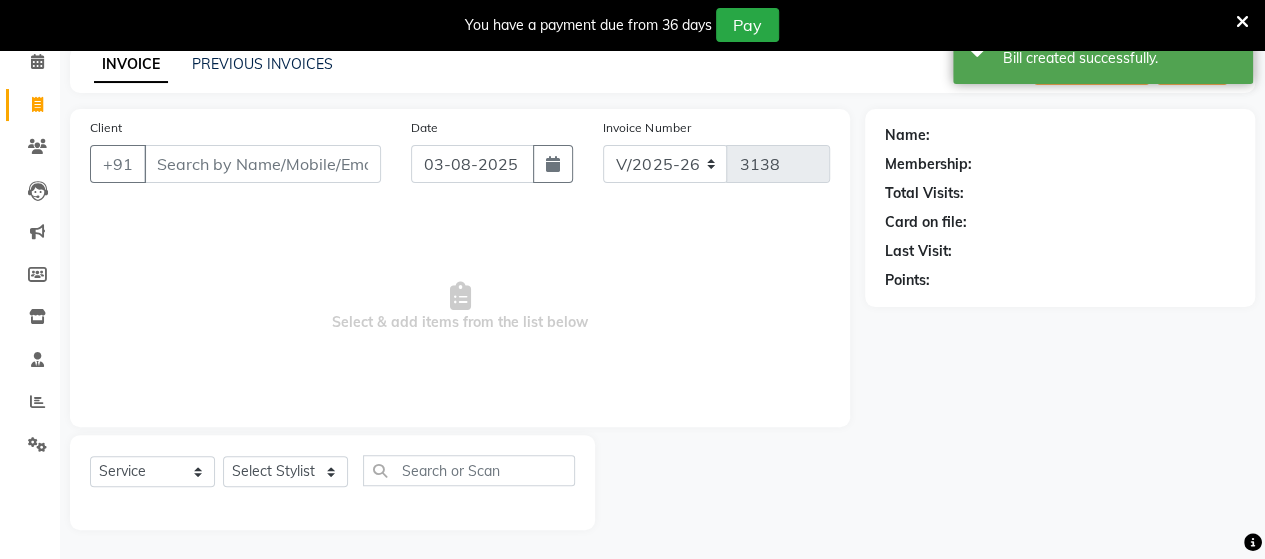 click on "Client" at bounding box center [262, 164] 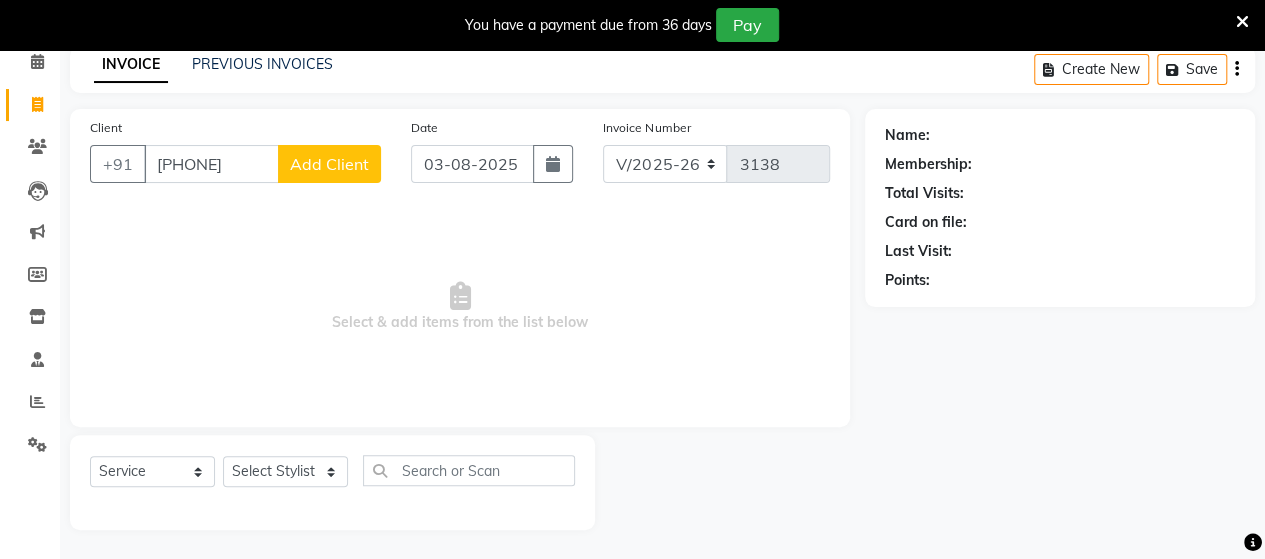 type on "[PHONE]" 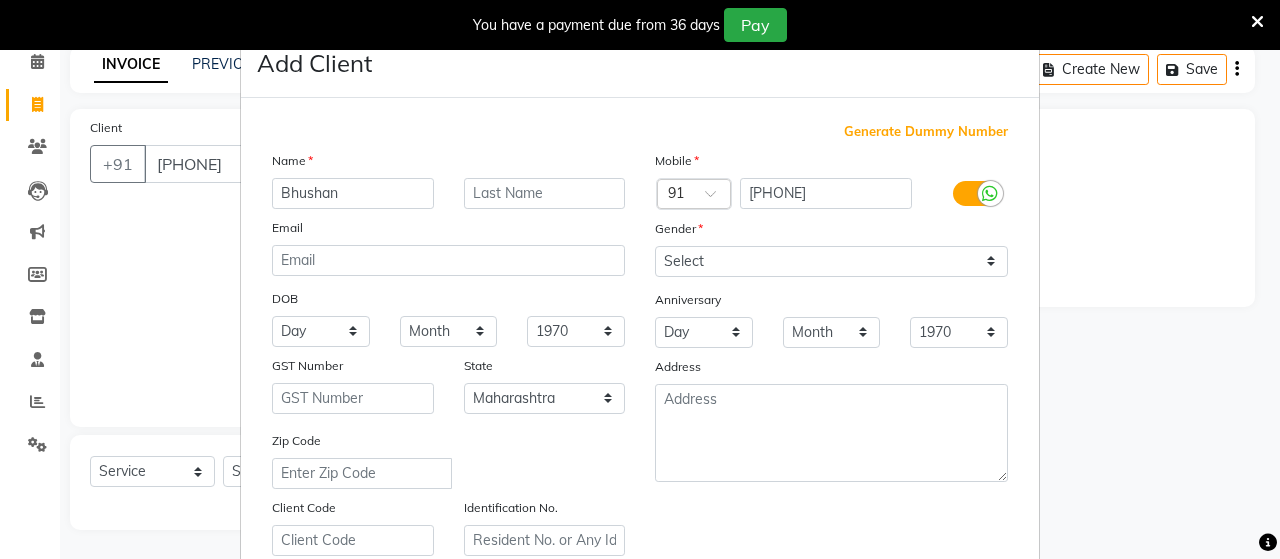 type on "Bhushan" 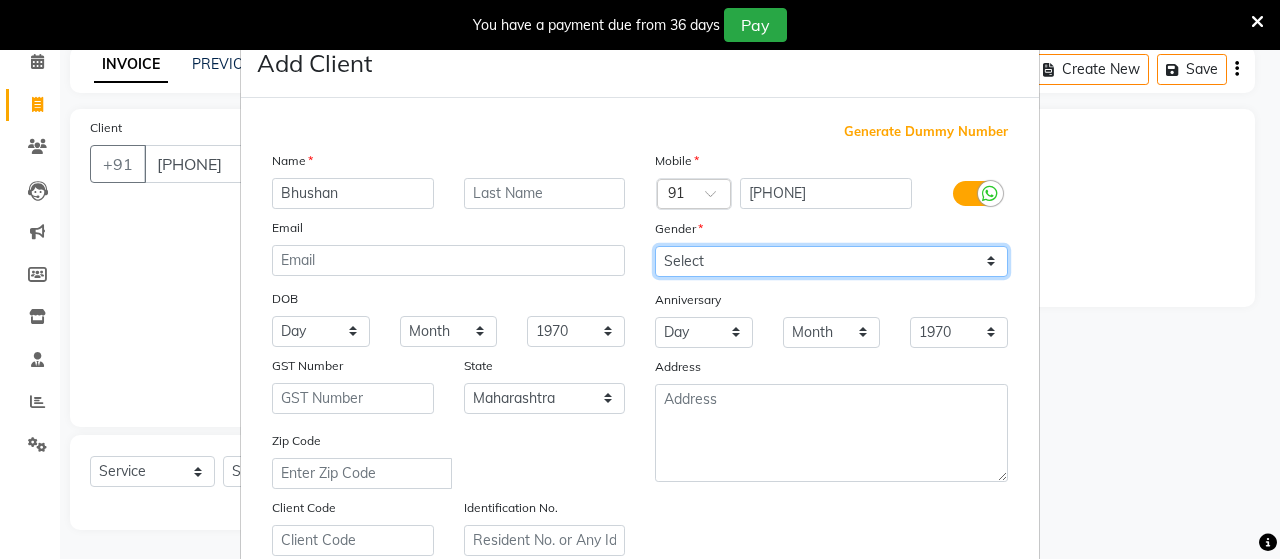 click on "Select Male Female Other Prefer Not To Say" at bounding box center [831, 261] 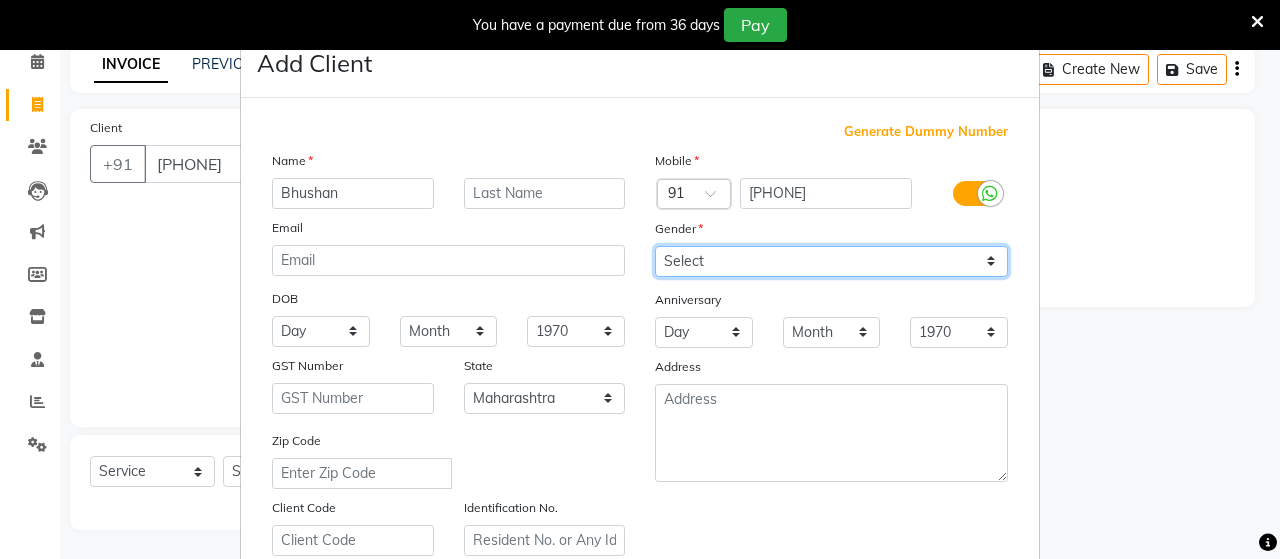 select on "male" 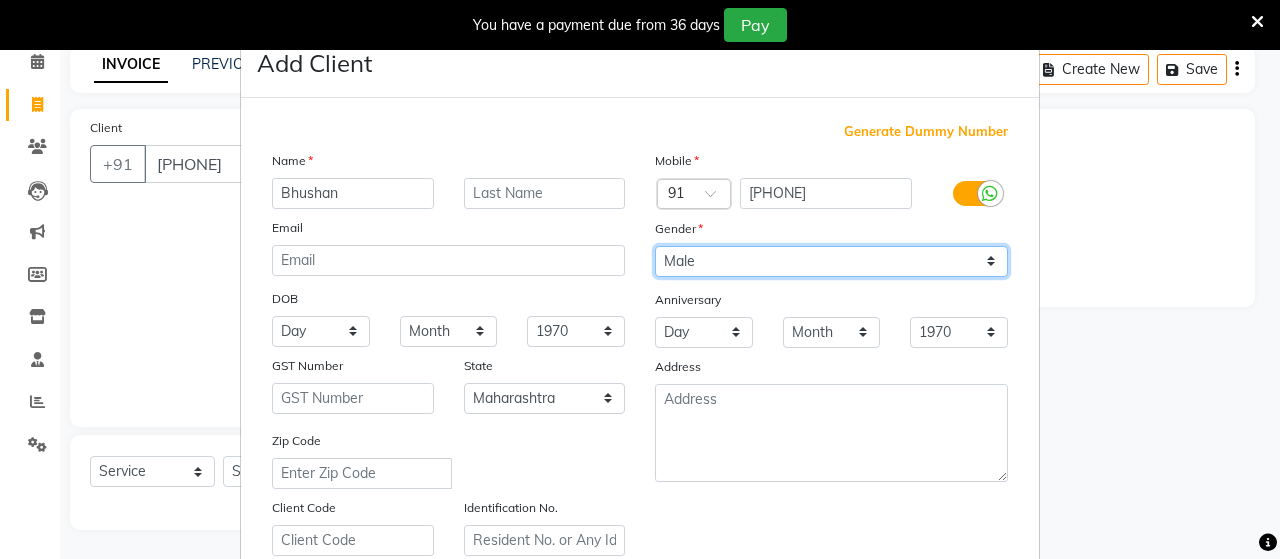 click on "Select Male Female Other Prefer Not To Say" at bounding box center (831, 261) 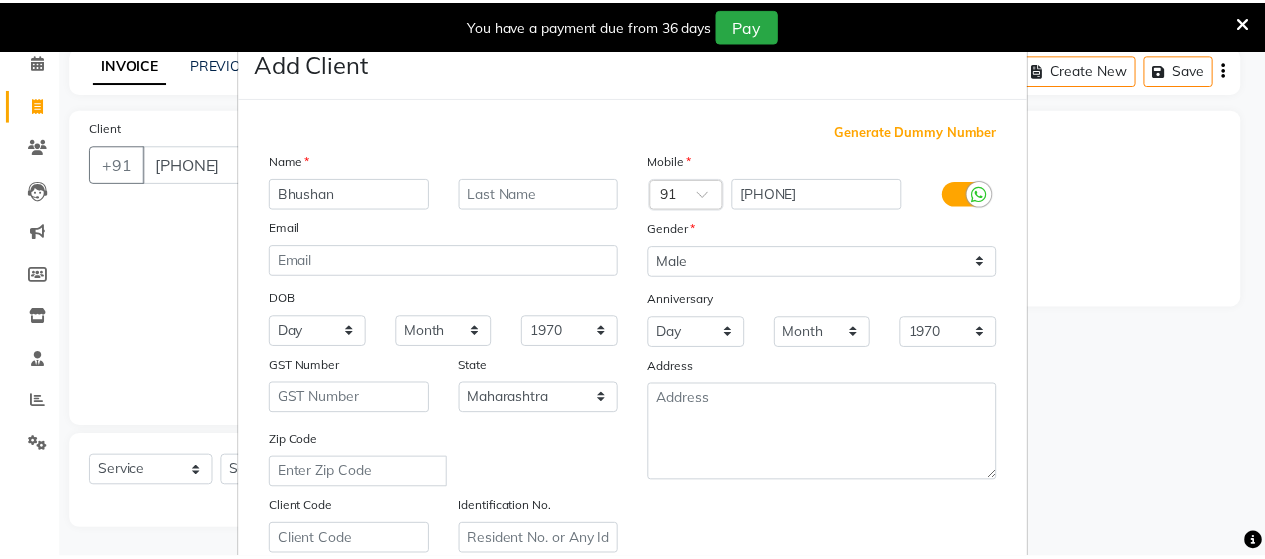 scroll, scrollTop: 360, scrollLeft: 0, axis: vertical 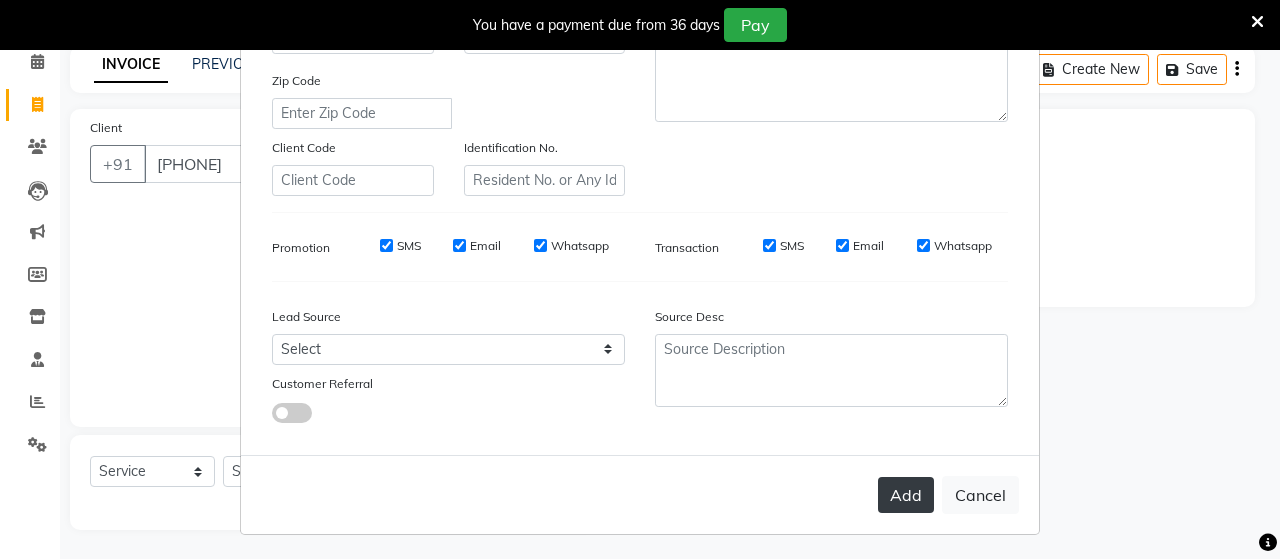 click on "Add" at bounding box center [906, 495] 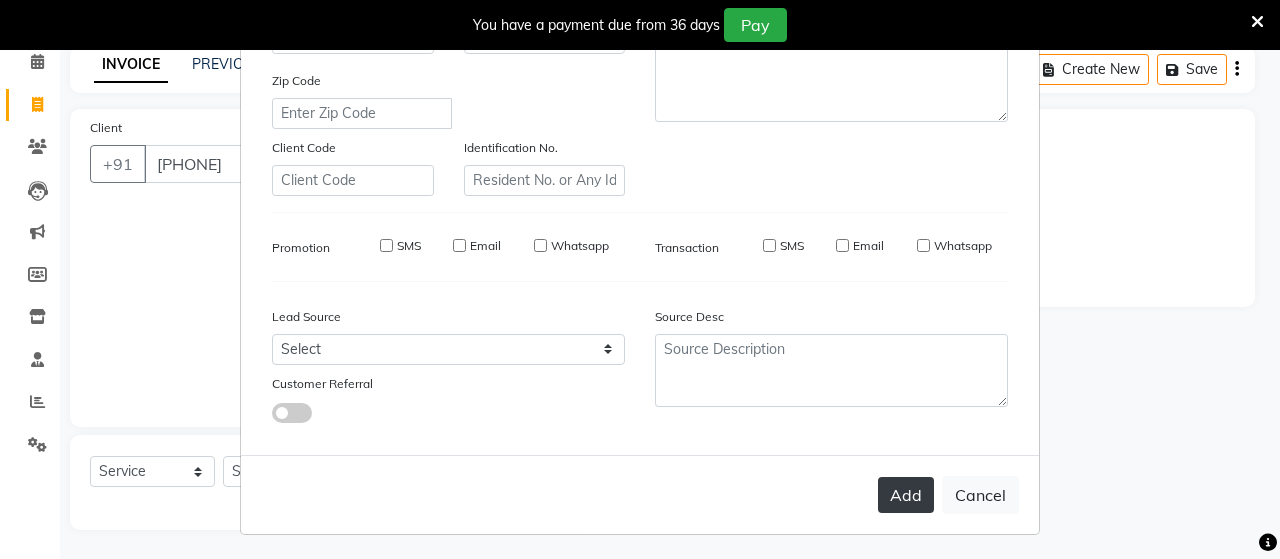 type on "95******04" 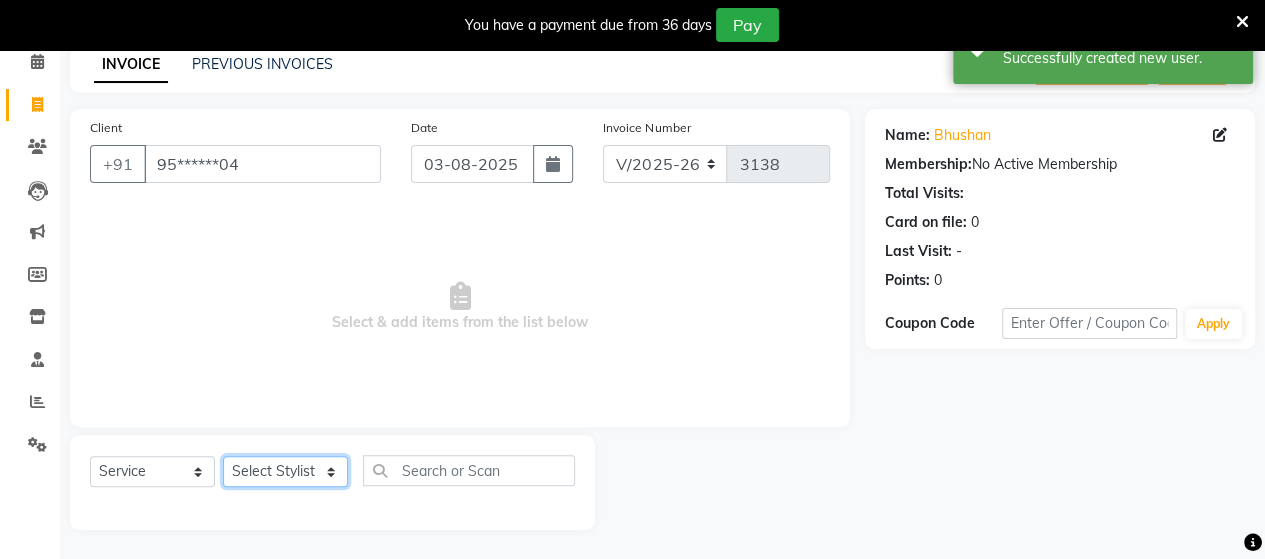 click on "Select Stylist Admin Datta  Jyoti  Krushna  Pratik  RAVI Rohit Rutuja" 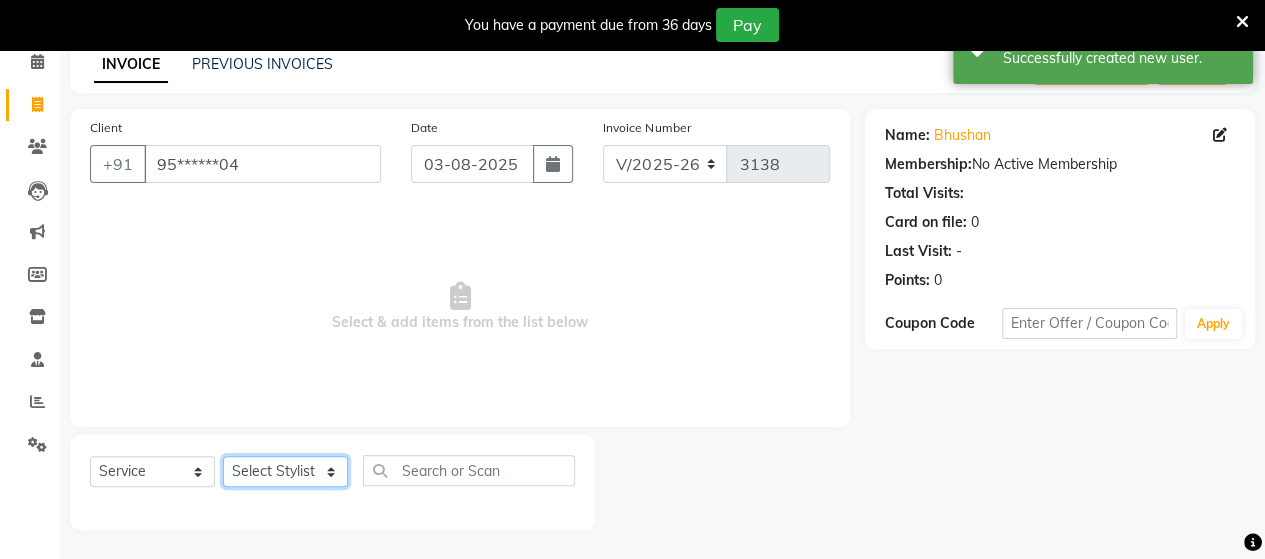 select on "48829" 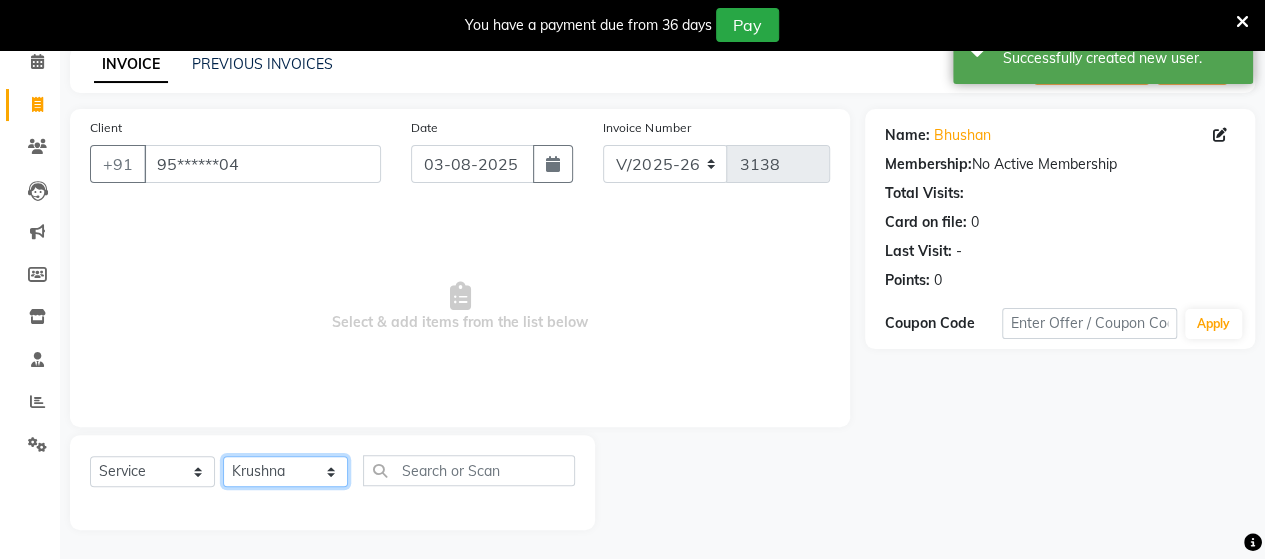 click on "Select Stylist Admin Datta  Jyoti  Krushna  Pratik  RAVI Rohit Rutuja" 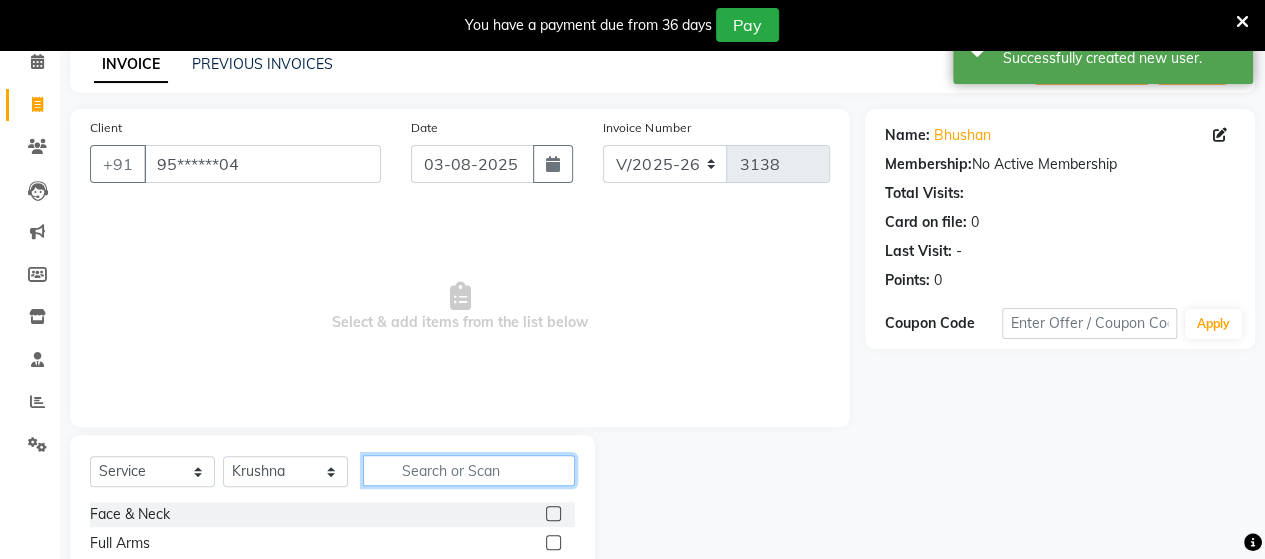 click 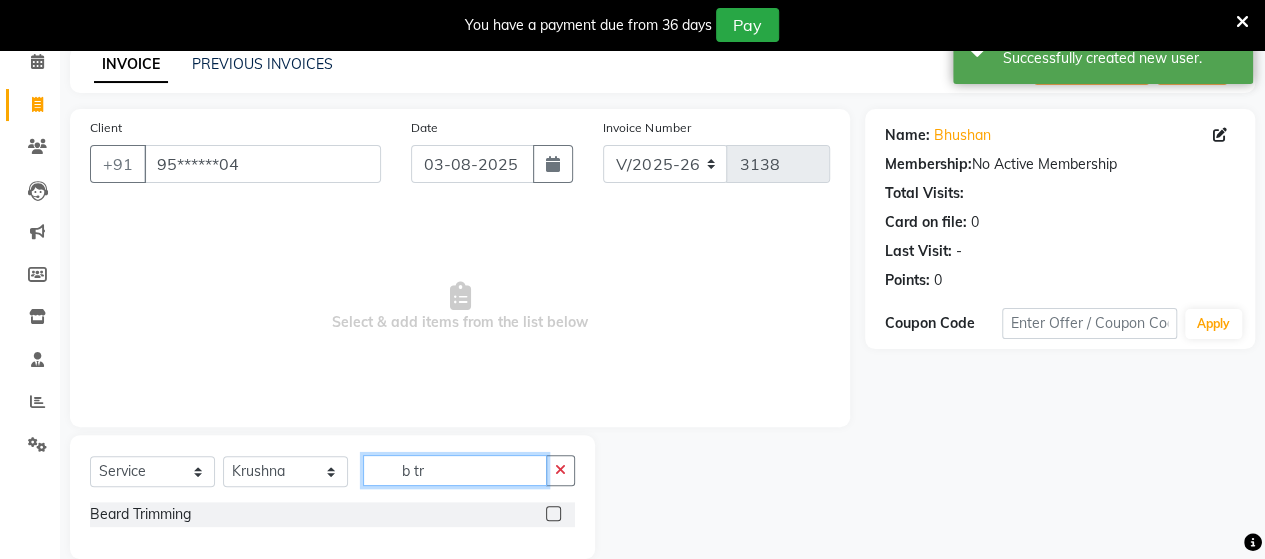 type on "b tr" 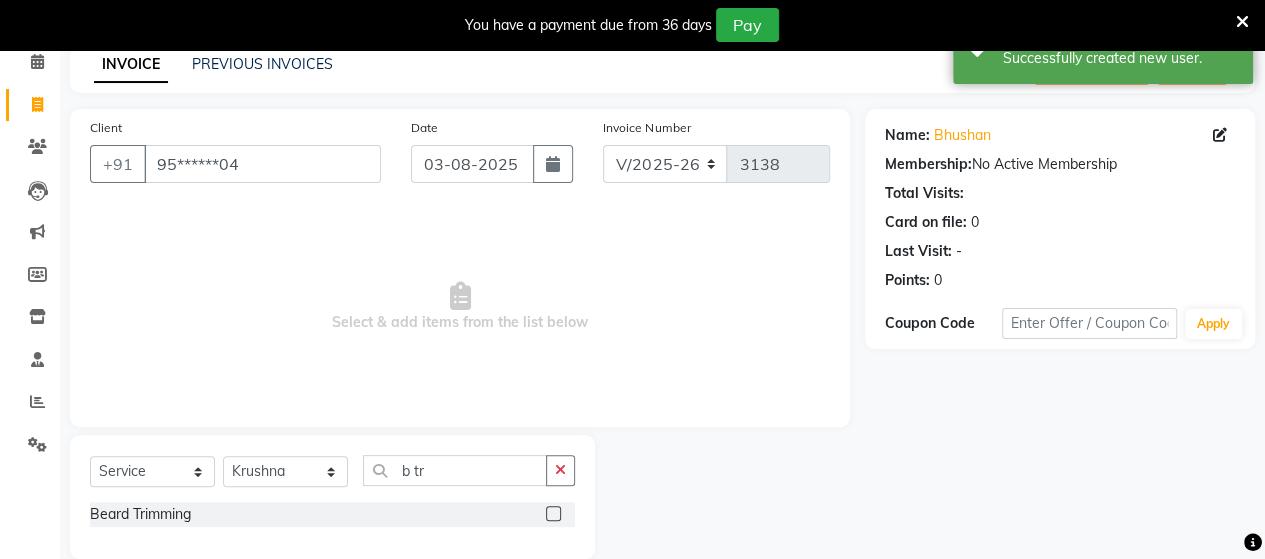 click 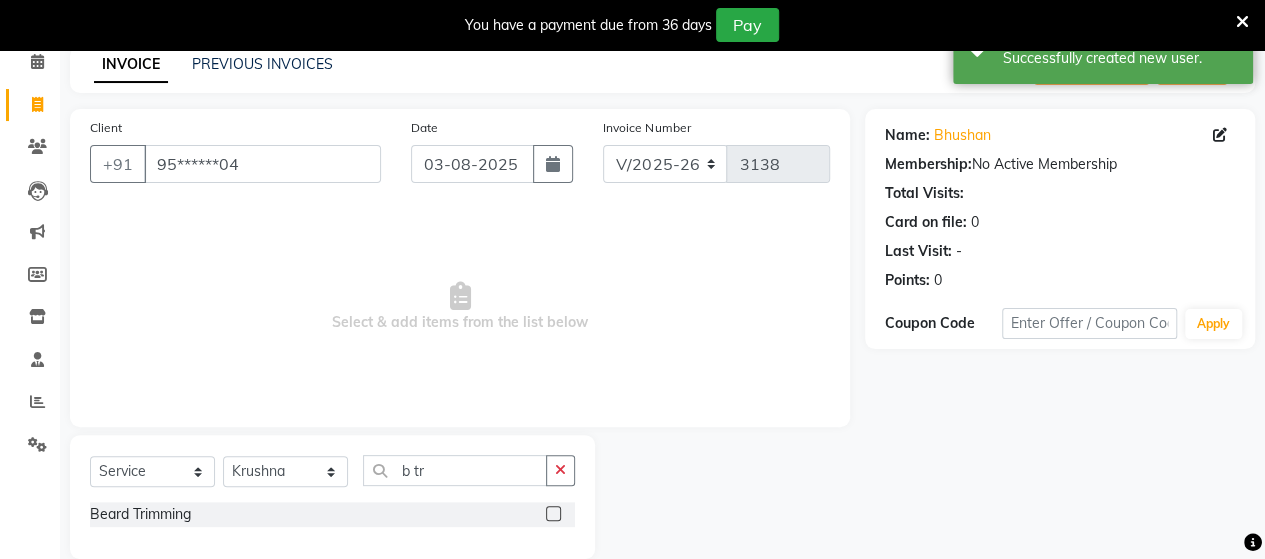 click at bounding box center (552, 514) 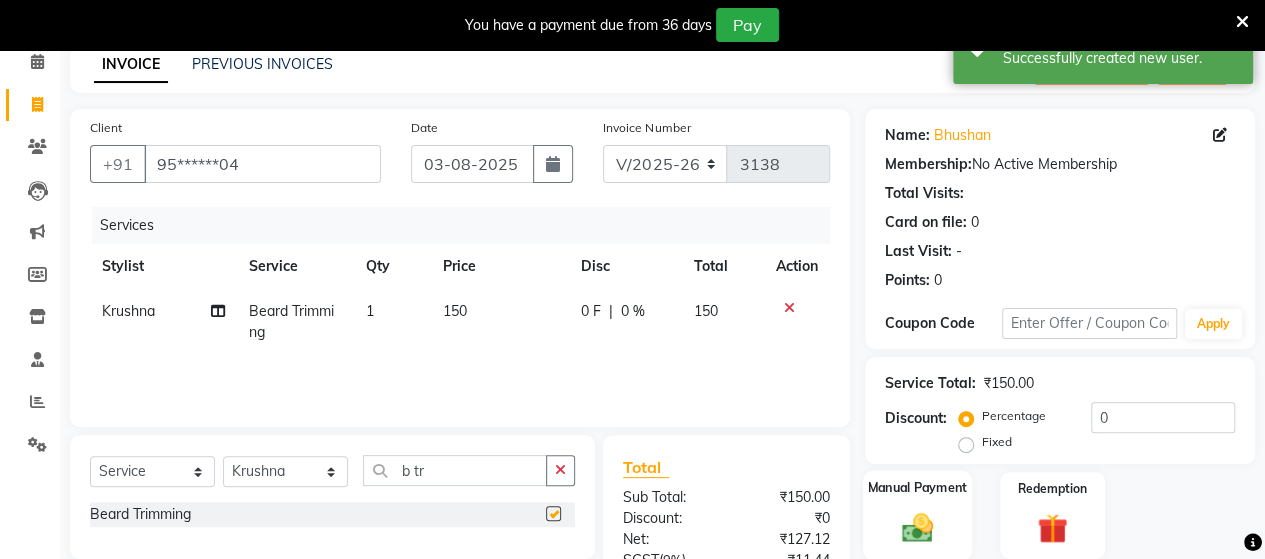 checkbox on "false" 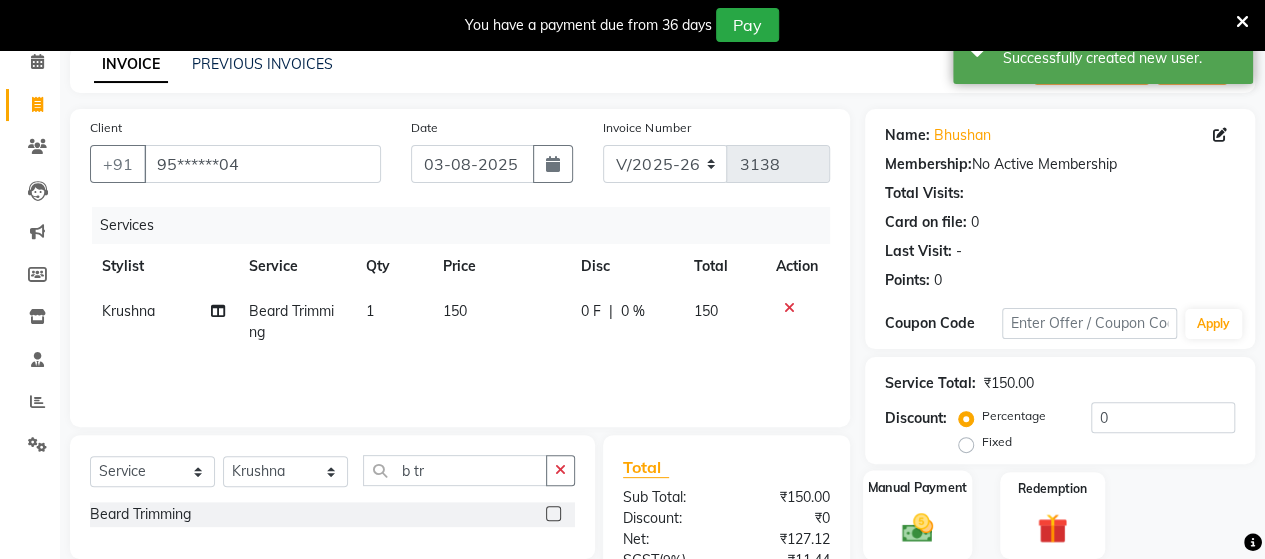 click 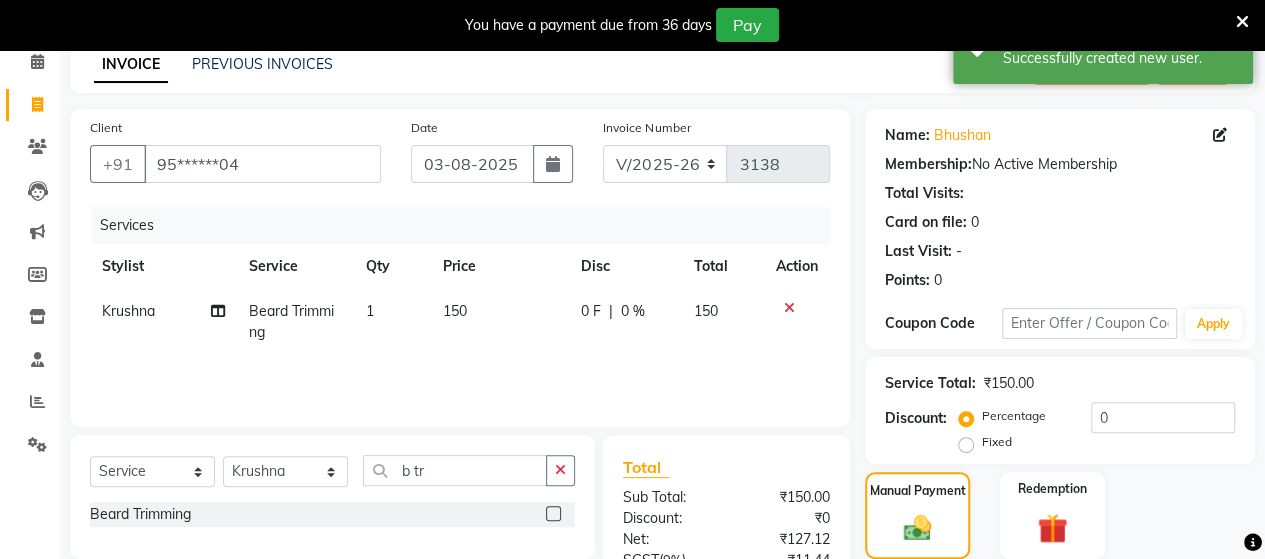 scroll, scrollTop: 288, scrollLeft: 0, axis: vertical 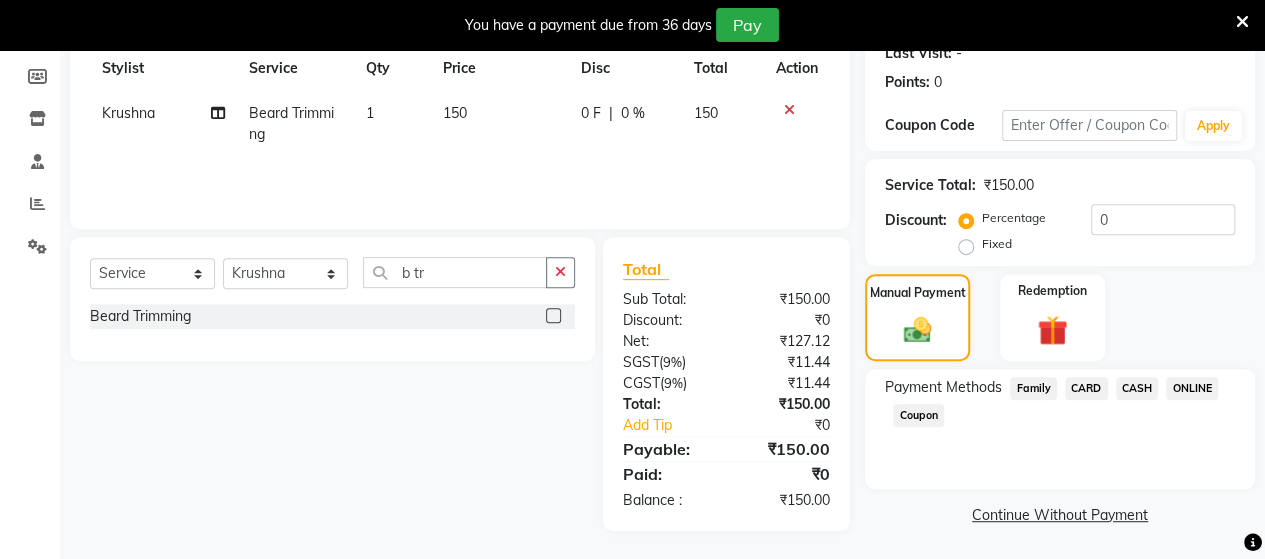 click on "ONLINE" 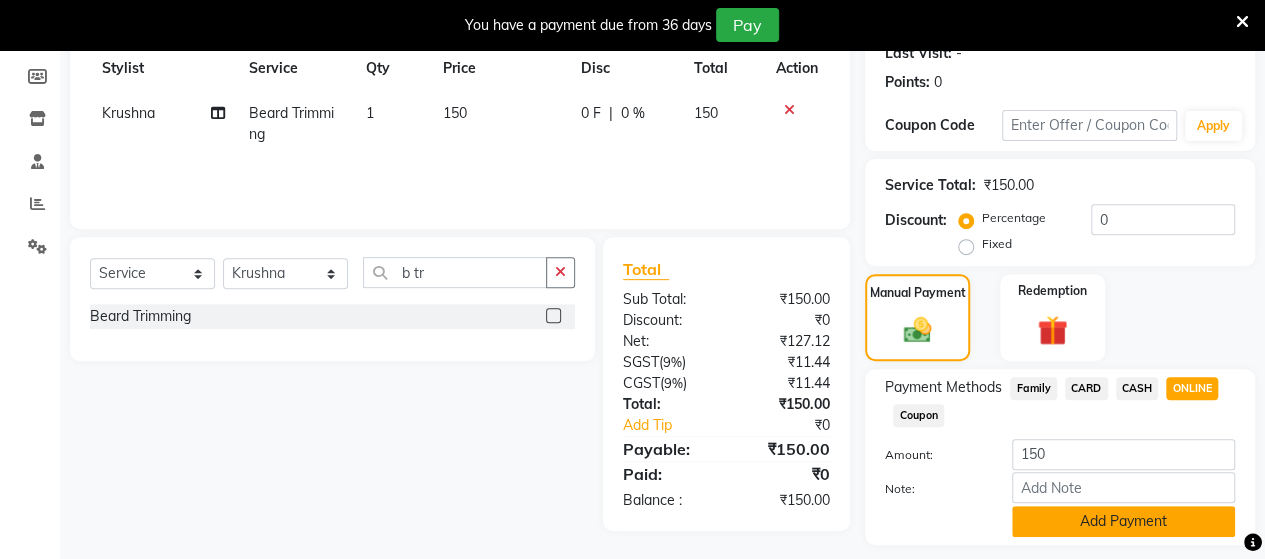 click on "Add Payment" 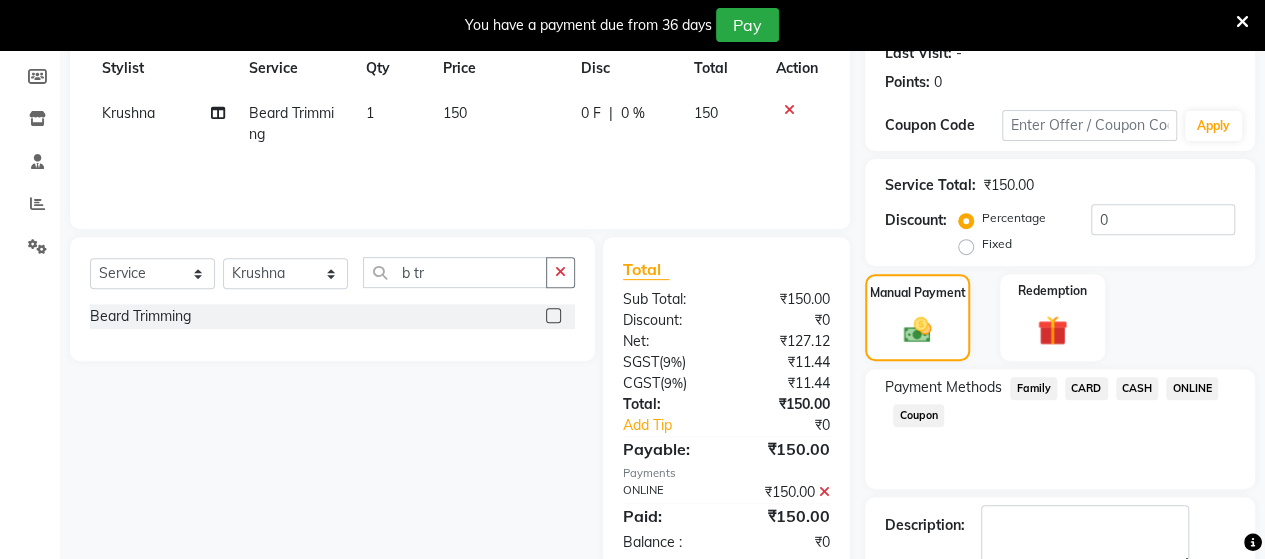 scroll, scrollTop: 400, scrollLeft: 0, axis: vertical 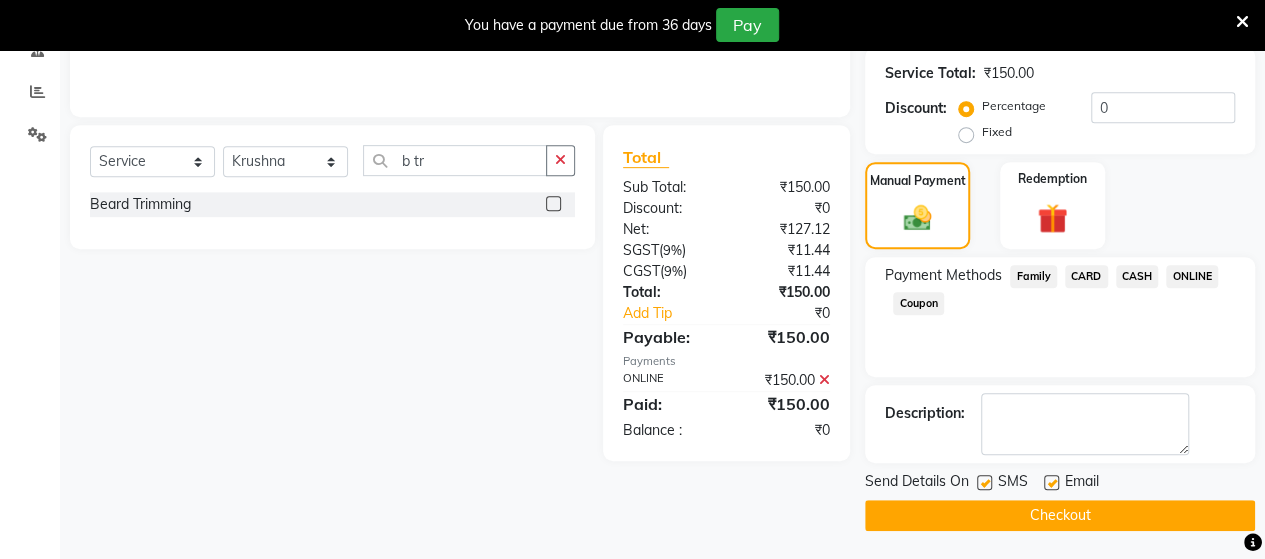 click on "Checkout" 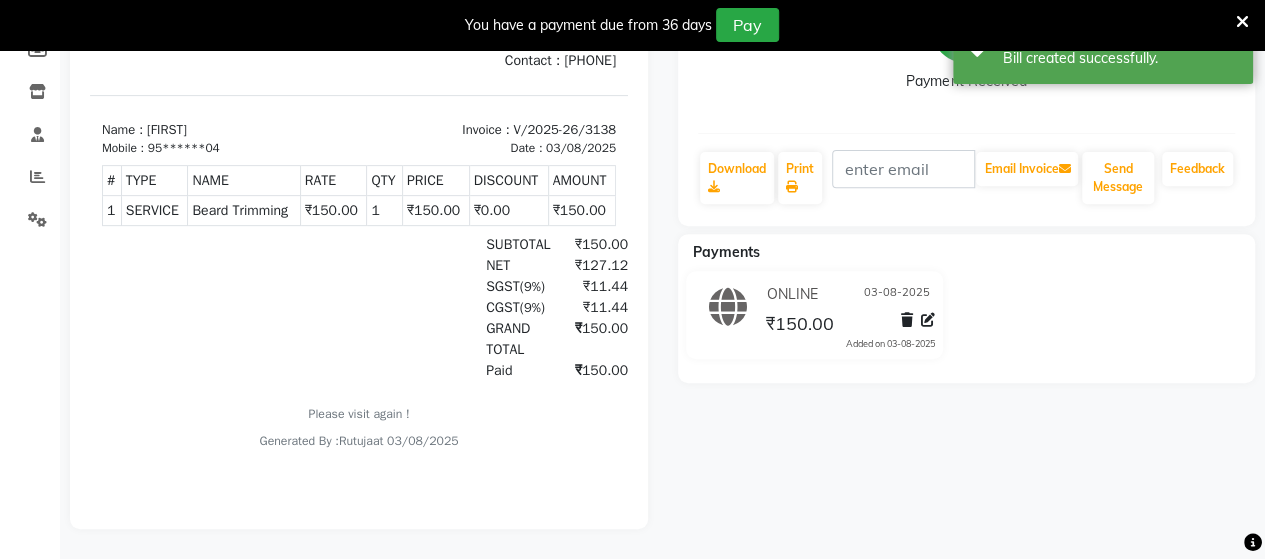 scroll, scrollTop: 0, scrollLeft: 0, axis: both 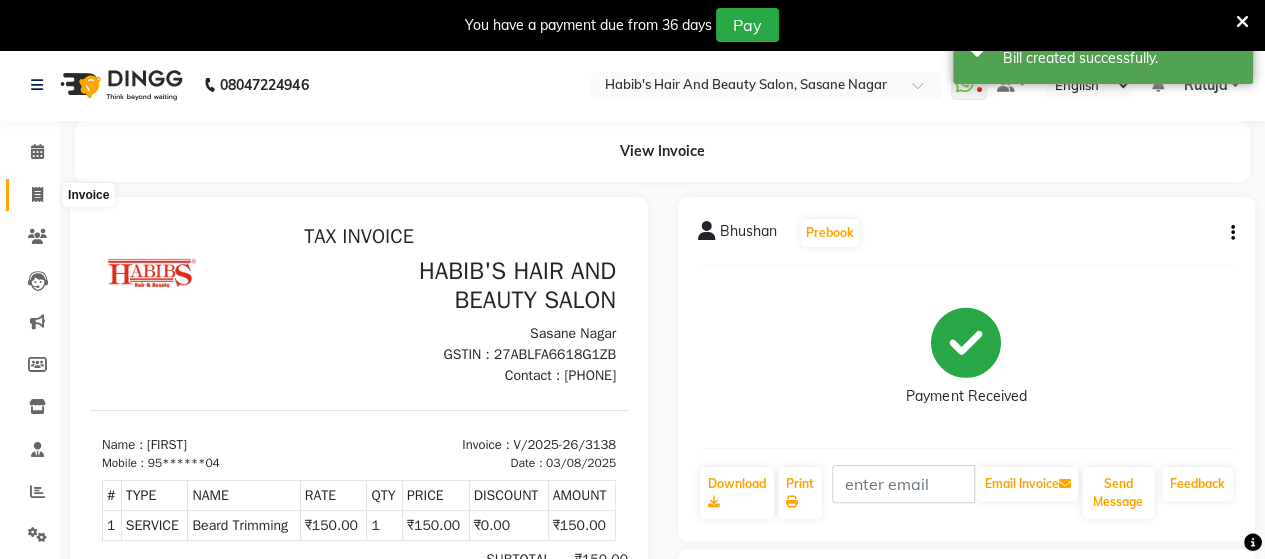 click 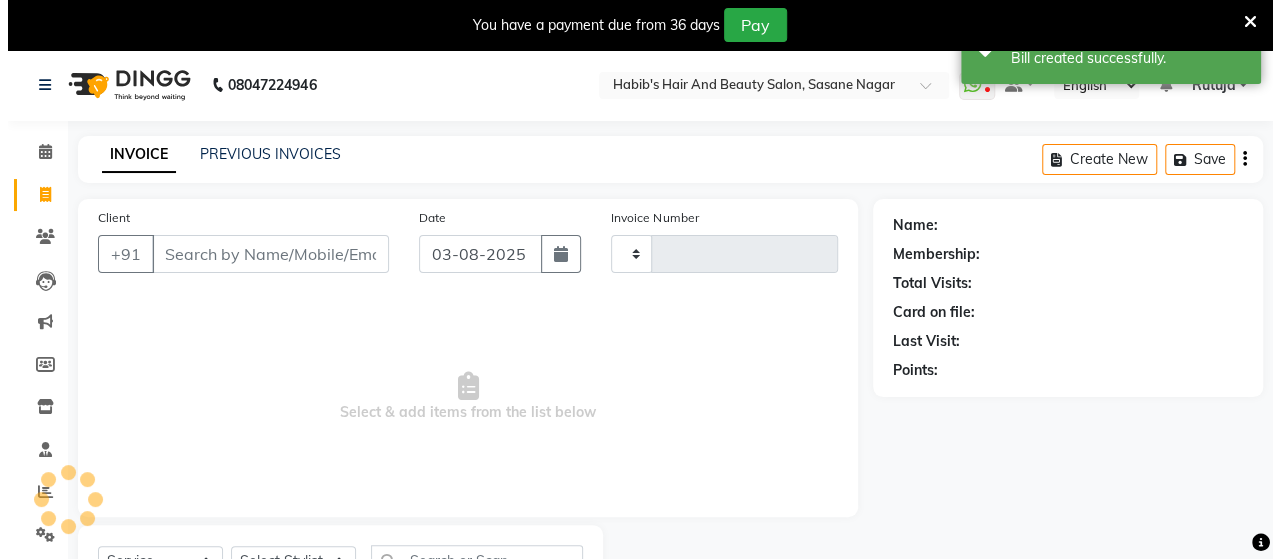 scroll, scrollTop: 90, scrollLeft: 0, axis: vertical 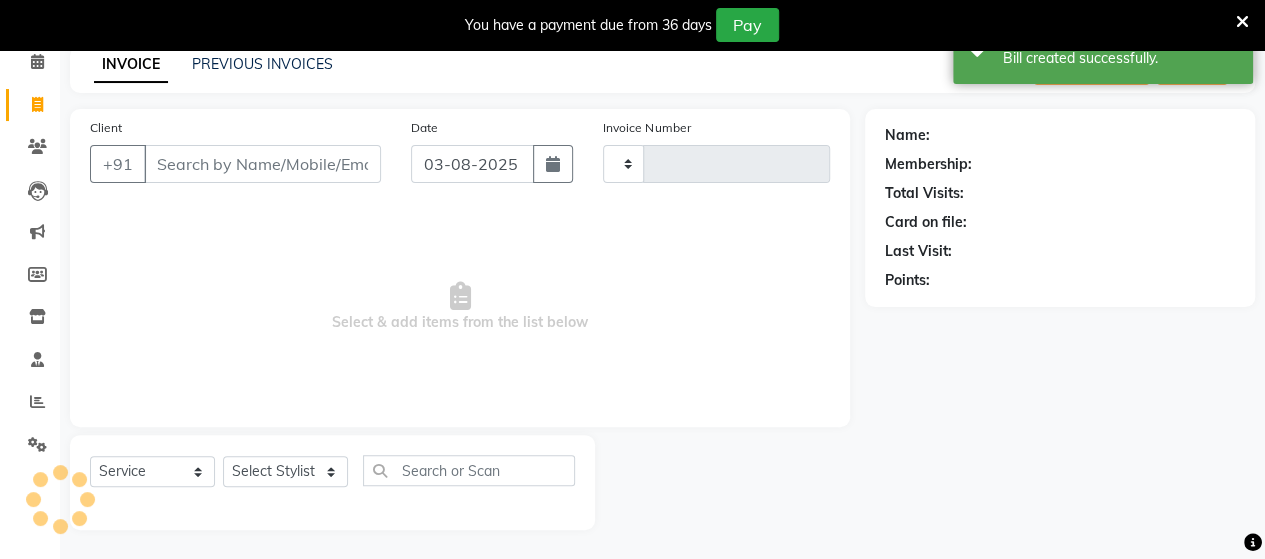type on "3139" 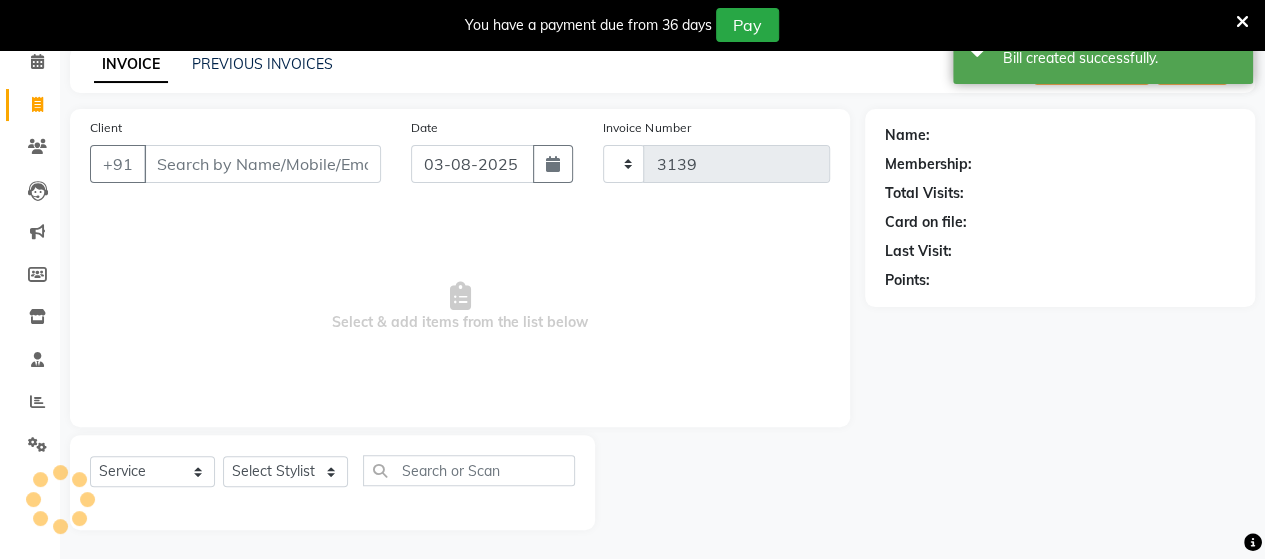select on "6429" 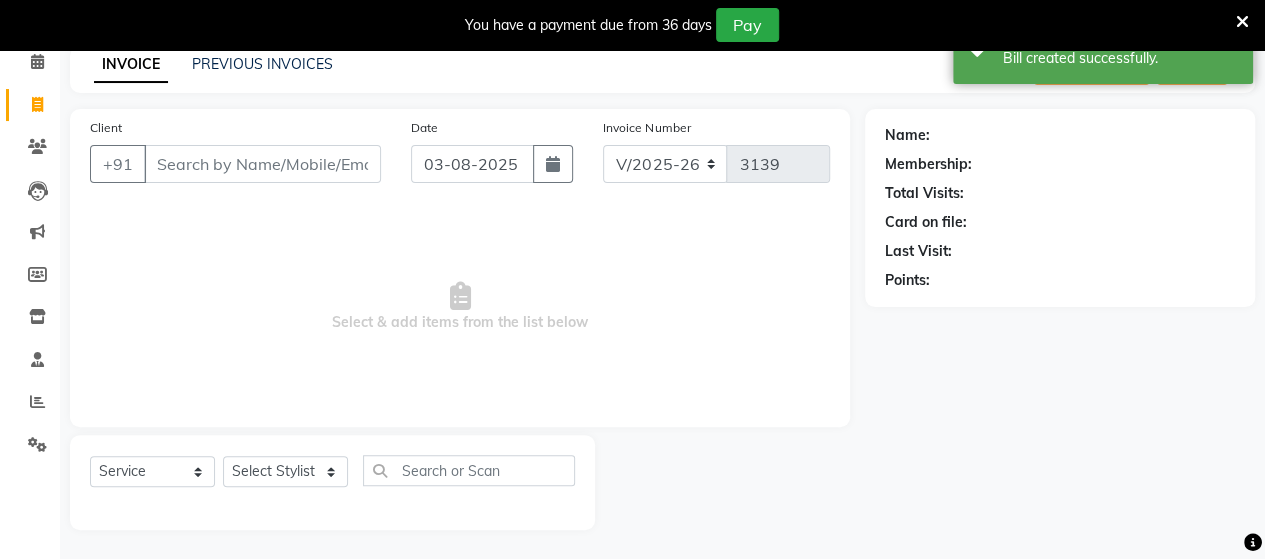 click on "Client" at bounding box center (262, 164) 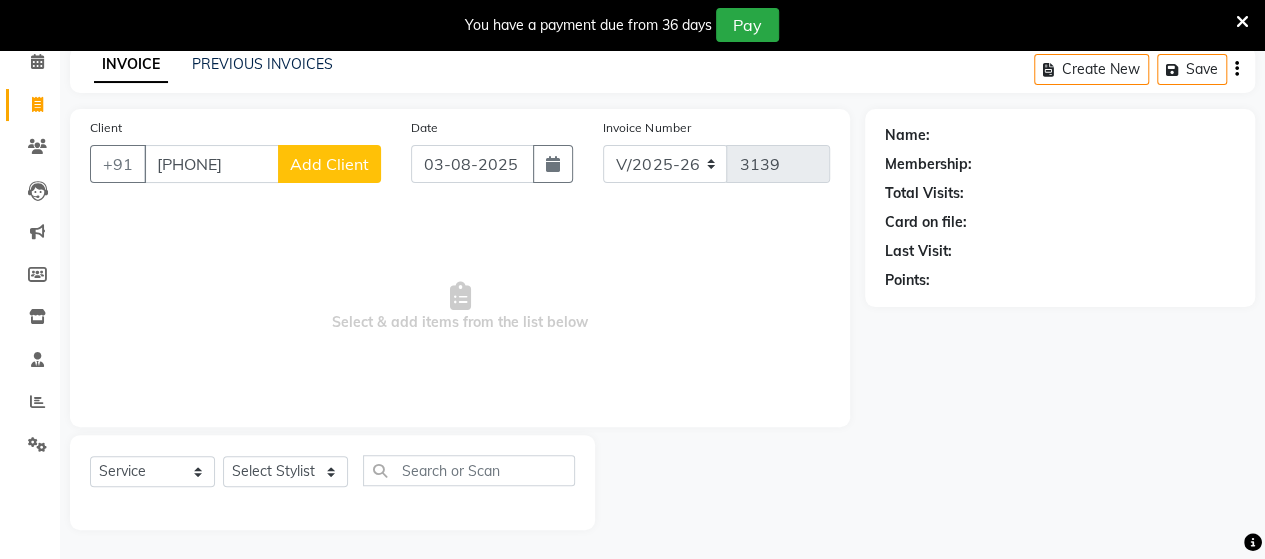 type on "[PHONE]" 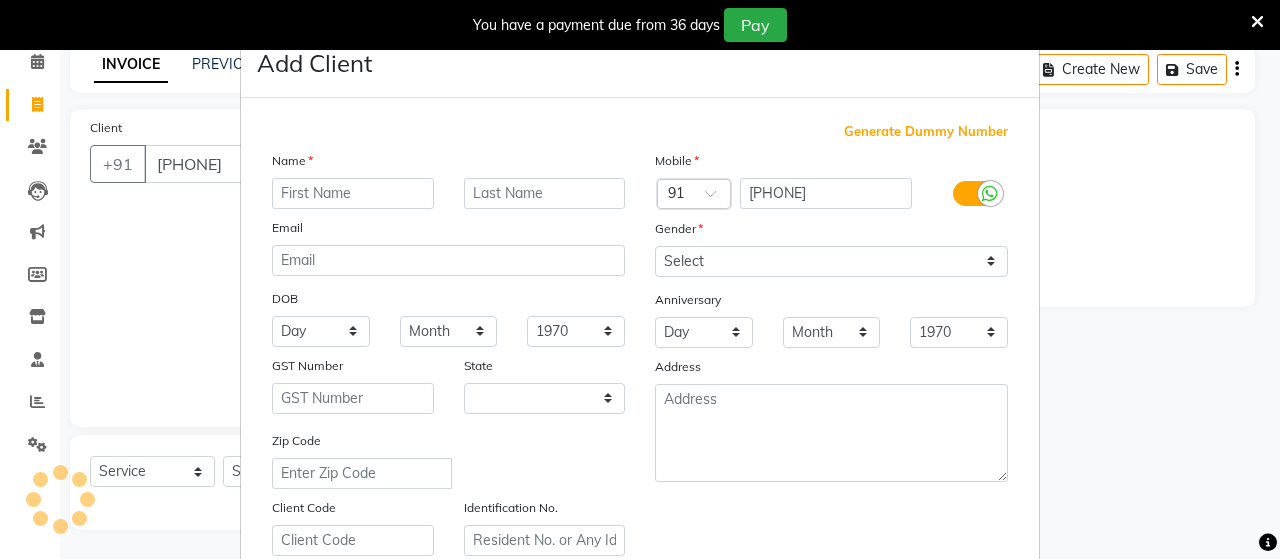 select on "22" 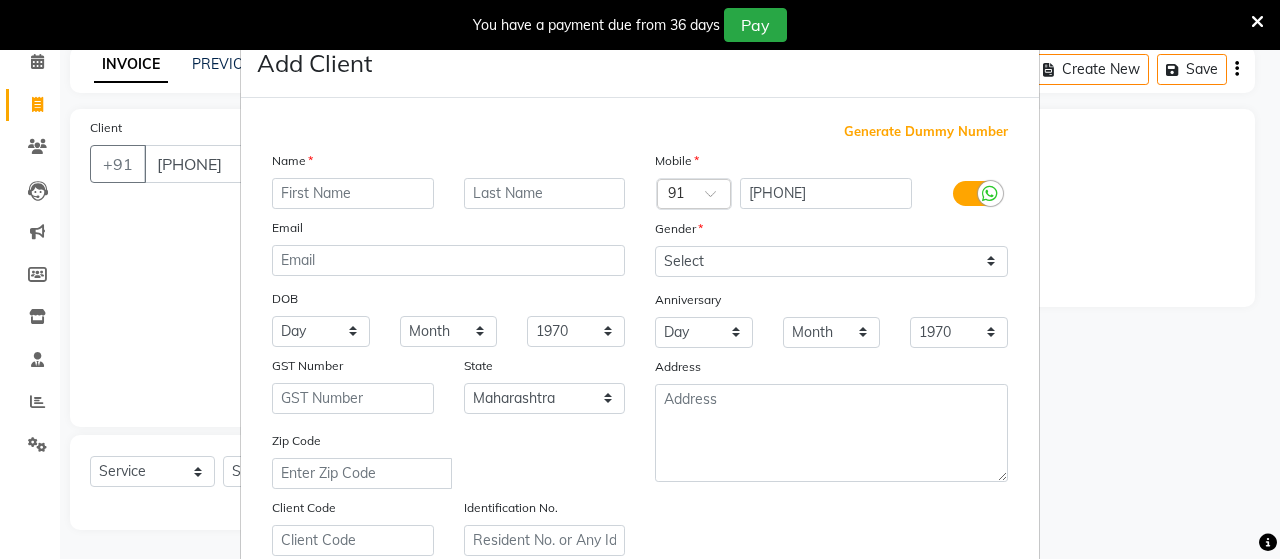 click at bounding box center (353, 193) 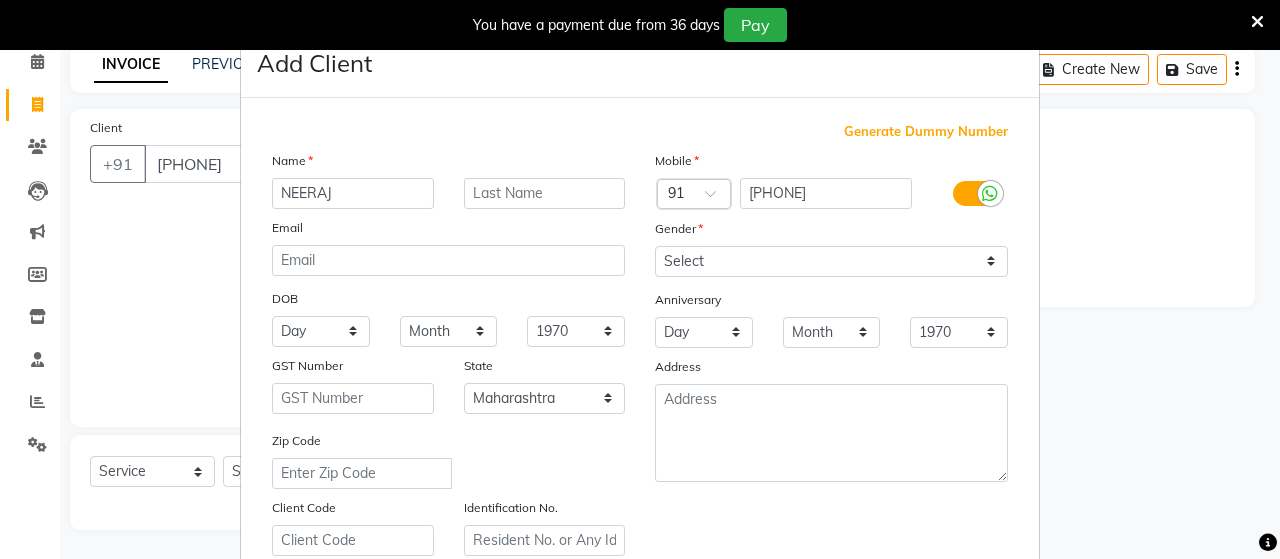 type 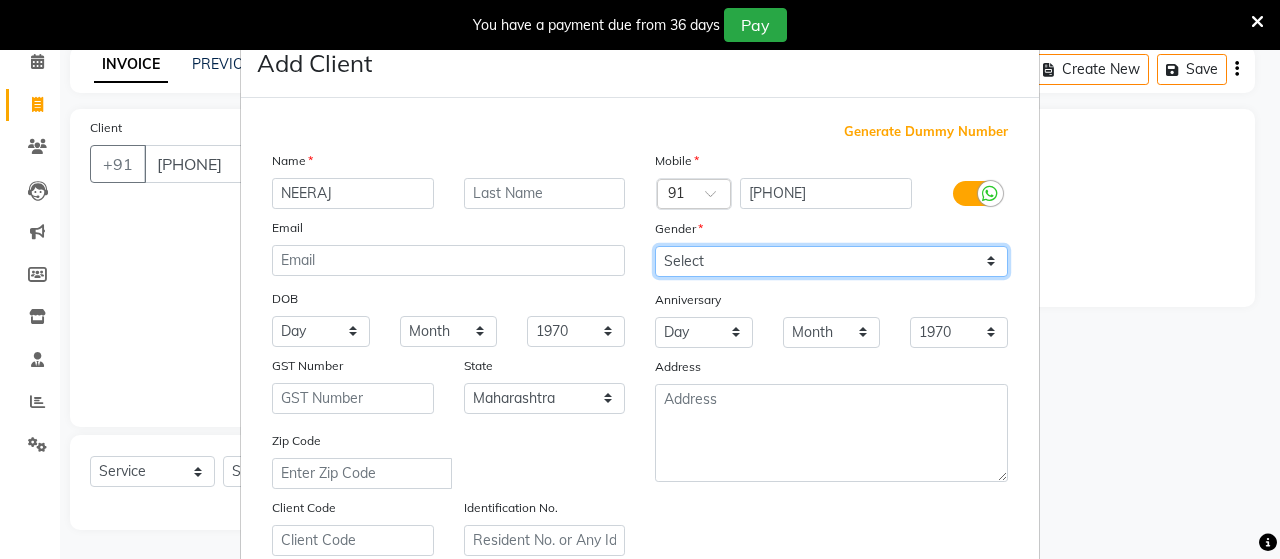 click on "Select Male Female Other Prefer Not To Say" at bounding box center (831, 261) 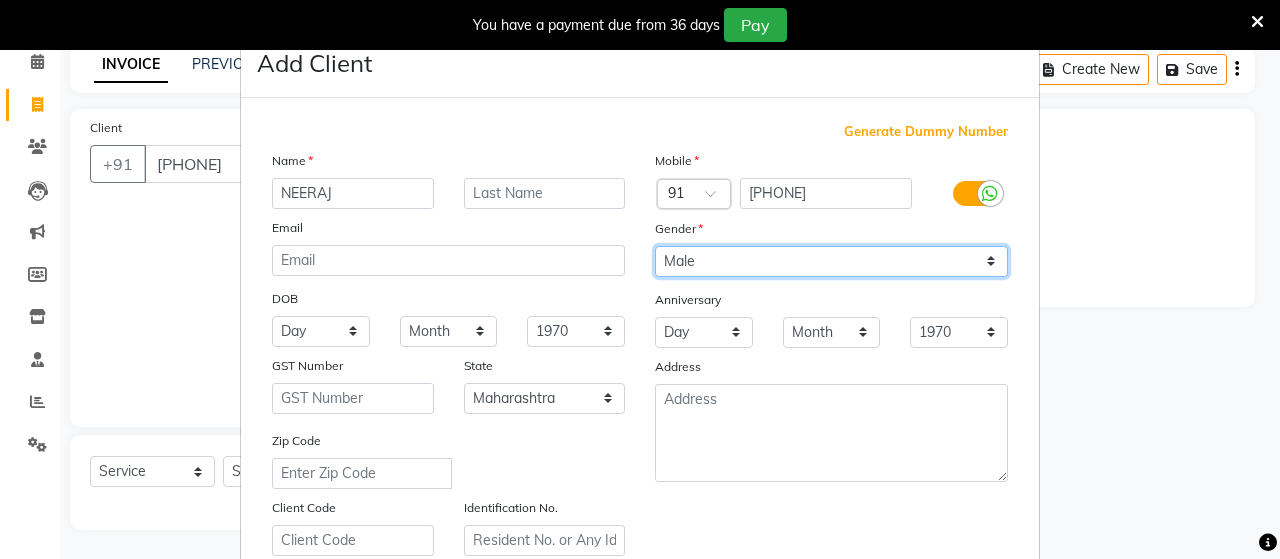 click on "Select Male Female Other Prefer Not To Say" at bounding box center [831, 261] 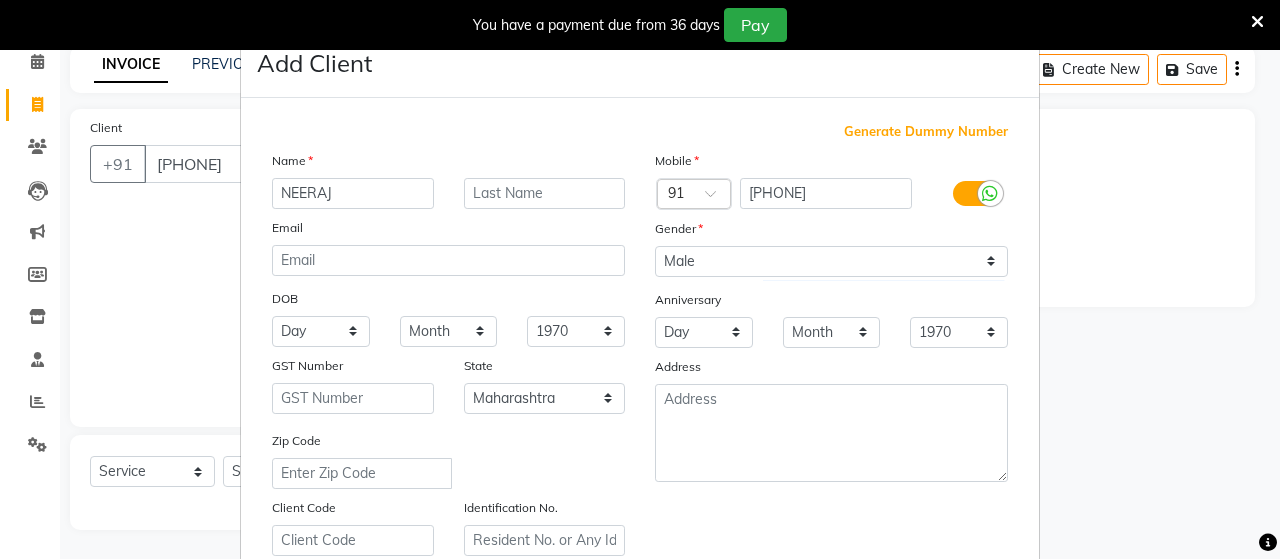 scroll, scrollTop: 360, scrollLeft: 0, axis: vertical 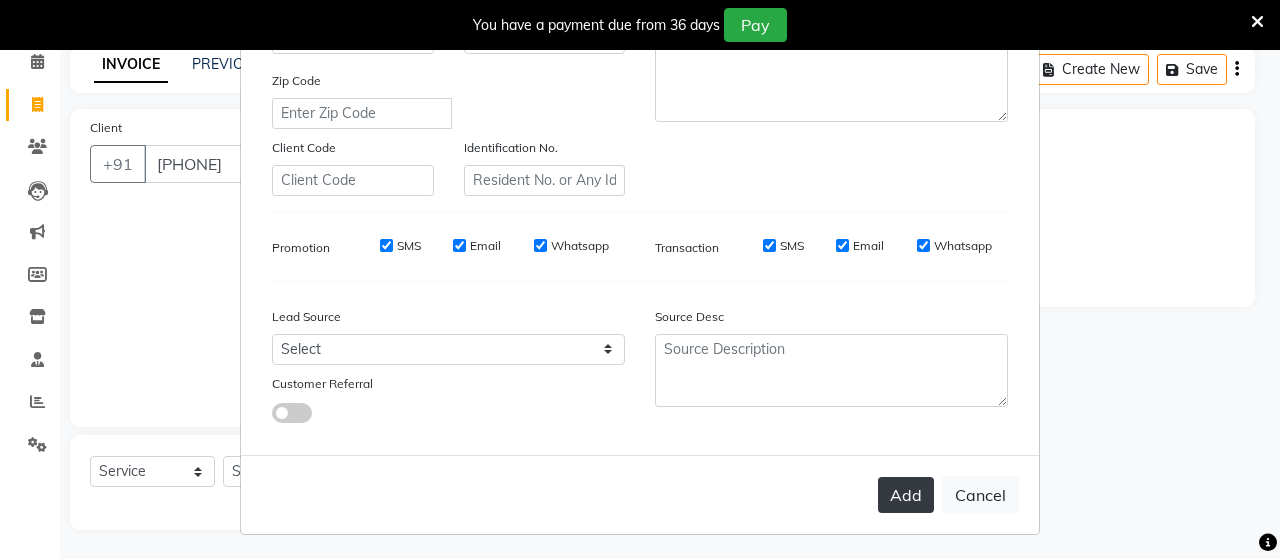 click on "Add" at bounding box center [906, 495] 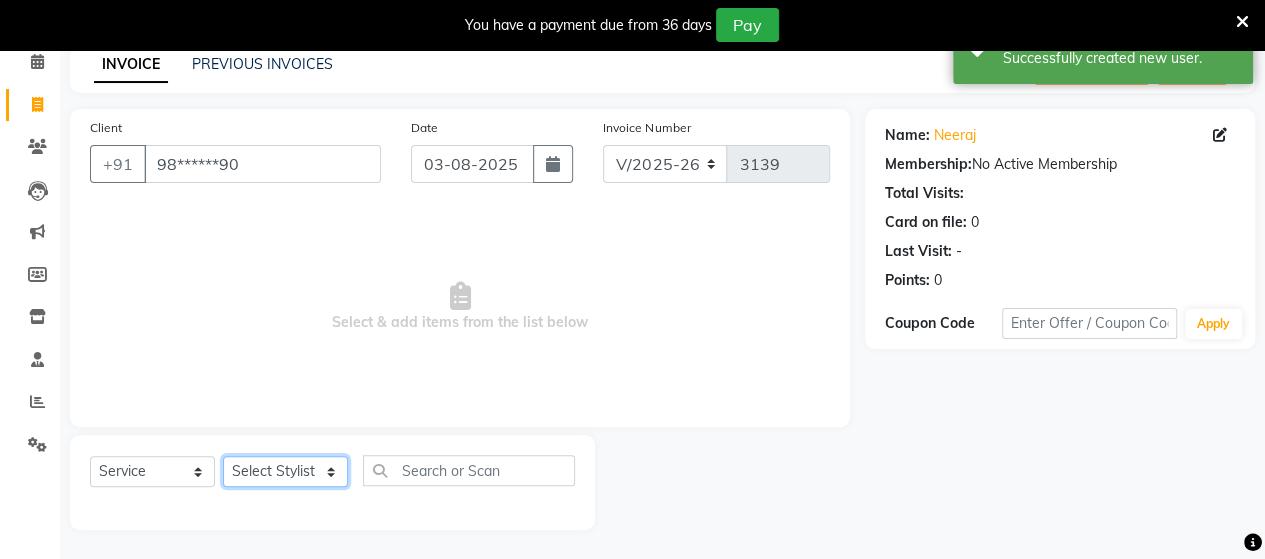 click on "Select Stylist Admin Datta  Jyoti  Krushna  Pratik  RAVI Rohit Rutuja" 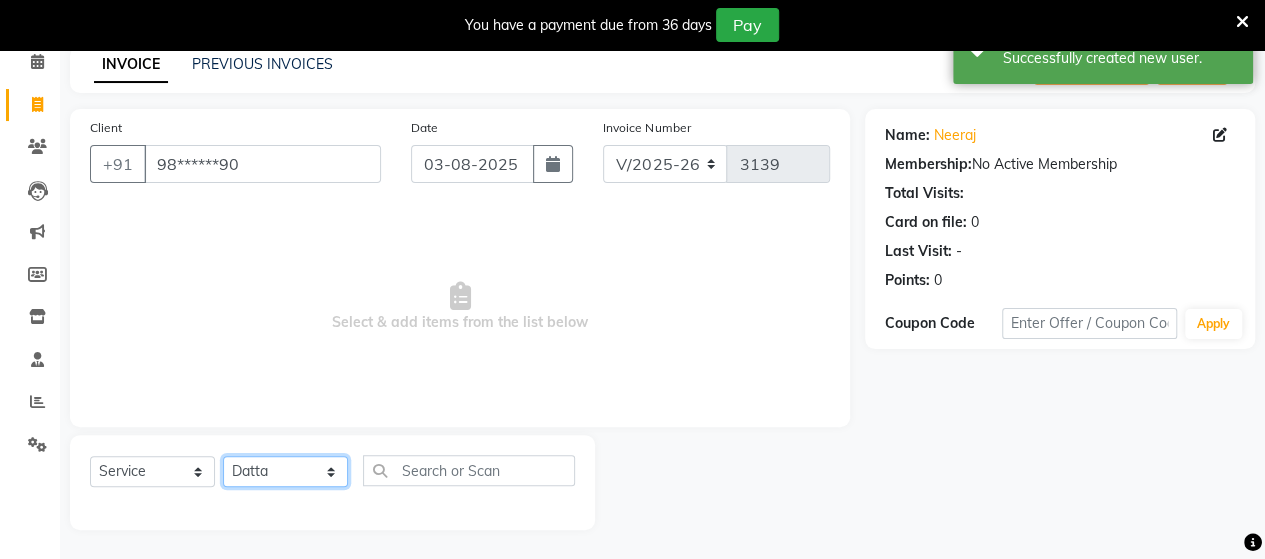 click on "Select Stylist Admin Datta  Jyoti  Krushna  Pratik  RAVI Rohit Rutuja" 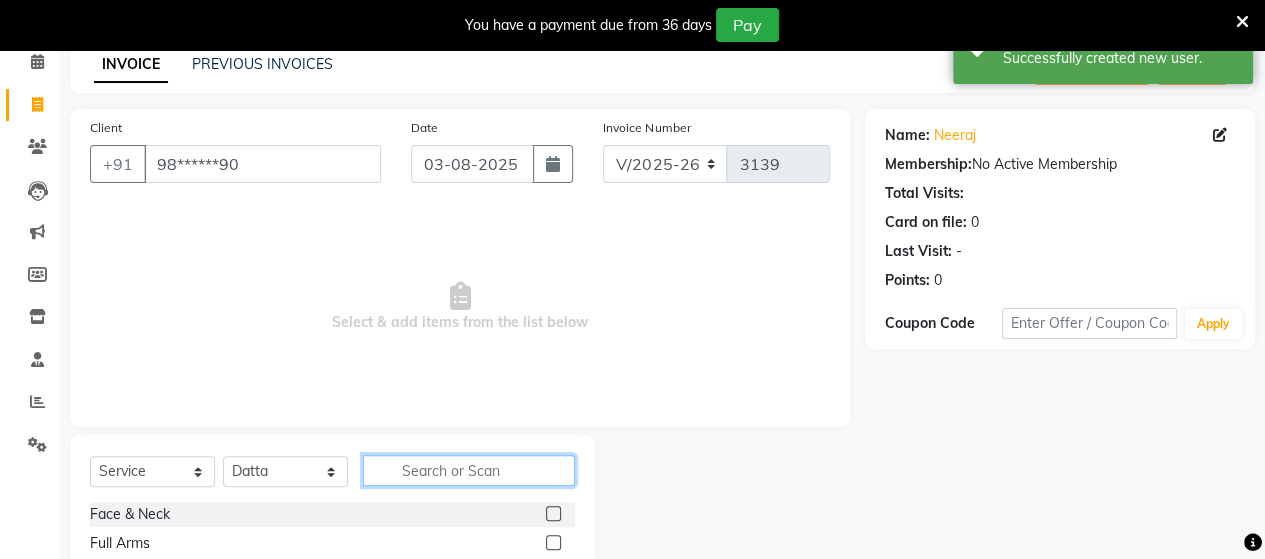 click 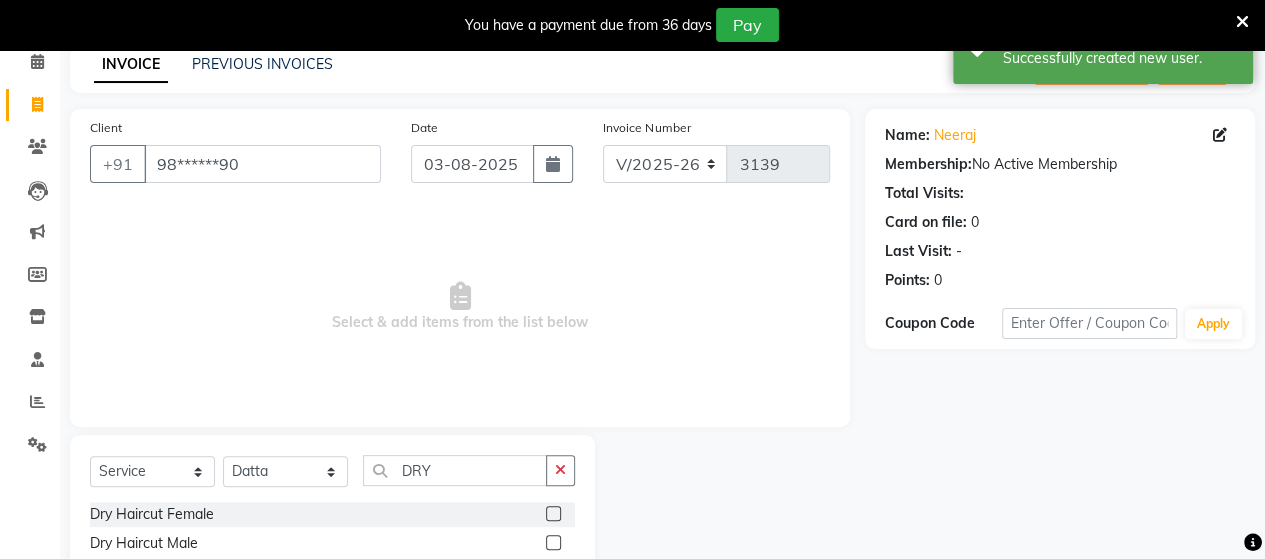 click 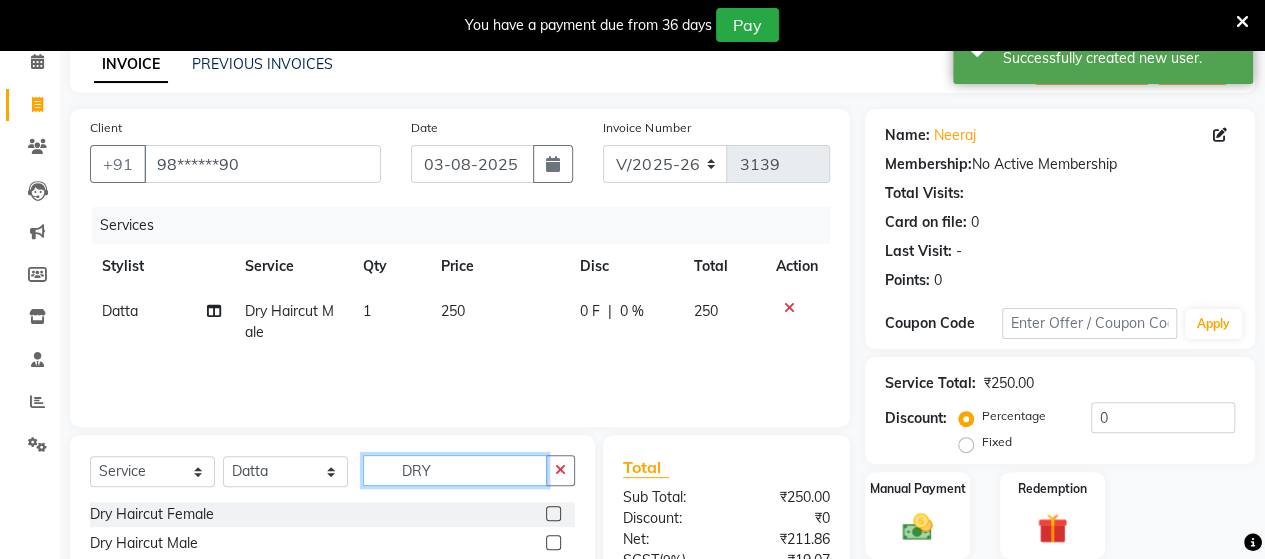 click on "DRY" 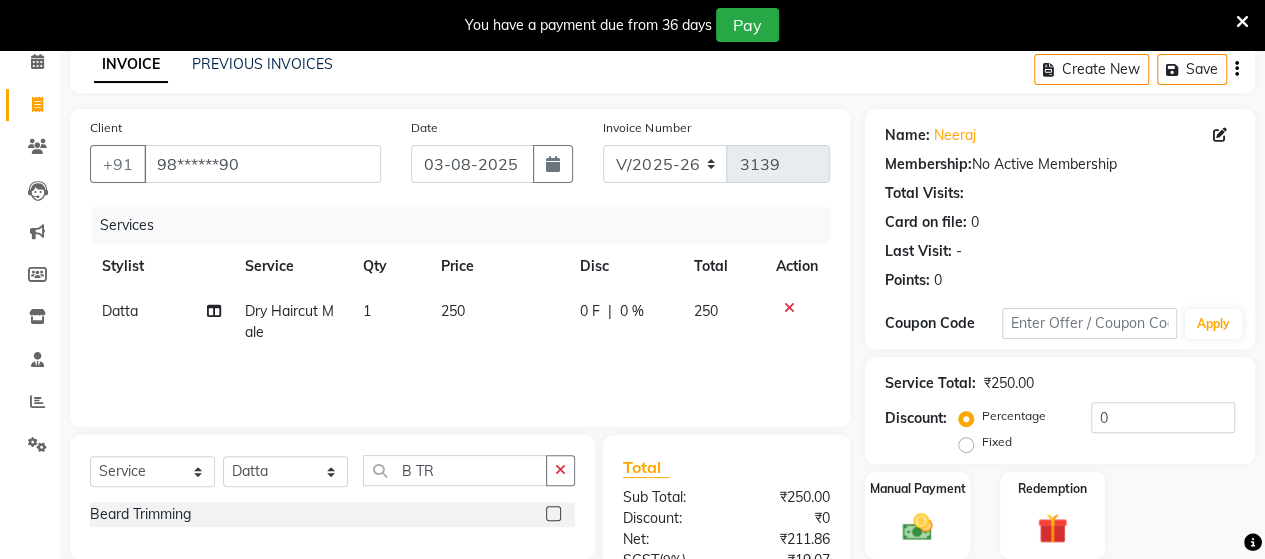 click 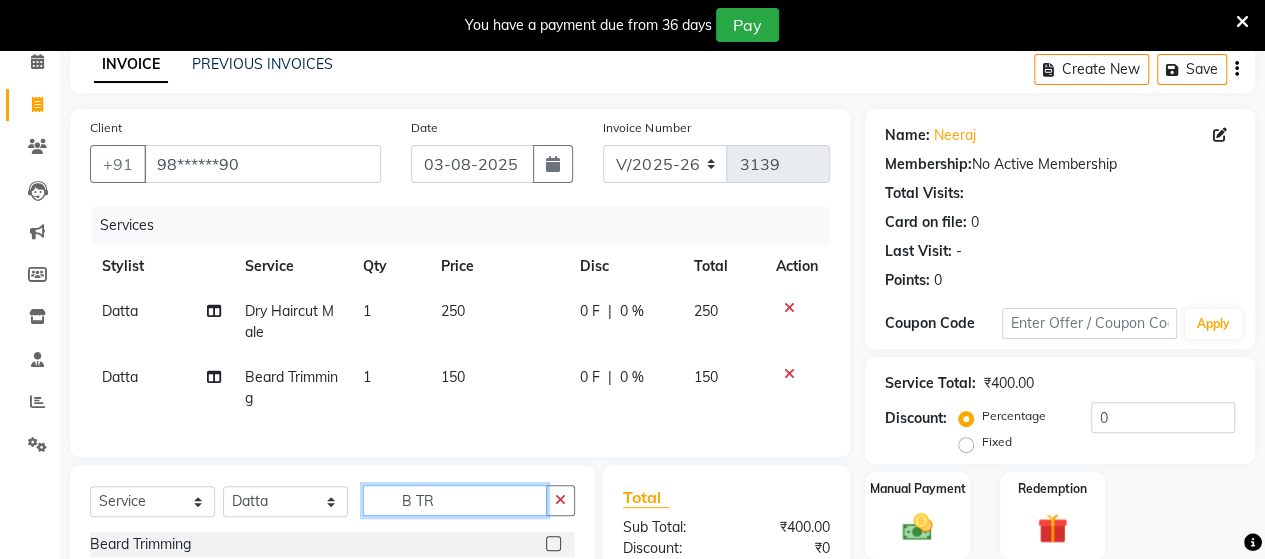 click on "B TR" 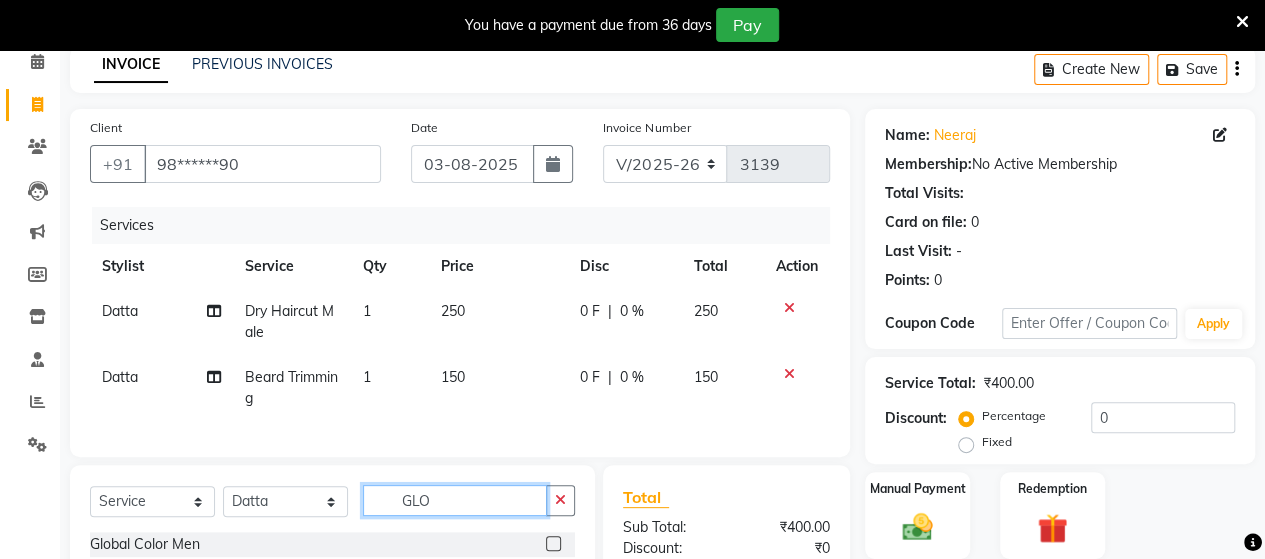 scroll, scrollTop: 334, scrollLeft: 0, axis: vertical 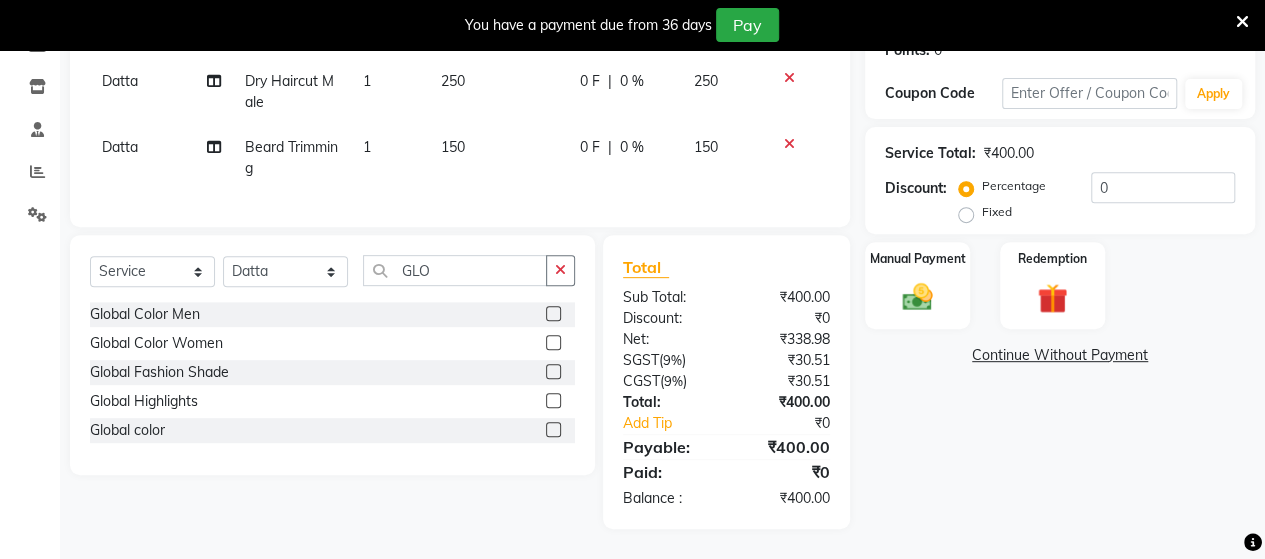 click 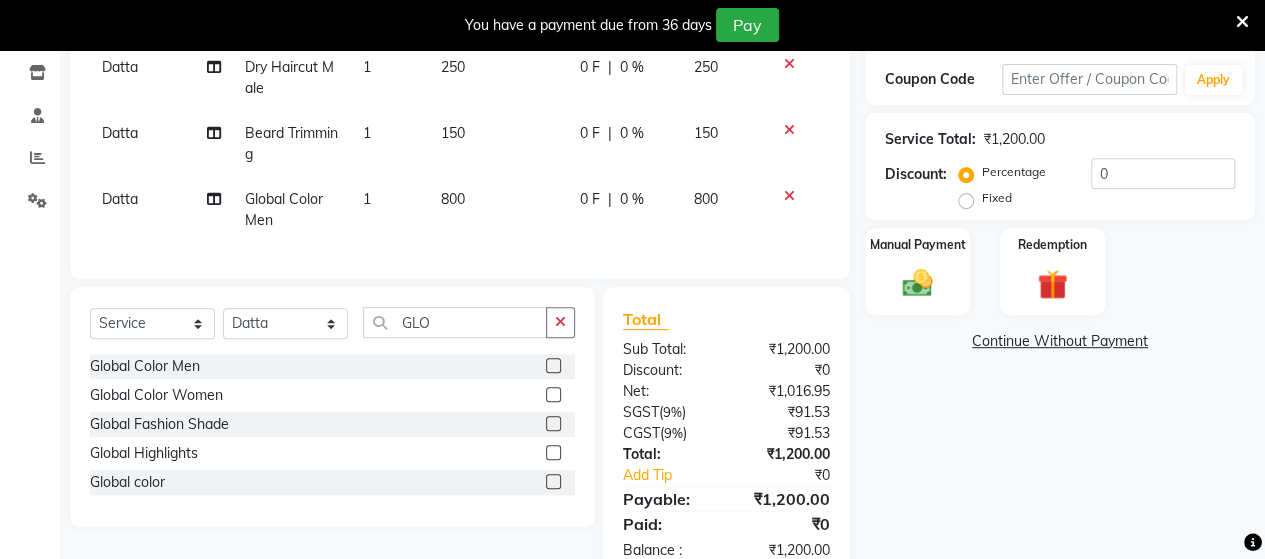 drag, startPoint x: 456, startPoint y: 315, endPoint x: 456, endPoint y: 339, distance: 24 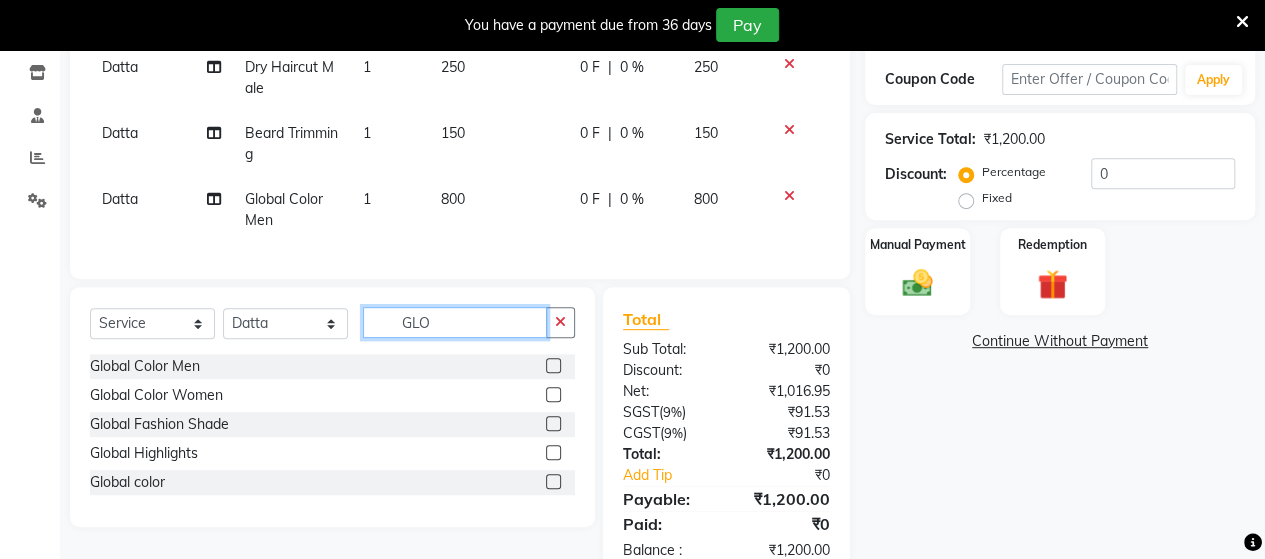 click on "GLO" 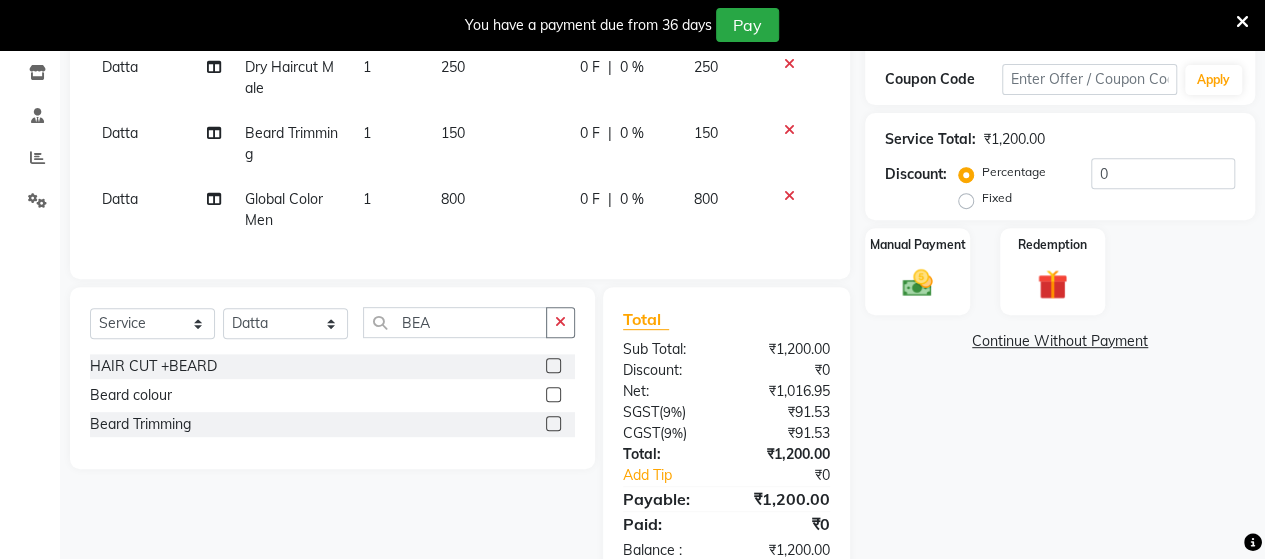 click 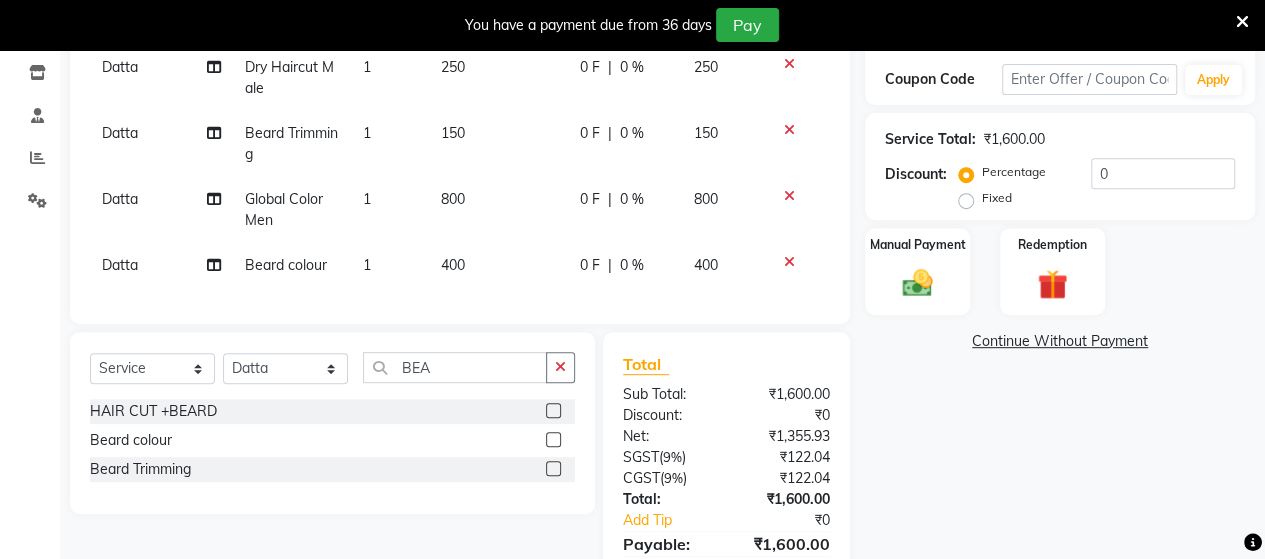click on "400" 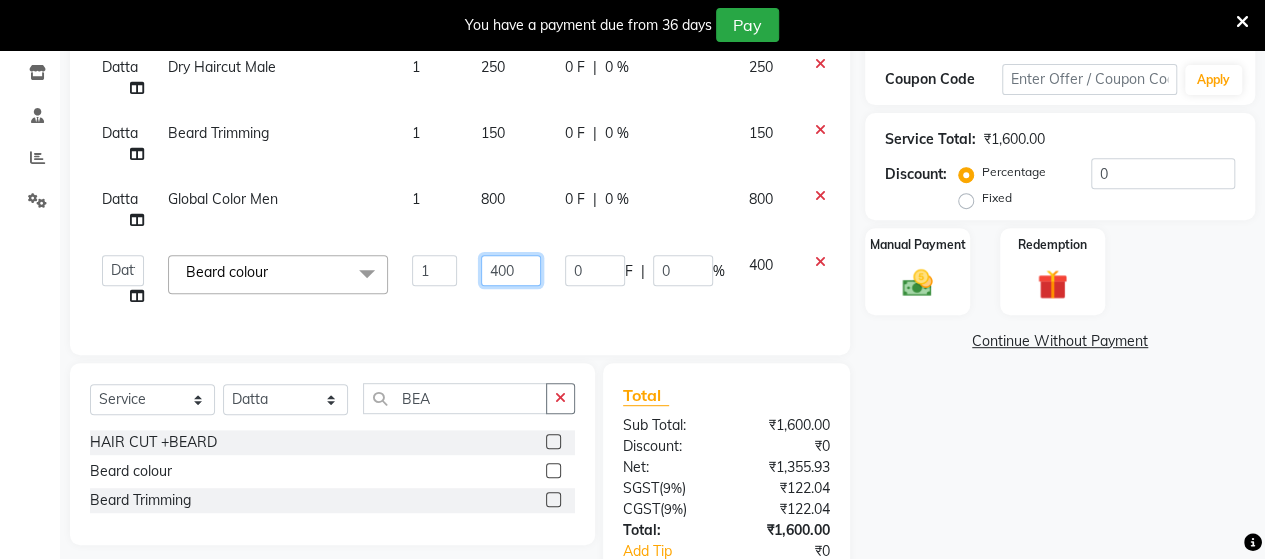 click on "400" 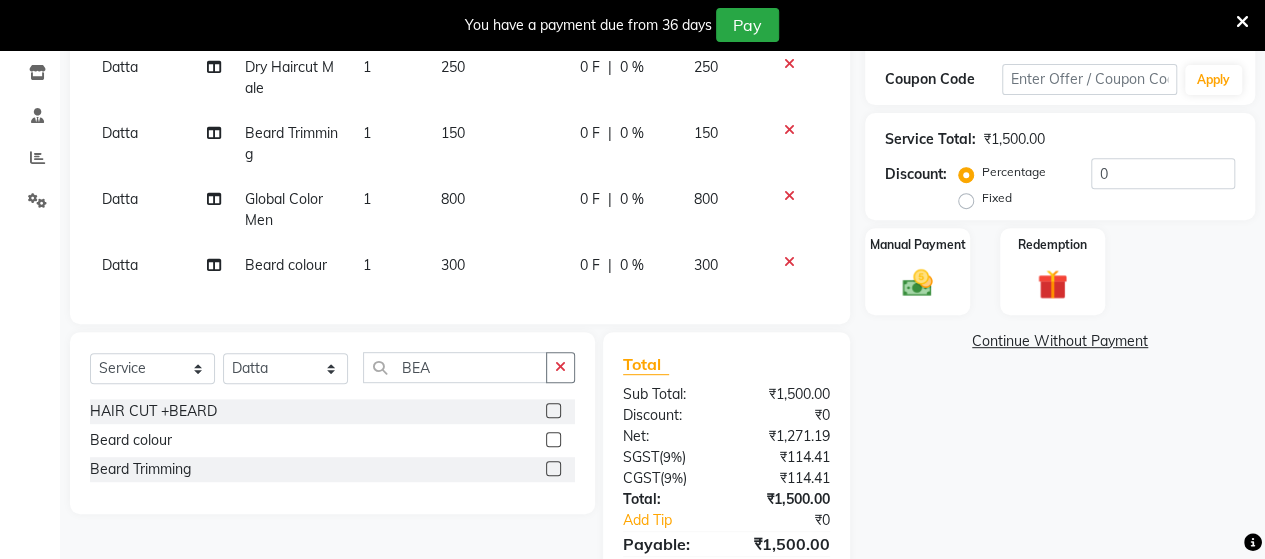 click on "Services Stylist Service Qty Price Disc Total Action [FIRST]  Dry Haircut Male  1 250 0 F | 0 % 250 [FIRST]  Beard Trimming 1 150 0 F | 0 % 150 [FIRST]  Global Color Men 1 800 0 F | 0 % 800 [FIRST]  Beard colour 1 300 0 F | 0 % 300" 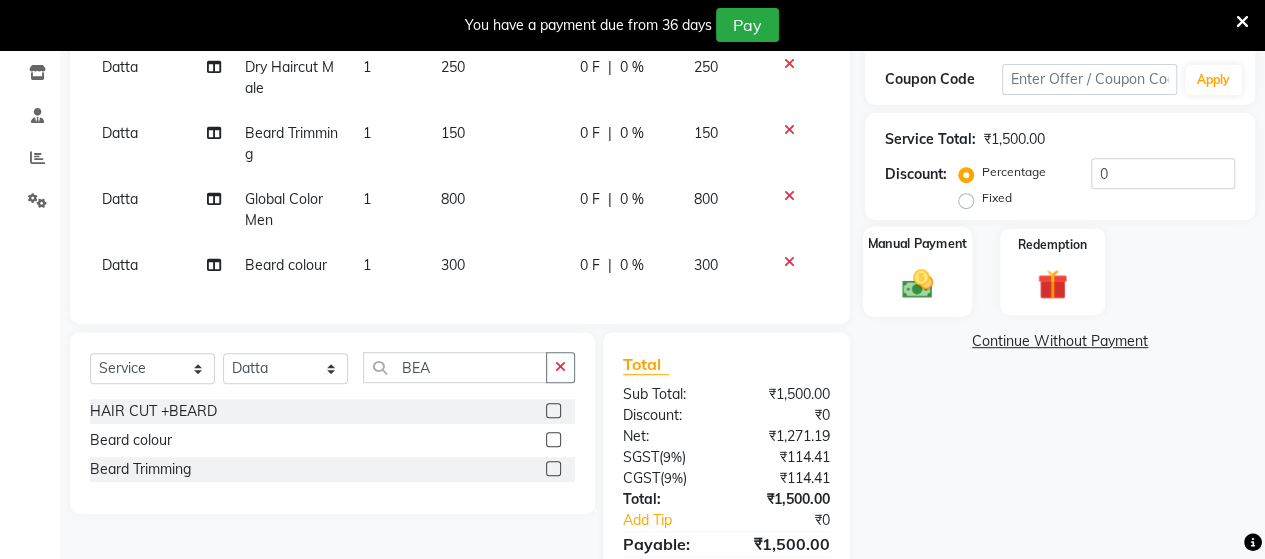 click on "Manual Payment" 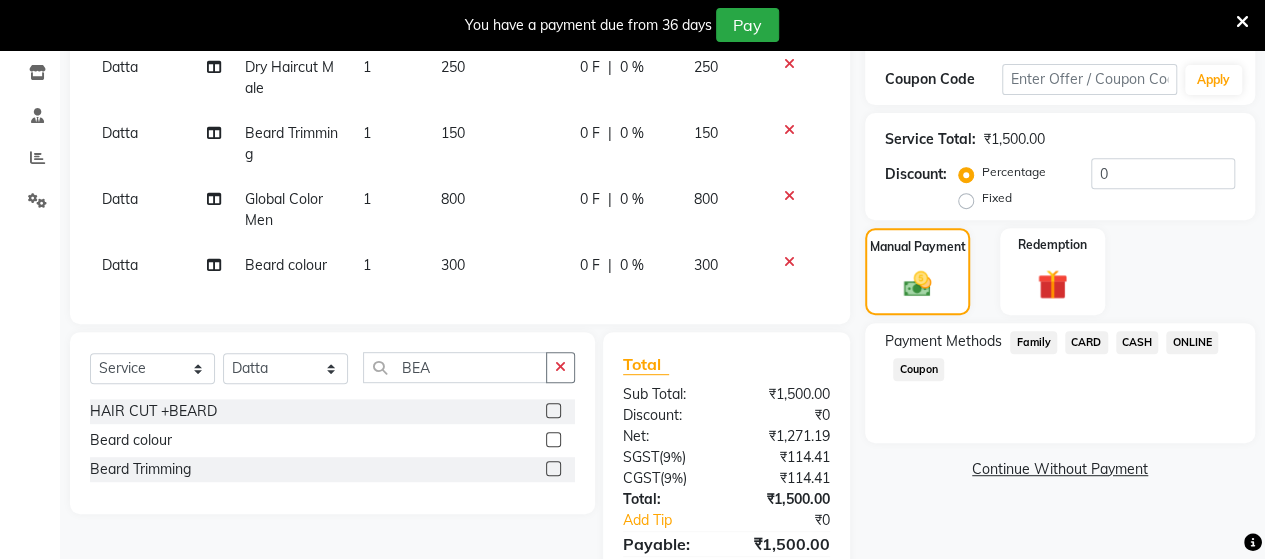click on "ONLINE" 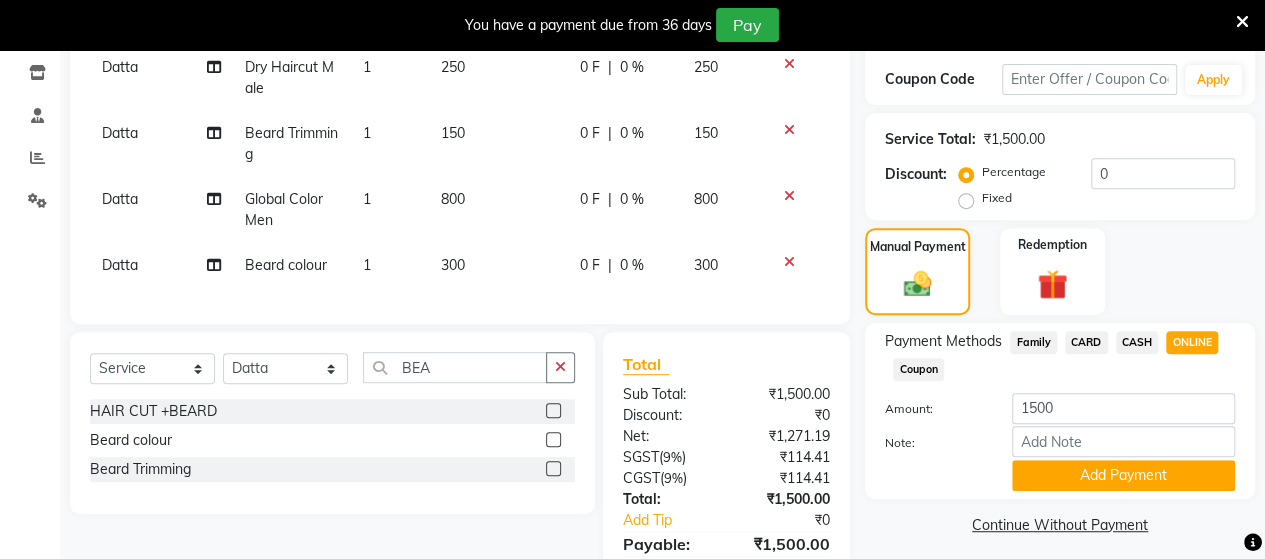 scroll, scrollTop: 444, scrollLeft: 0, axis: vertical 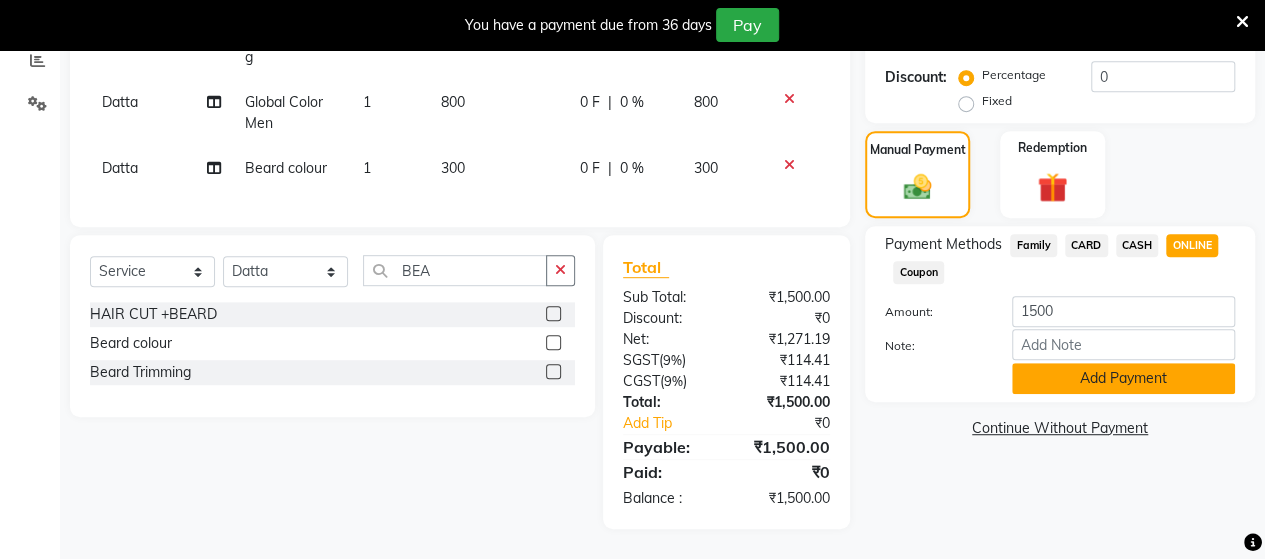 click on "Add Payment" 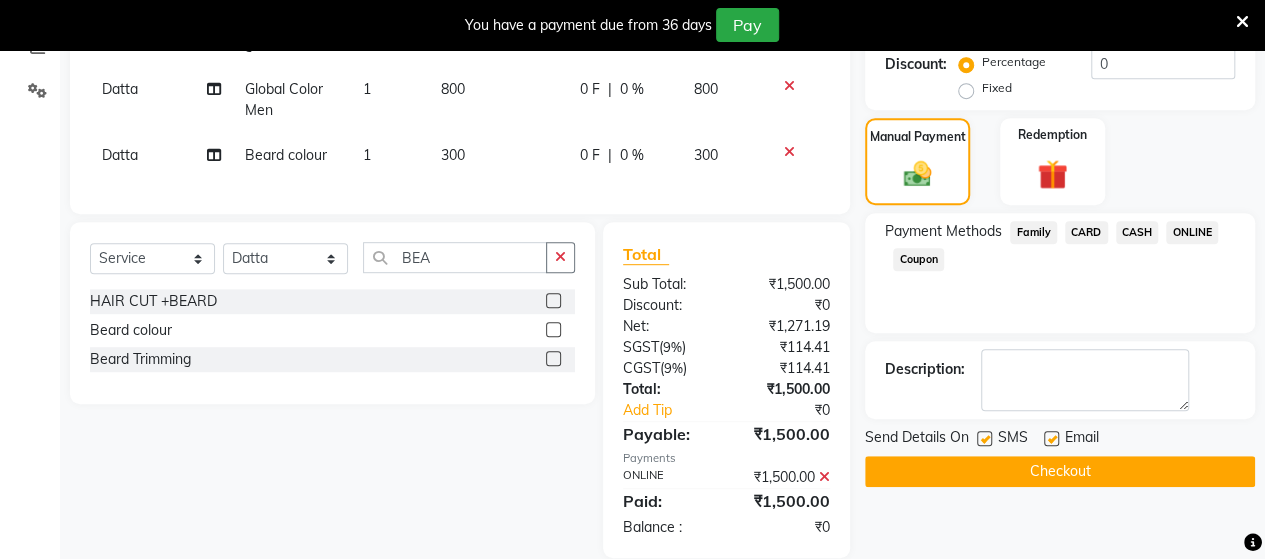 click on "Checkout" 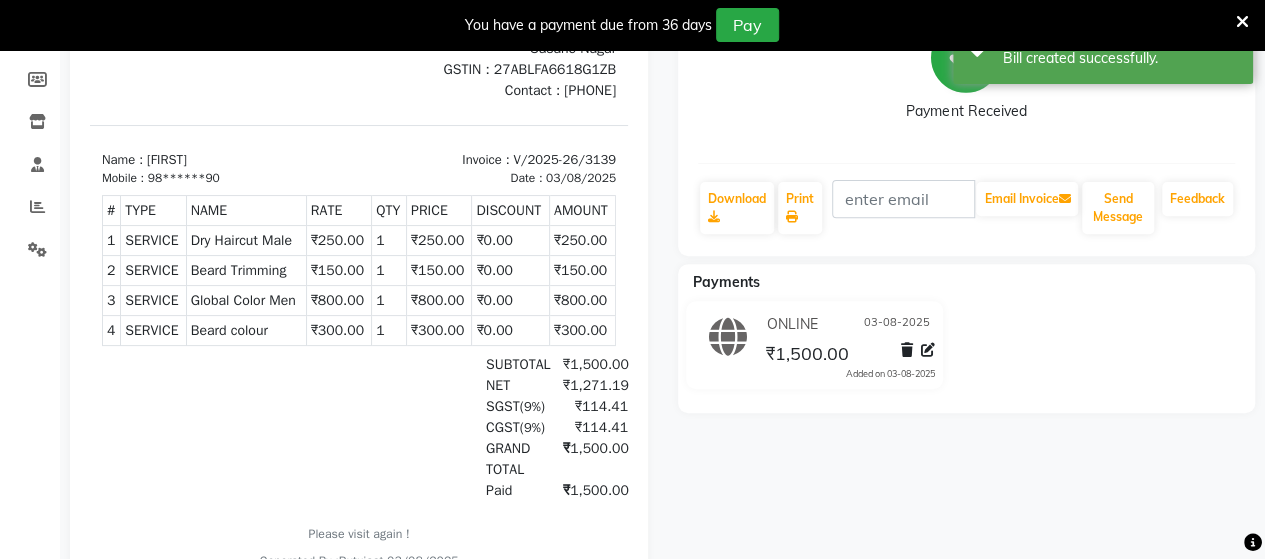 scroll, scrollTop: 0, scrollLeft: 0, axis: both 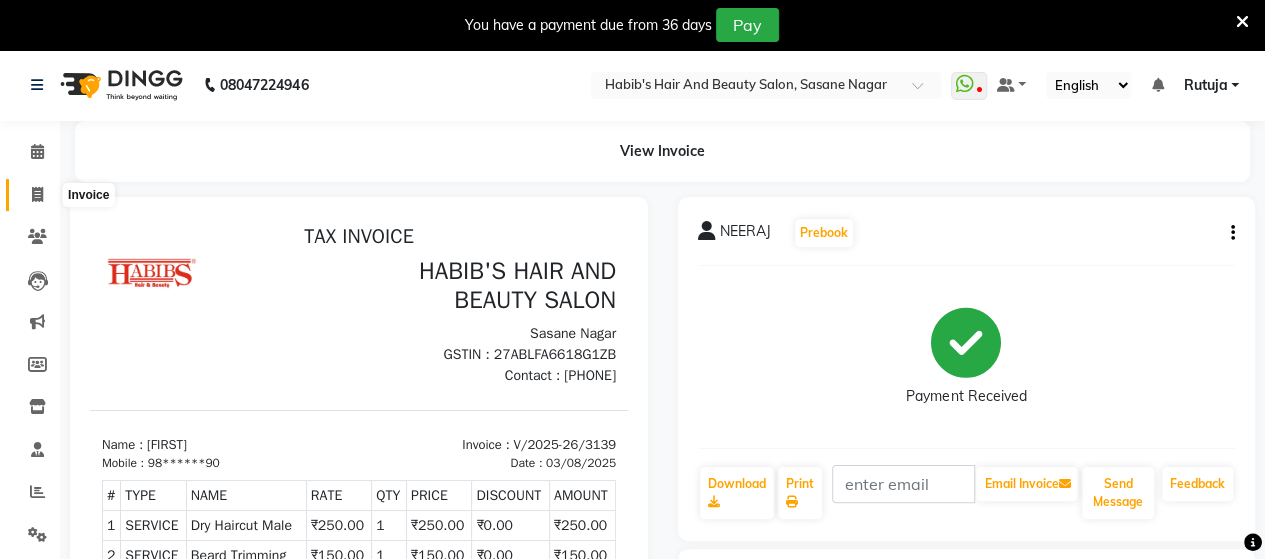 click 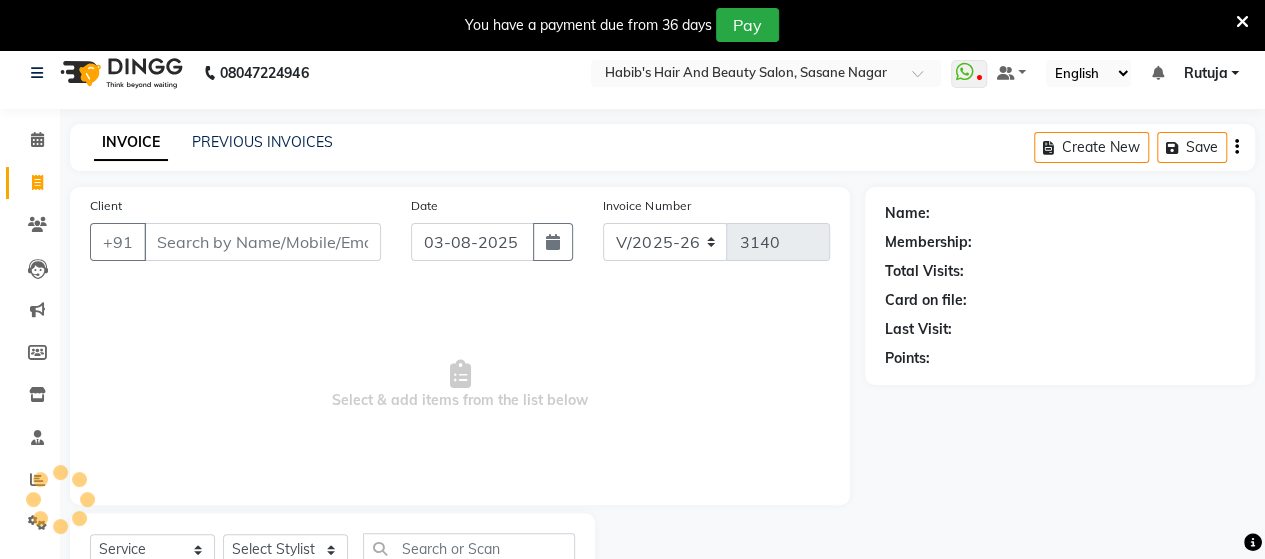 scroll, scrollTop: 90, scrollLeft: 0, axis: vertical 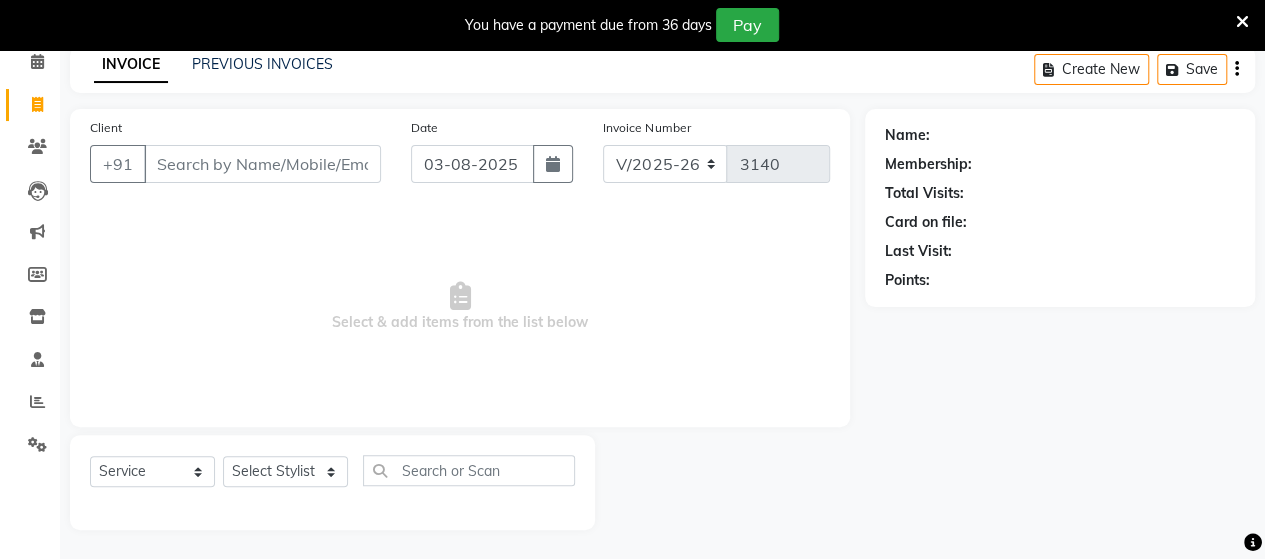 click on "Client" at bounding box center (262, 164) 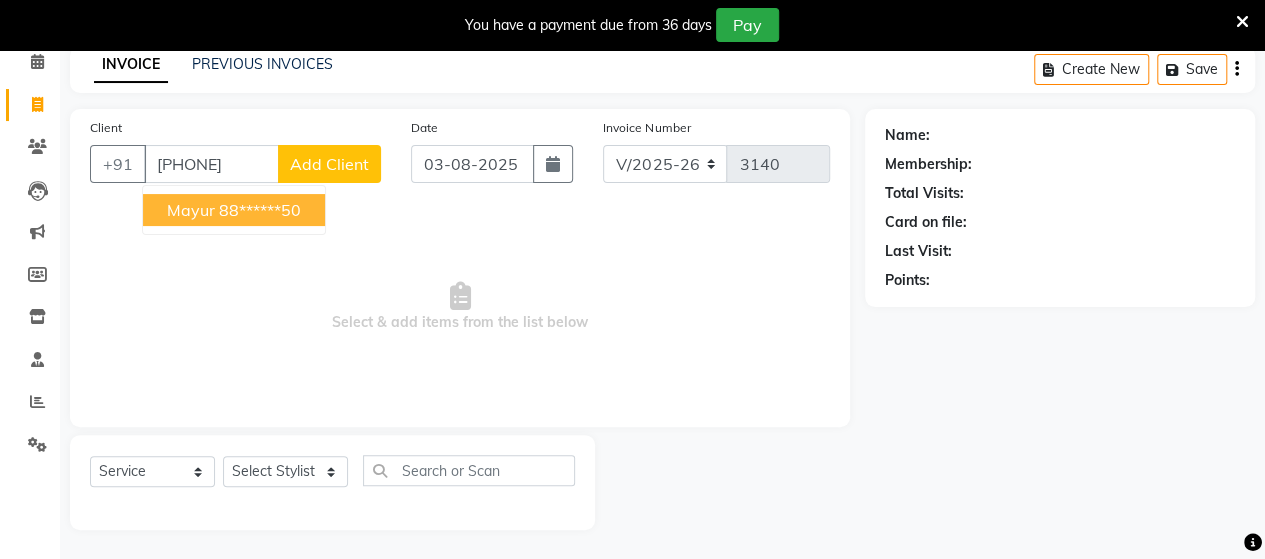 click on "88******50" at bounding box center (260, 210) 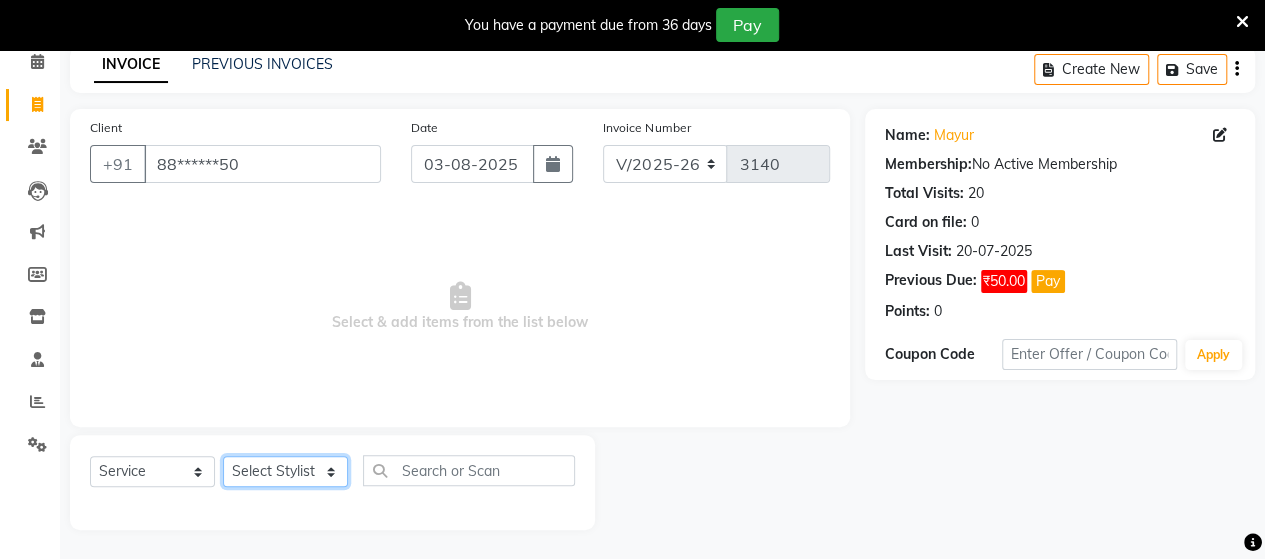 click on "Select Stylist Admin Datta  Jyoti  Krushna  Pratik  RAVI Rohit Rutuja" 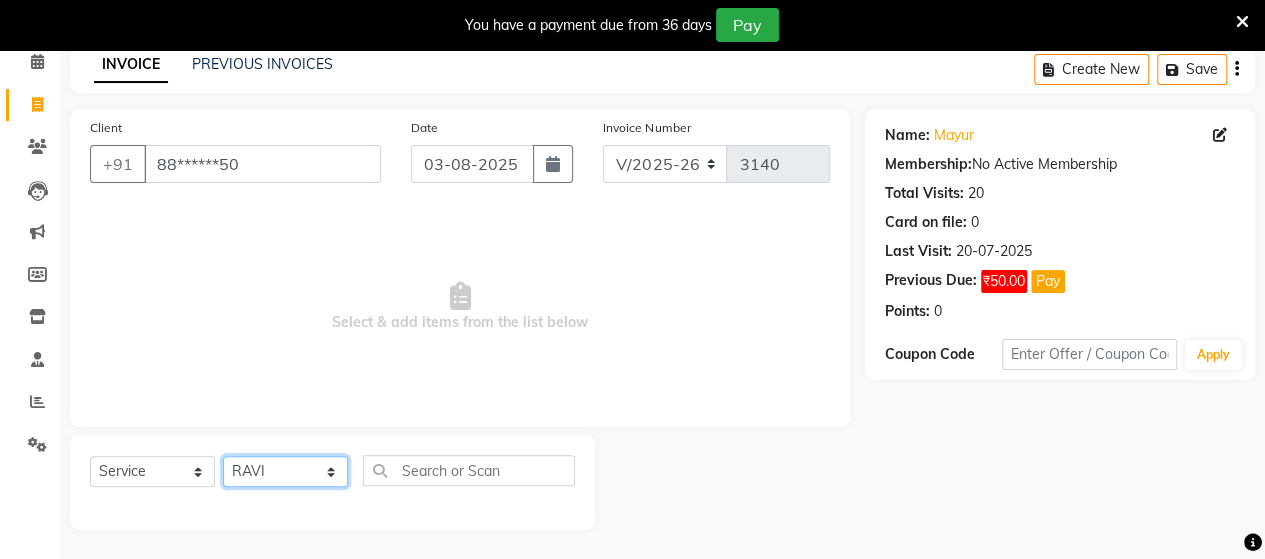 click on "Select Stylist Admin Datta  Jyoti  Krushna  Pratik  RAVI Rohit Rutuja" 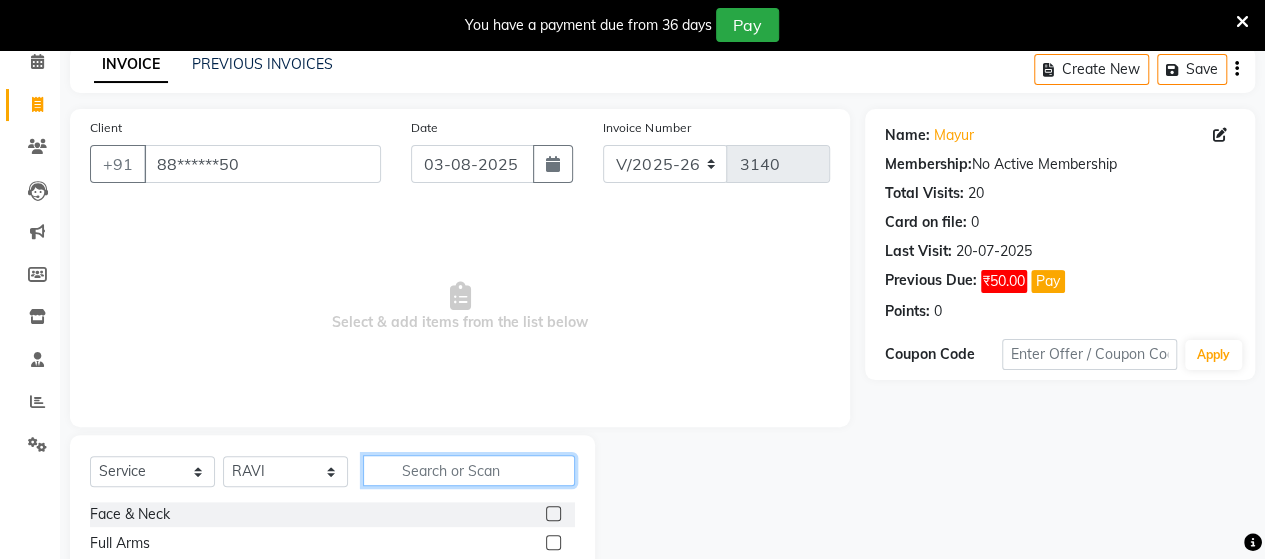 click 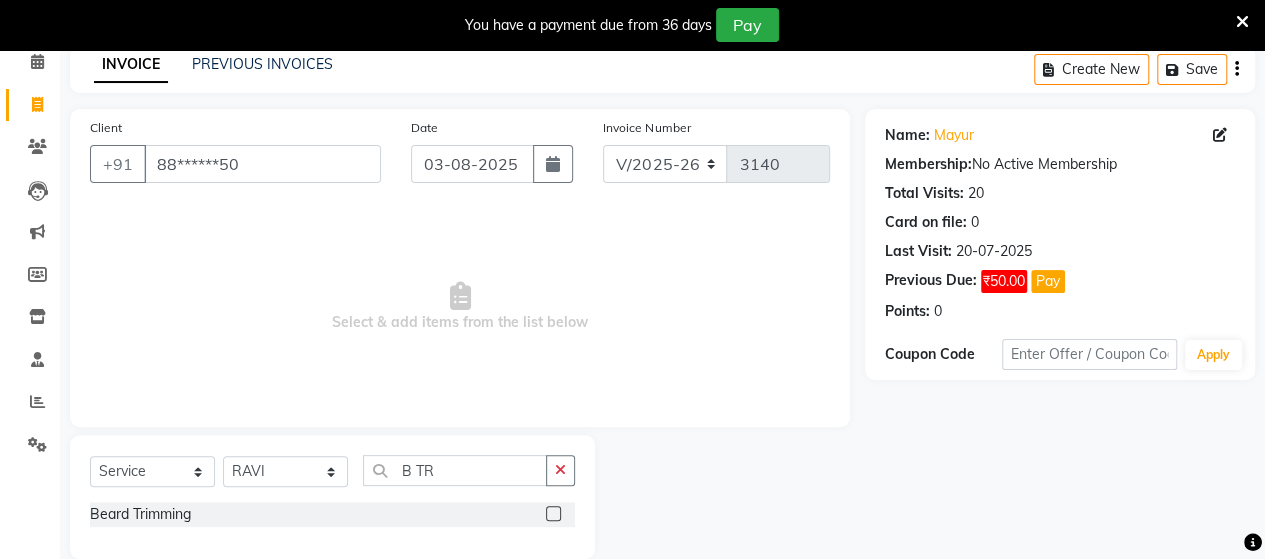 click 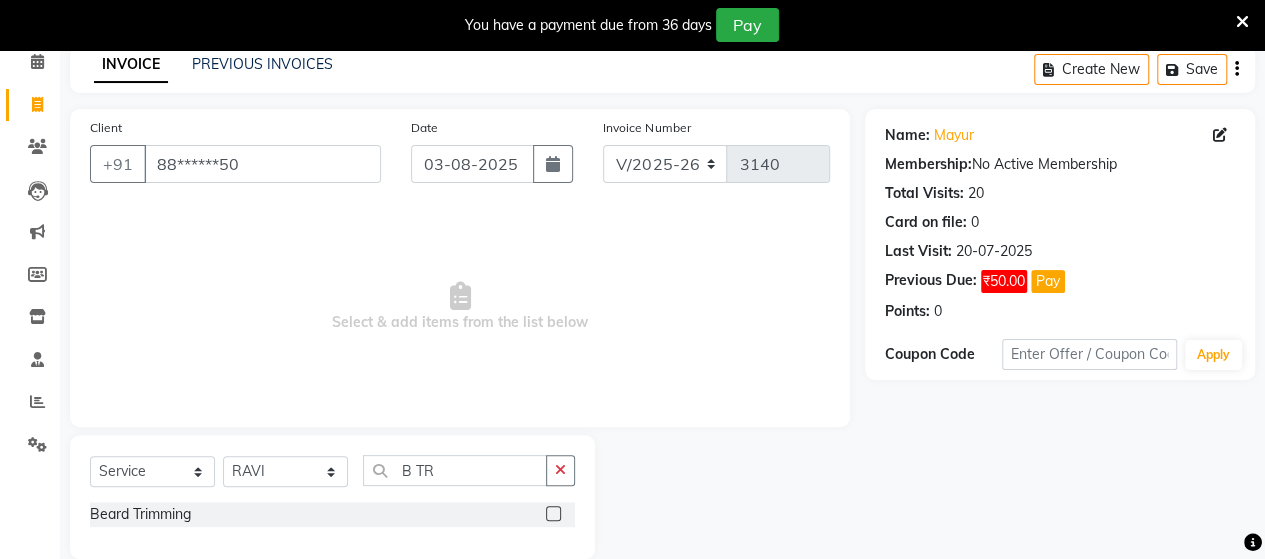 click at bounding box center [552, 514] 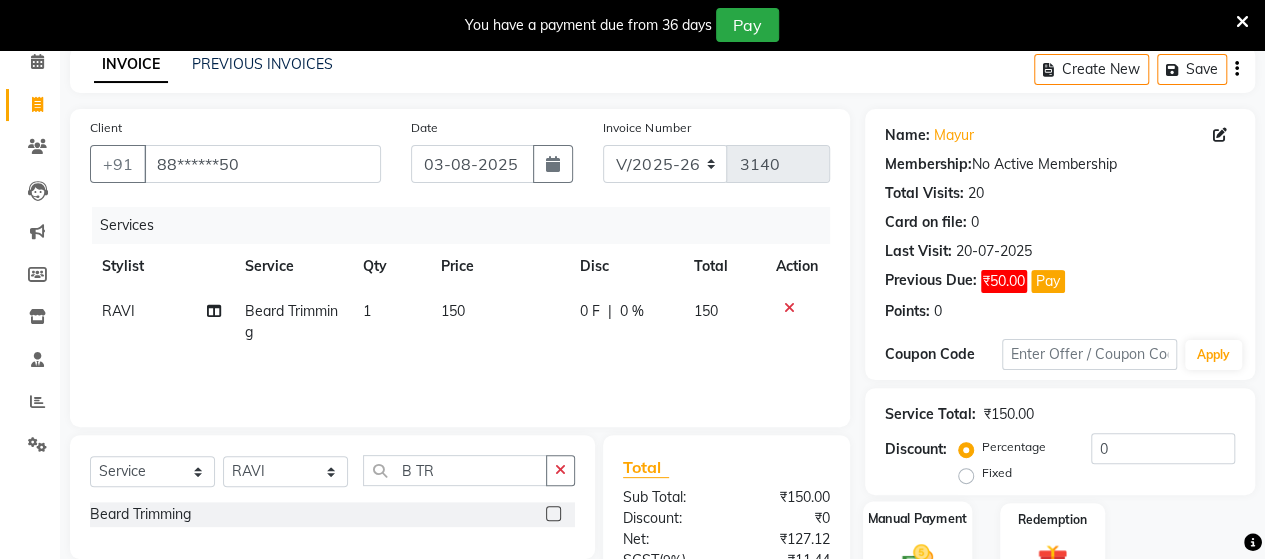click on "Manual Payment" 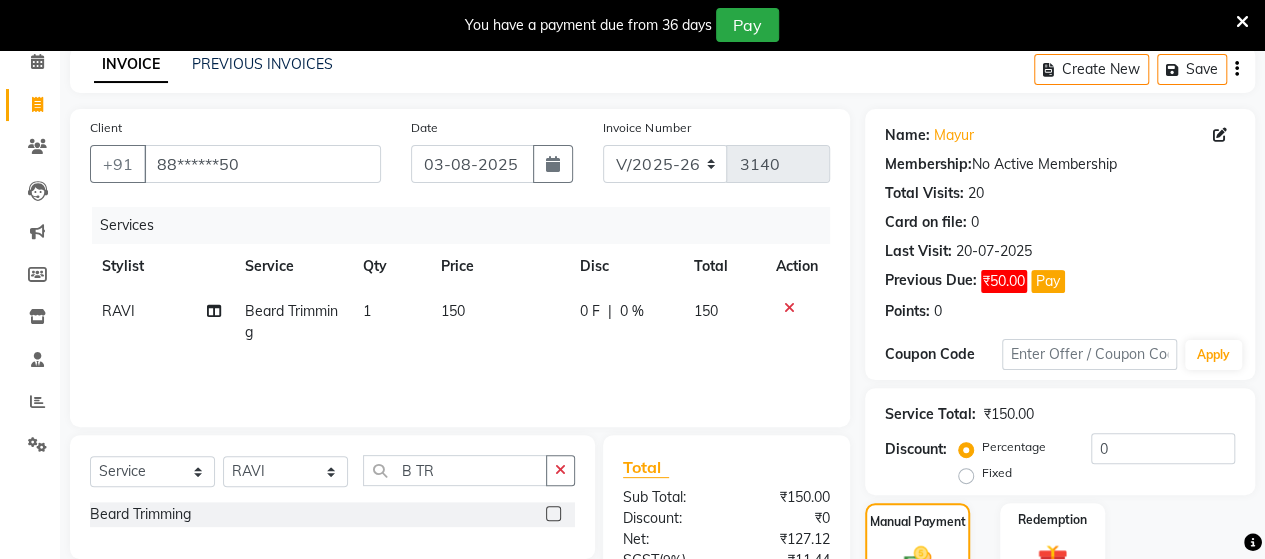 scroll, scrollTop: 319, scrollLeft: 0, axis: vertical 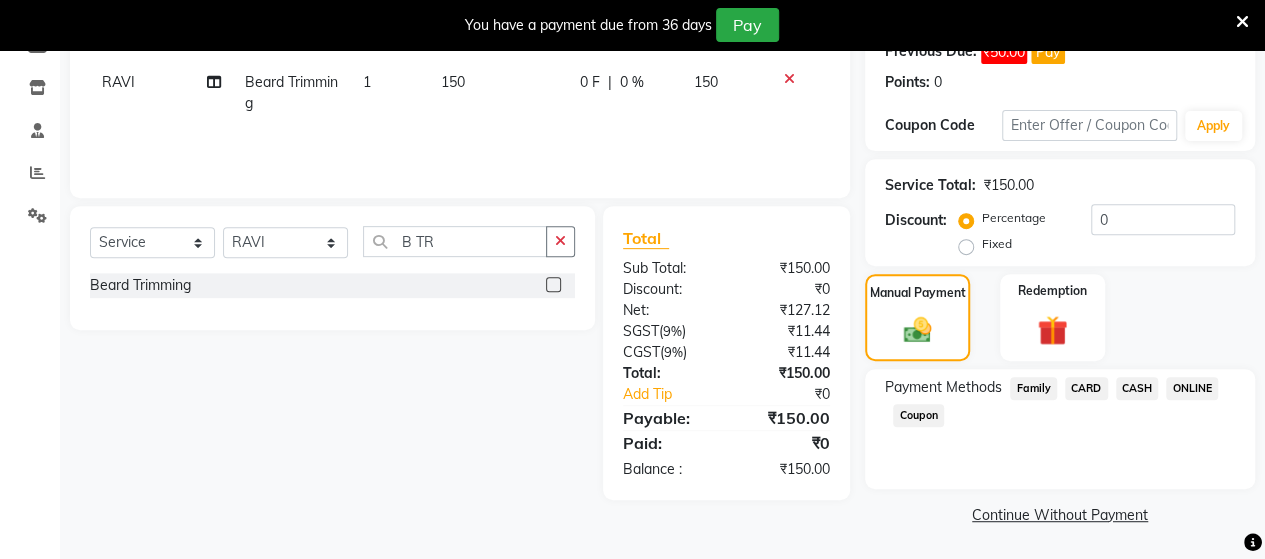 click on "CASH" 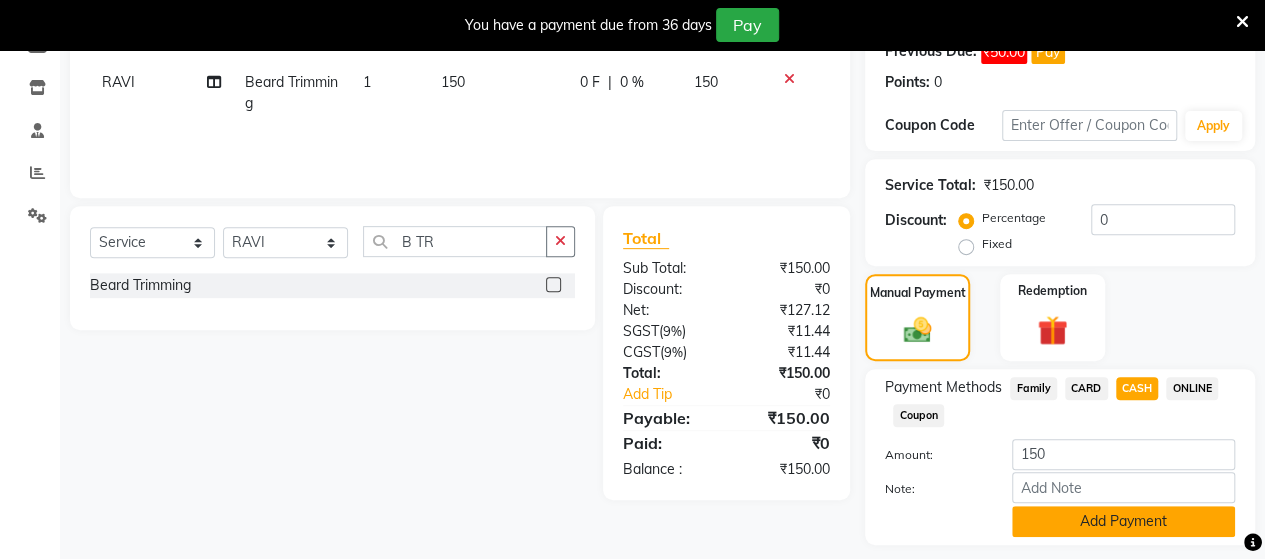 click on "Add Payment" 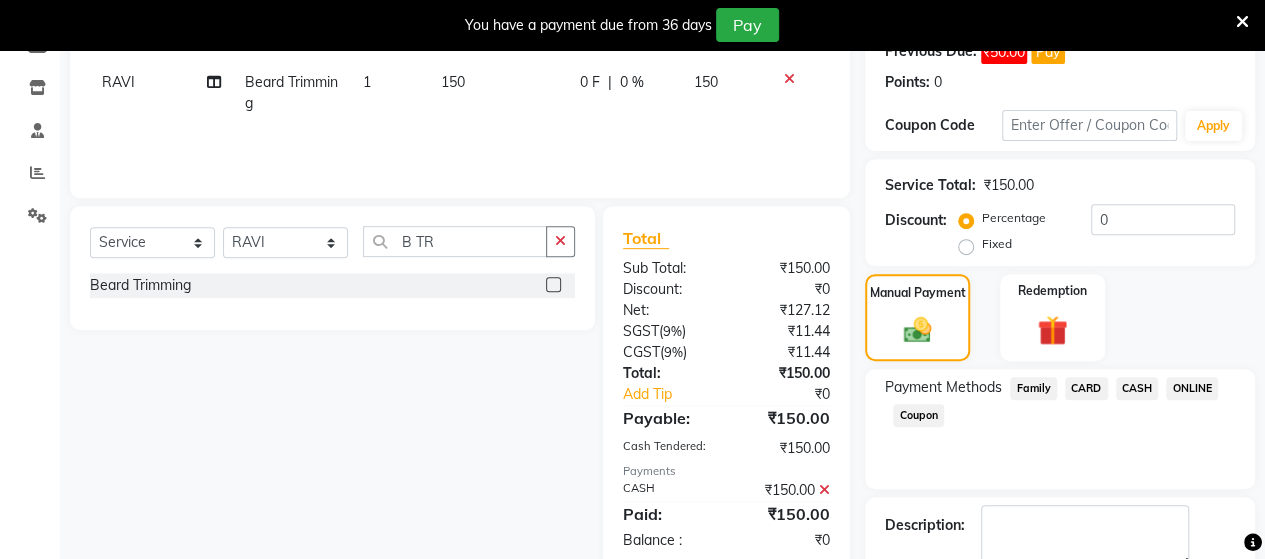 scroll, scrollTop: 430, scrollLeft: 0, axis: vertical 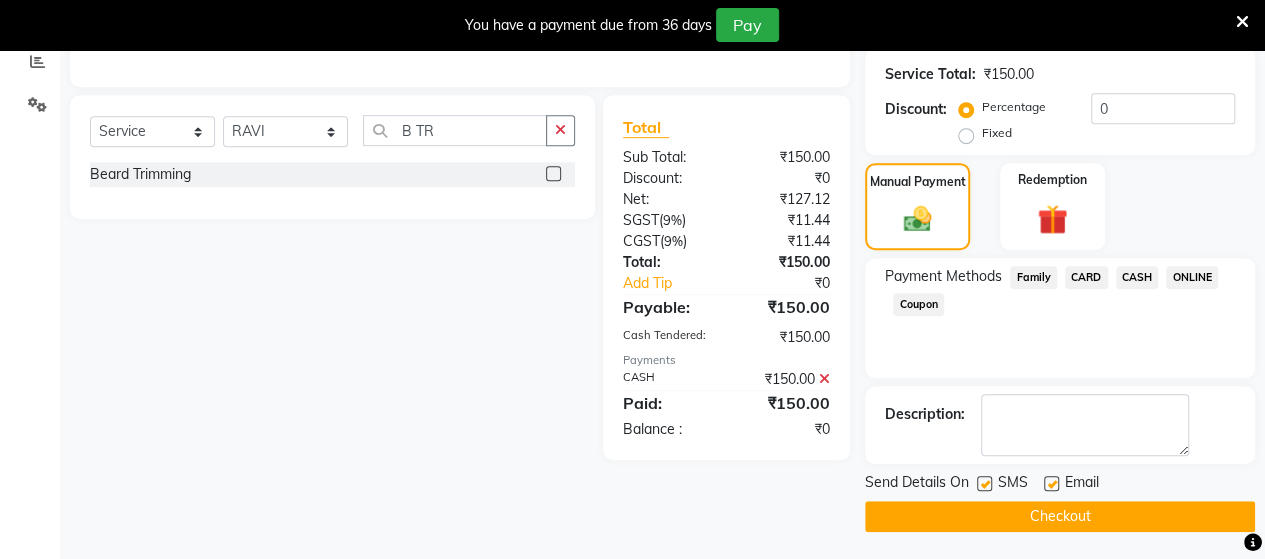 click on "Checkout" 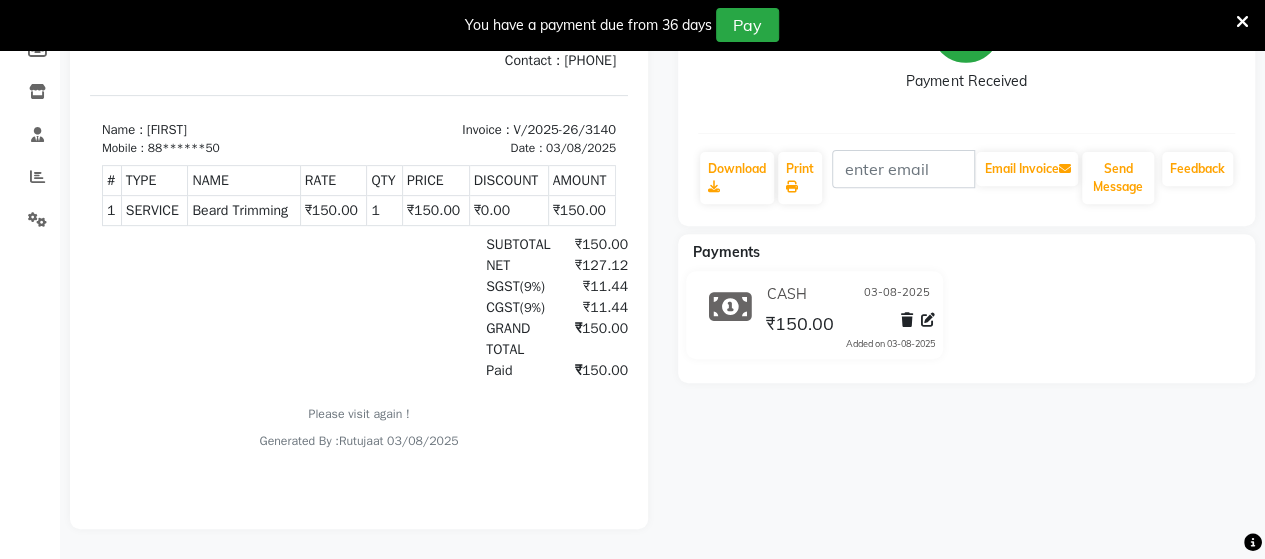 scroll, scrollTop: 0, scrollLeft: 0, axis: both 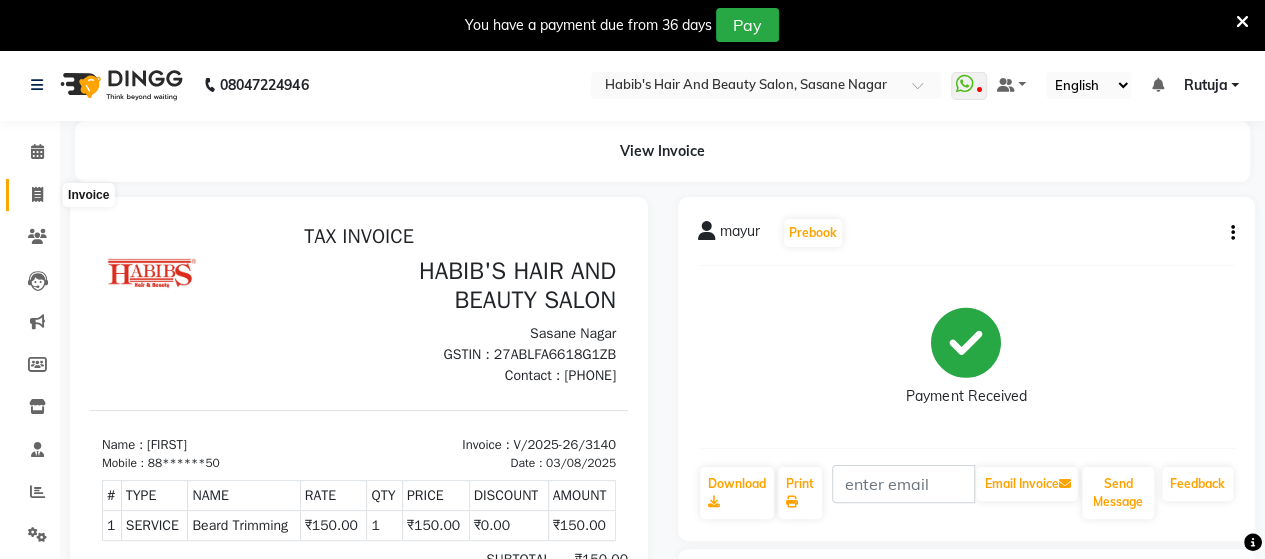 click 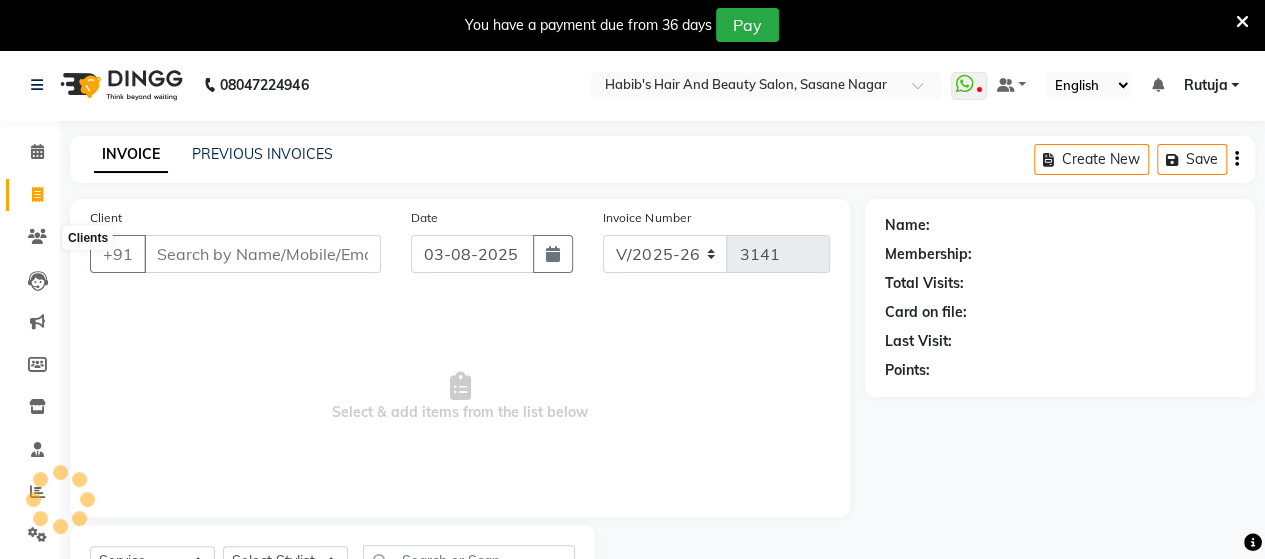 scroll, scrollTop: 90, scrollLeft: 0, axis: vertical 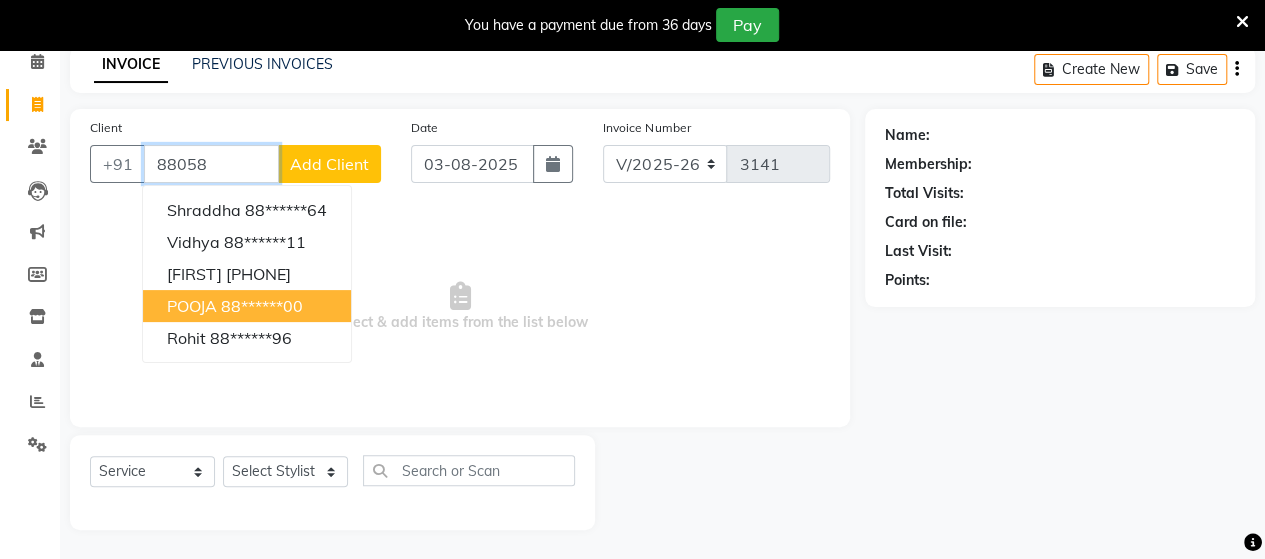 click on "88******00" at bounding box center (262, 306) 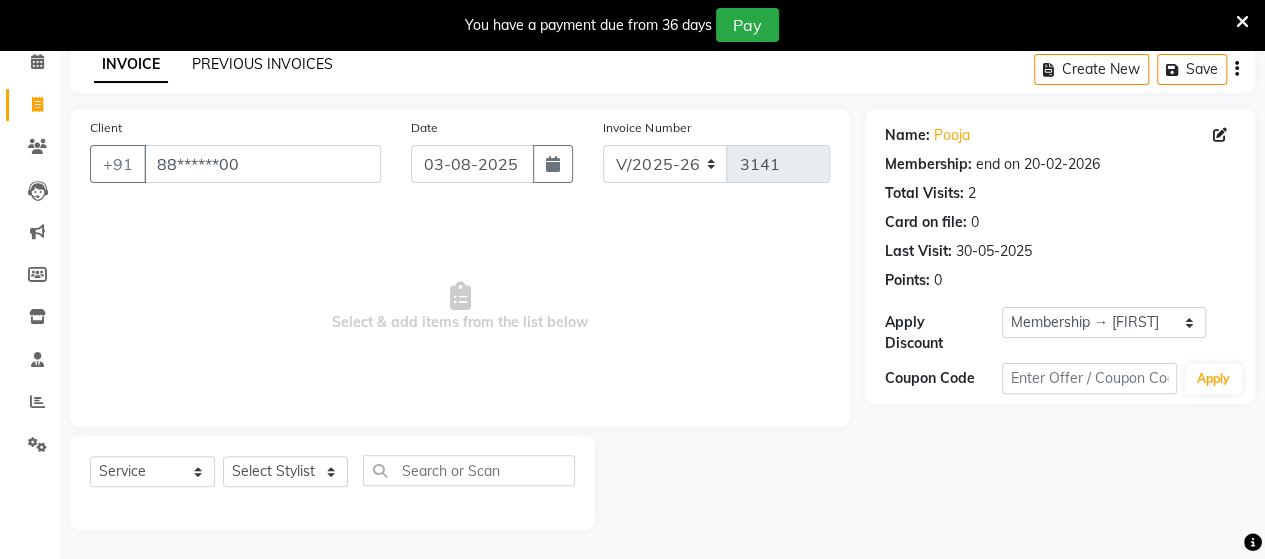 click on "PREVIOUS INVOICES" 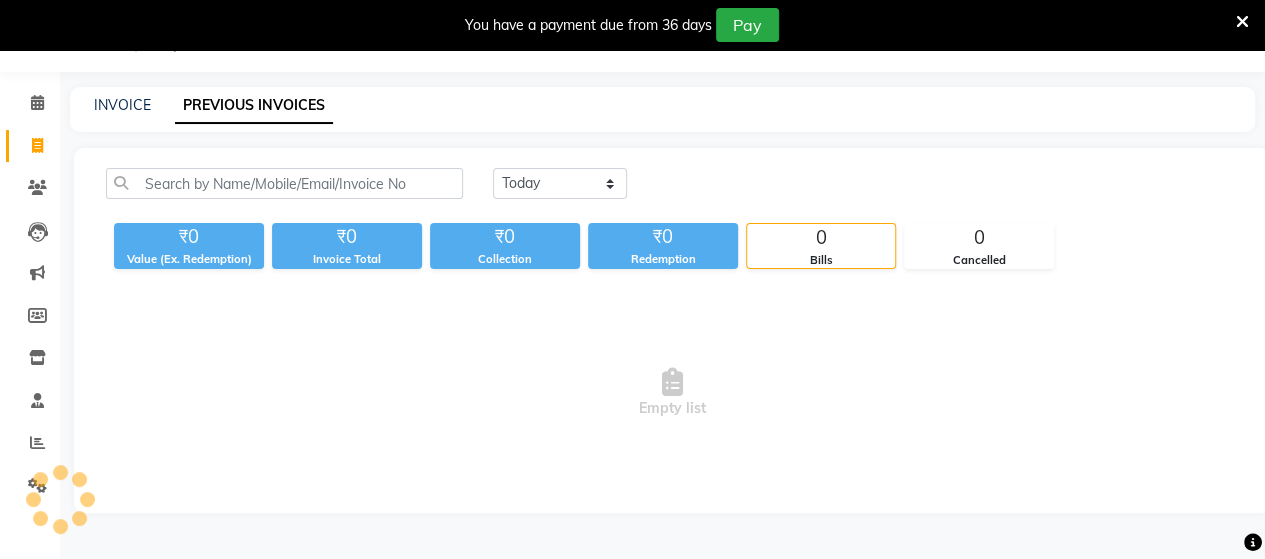 scroll, scrollTop: 90, scrollLeft: 0, axis: vertical 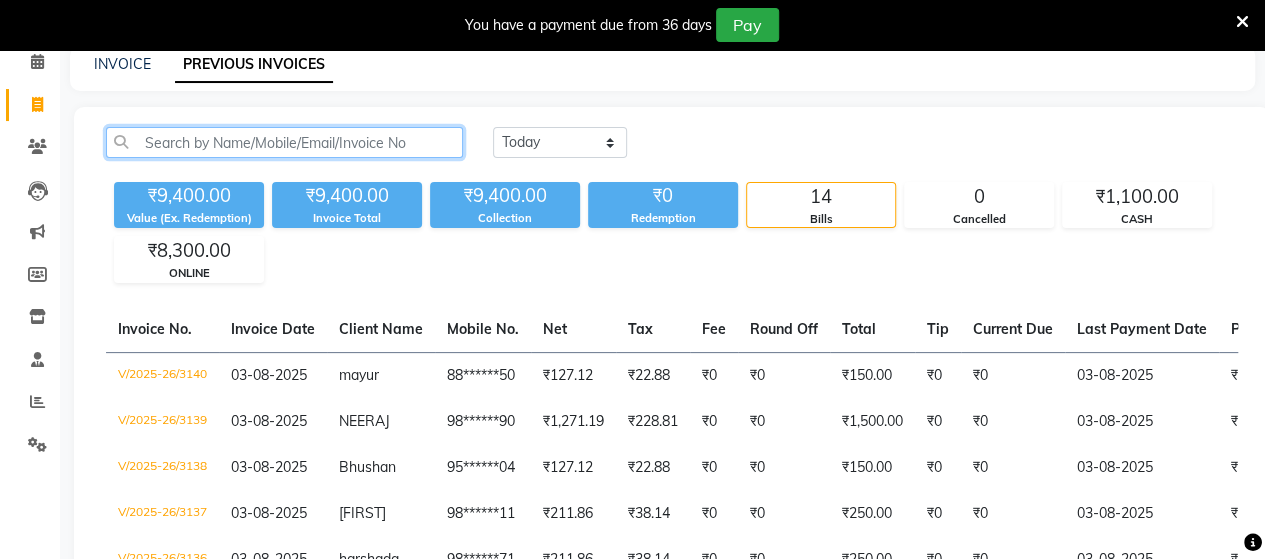 click 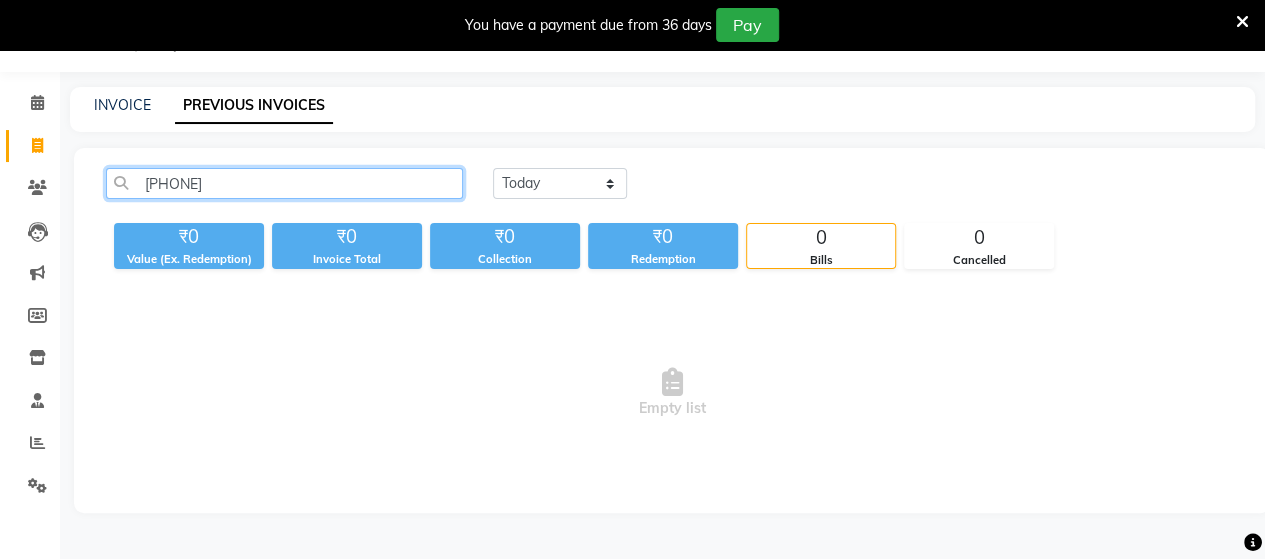 scroll, scrollTop: 89, scrollLeft: 0, axis: vertical 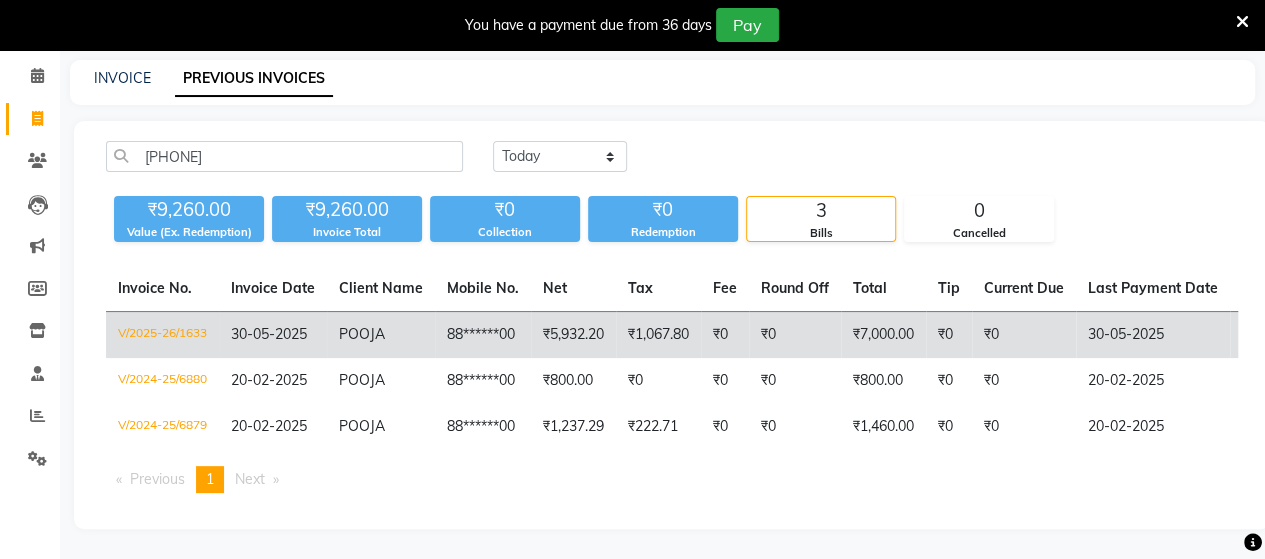 click on "₹0" 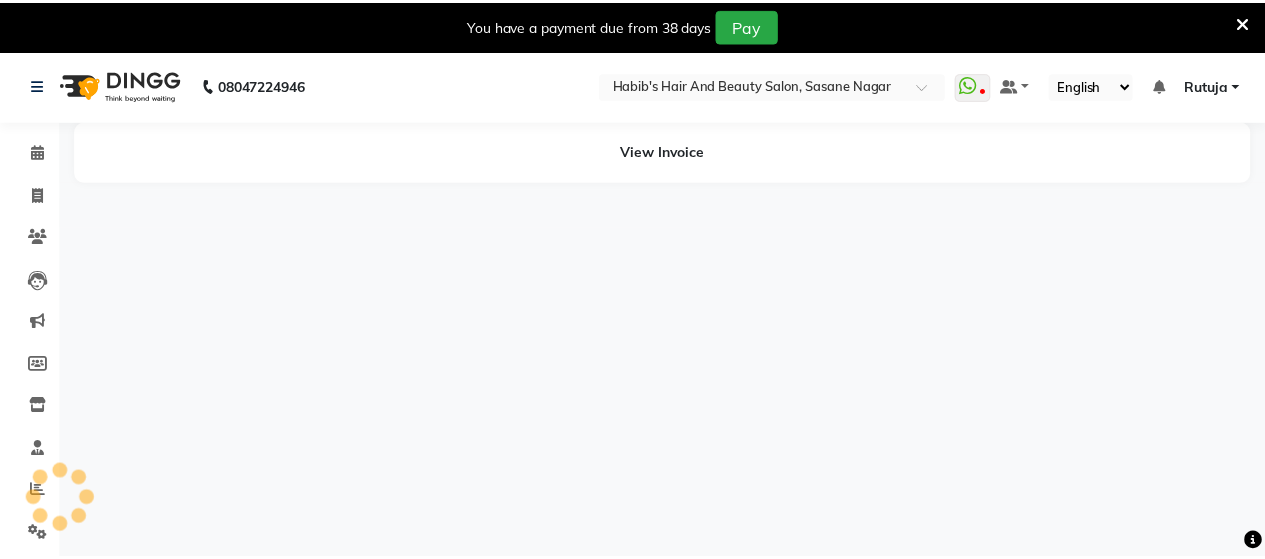 scroll, scrollTop: 0, scrollLeft: 0, axis: both 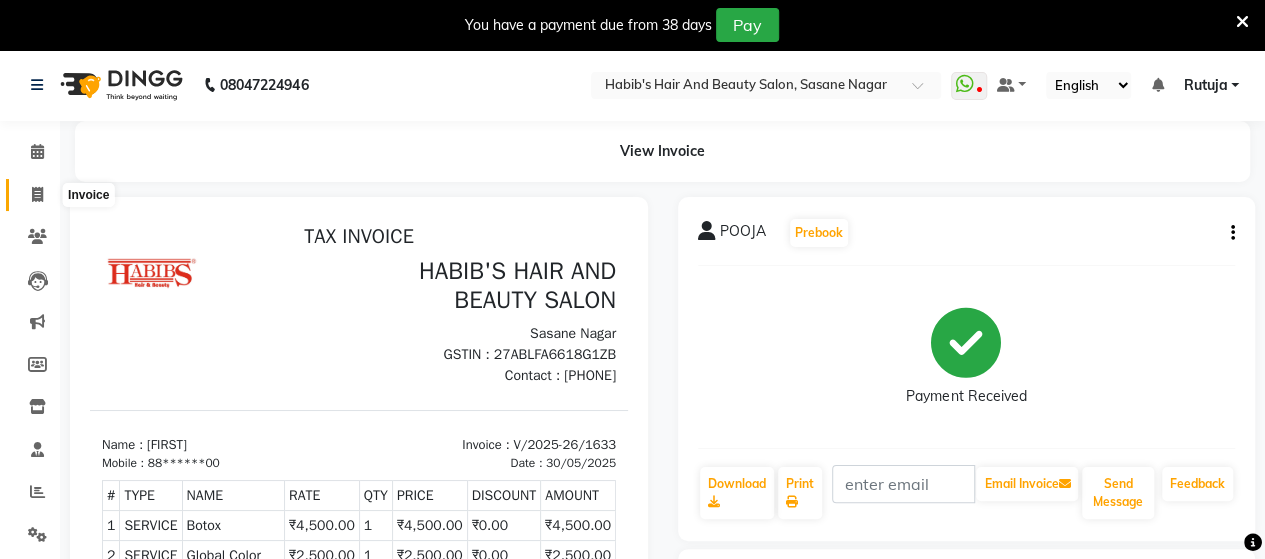 click 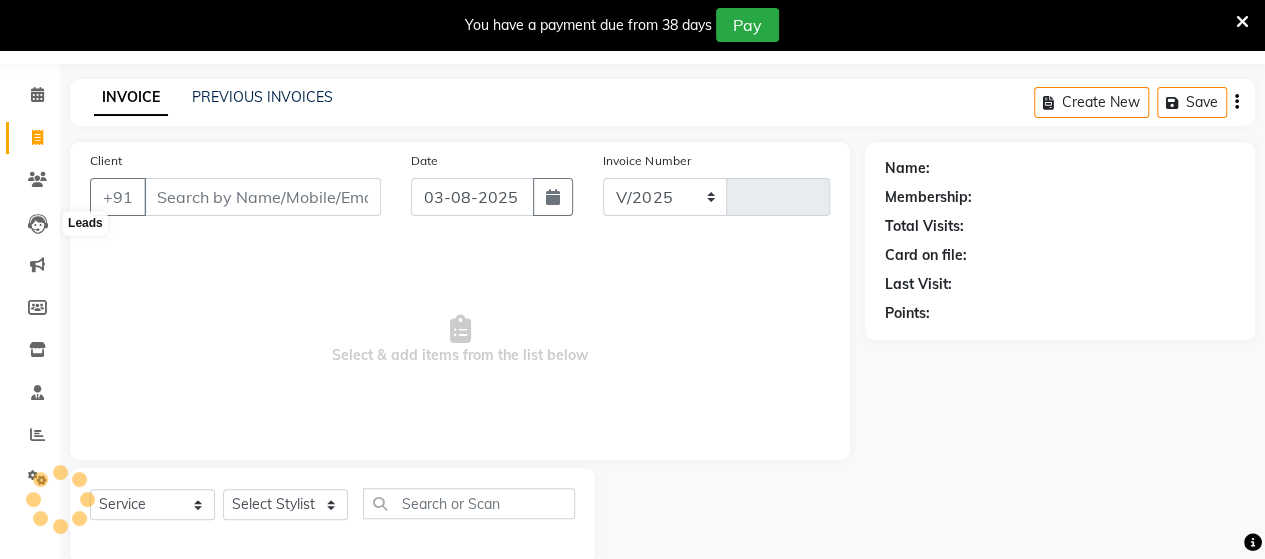 select on "6429" 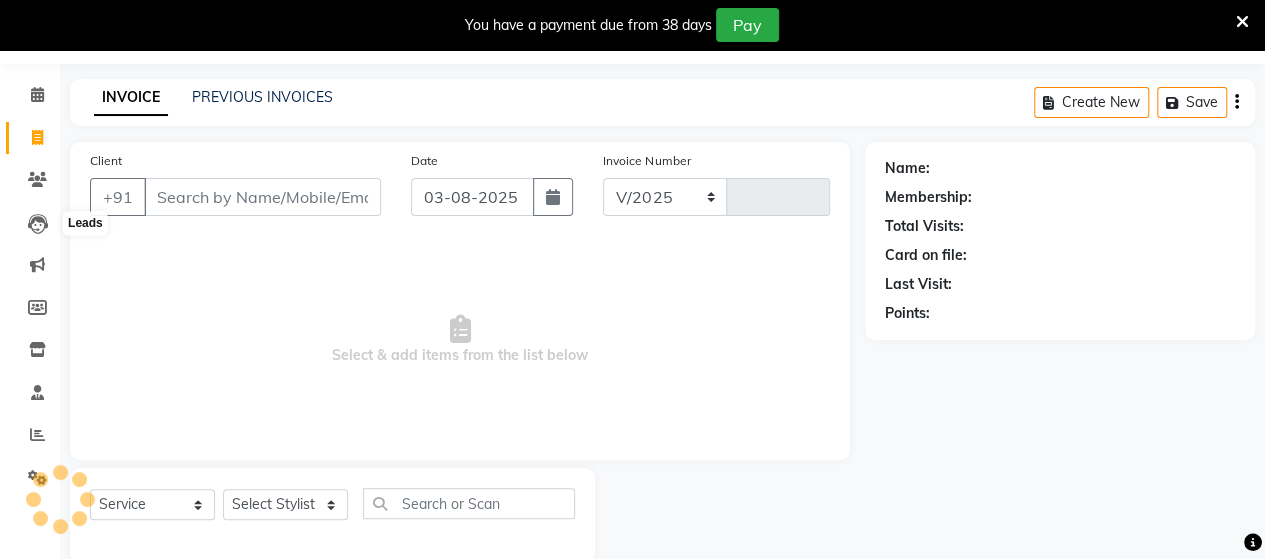 type on "3141" 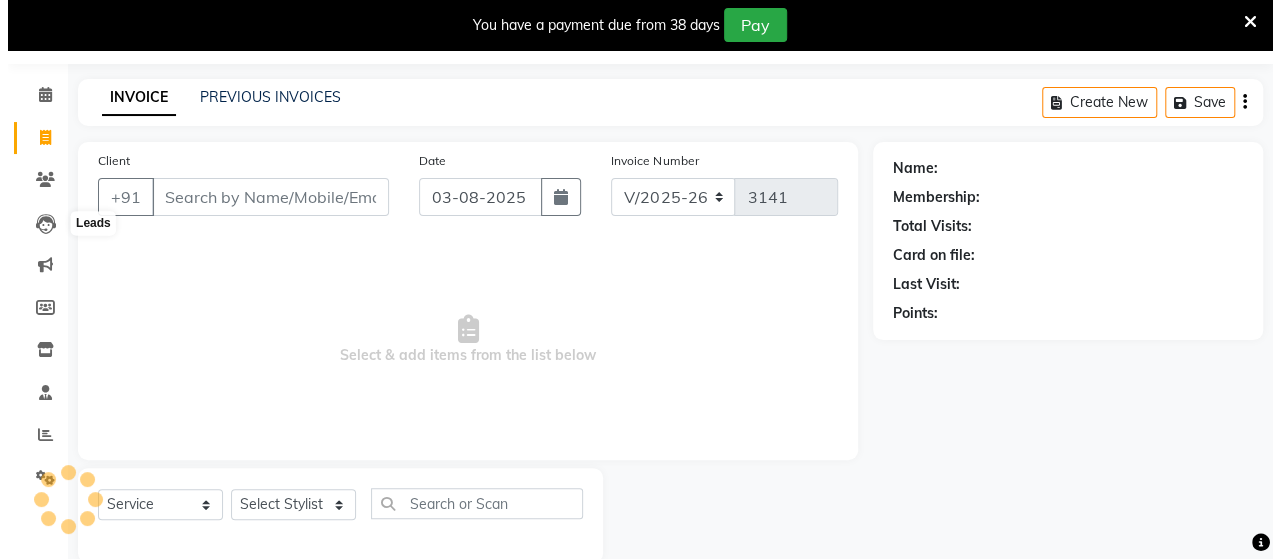 scroll, scrollTop: 90, scrollLeft: 0, axis: vertical 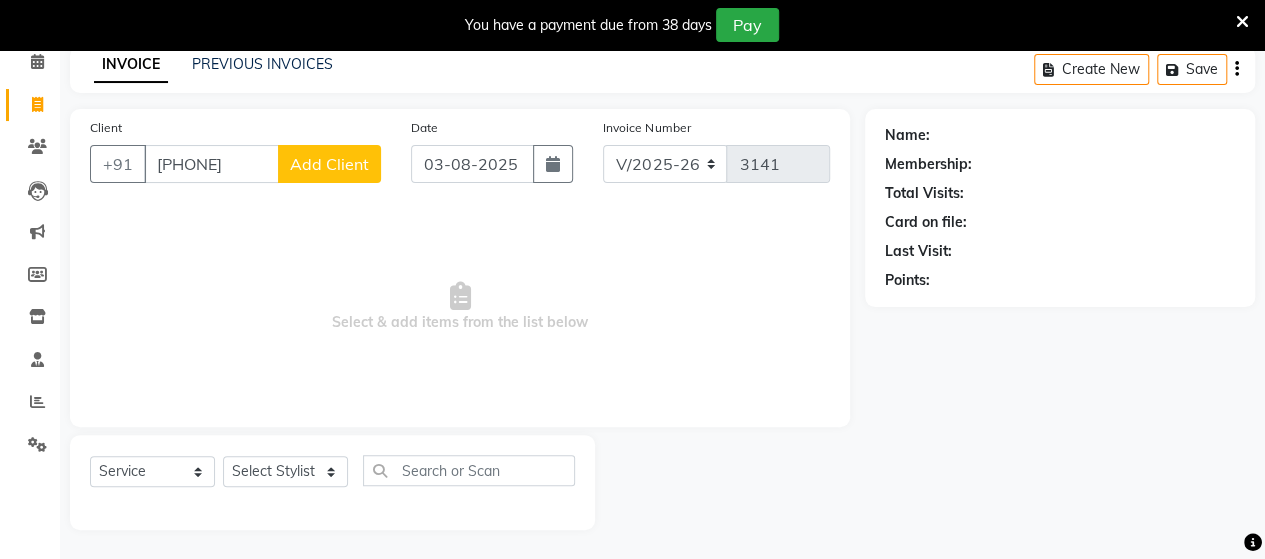 type on "8669550323" 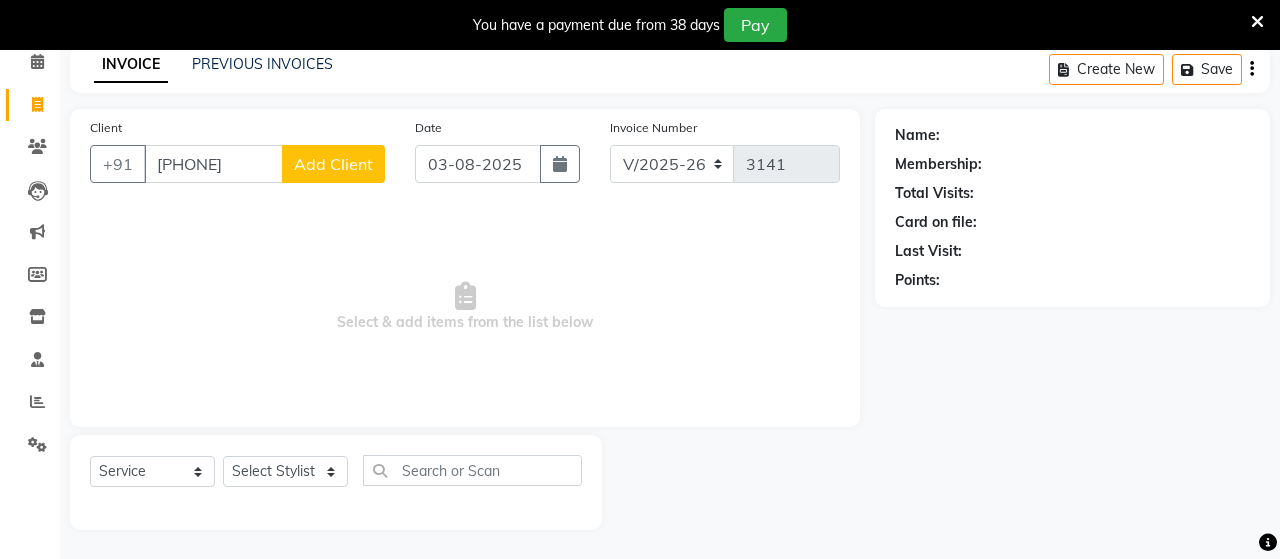 select on "22" 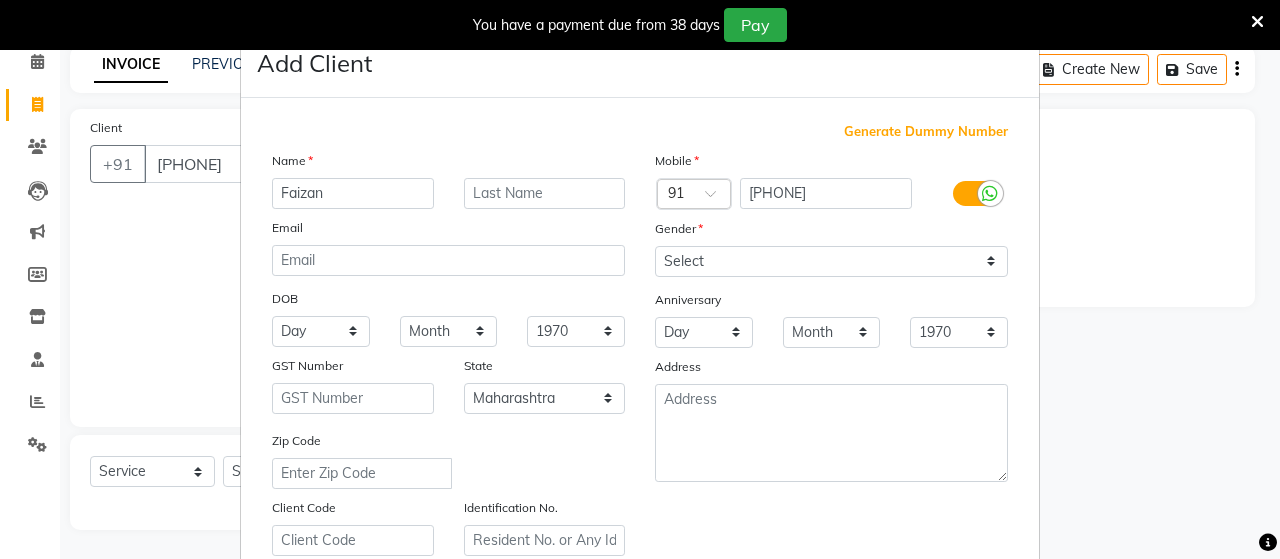 type on "Faizan" 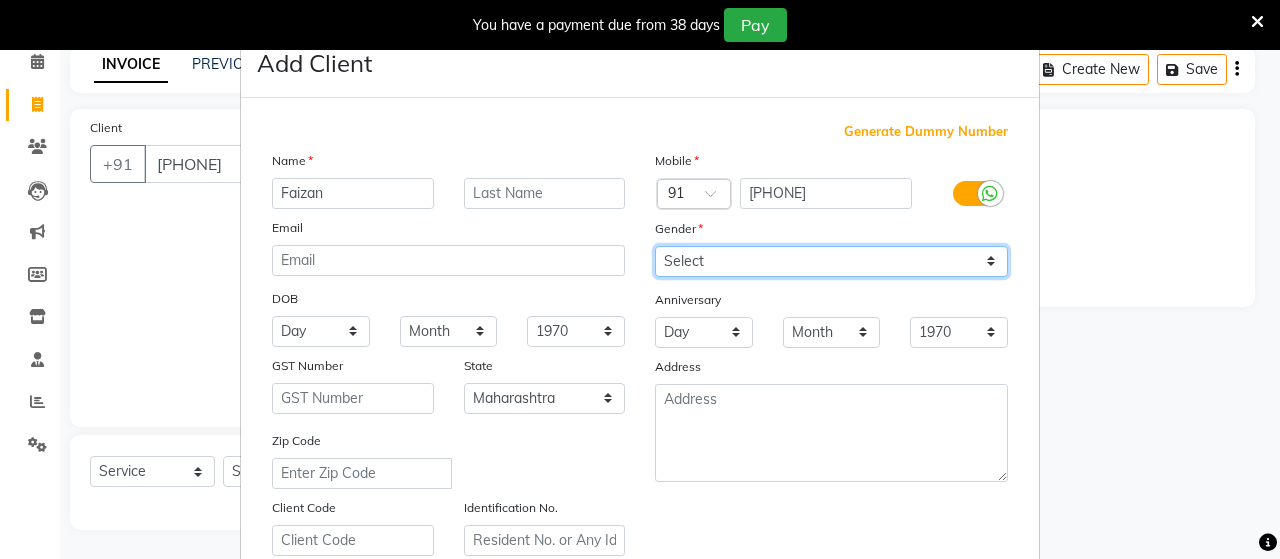 click on "Select Male Female Other Prefer Not To Say" at bounding box center (831, 261) 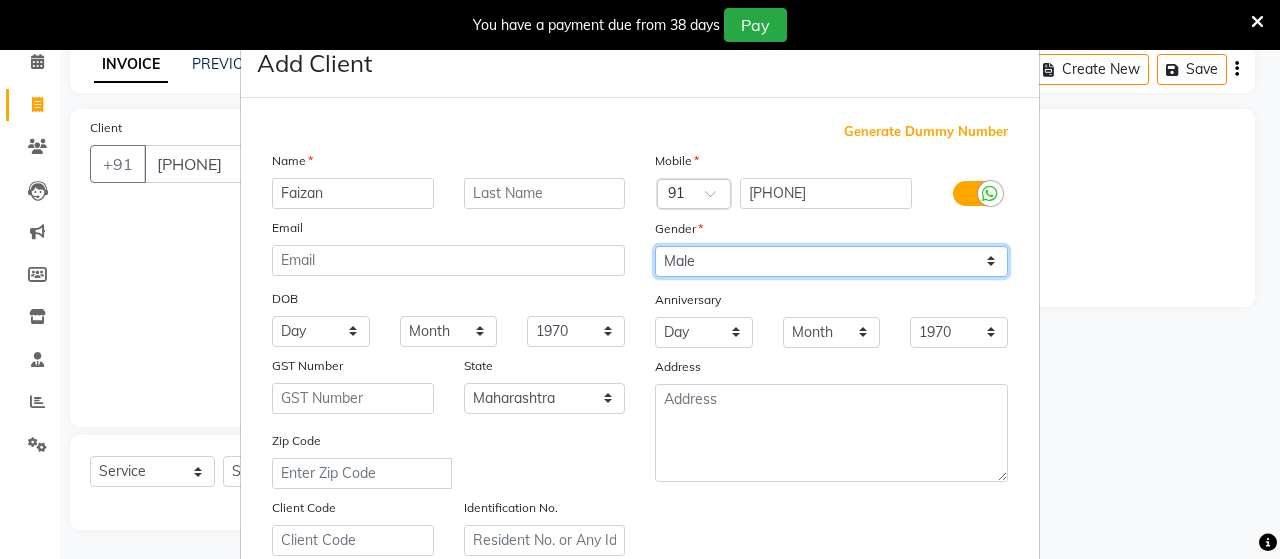 click on "Select Male Female Other Prefer Not To Say" at bounding box center (831, 261) 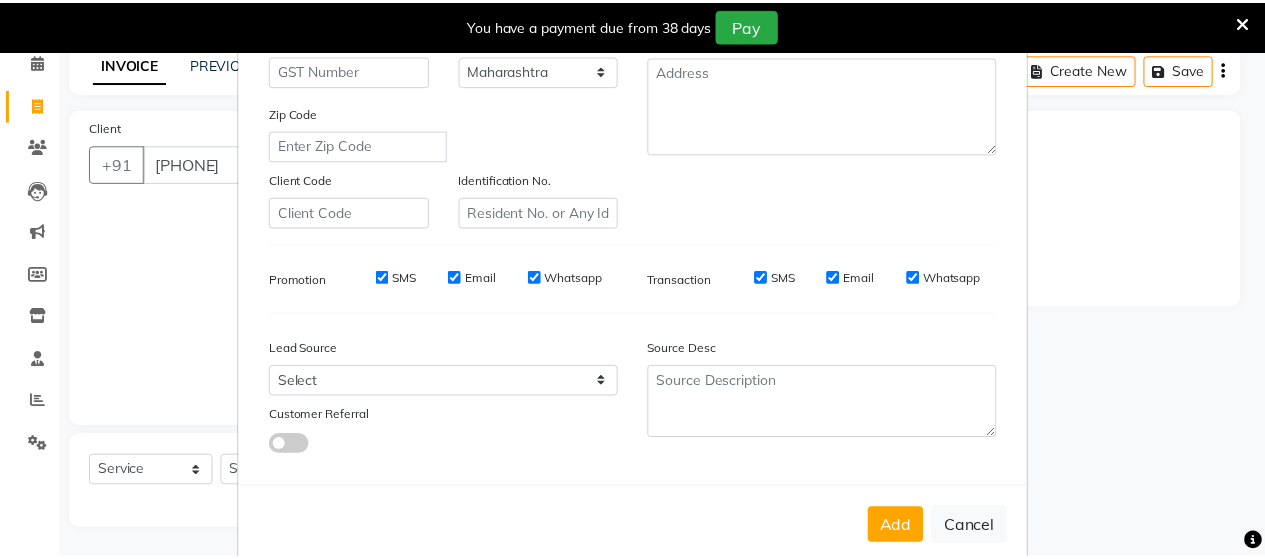 scroll, scrollTop: 360, scrollLeft: 0, axis: vertical 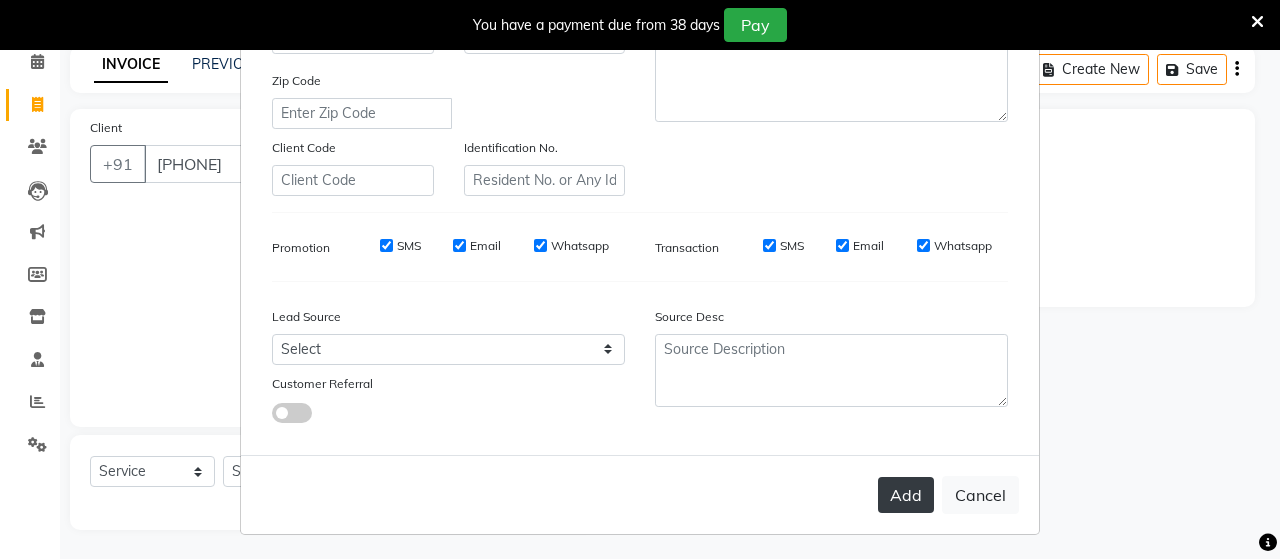 click on "Add" at bounding box center [906, 495] 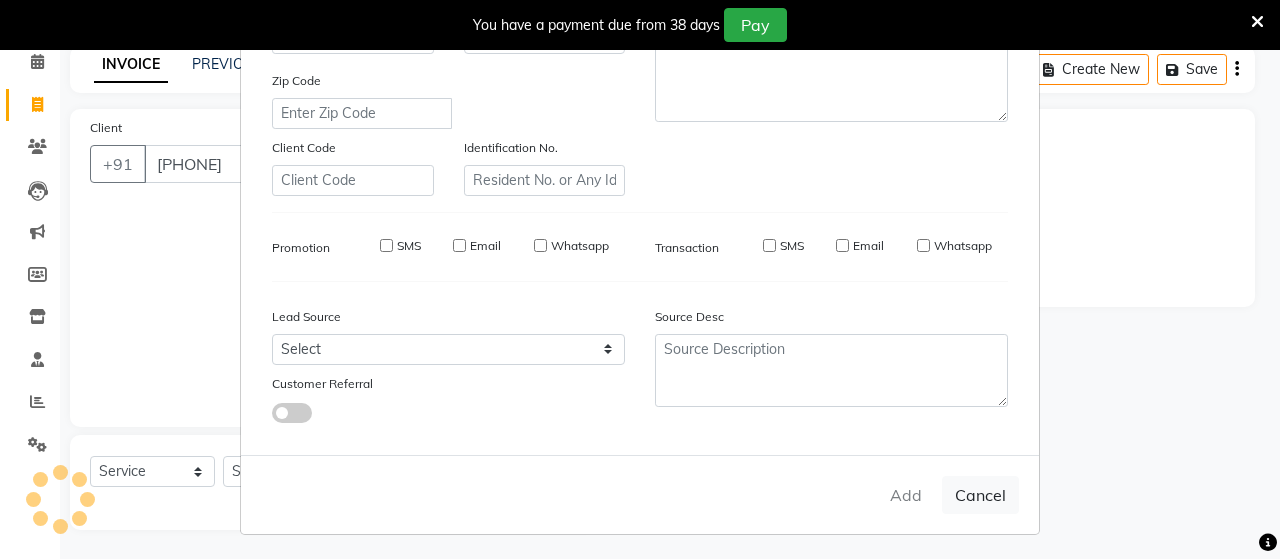type on "86******23" 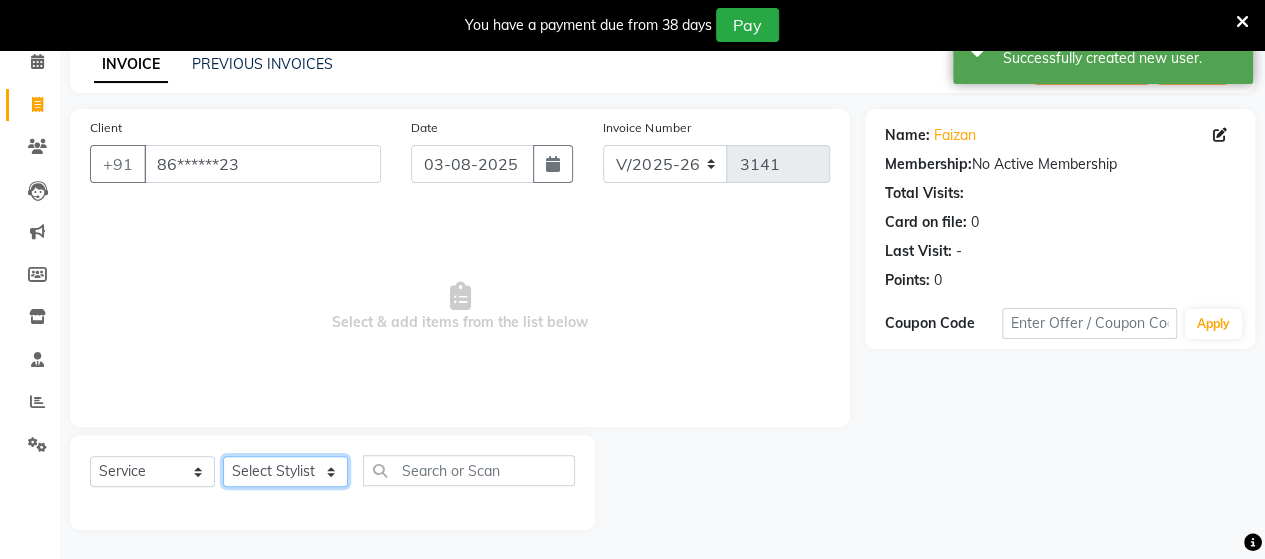 click on "Select Stylist Admin Datta  Jyoti  Krushna  Pratik  RAVI Rohit Rutuja" 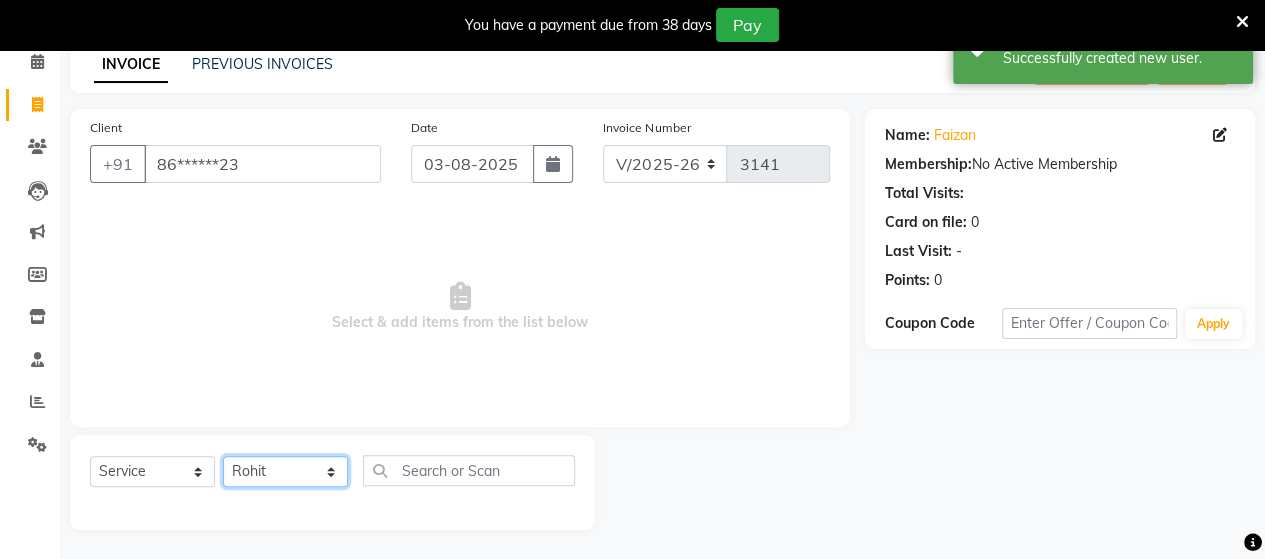click on "Select Stylist Admin Datta  Jyoti  Krushna  Pratik  RAVI Rohit Rutuja" 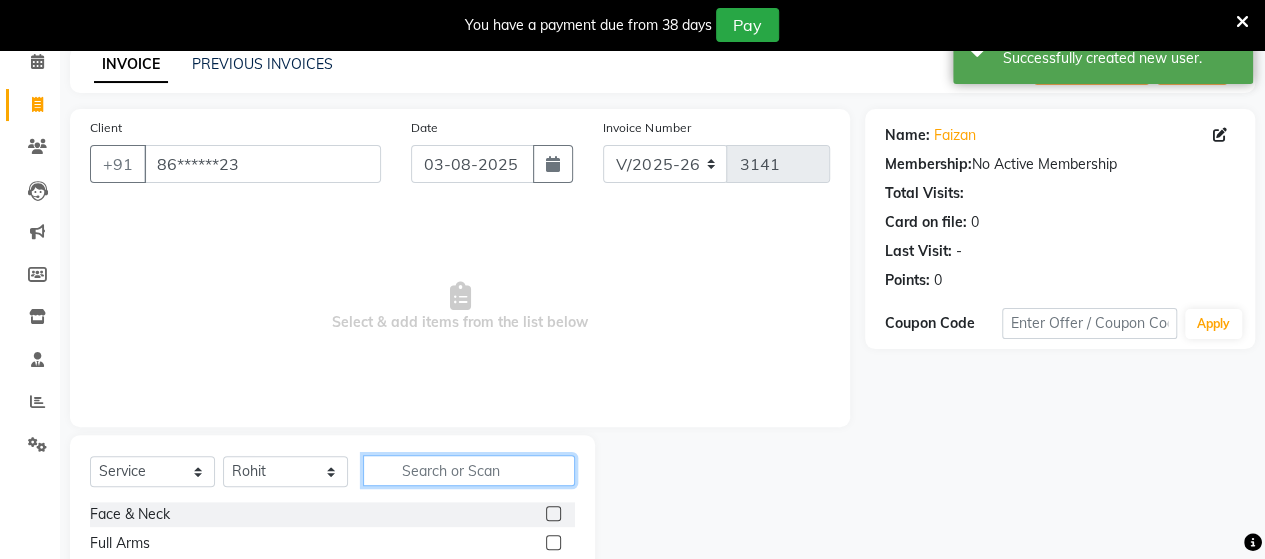 click 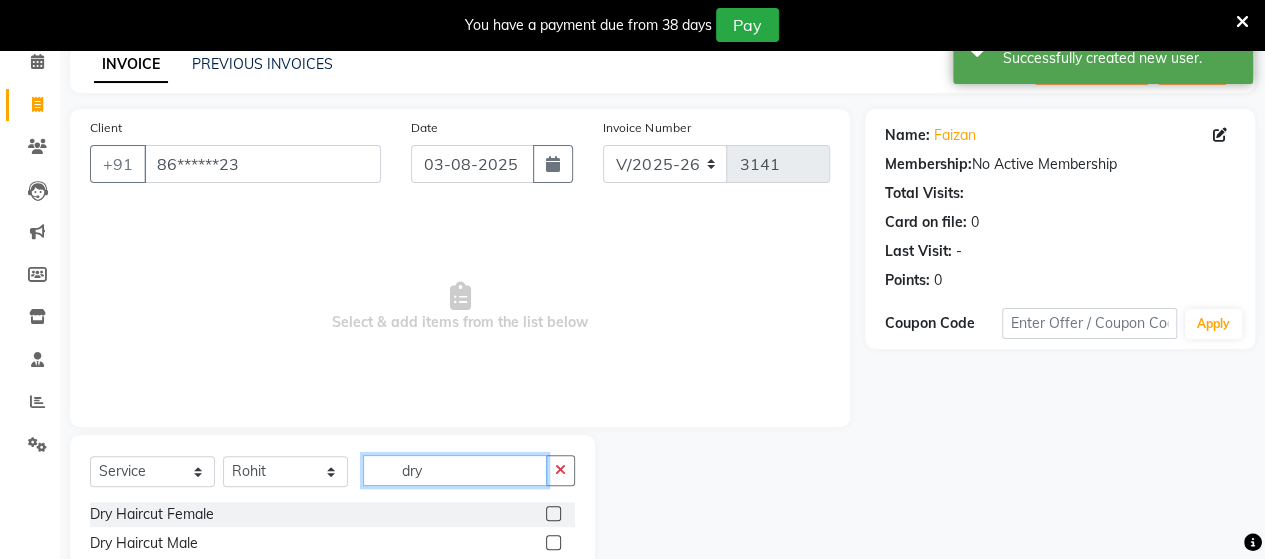 type on "dry" 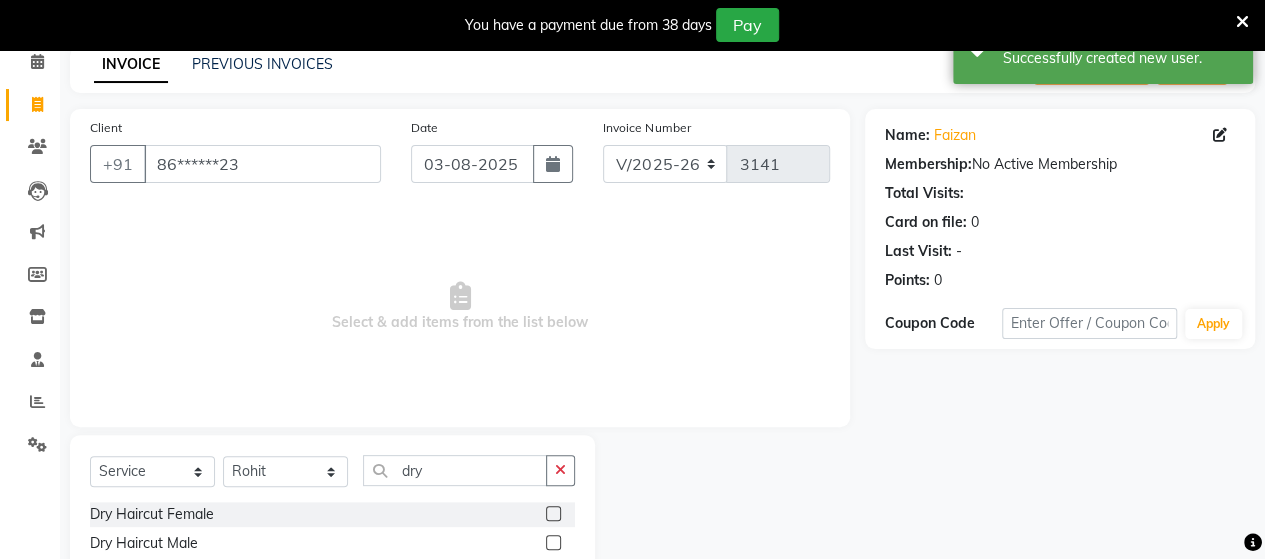 click 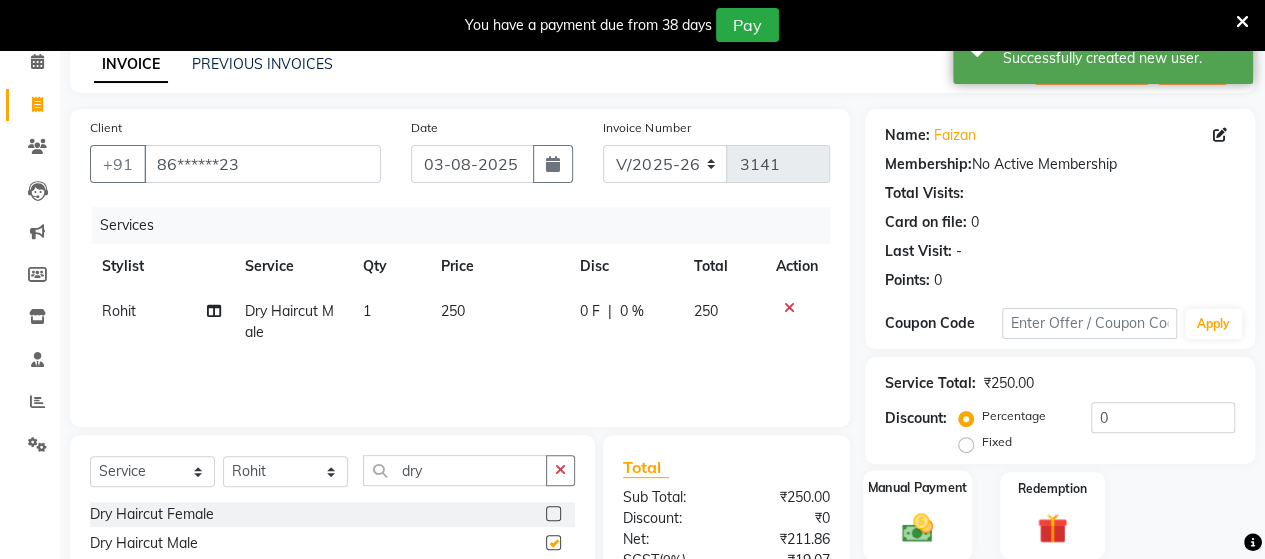 checkbox on "false" 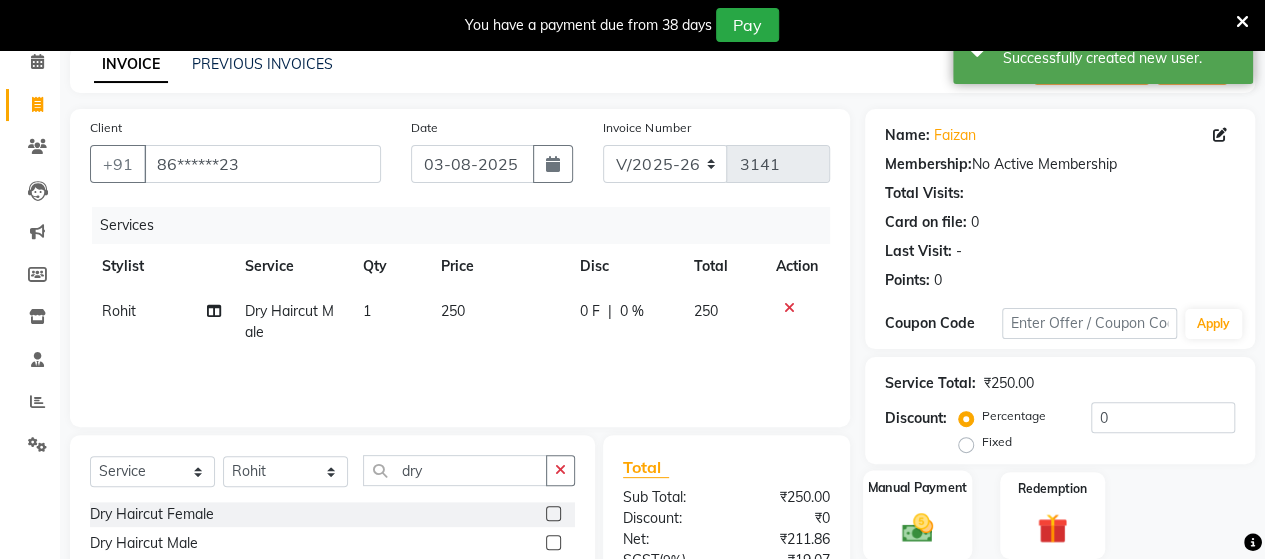 click 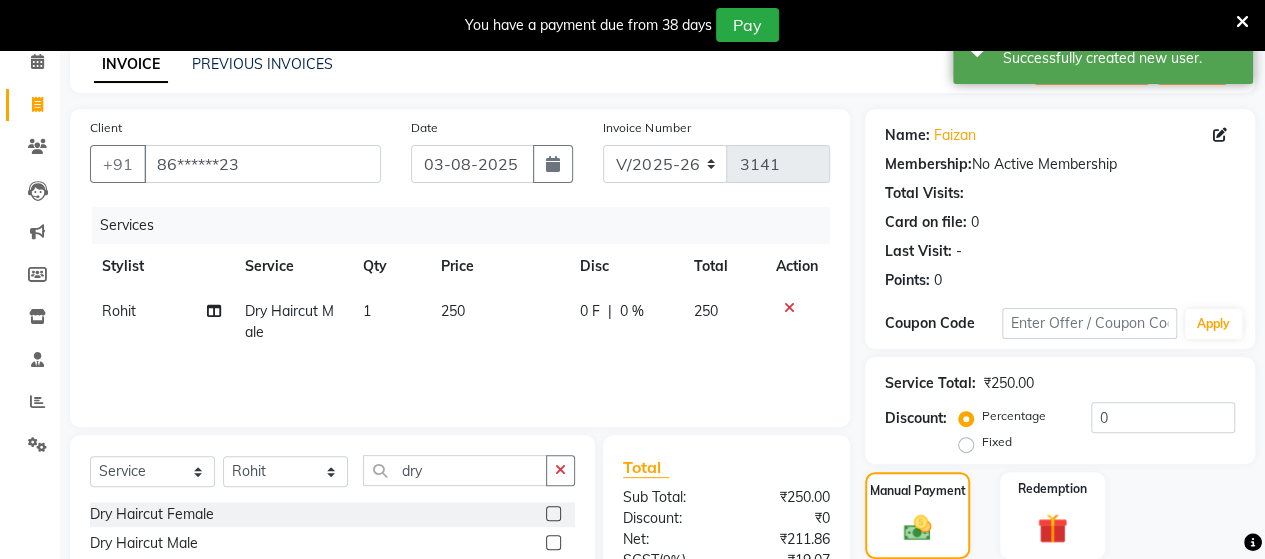 scroll, scrollTop: 288, scrollLeft: 0, axis: vertical 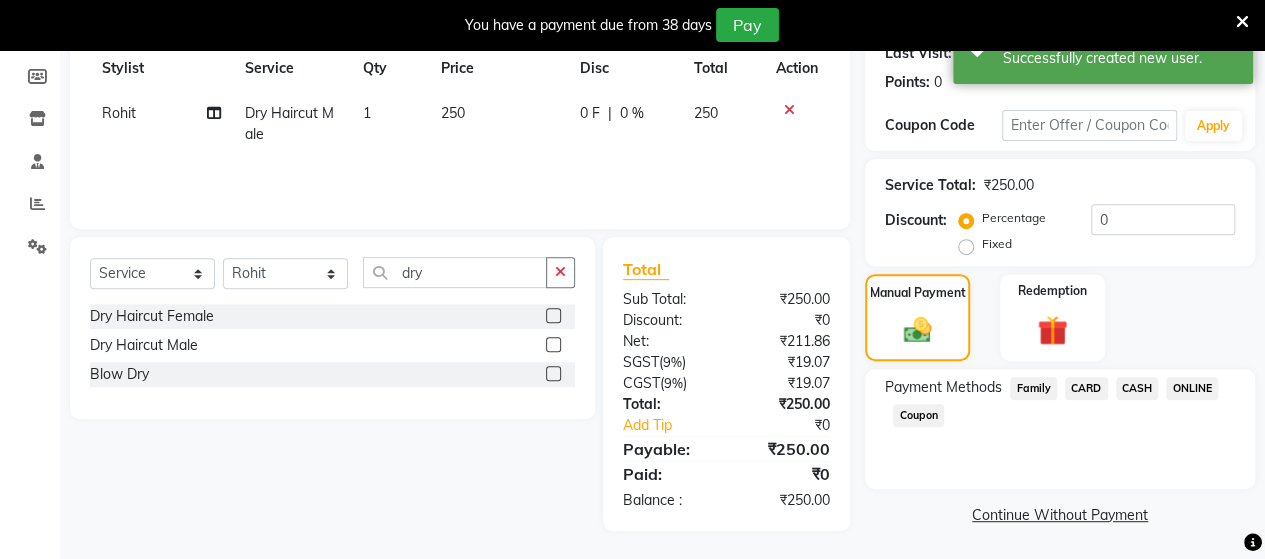 click on "CASH" 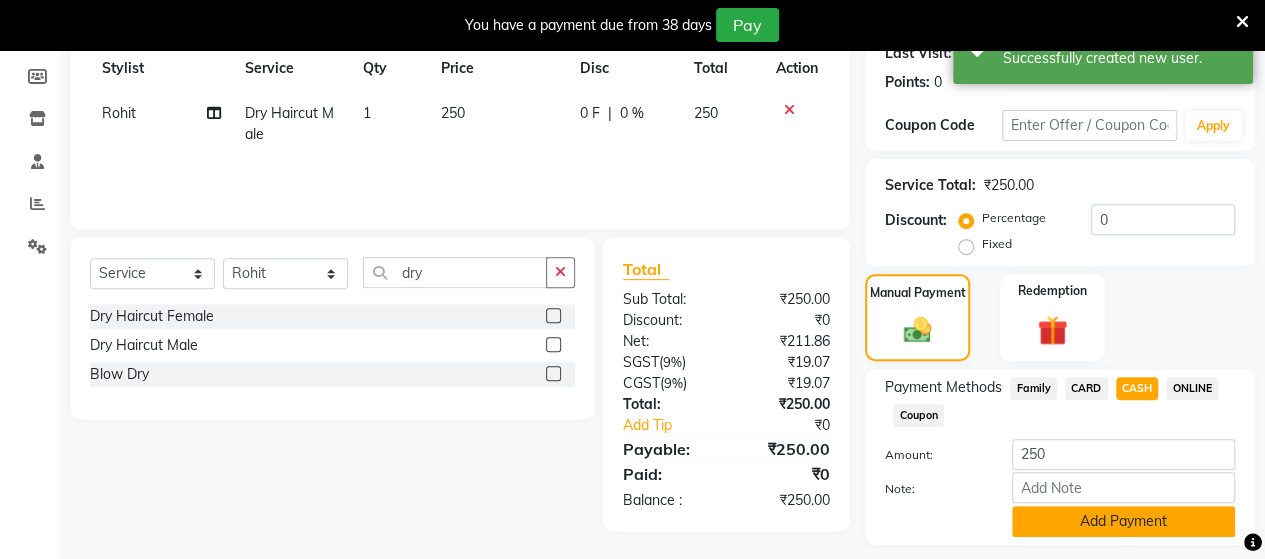 click on "Add Payment" 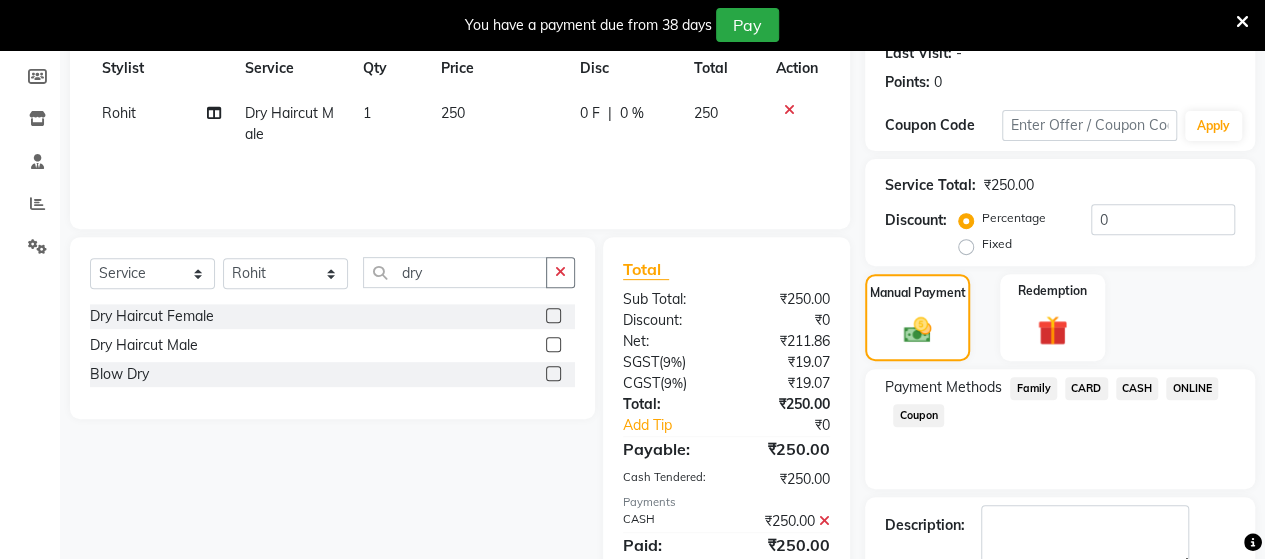 scroll, scrollTop: 400, scrollLeft: 0, axis: vertical 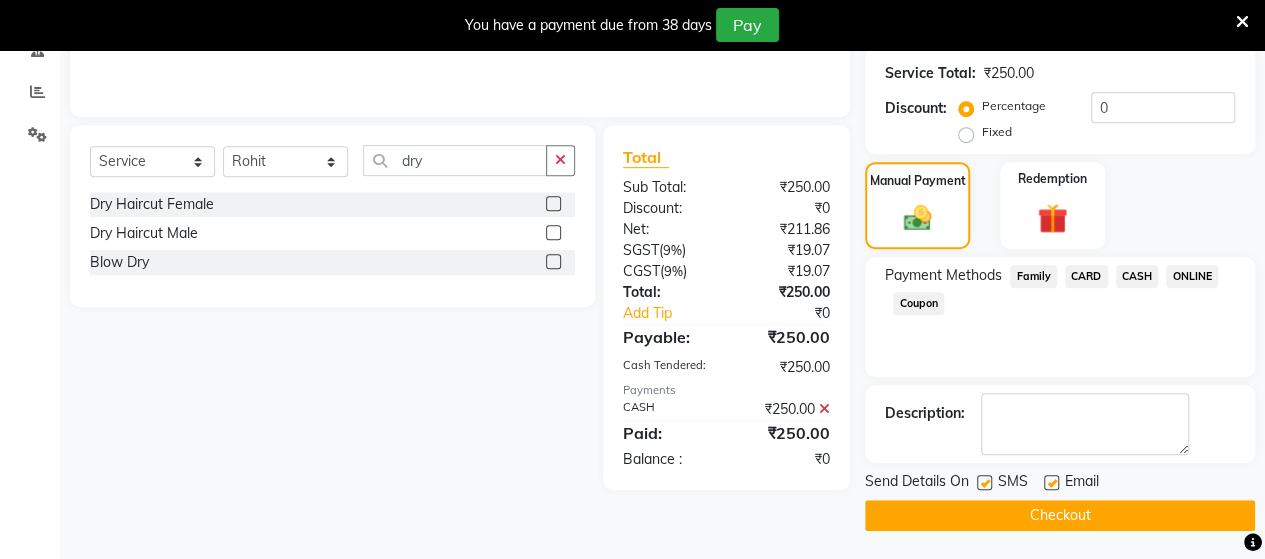 click on "Checkout" 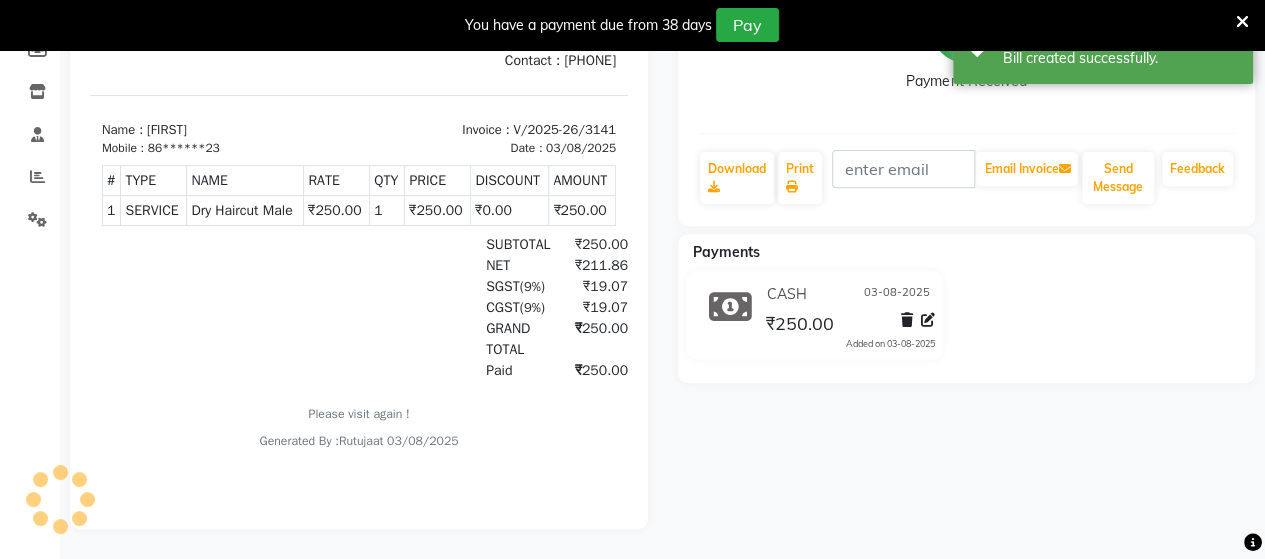 scroll, scrollTop: 0, scrollLeft: 0, axis: both 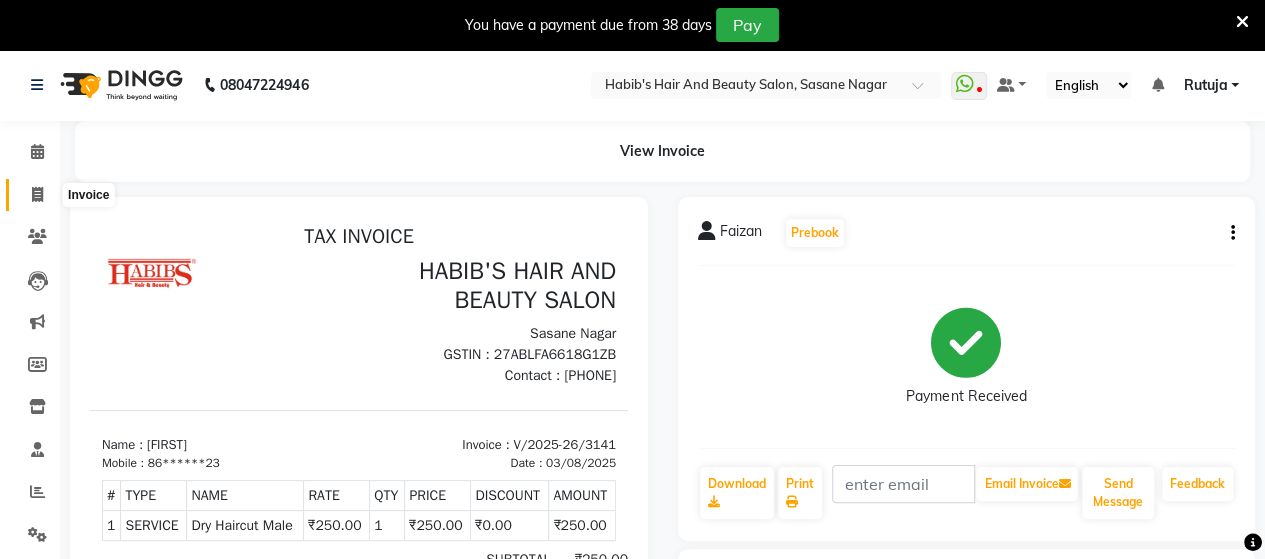 click 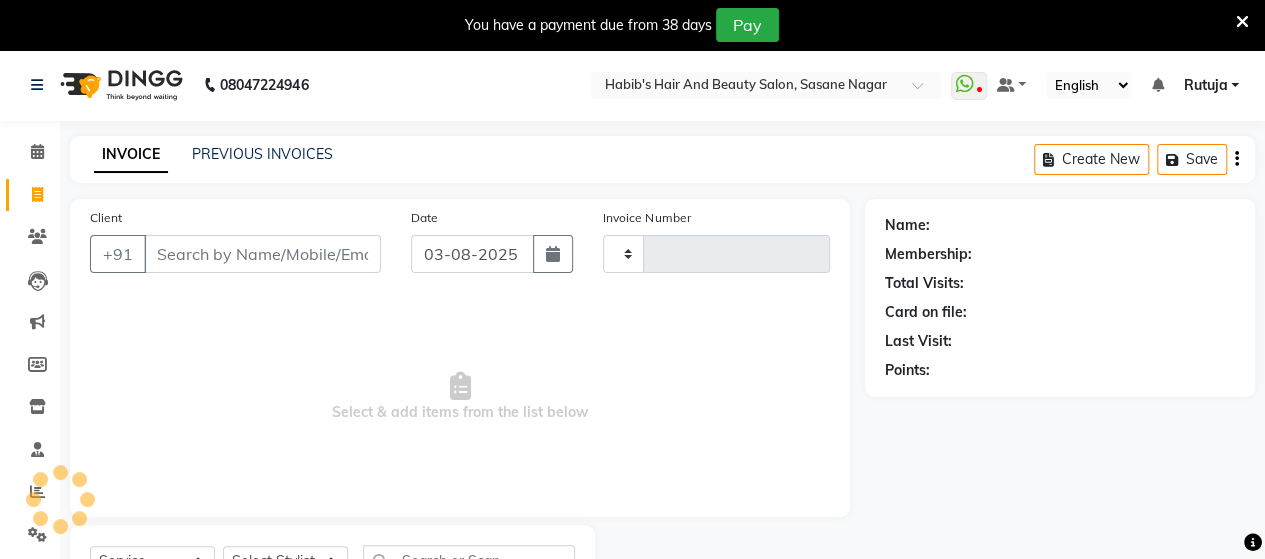 type on "3142" 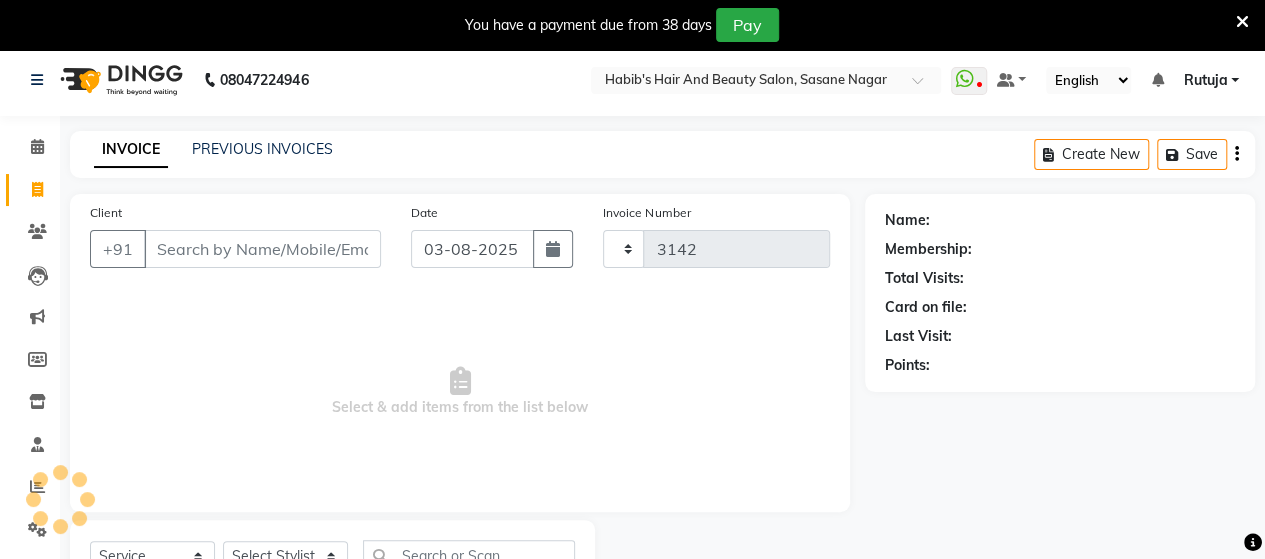 select on "6429" 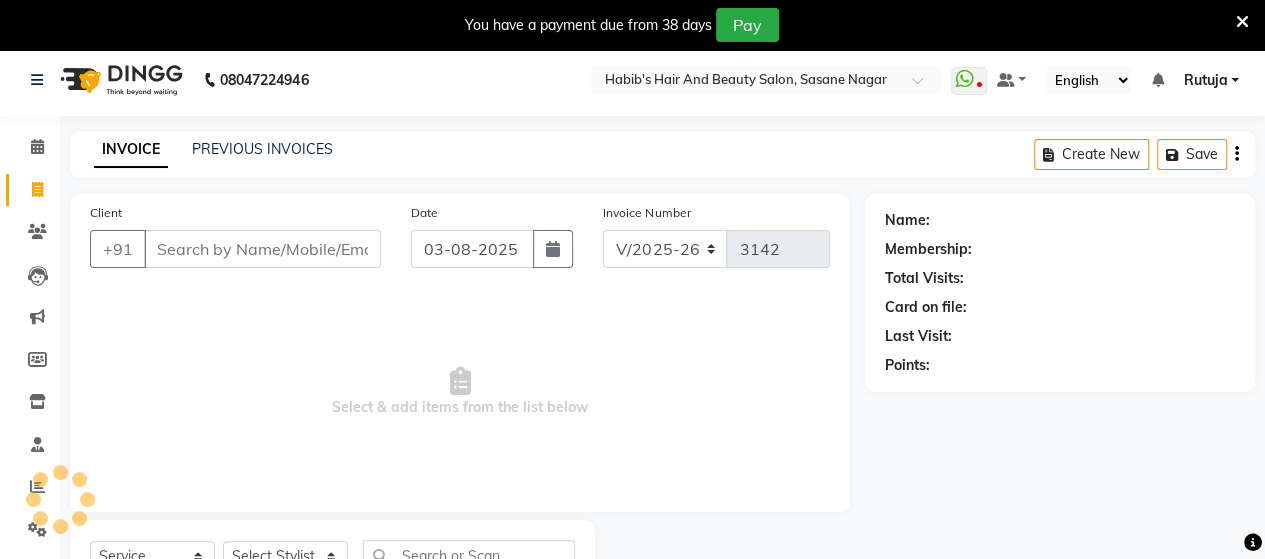 scroll, scrollTop: 90, scrollLeft: 0, axis: vertical 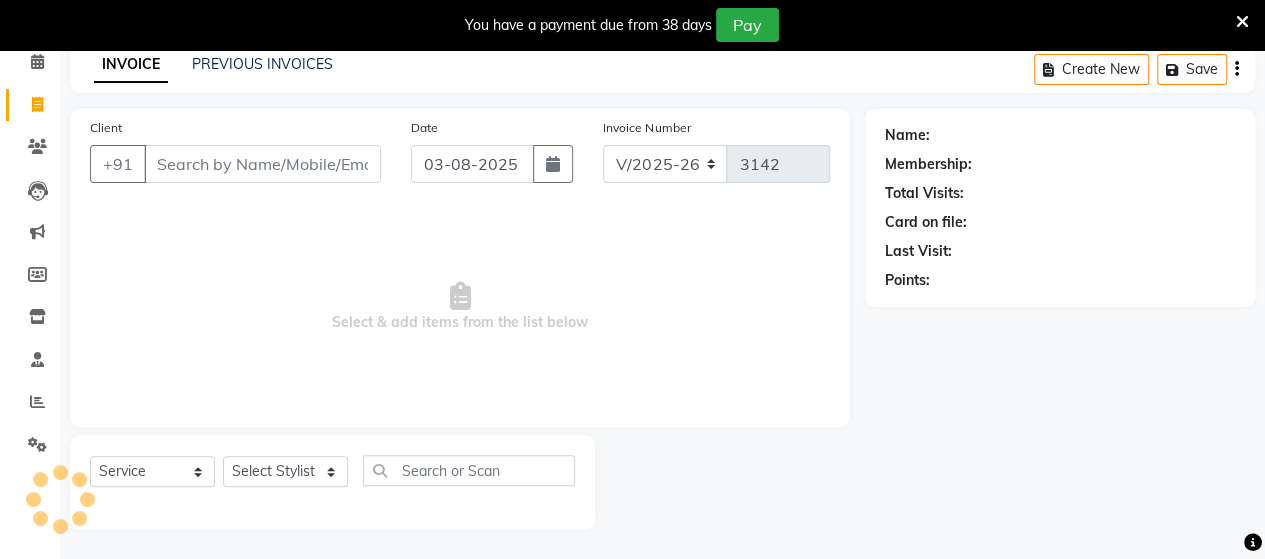 click on "Client" at bounding box center [262, 164] 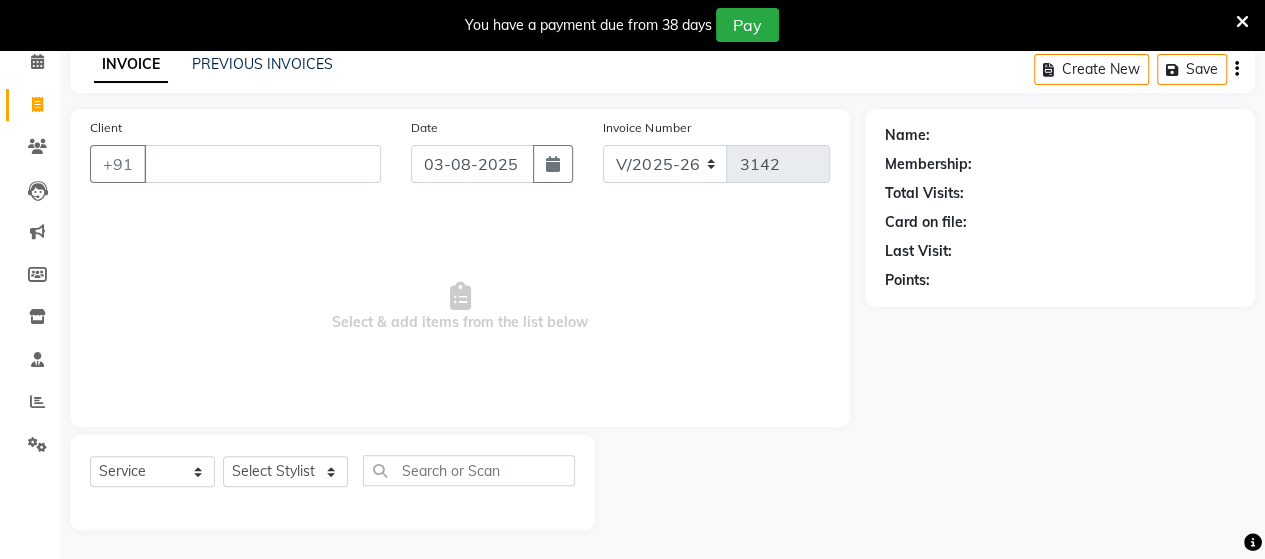 type 